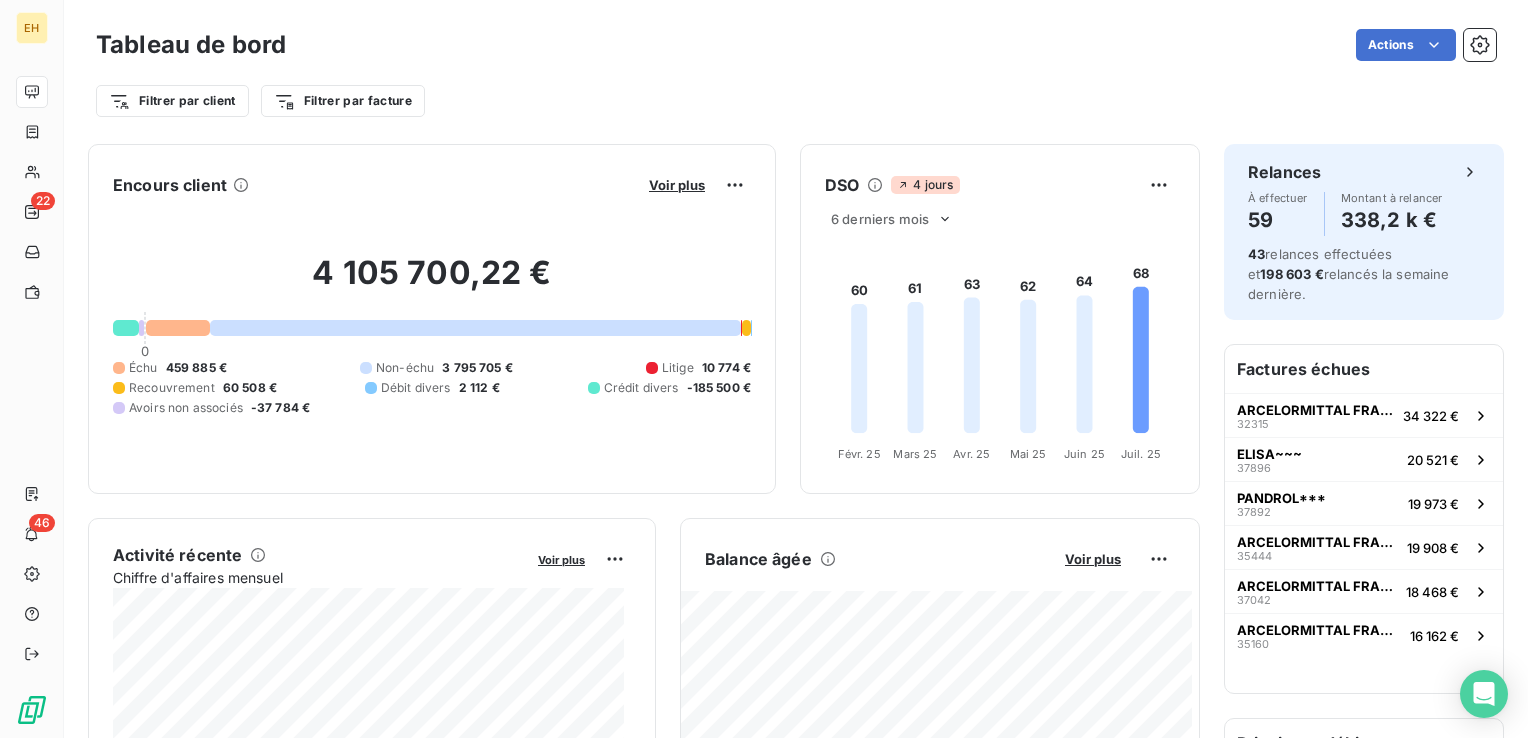 scroll, scrollTop: 0, scrollLeft: 0, axis: both 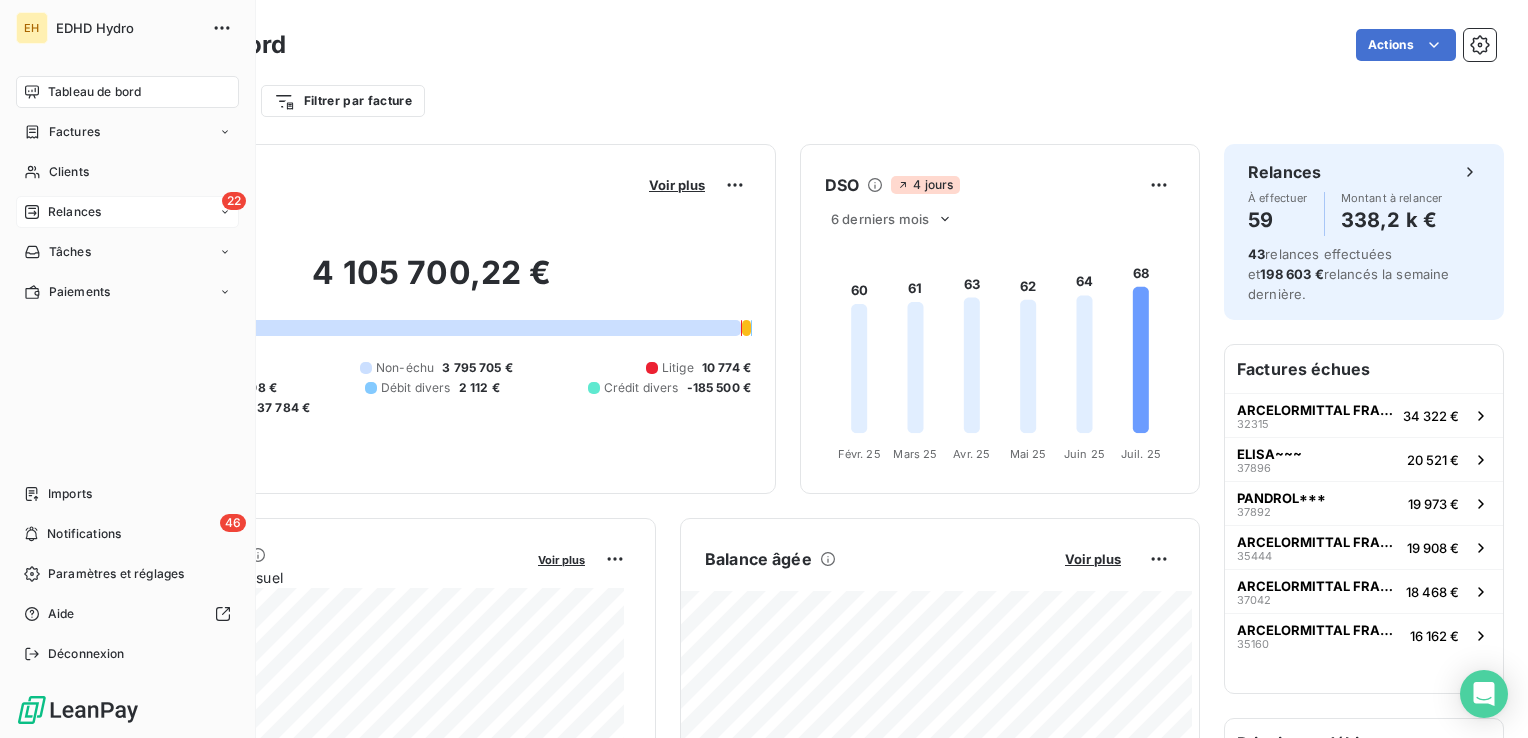 click on "Relances" at bounding box center (74, 212) 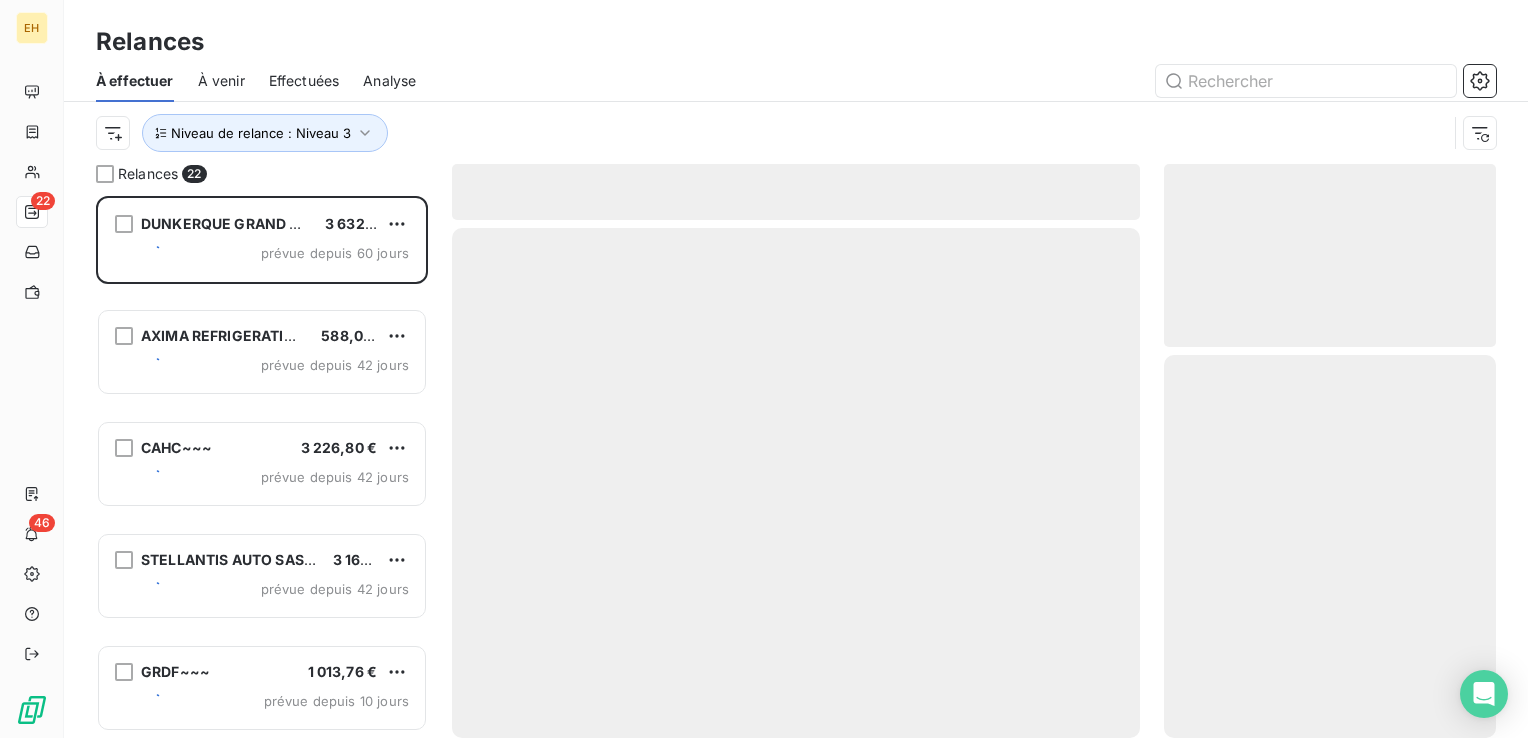 scroll, scrollTop: 16, scrollLeft: 16, axis: both 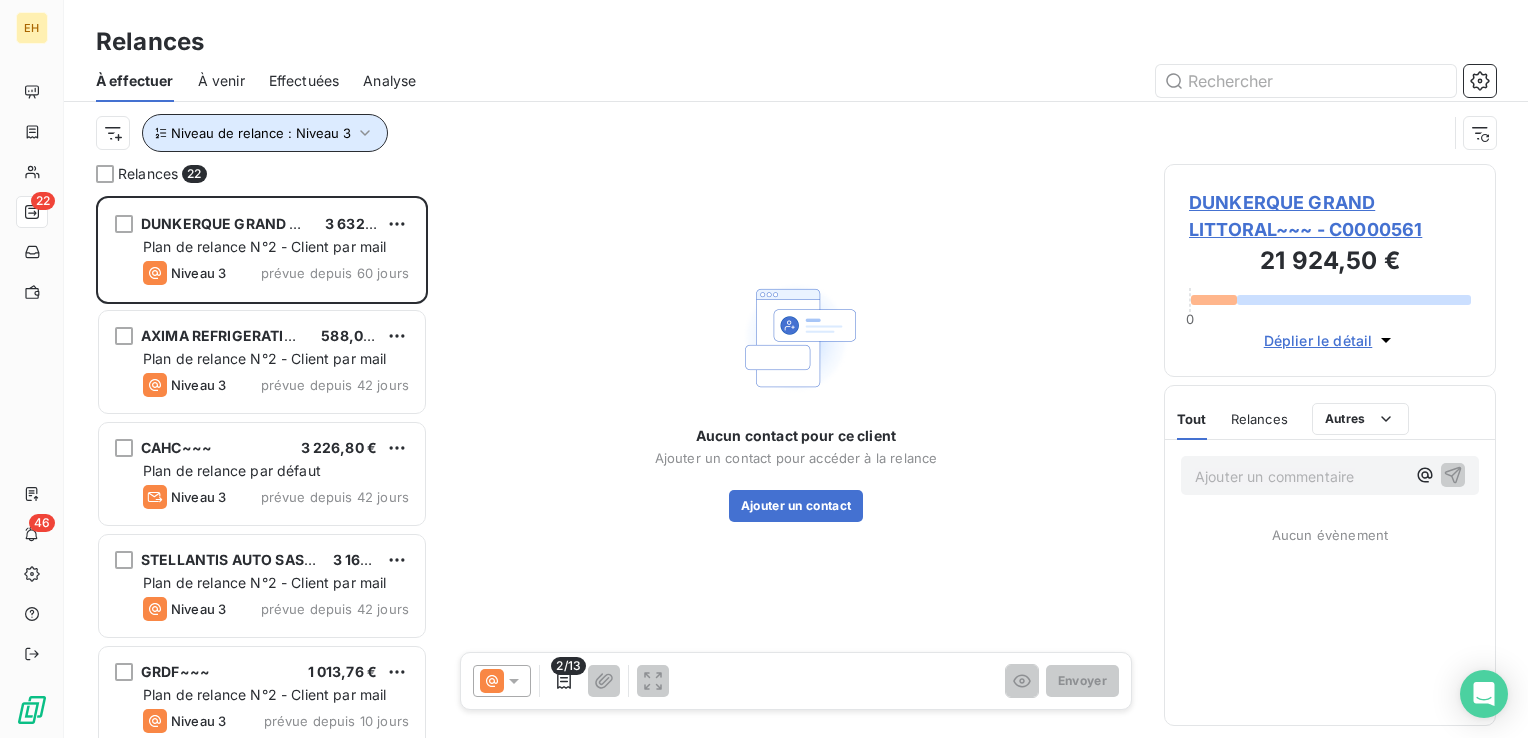 click 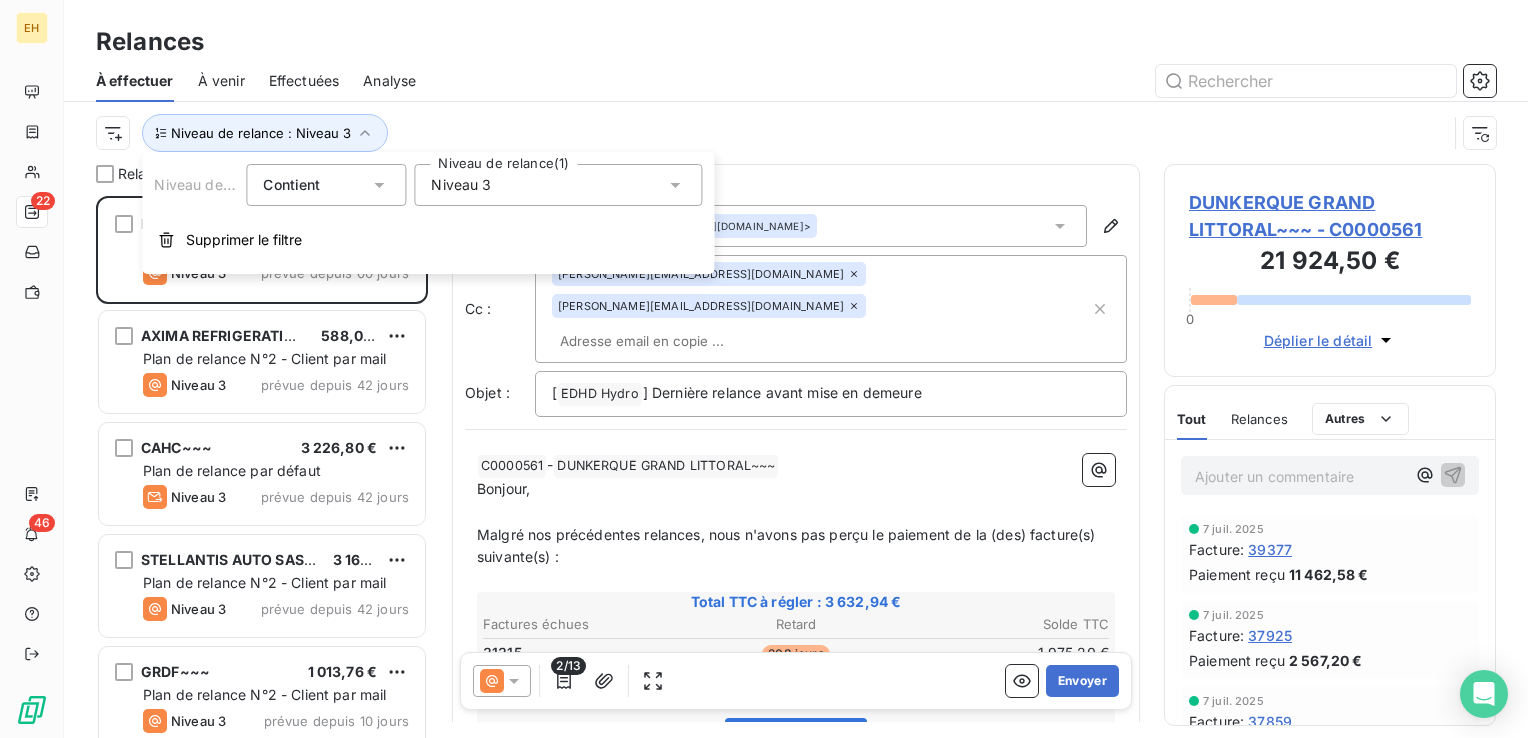 click on "Niveau 3" at bounding box center [461, 185] 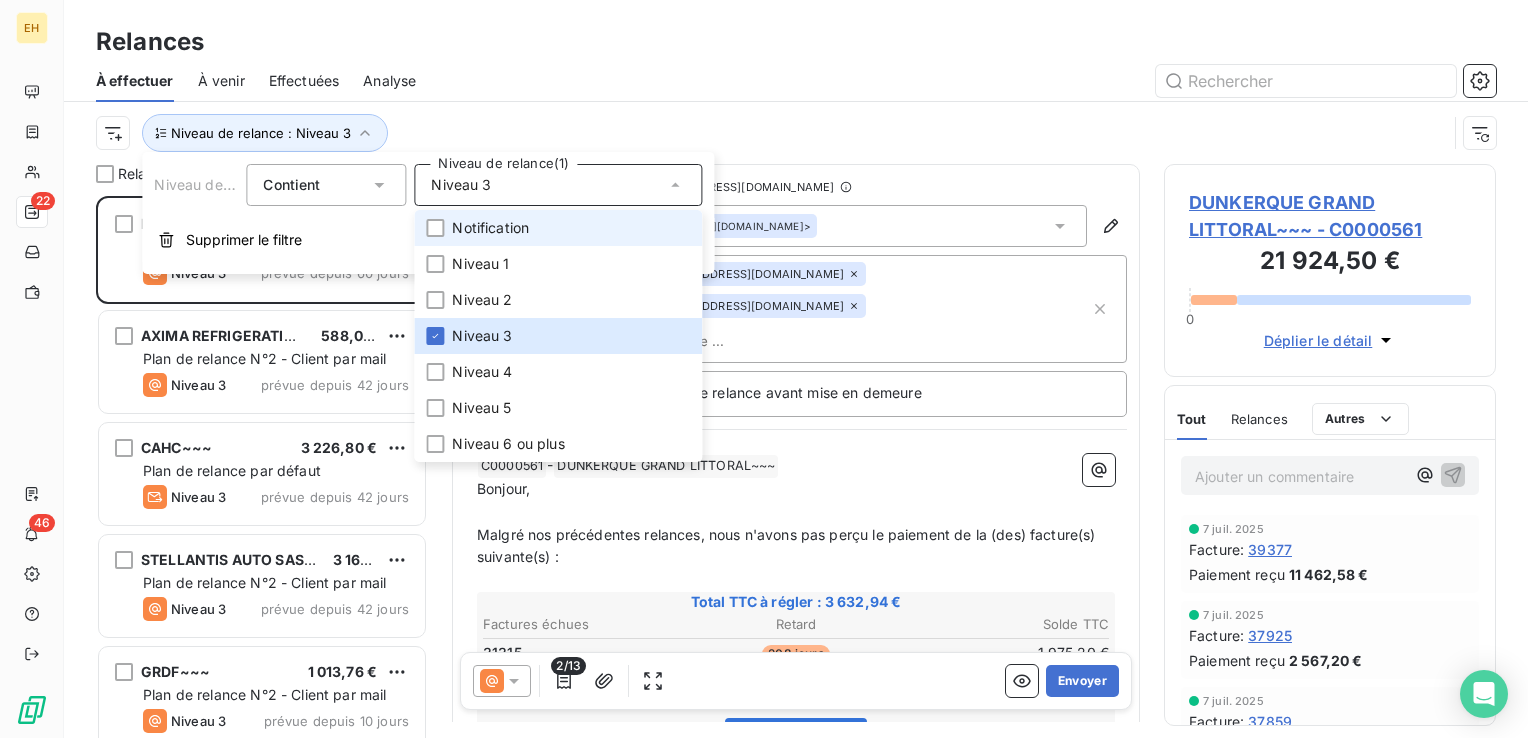 click on "Notification" at bounding box center [490, 228] 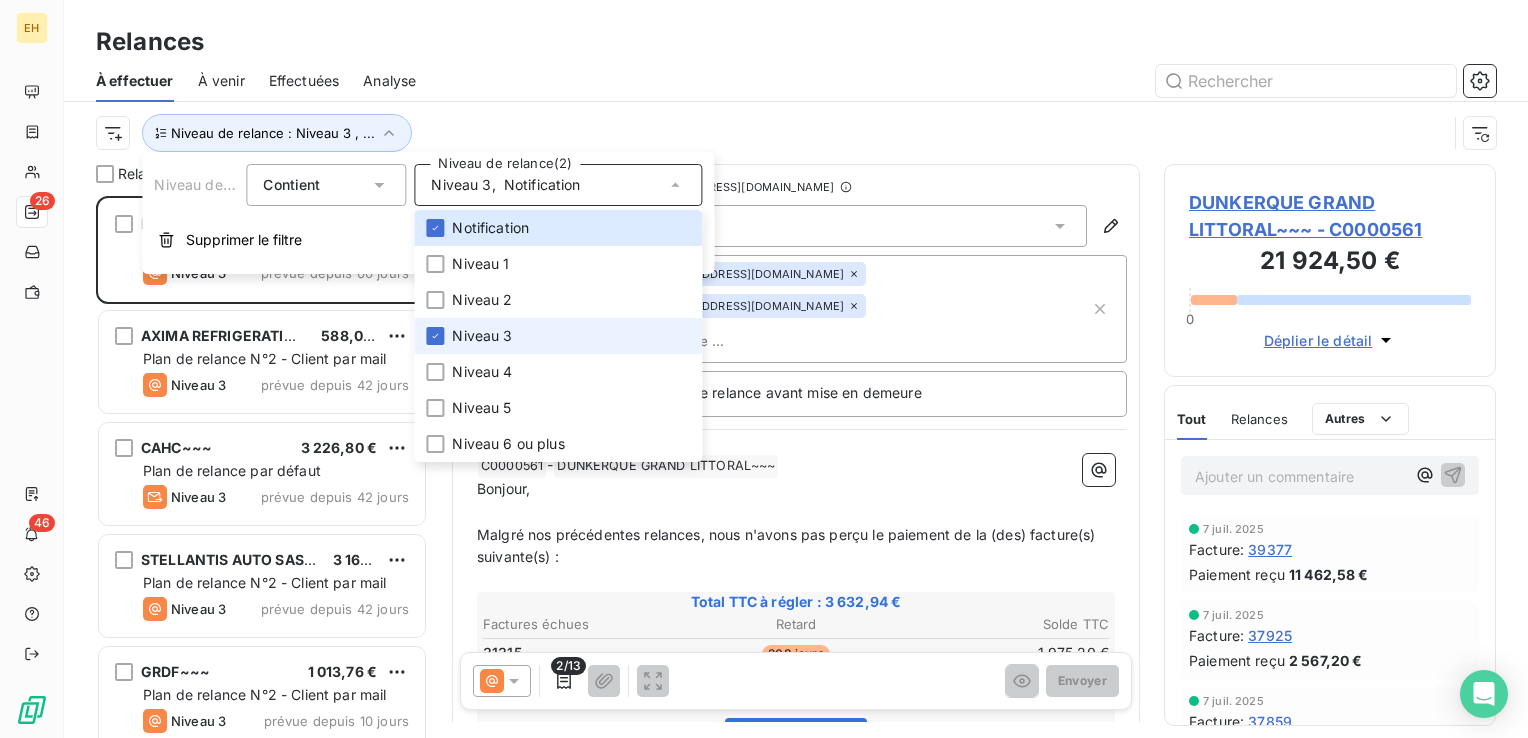 click on "Niveau 3" at bounding box center (482, 336) 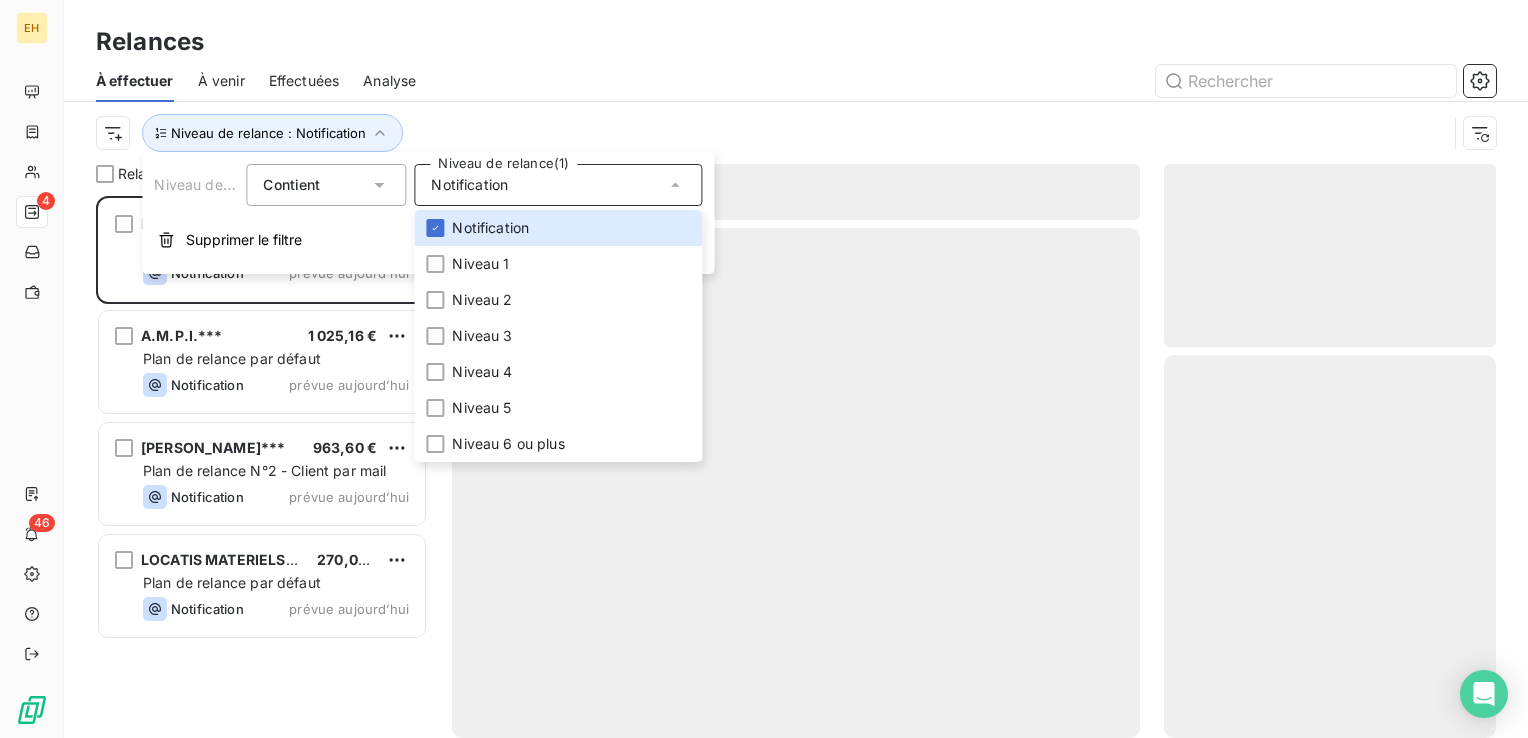 scroll, scrollTop: 16, scrollLeft: 16, axis: both 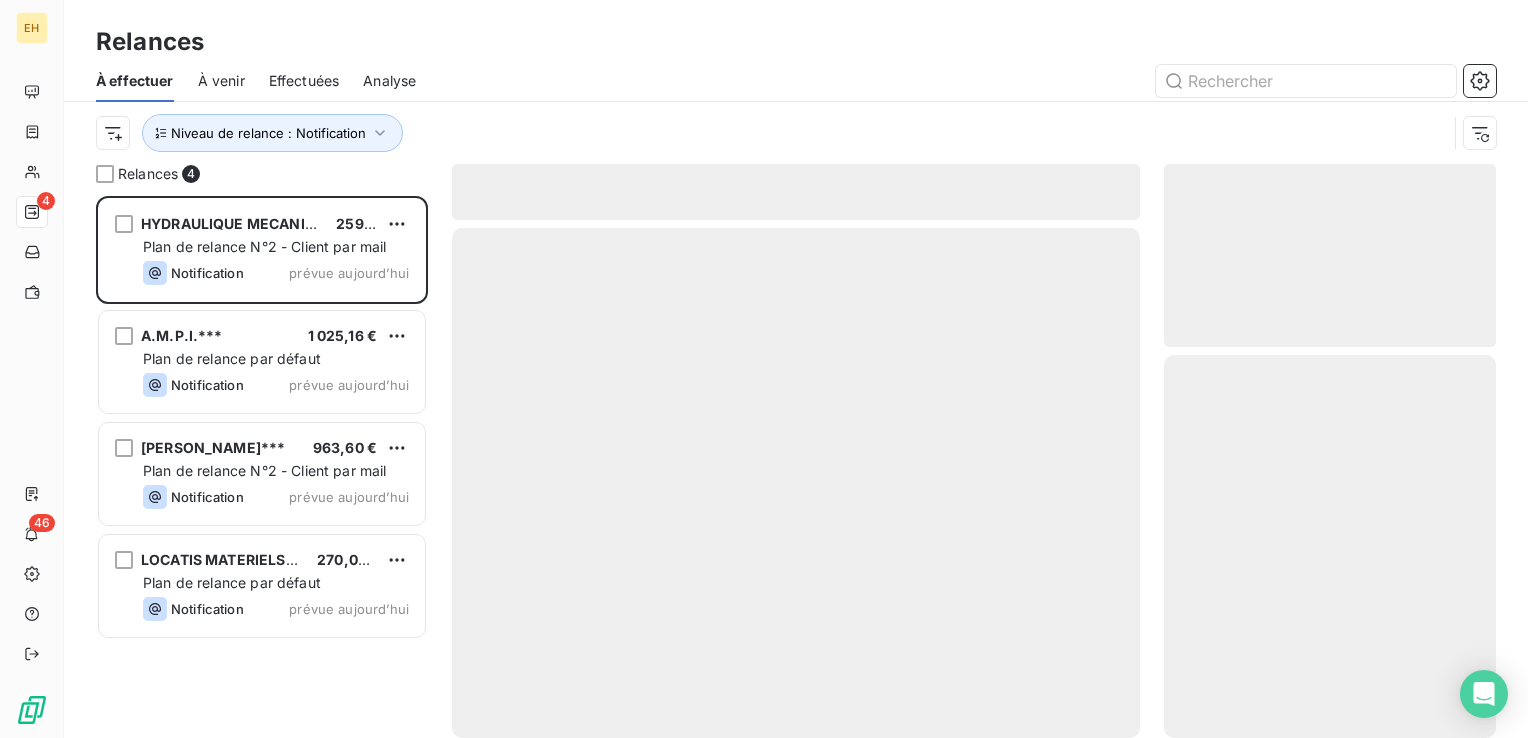click at bounding box center [968, 81] 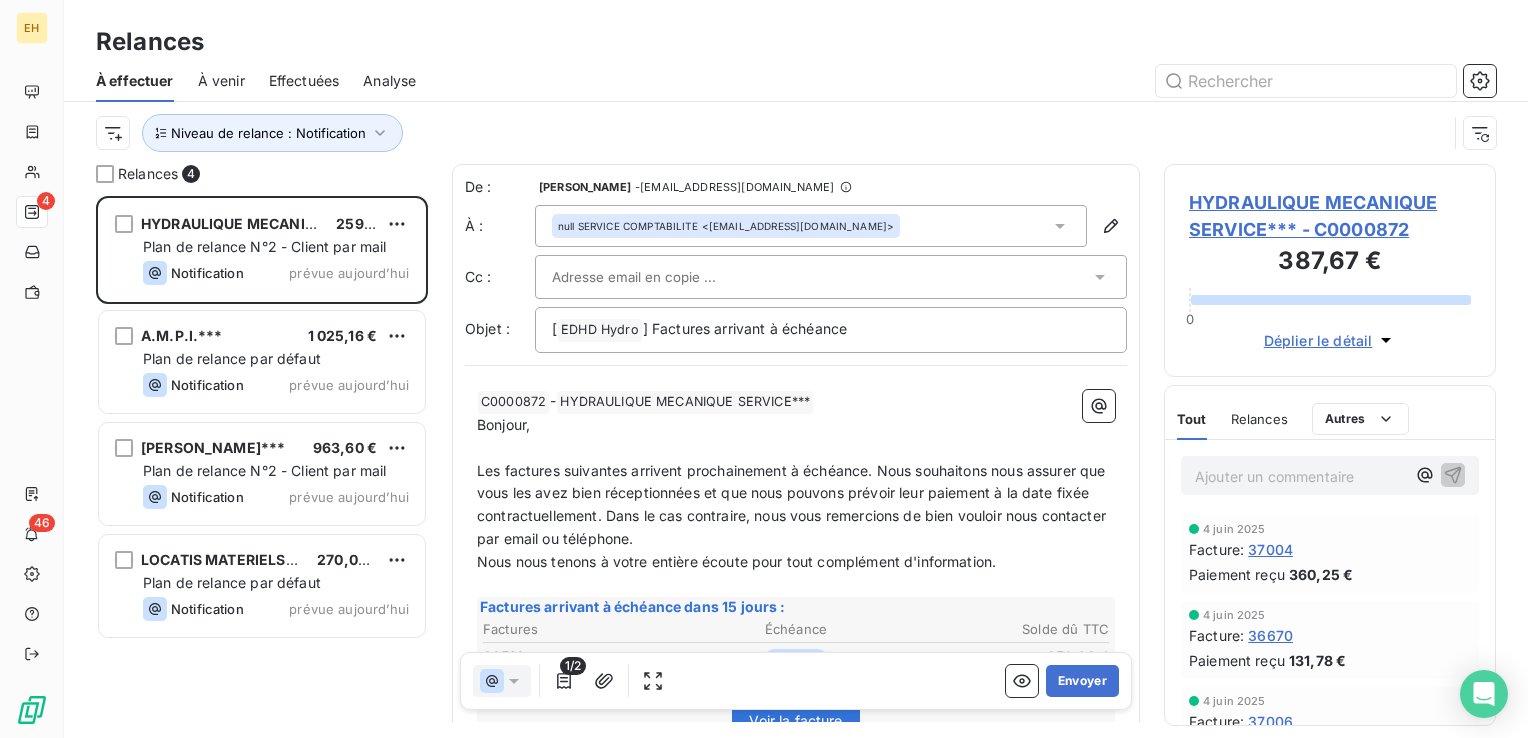 scroll, scrollTop: 16, scrollLeft: 16, axis: both 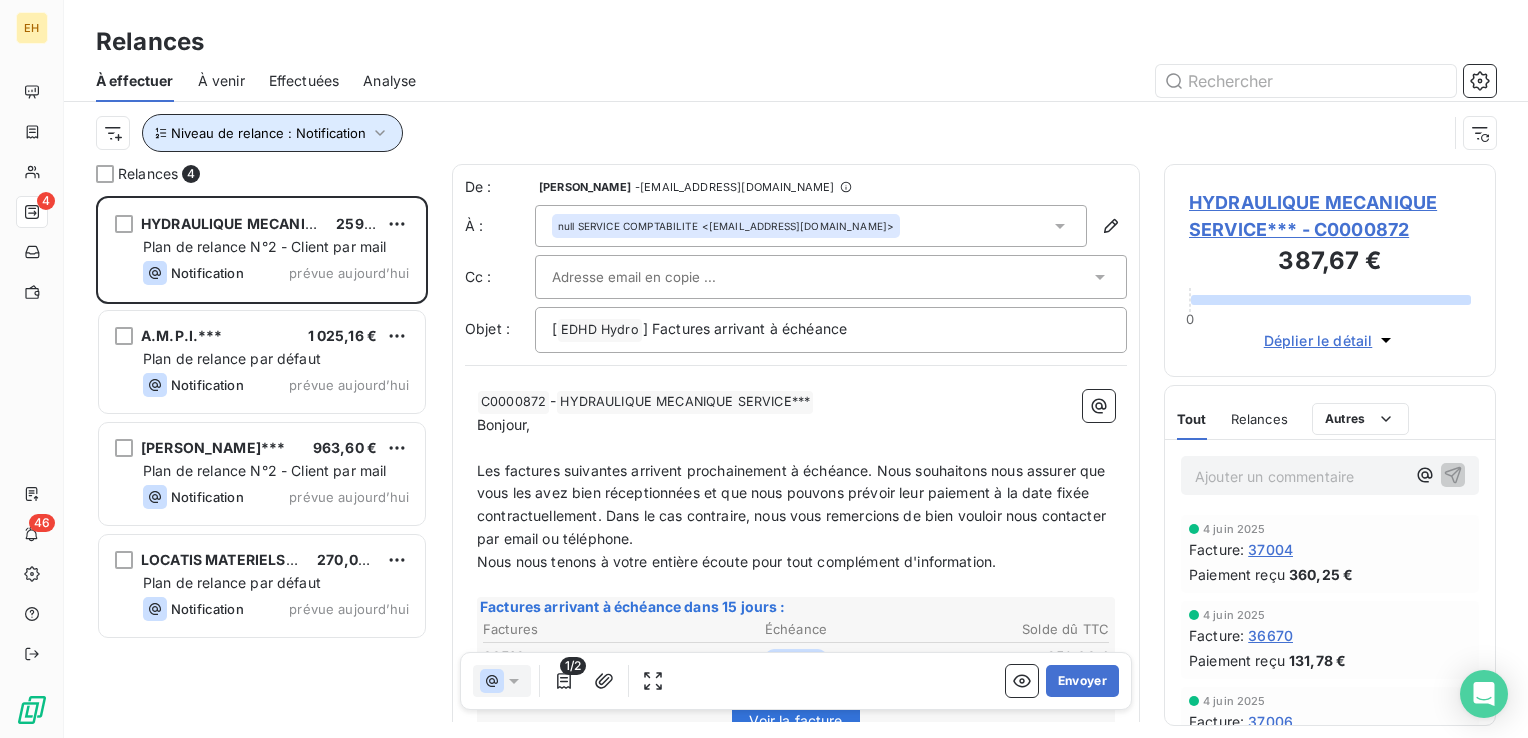 click on "Niveau de relance  : Notification" at bounding box center (272, 133) 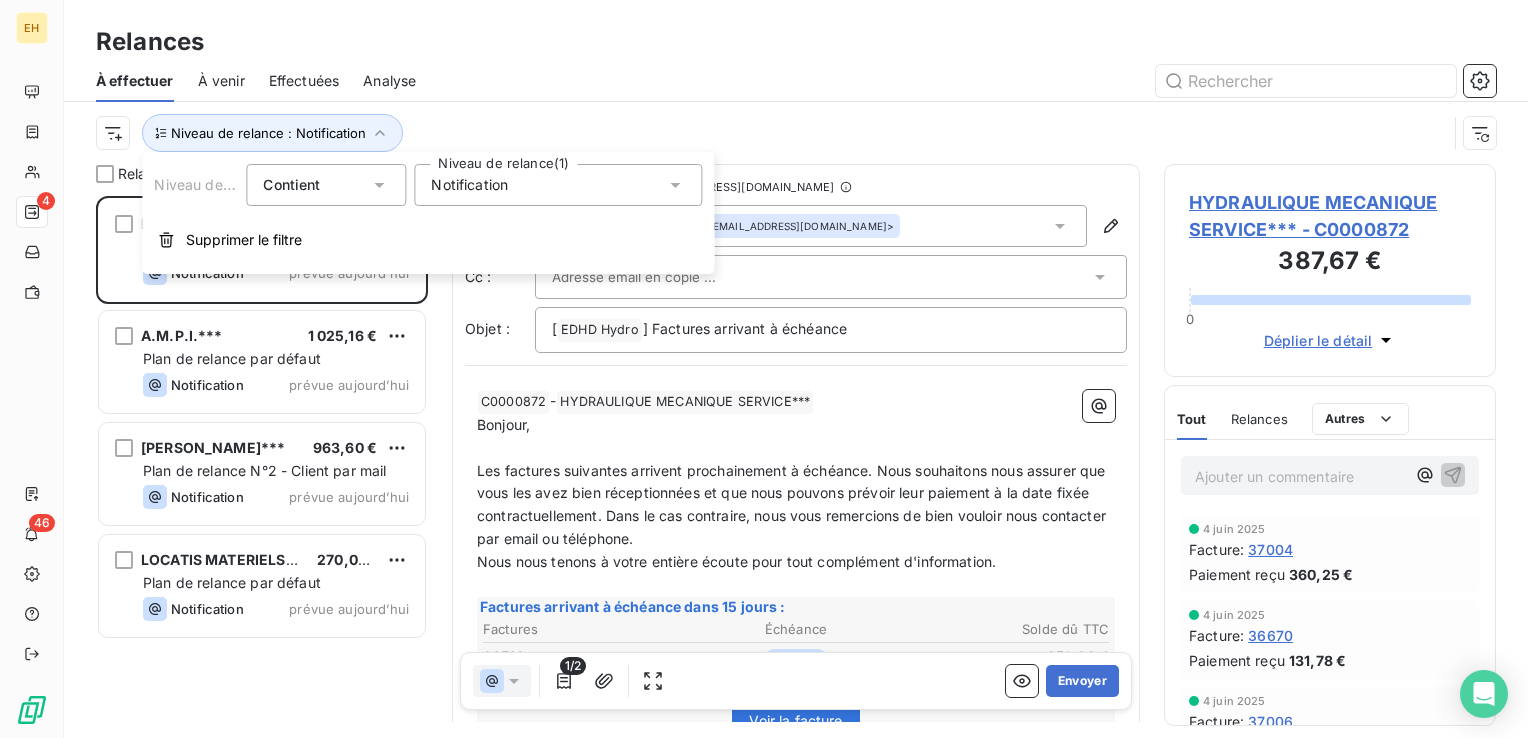 click on "Notification" at bounding box center (558, 185) 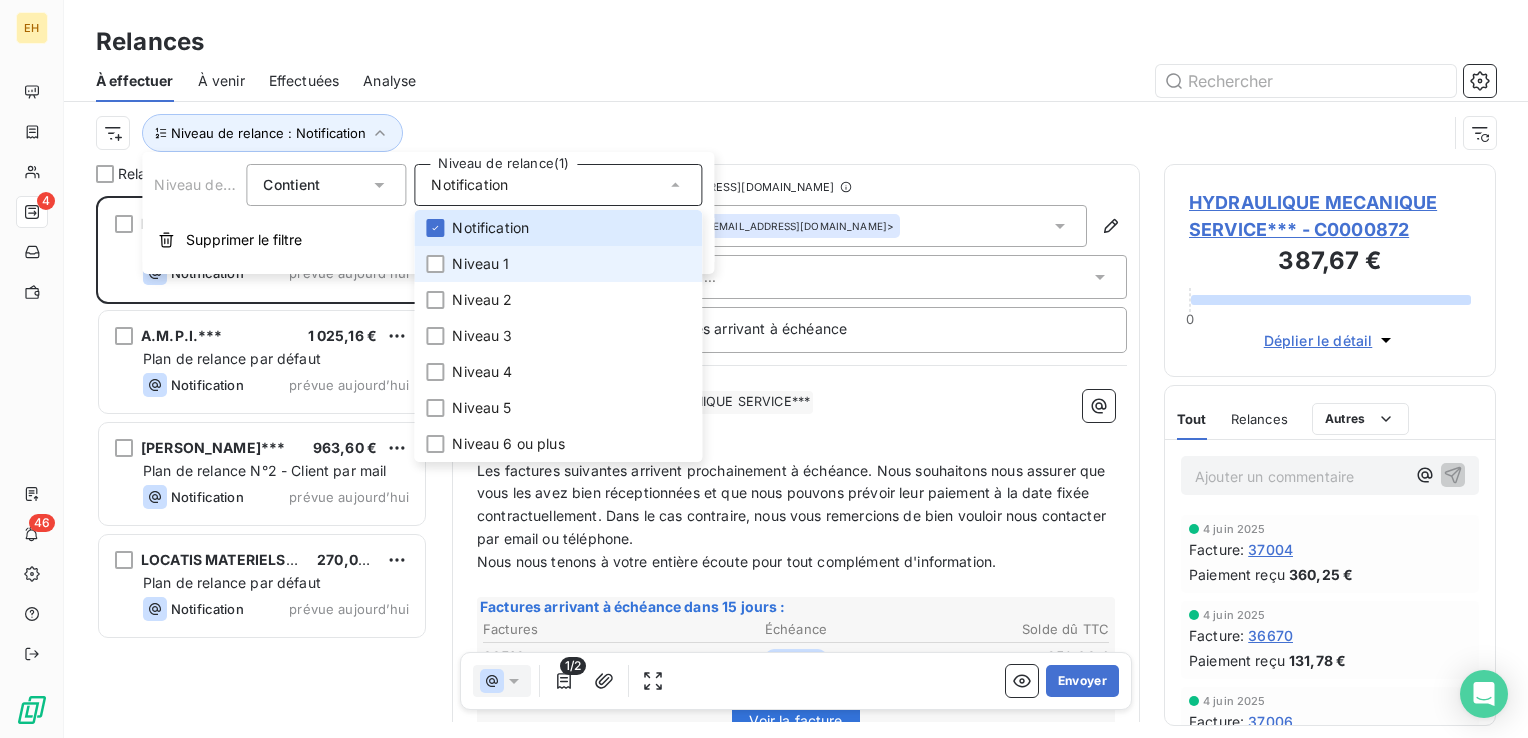 click on "Niveau 1" at bounding box center (480, 264) 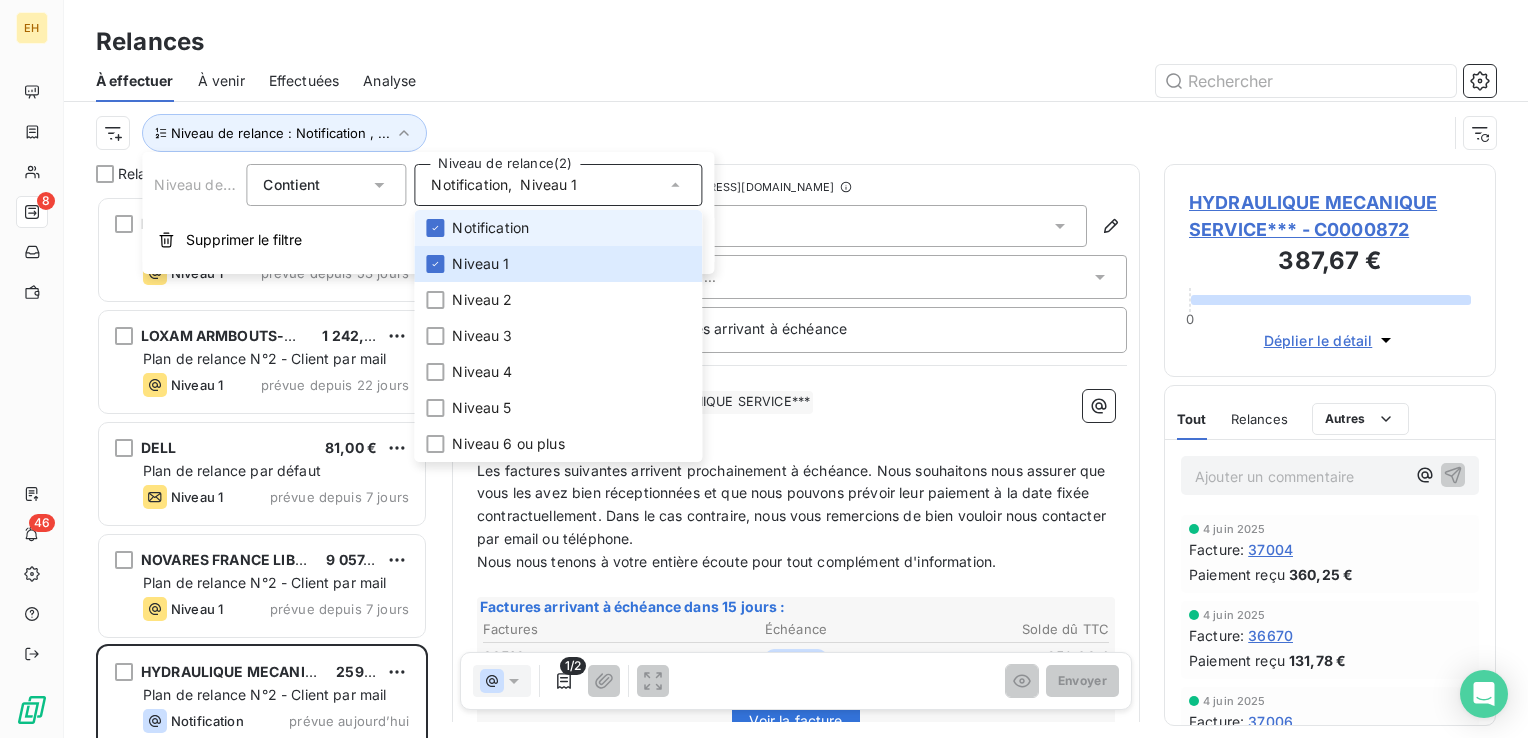 scroll, scrollTop: 16, scrollLeft: 16, axis: both 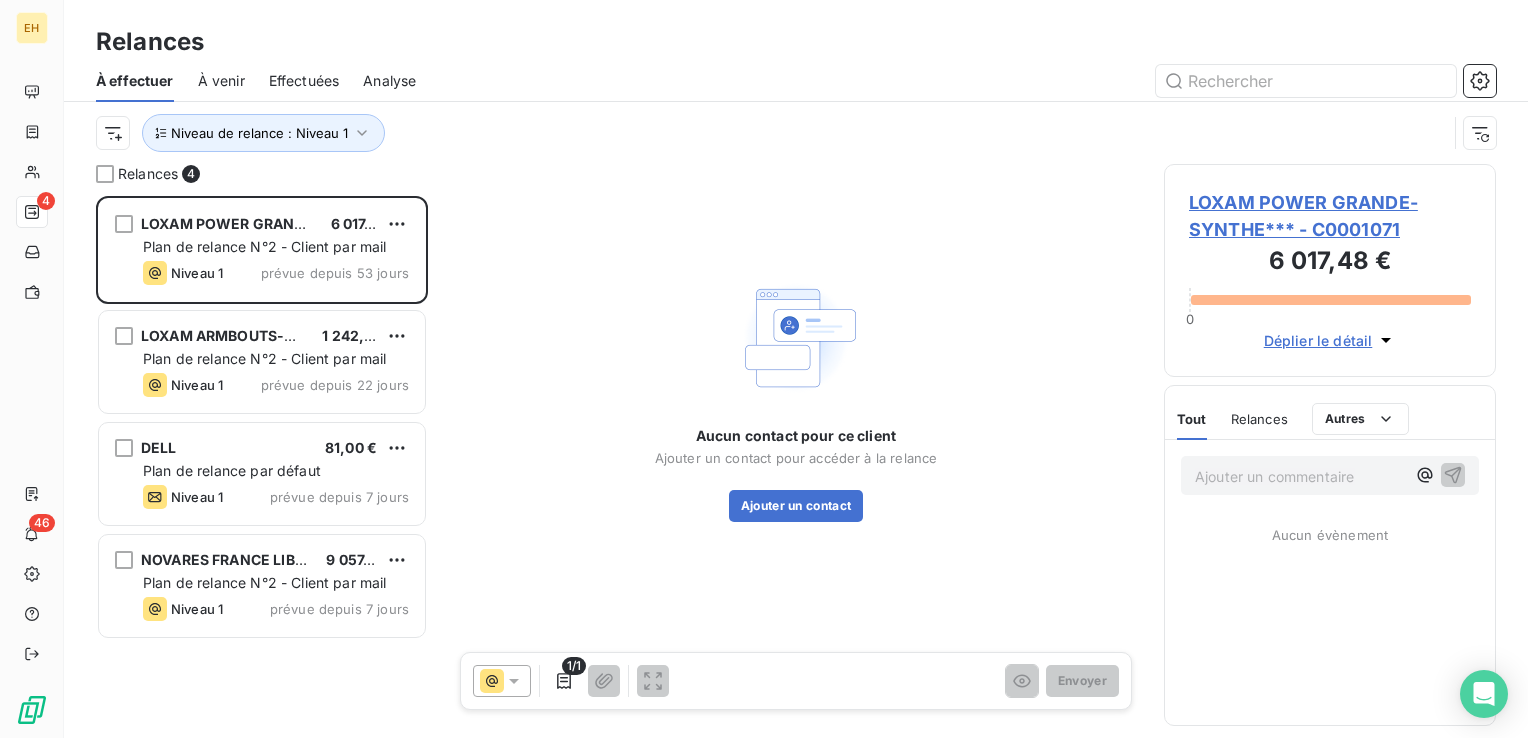 click on "À effectuer À venir Effectuées Analyse" at bounding box center (796, 81) 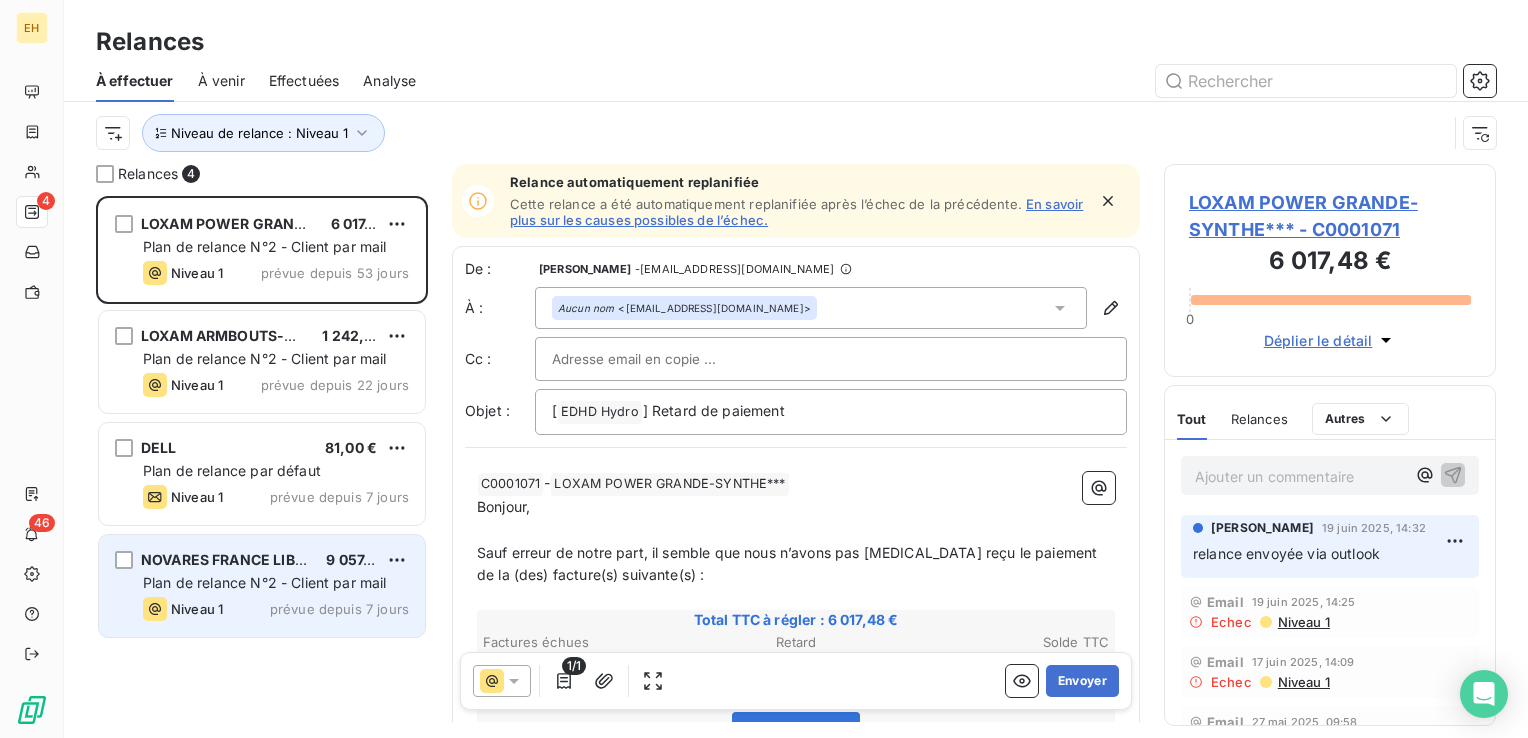 click on "NOVARES FRANCE LIBERCOURT*** 9 057,83 € Plan de relance N°2 - Client par mail  Niveau 1 prévue depuis 7 jours" at bounding box center [262, 586] 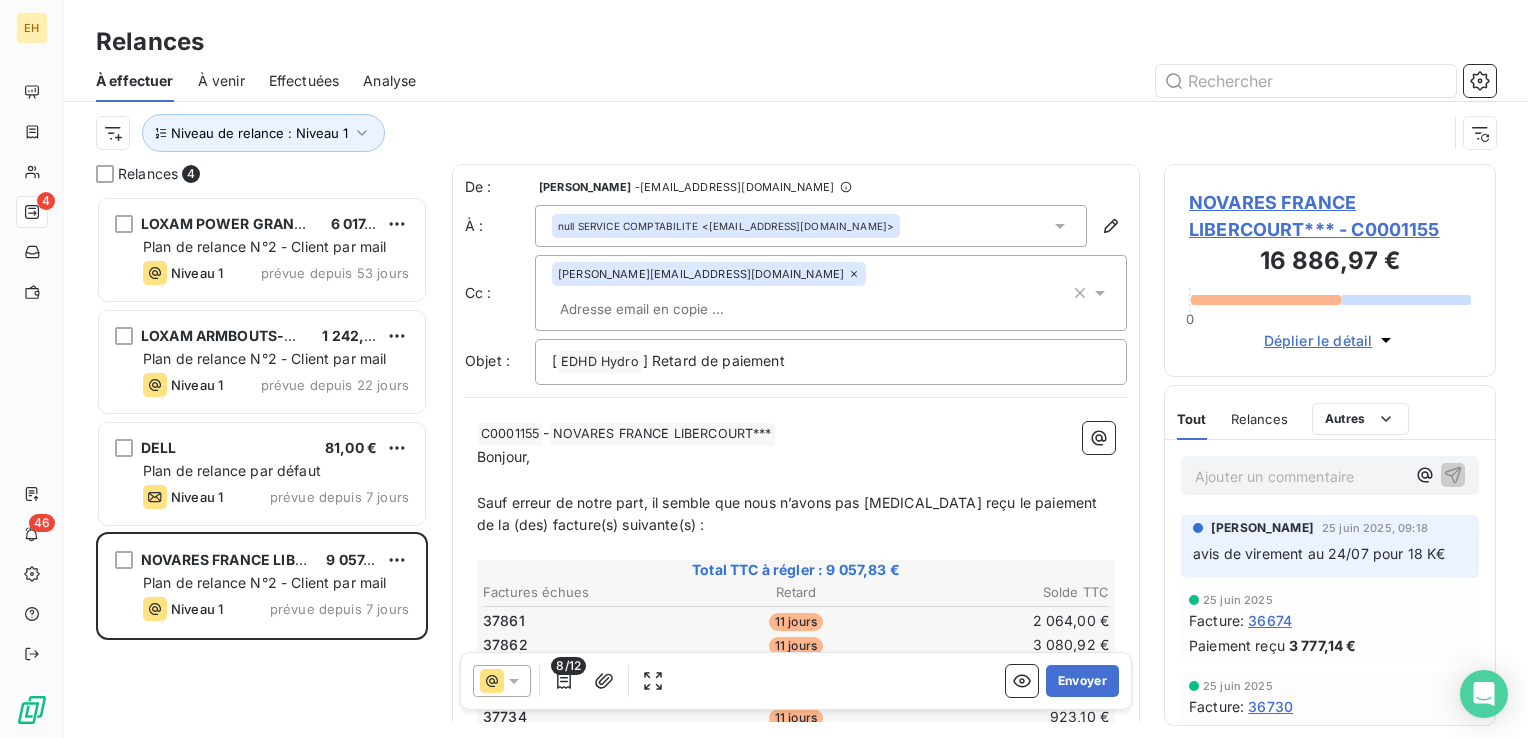 scroll, scrollTop: 0, scrollLeft: 0, axis: both 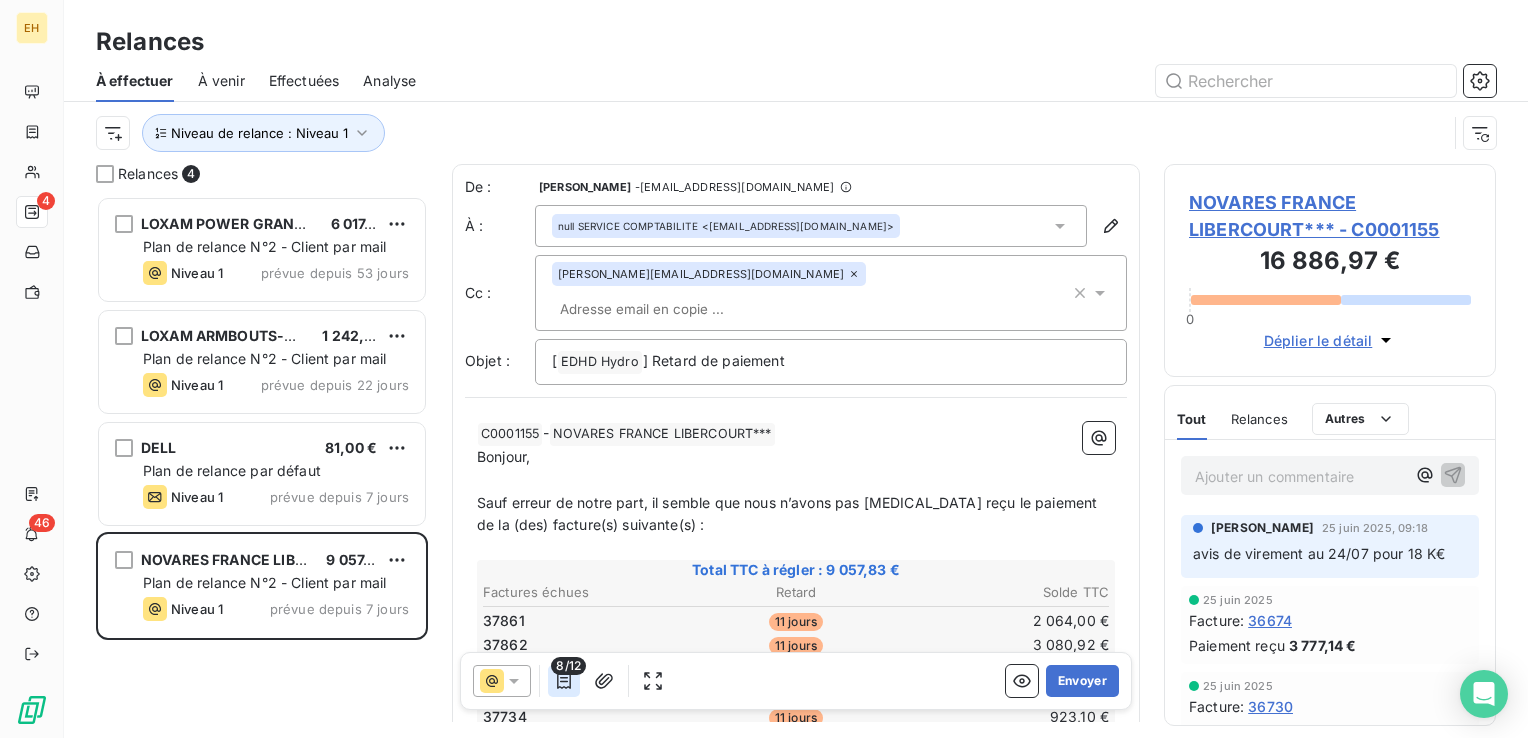 click 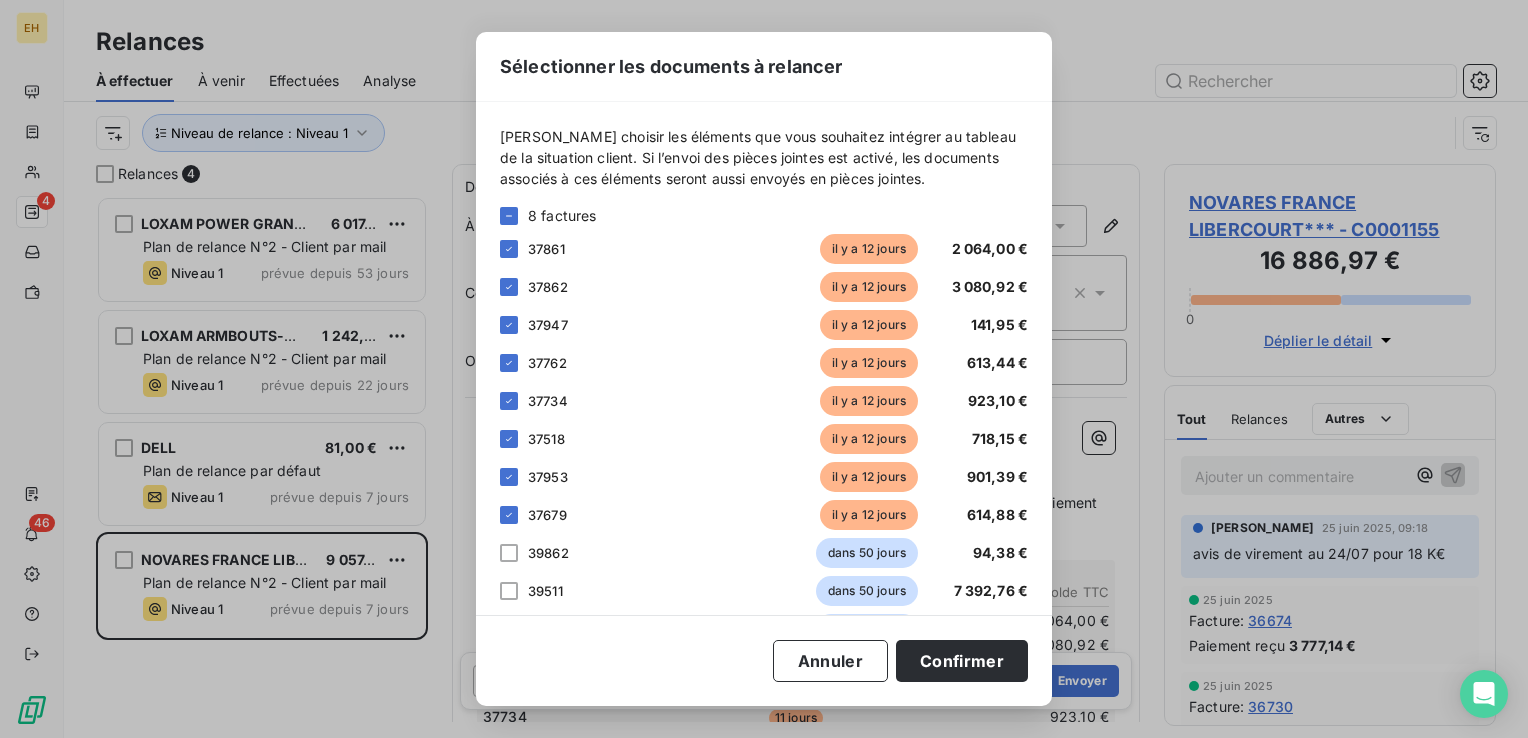 click on "Annuler Confirmer" at bounding box center (764, 661) 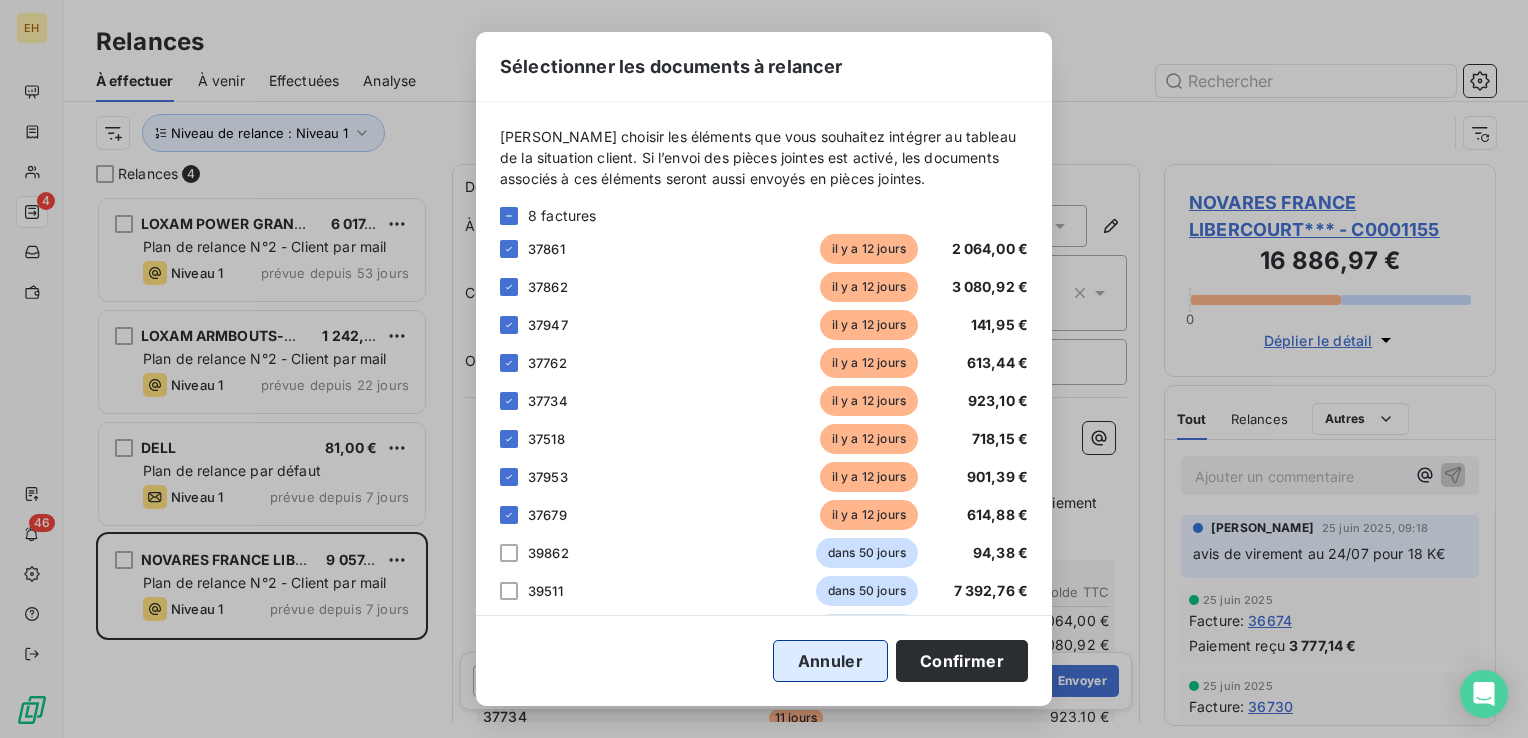 click on "Annuler" at bounding box center (830, 661) 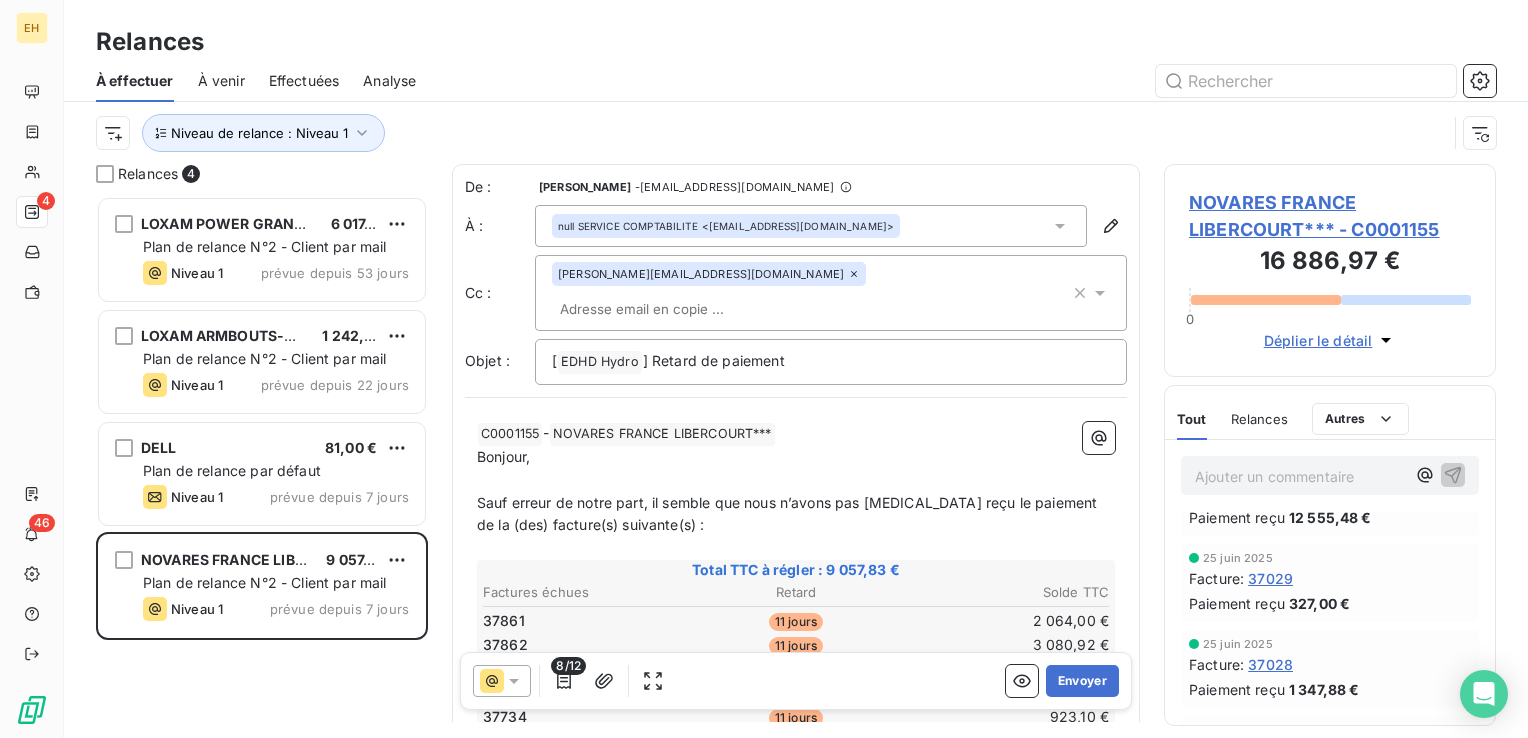 scroll, scrollTop: 400, scrollLeft: 0, axis: vertical 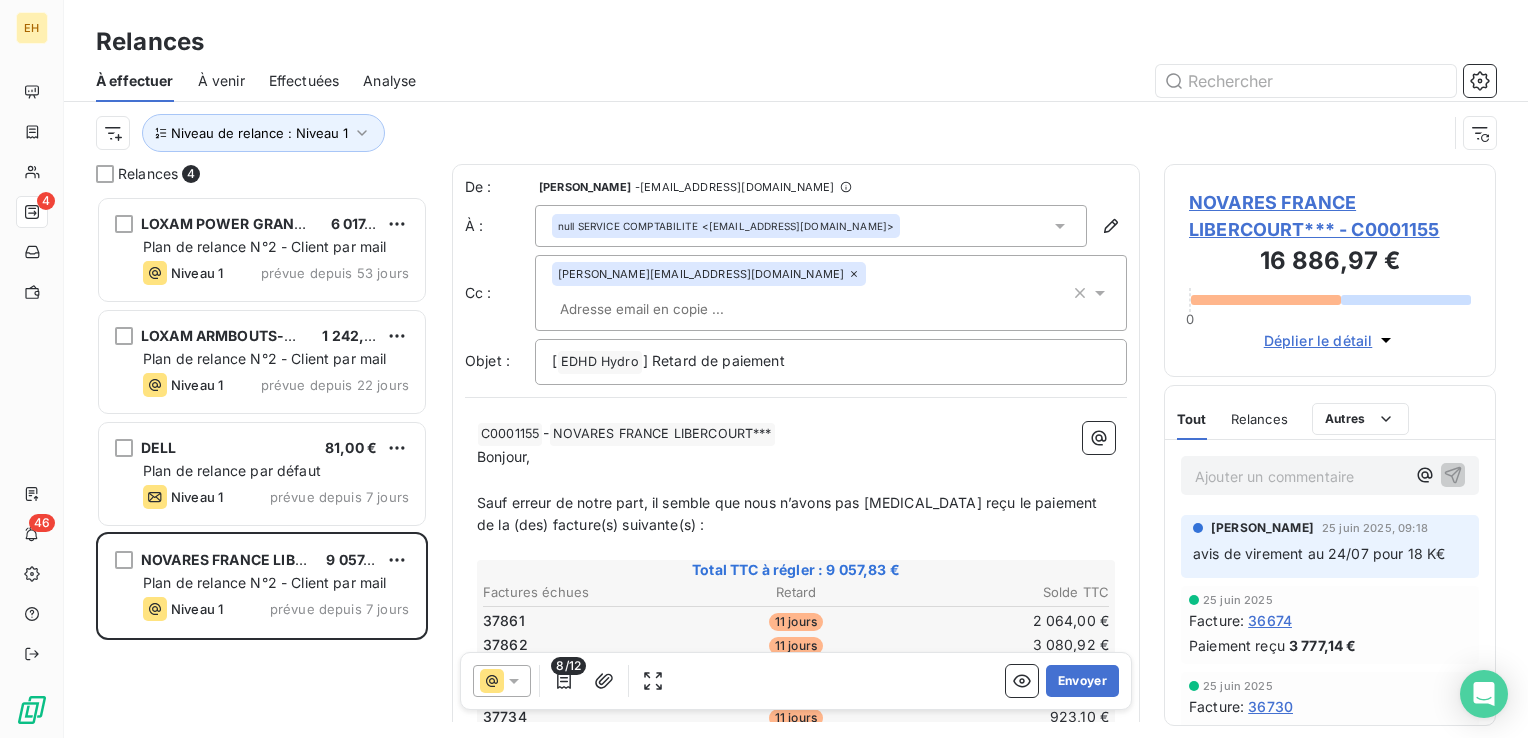 click on "[PERSON_NAME] [DATE] 09:18" at bounding box center [1330, 528] 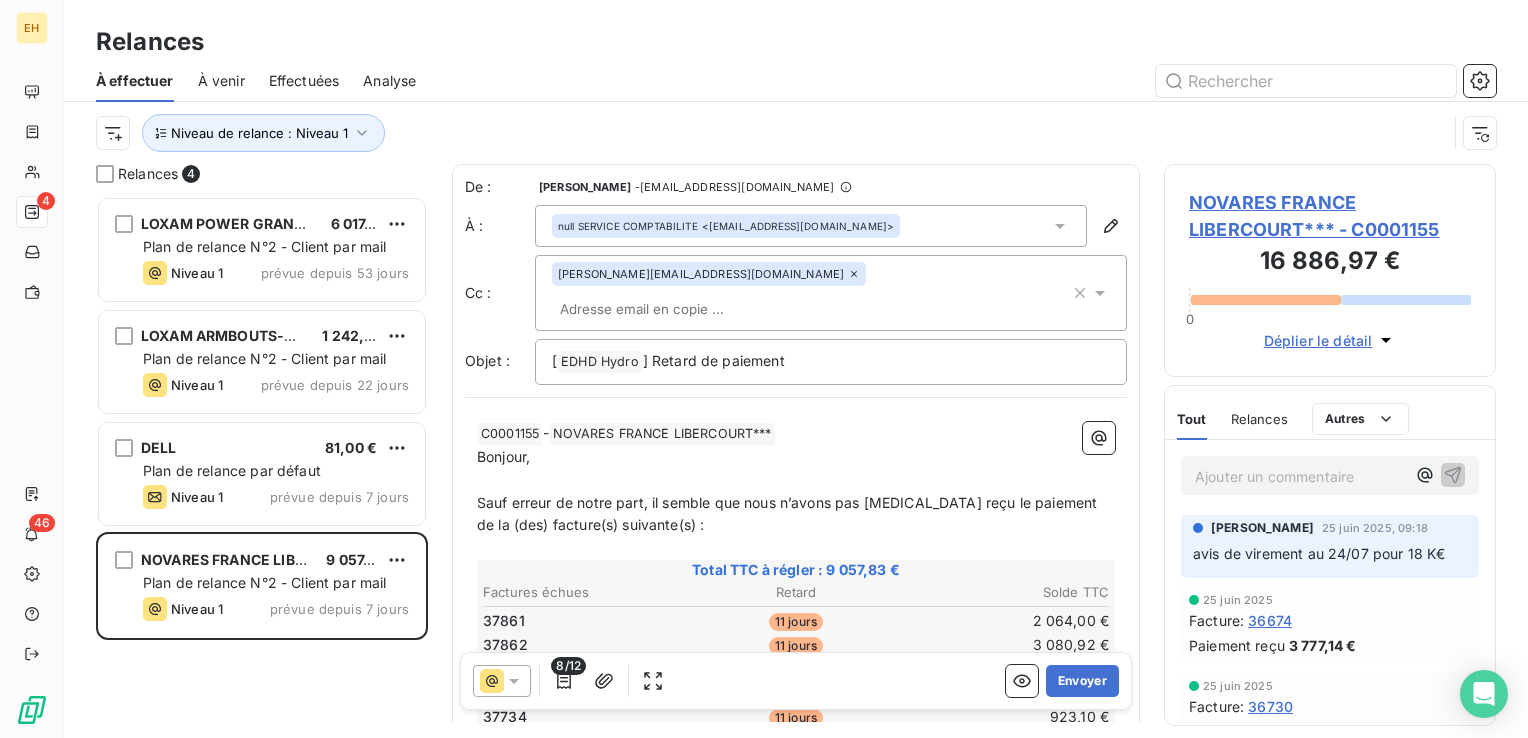 click on "[PERSON_NAME] [DATE] 09:18" at bounding box center (1330, 528) 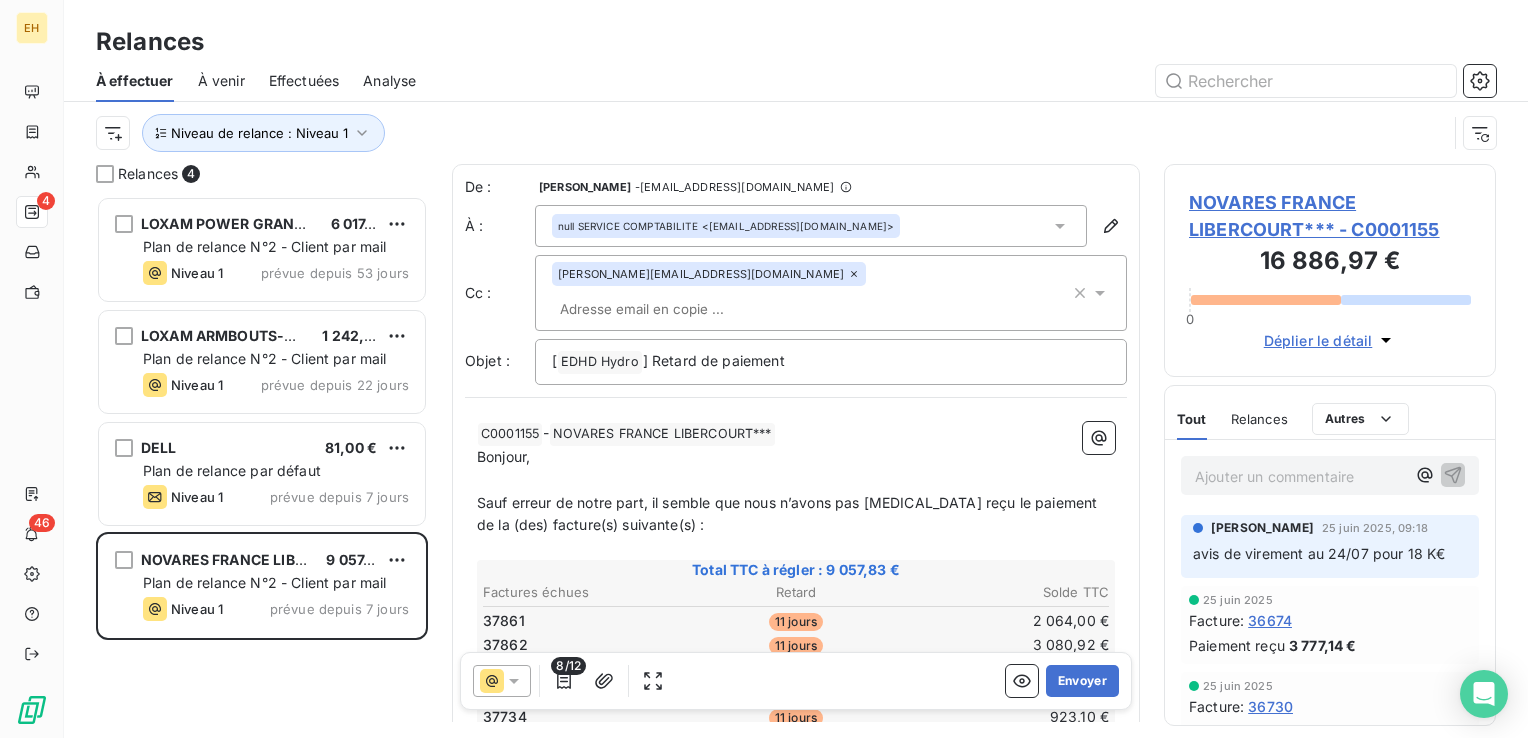 click on "NOVARES FRANCE LIBERCOURT*** - C0001155" at bounding box center [1330, 216] 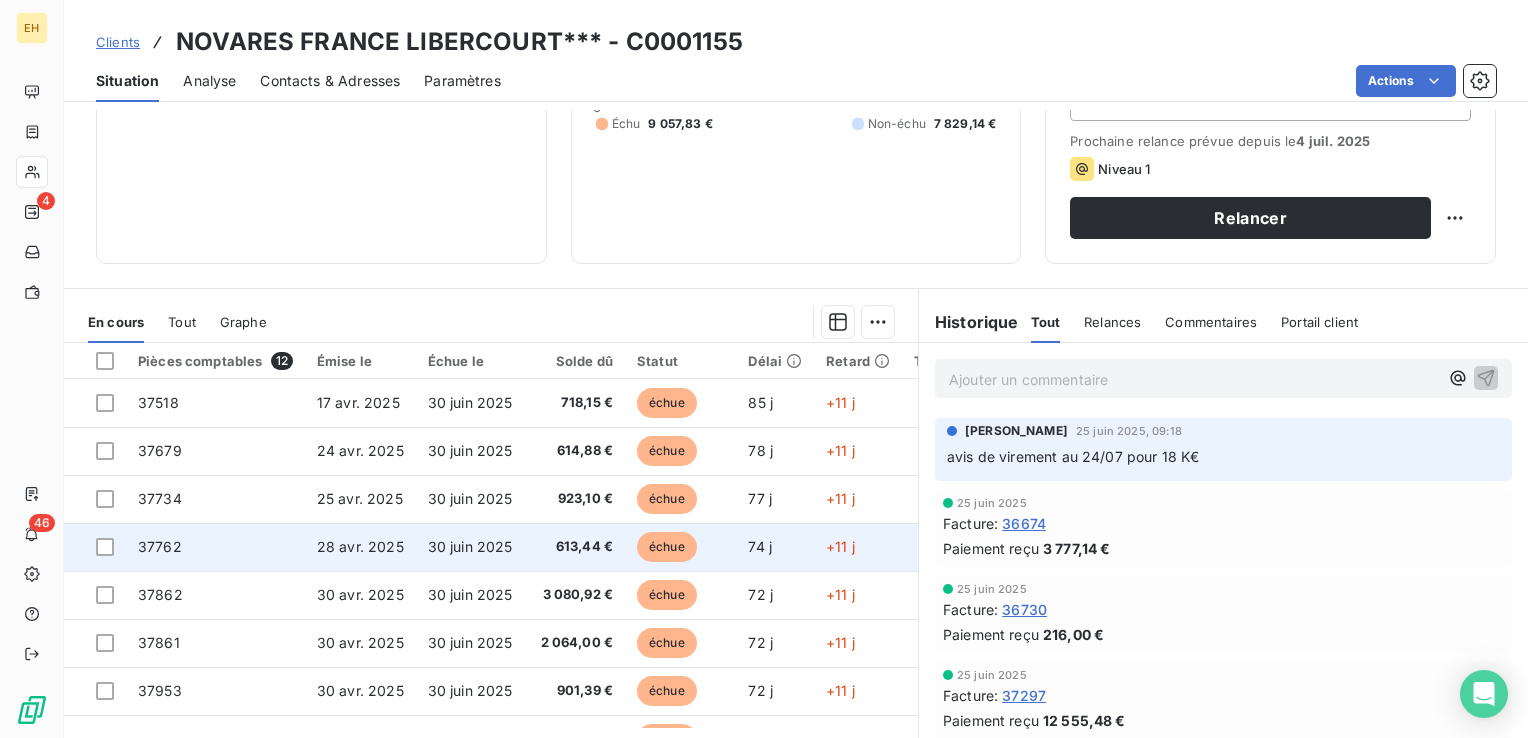 scroll, scrollTop: 300, scrollLeft: 0, axis: vertical 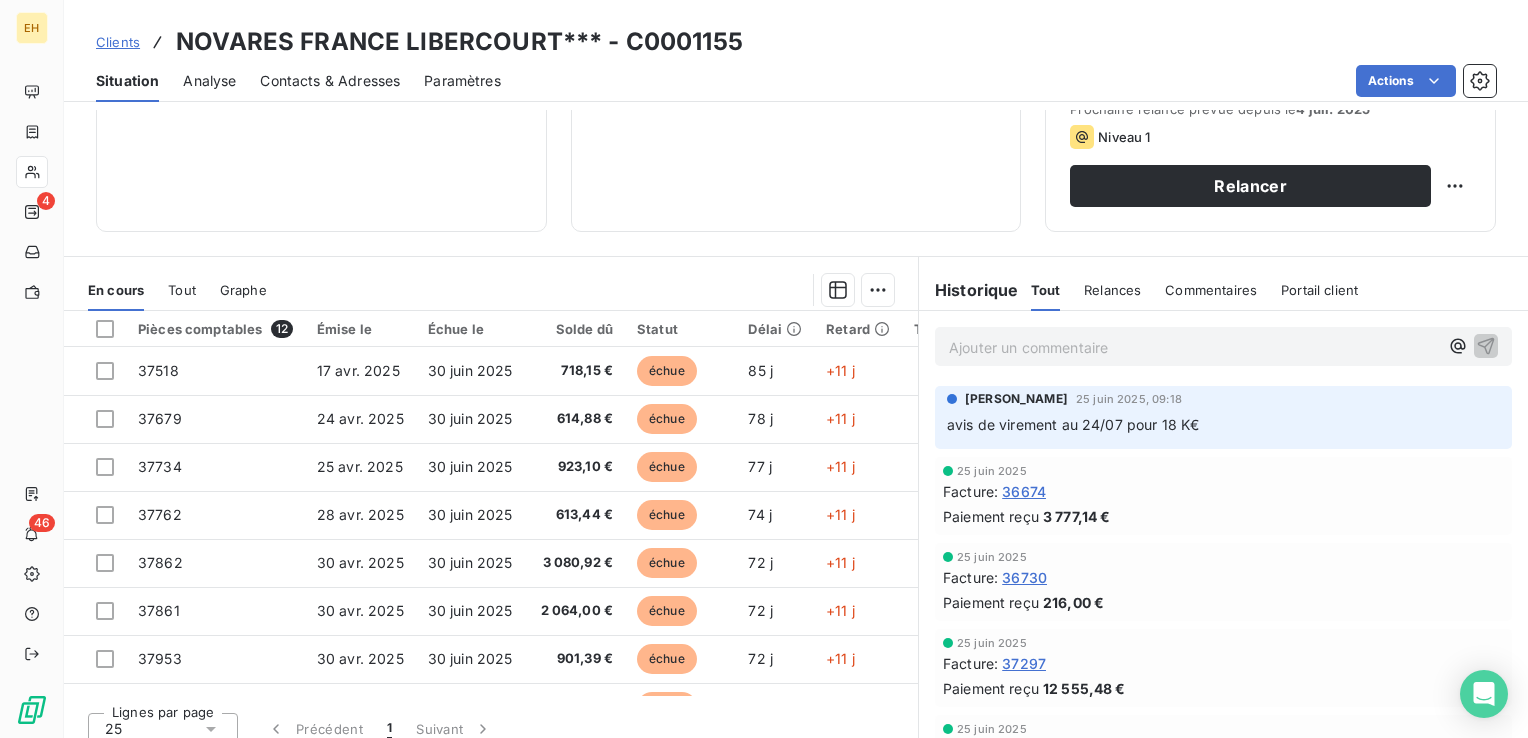 click on "avis de virement au 24/07 pour 18 K€" at bounding box center (1223, 425) 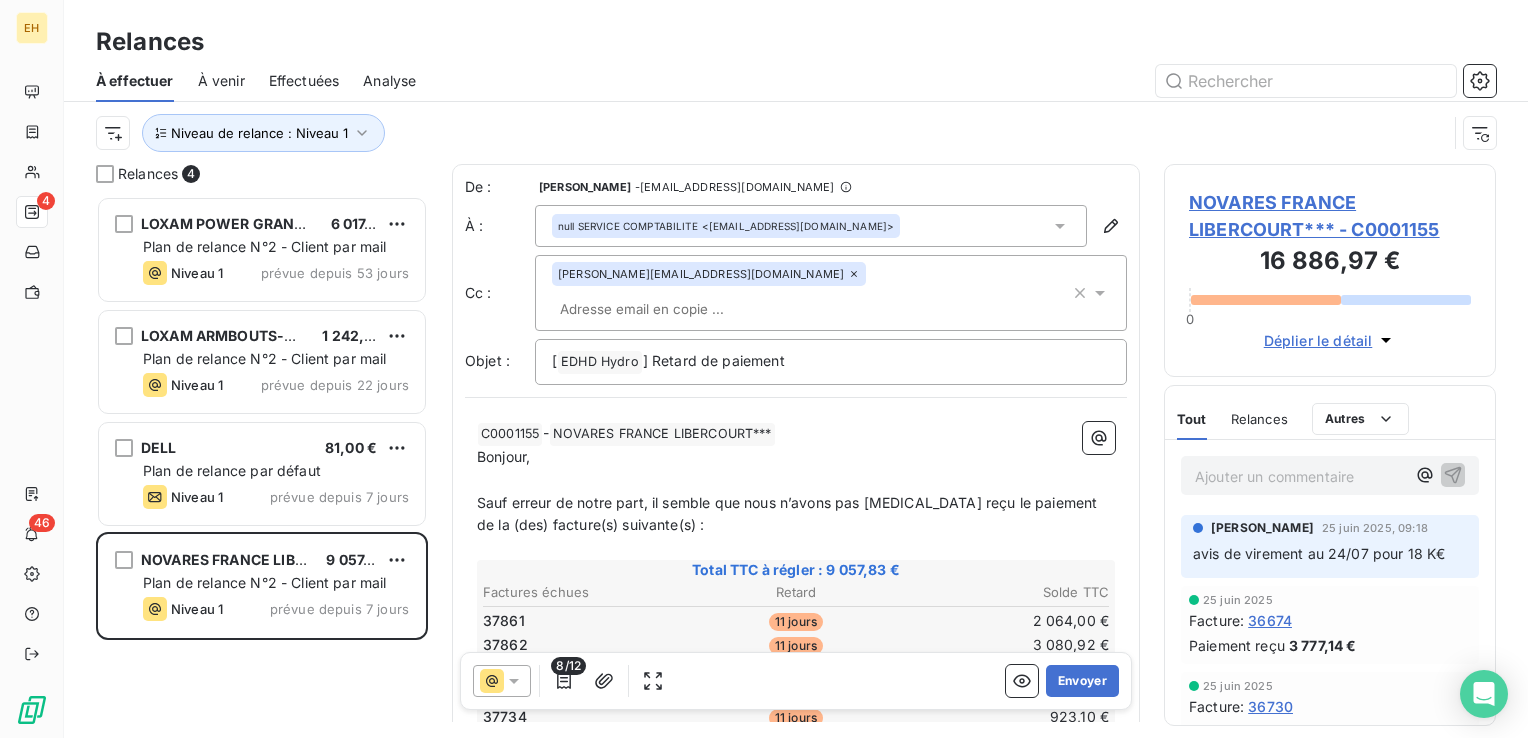 scroll, scrollTop: 16, scrollLeft: 16, axis: both 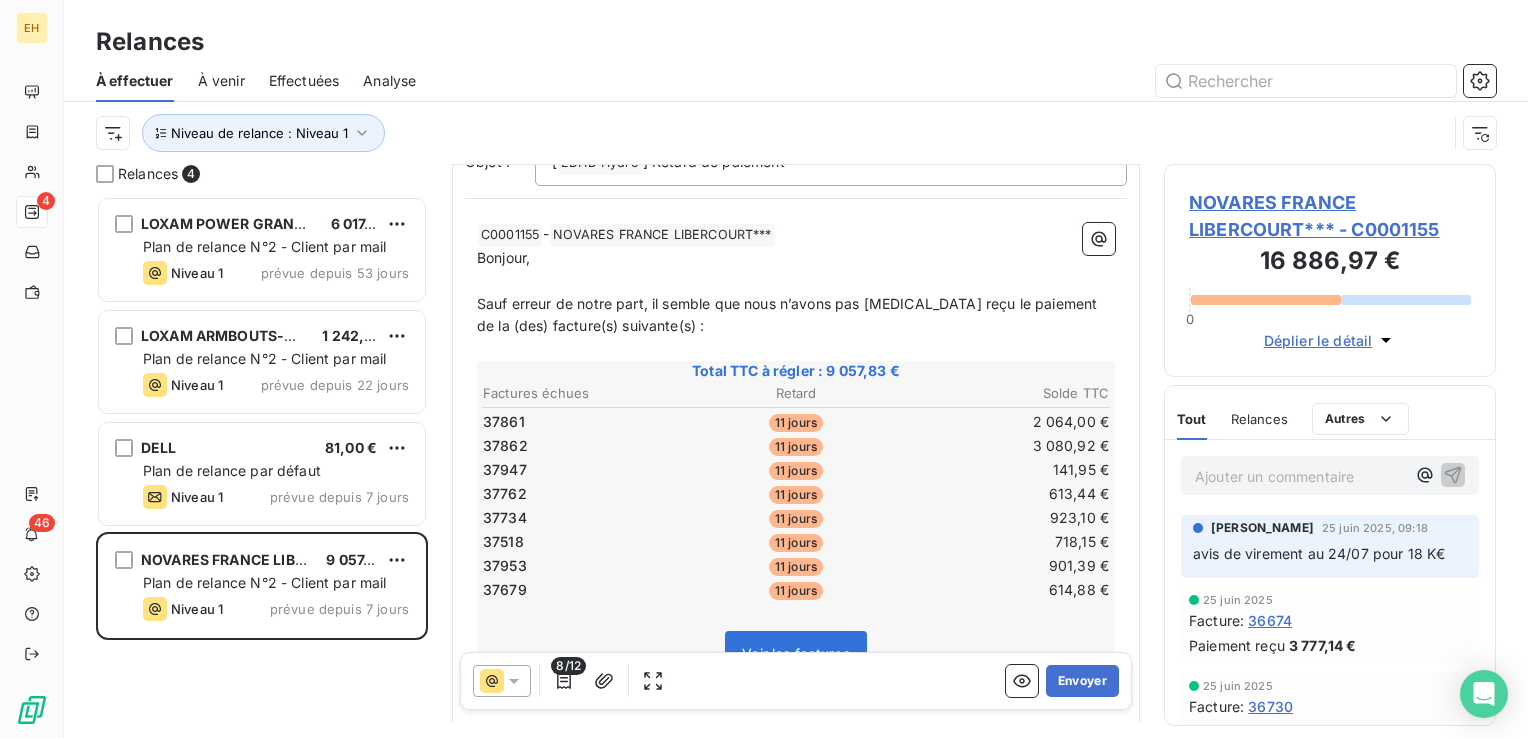 click on "NOVARES FRANCE LIBERCOURT*** - C0001155" at bounding box center [1330, 216] 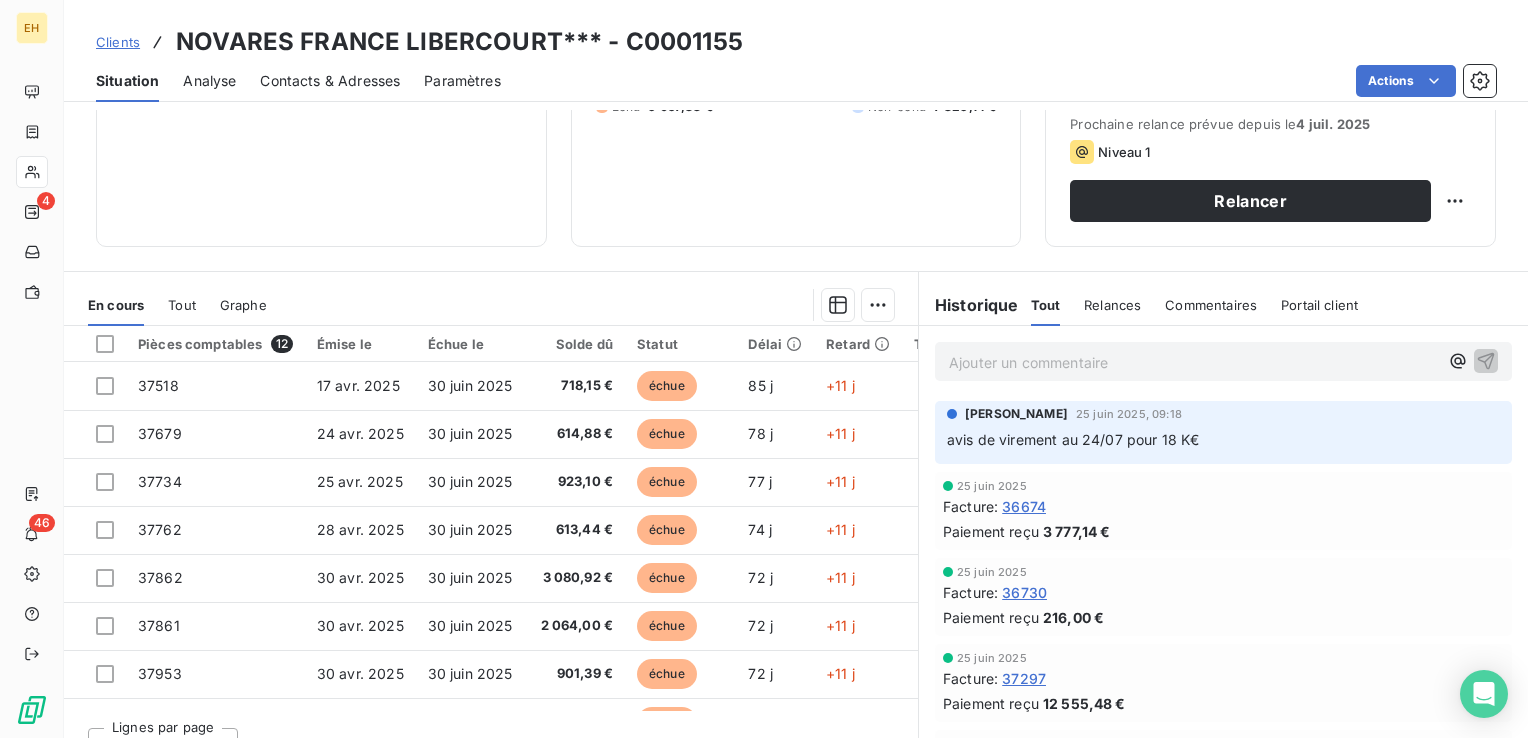 scroll, scrollTop: 300, scrollLeft: 0, axis: vertical 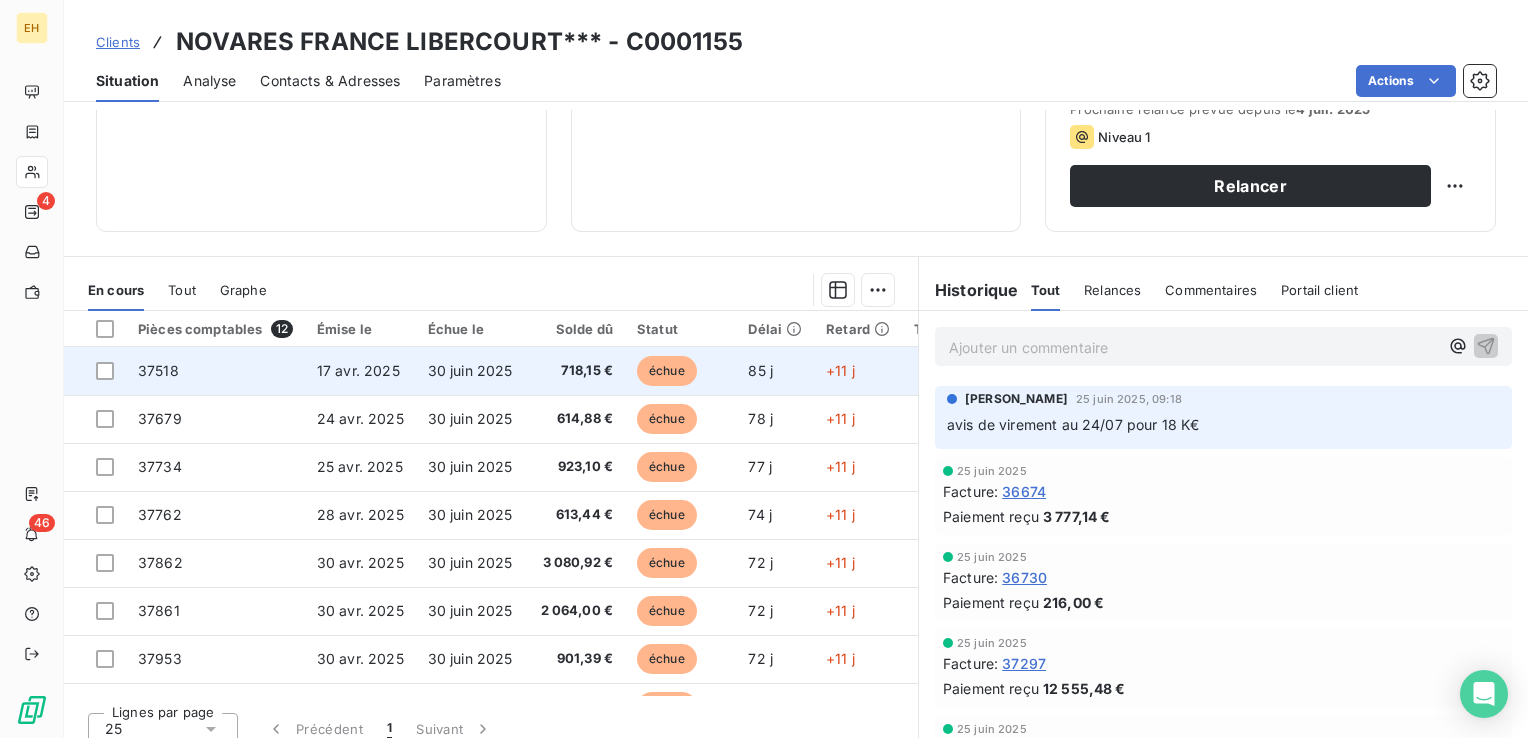 click on "718,15 €" at bounding box center (577, 371) 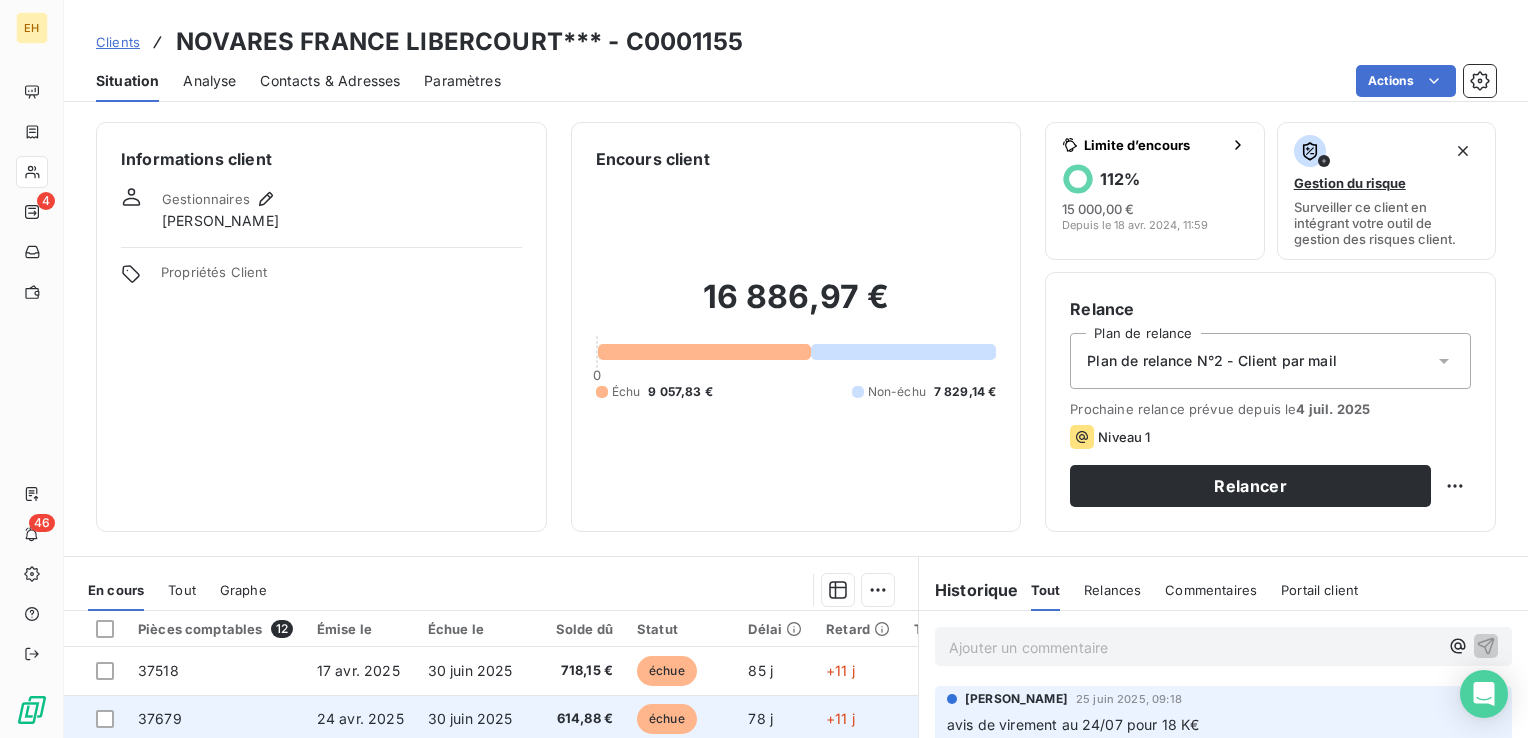 click on "614,88 €" at bounding box center (577, 719) 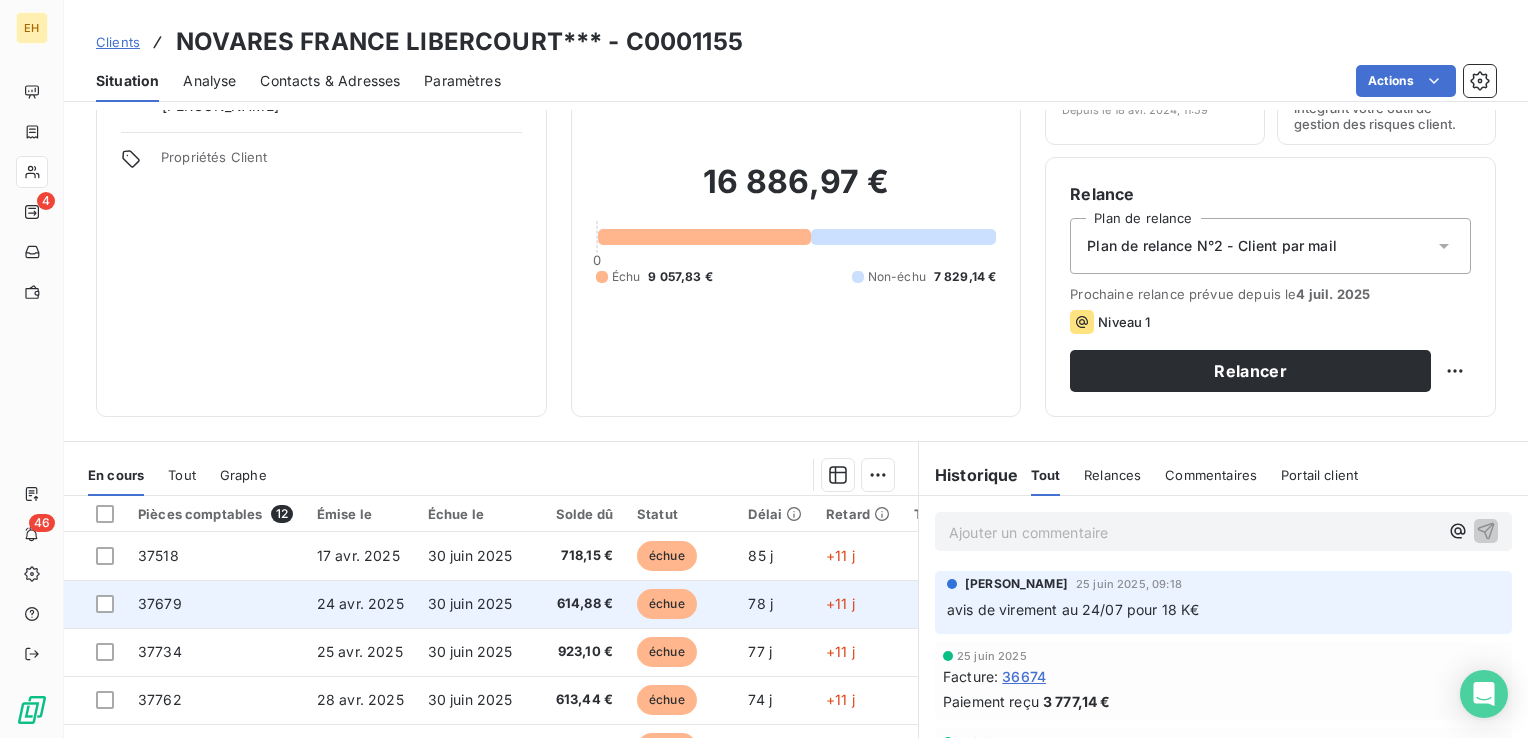 scroll, scrollTop: 200, scrollLeft: 0, axis: vertical 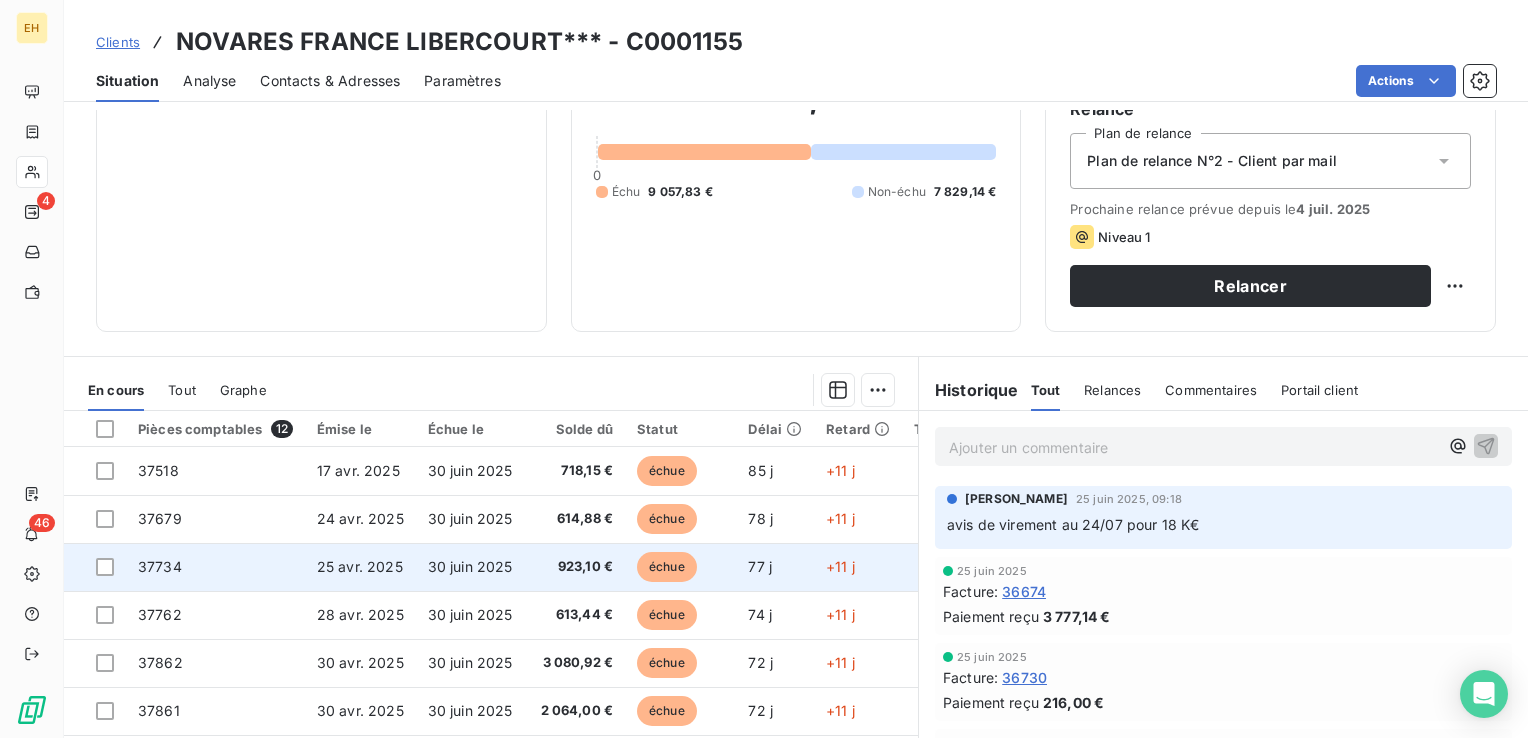 click on "923,10 €" at bounding box center (577, 567) 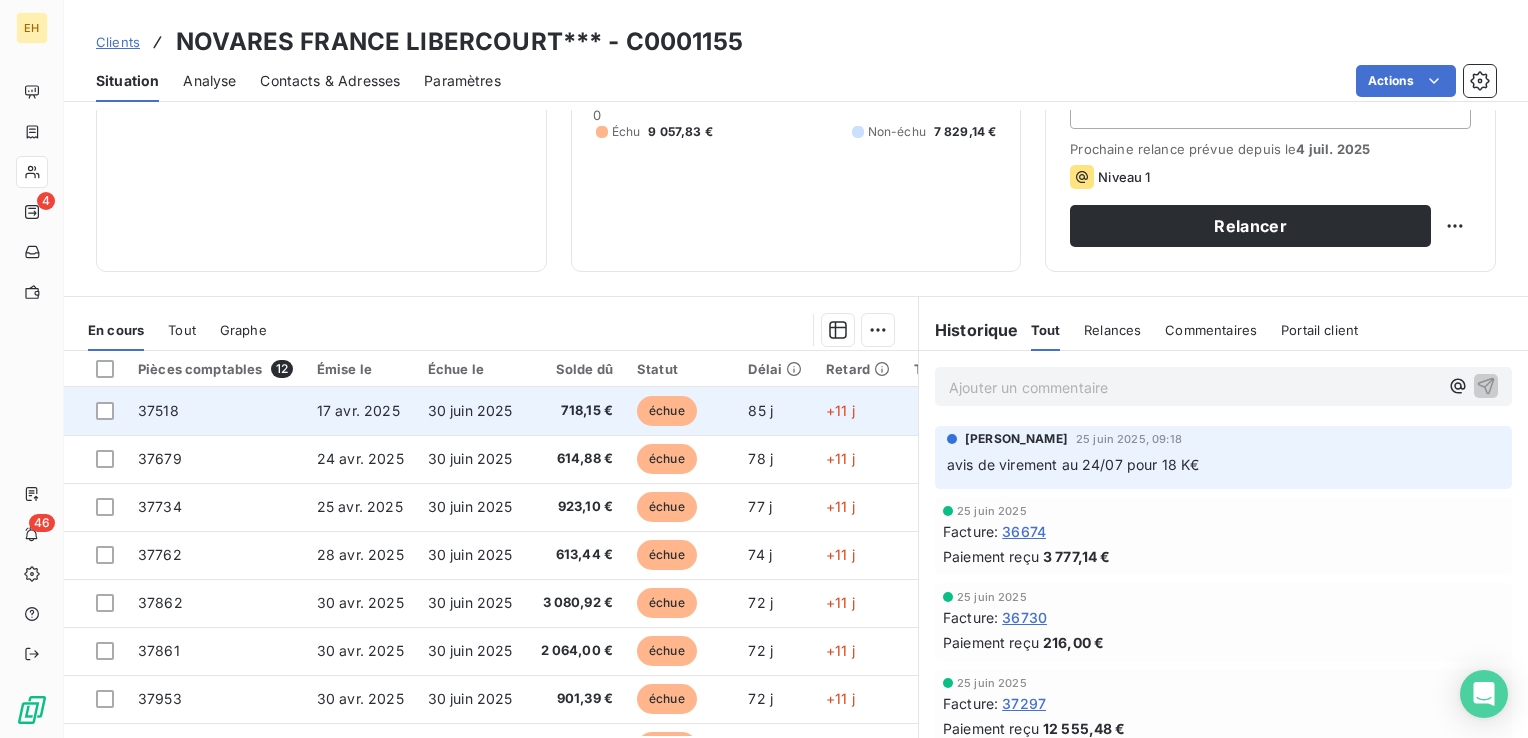scroll, scrollTop: 300, scrollLeft: 0, axis: vertical 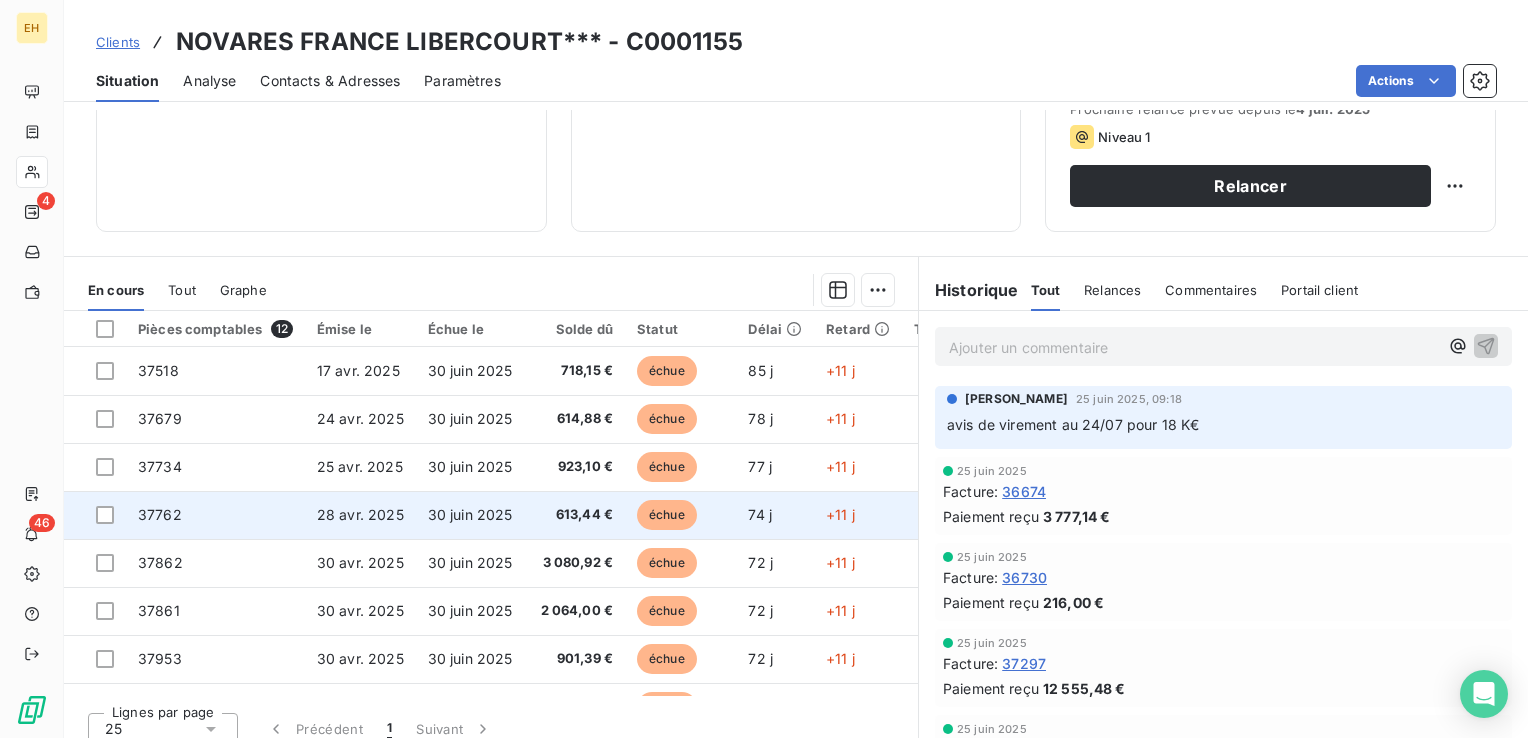 click on "613,44 €" at bounding box center [577, 515] 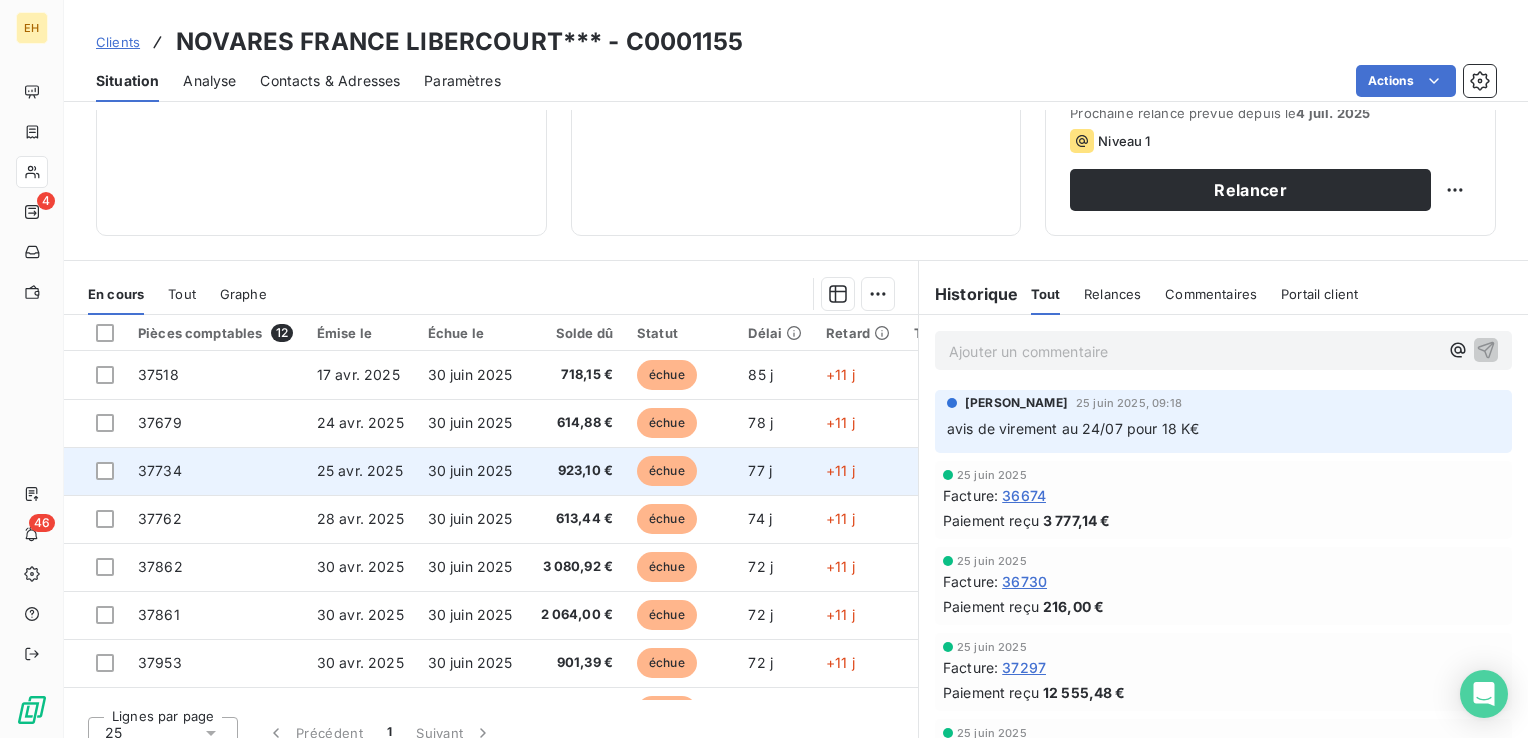 scroll, scrollTop: 300, scrollLeft: 0, axis: vertical 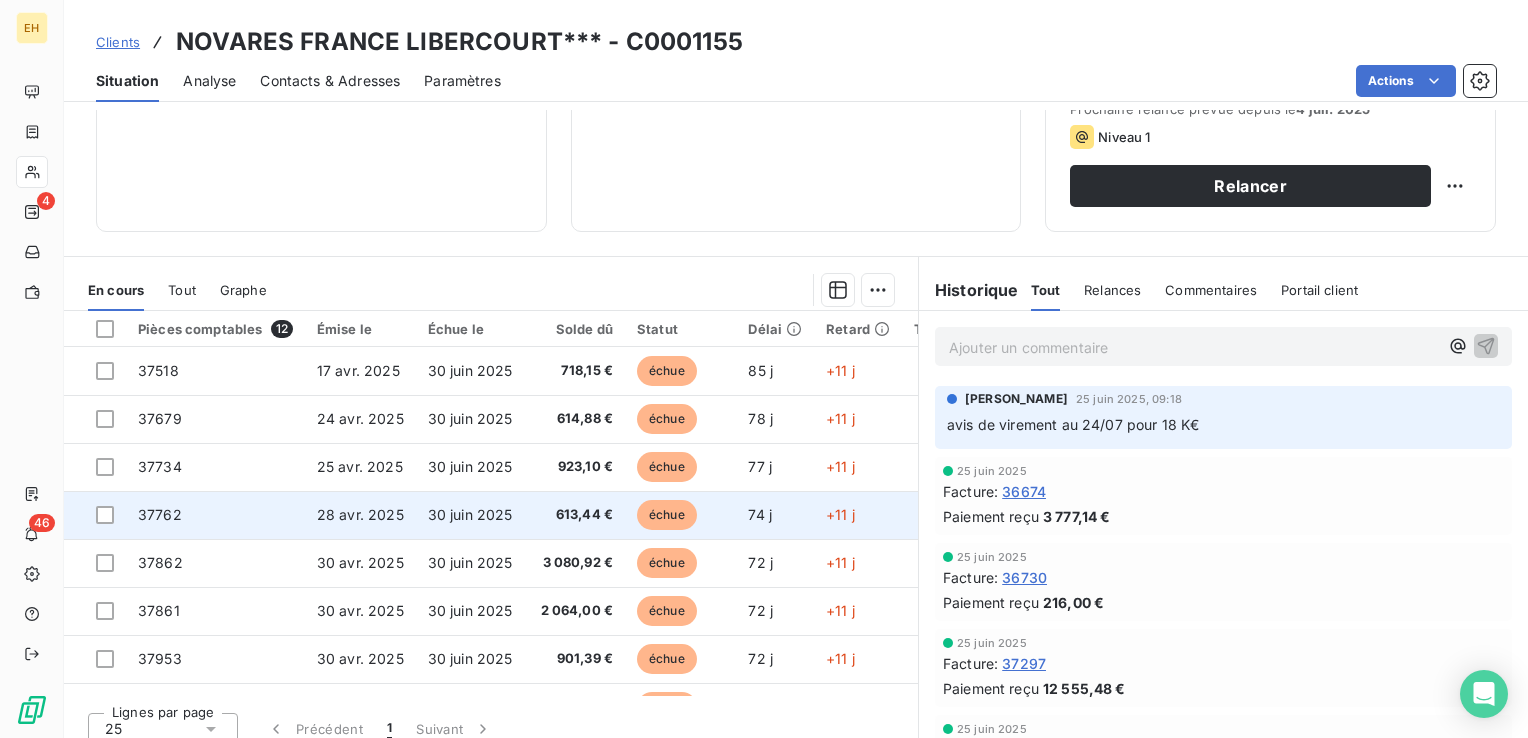 click on "613,44 €" at bounding box center (577, 515) 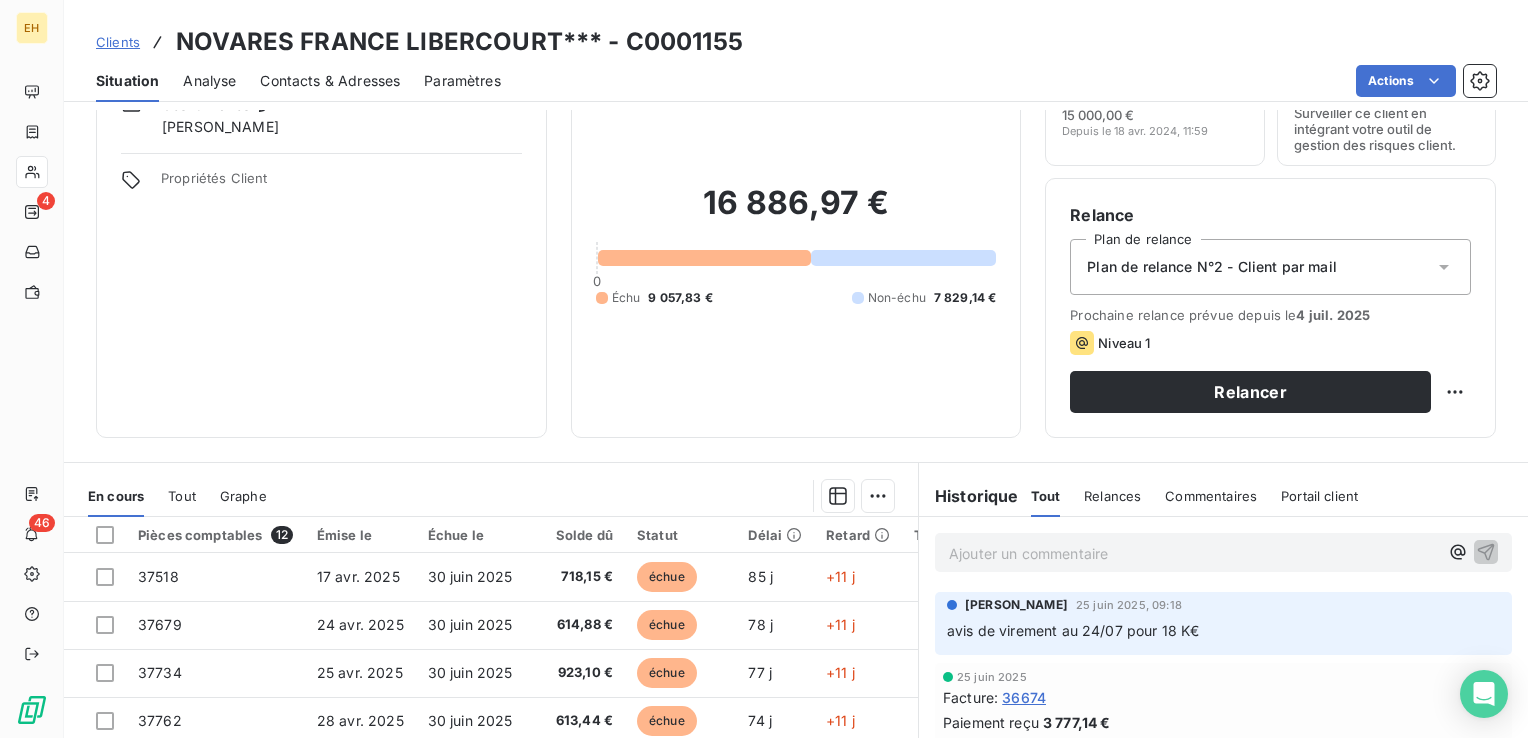 scroll, scrollTop: 316, scrollLeft: 0, axis: vertical 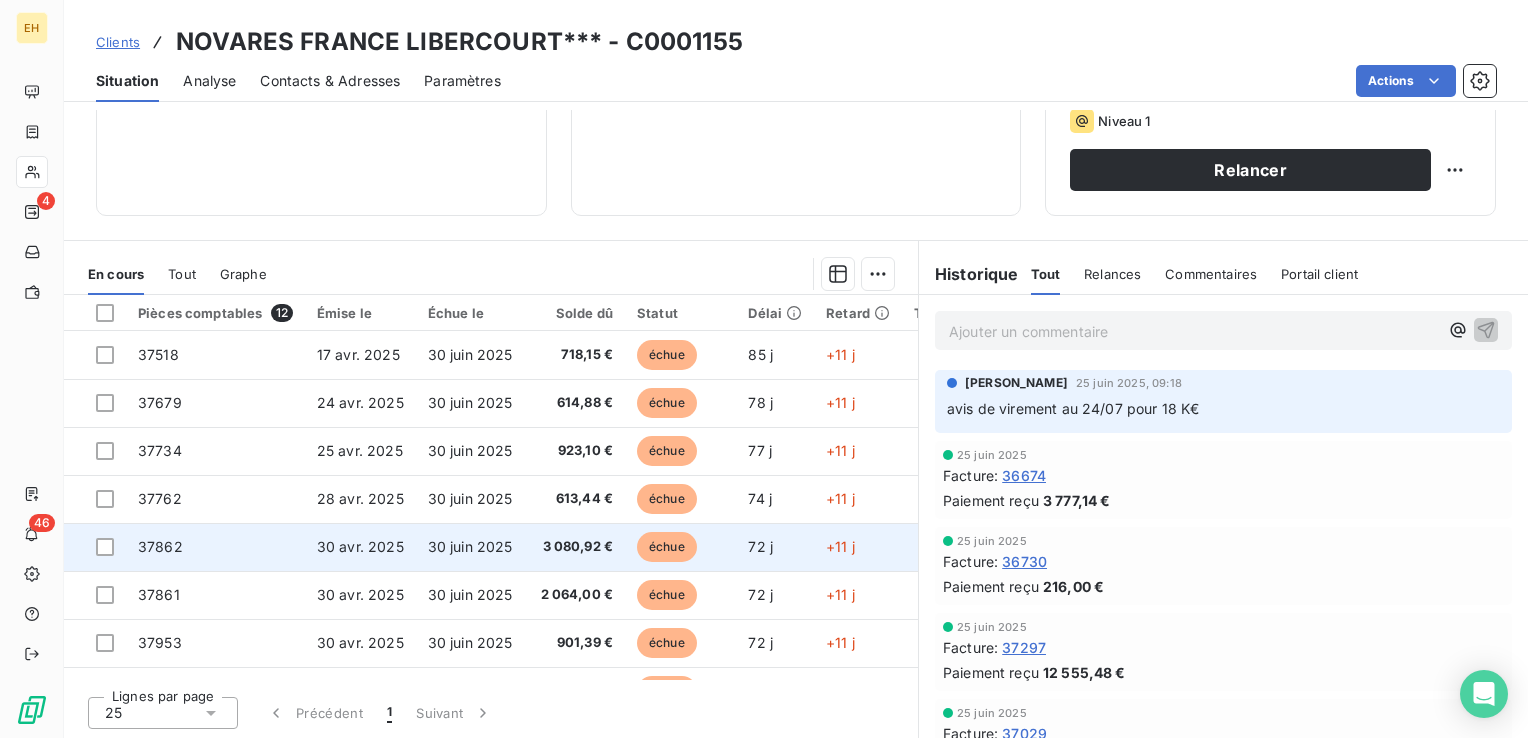 click on "3 080,92 €" at bounding box center (577, 547) 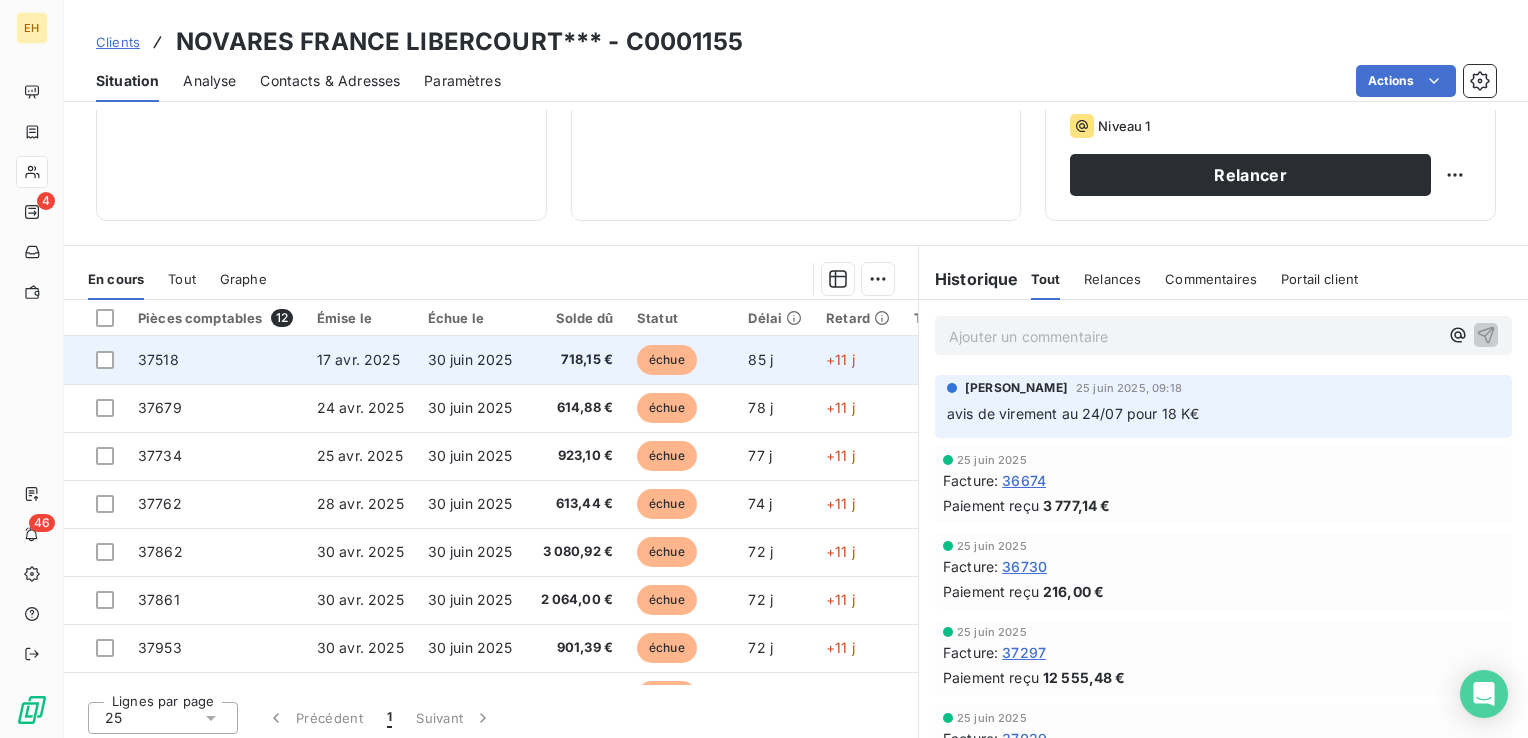 scroll, scrollTop: 316, scrollLeft: 0, axis: vertical 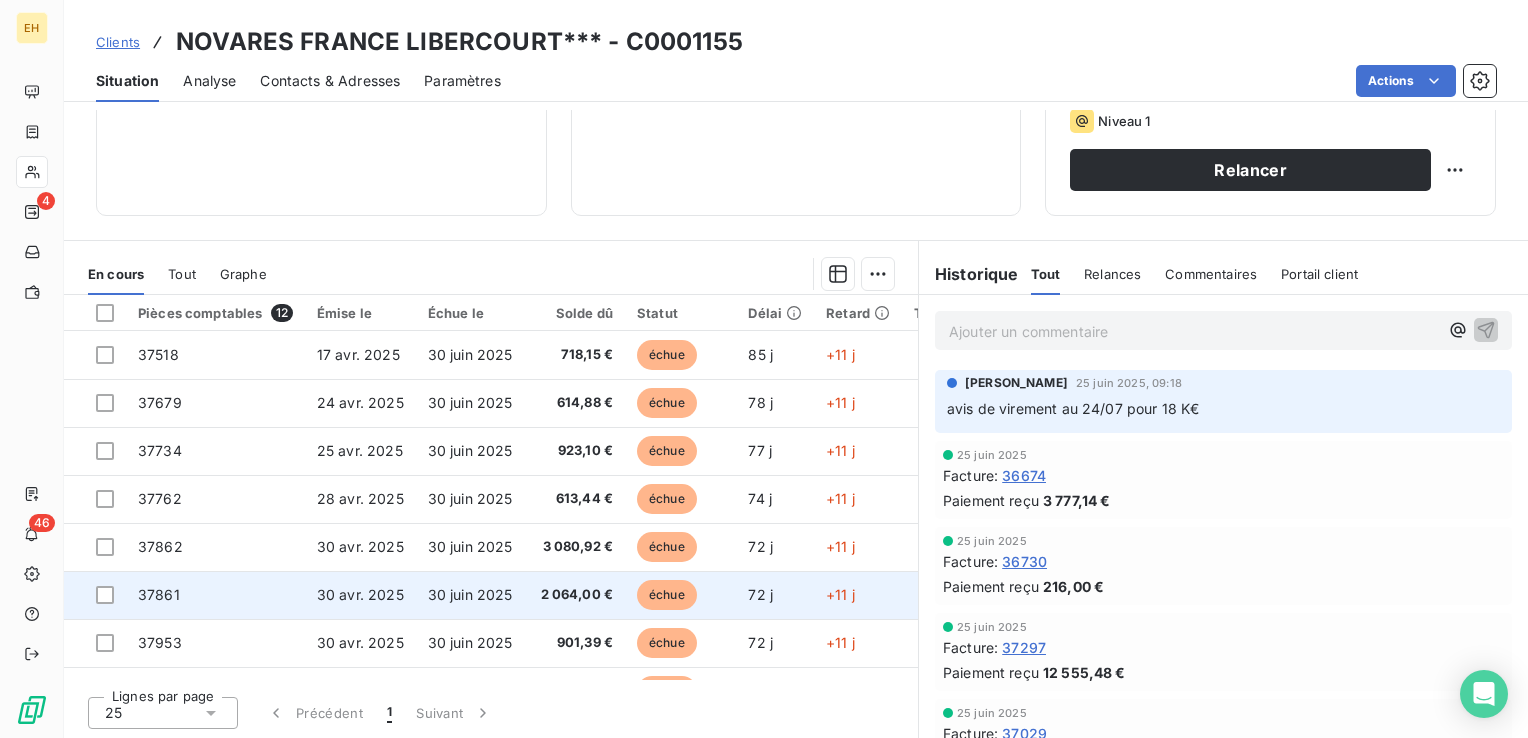 click on "2 064,00 €" at bounding box center [577, 595] 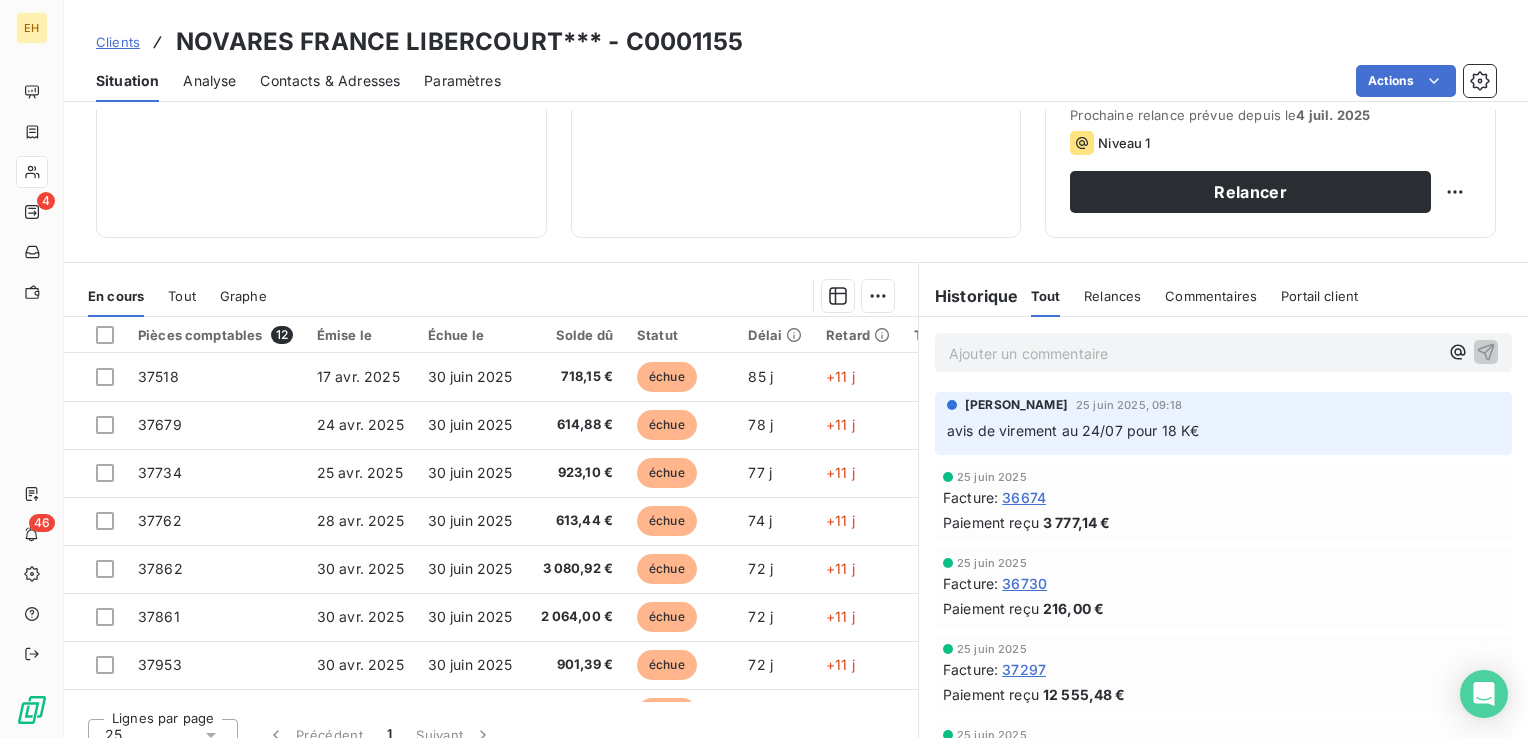 scroll, scrollTop: 316, scrollLeft: 0, axis: vertical 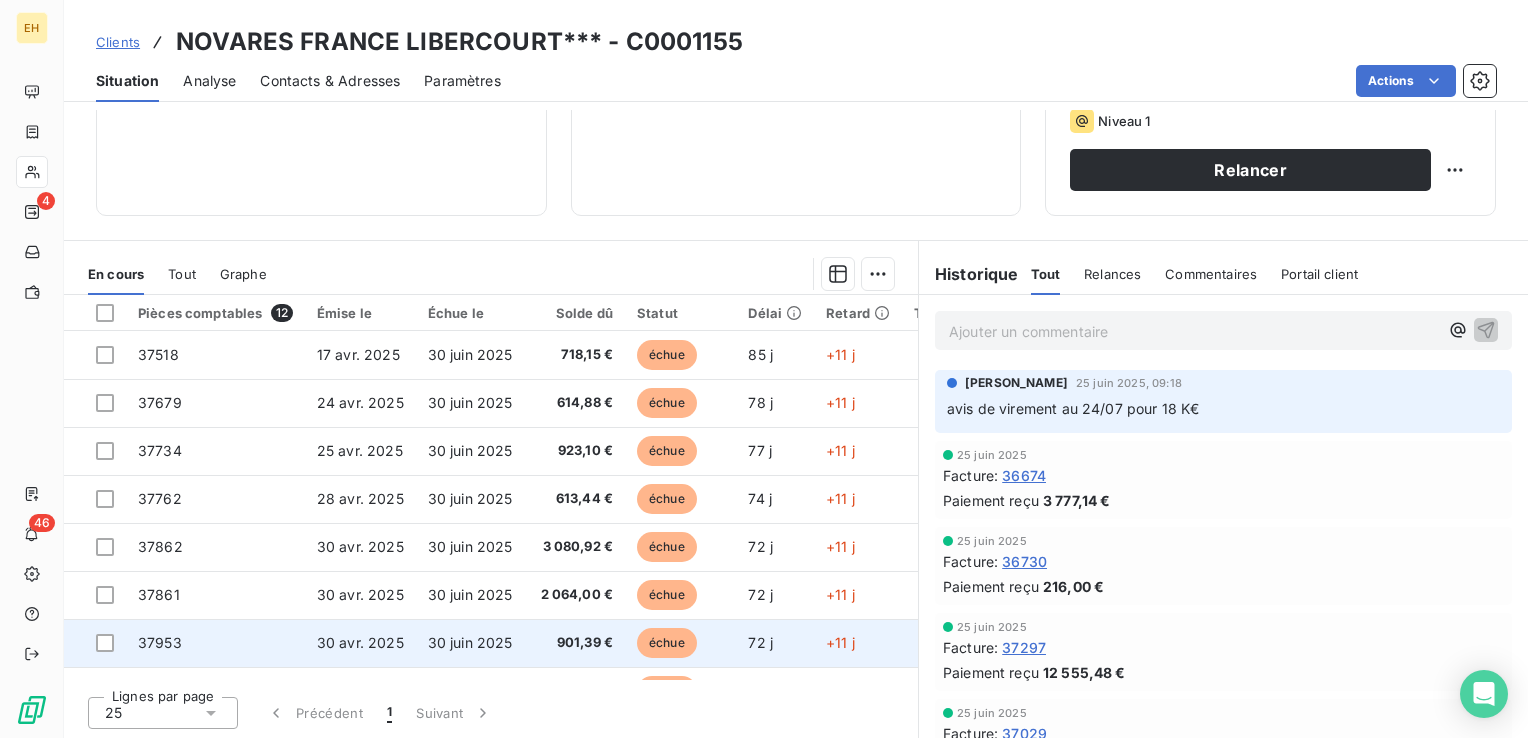 click on "901,39 €" at bounding box center [577, 643] 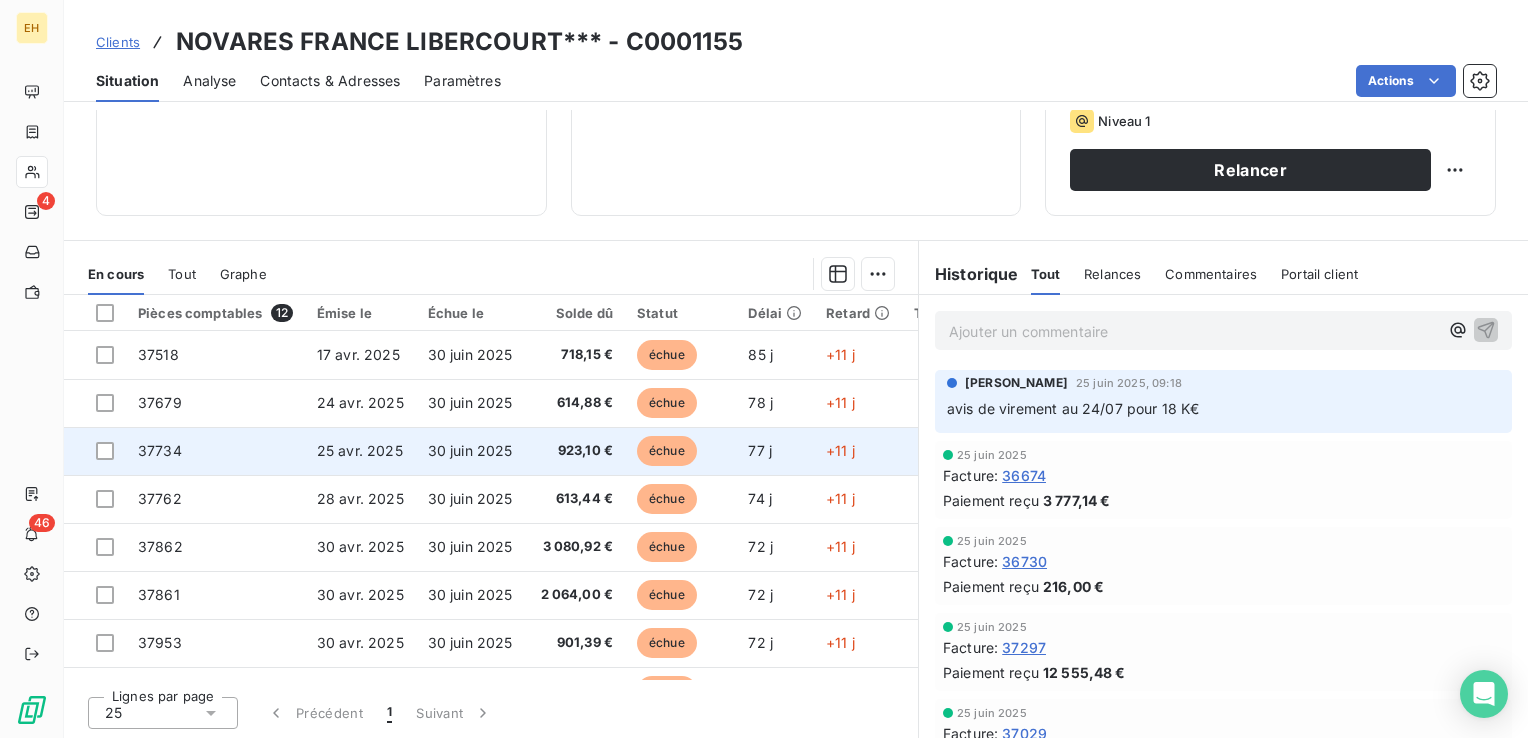 scroll, scrollTop: 316, scrollLeft: 0, axis: vertical 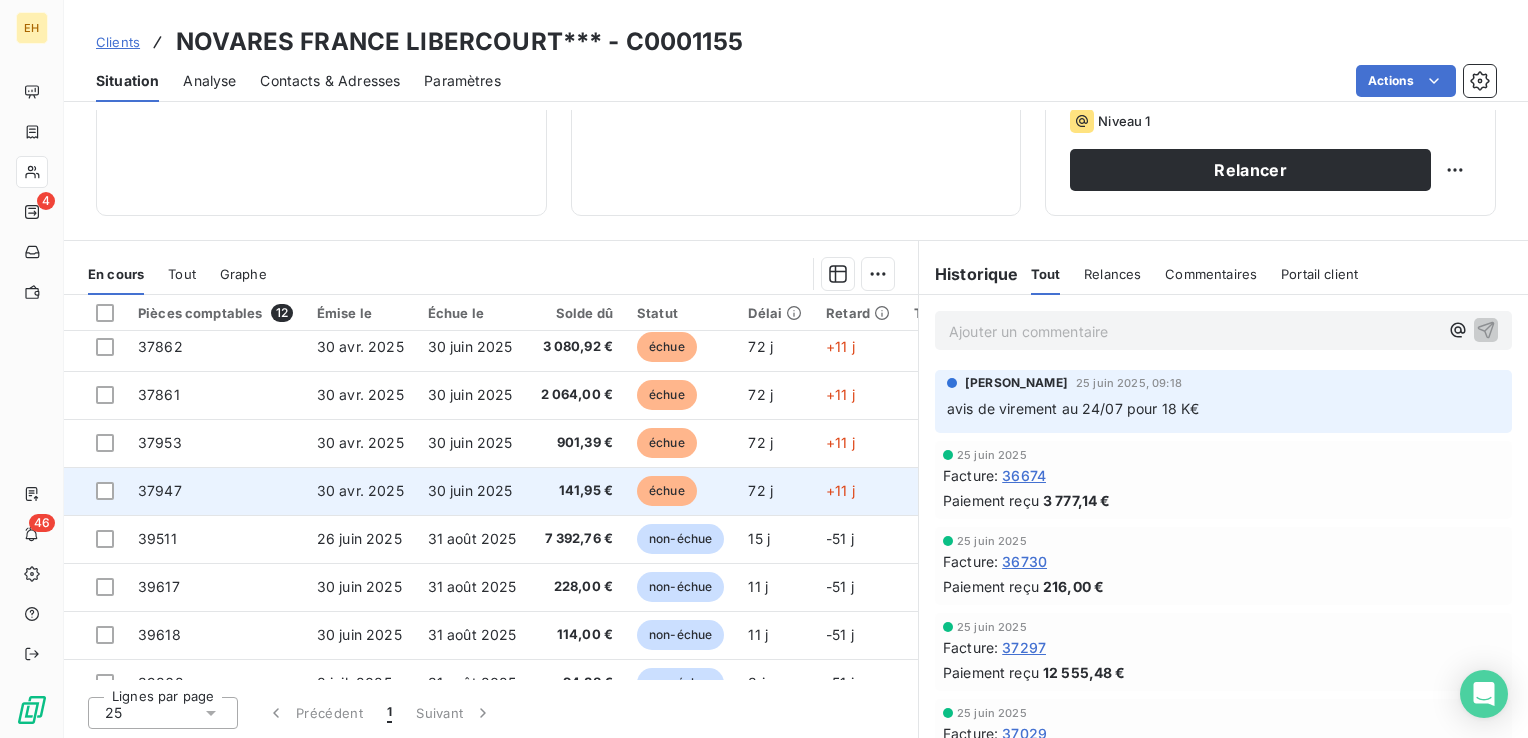 click on "141,95 €" at bounding box center (577, 491) 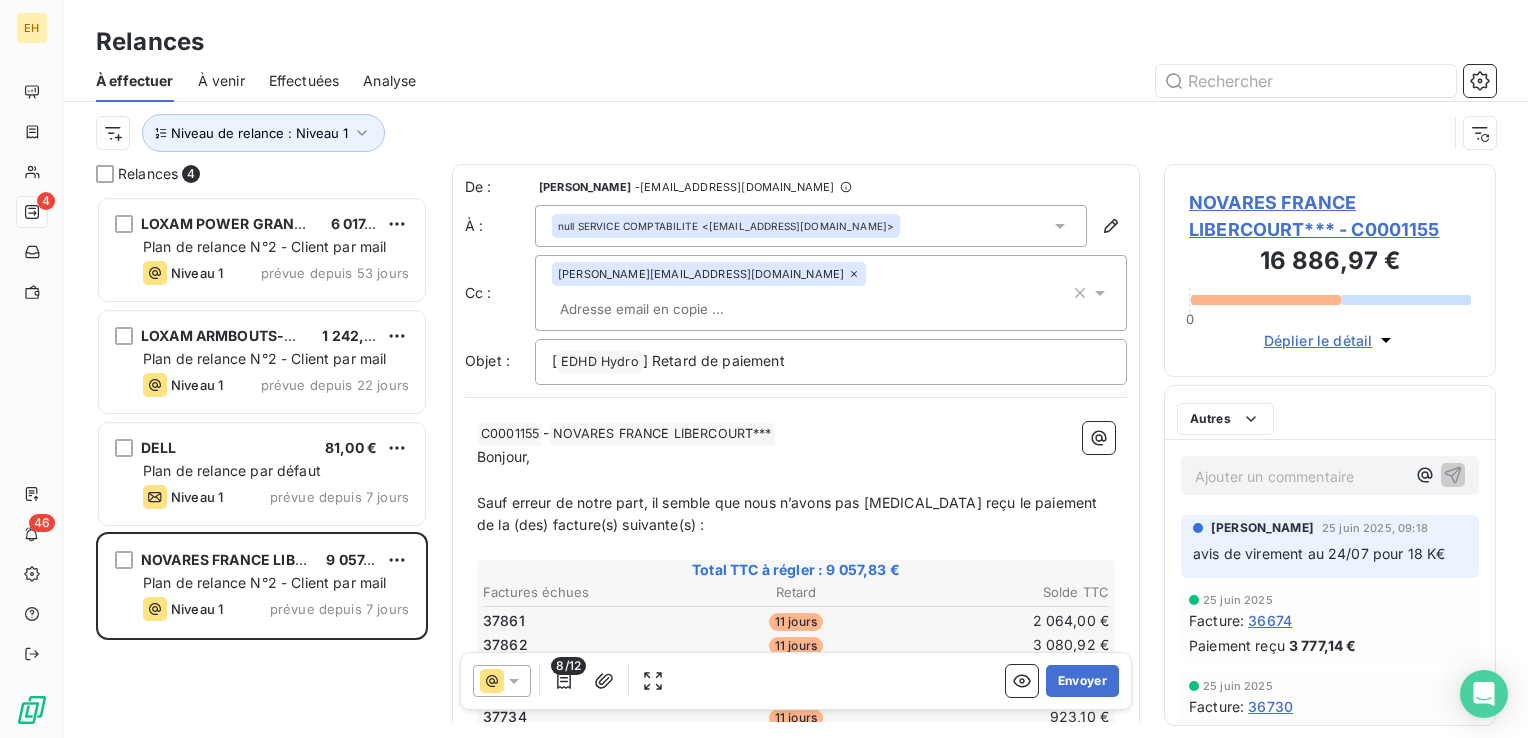 scroll, scrollTop: 16, scrollLeft: 16, axis: both 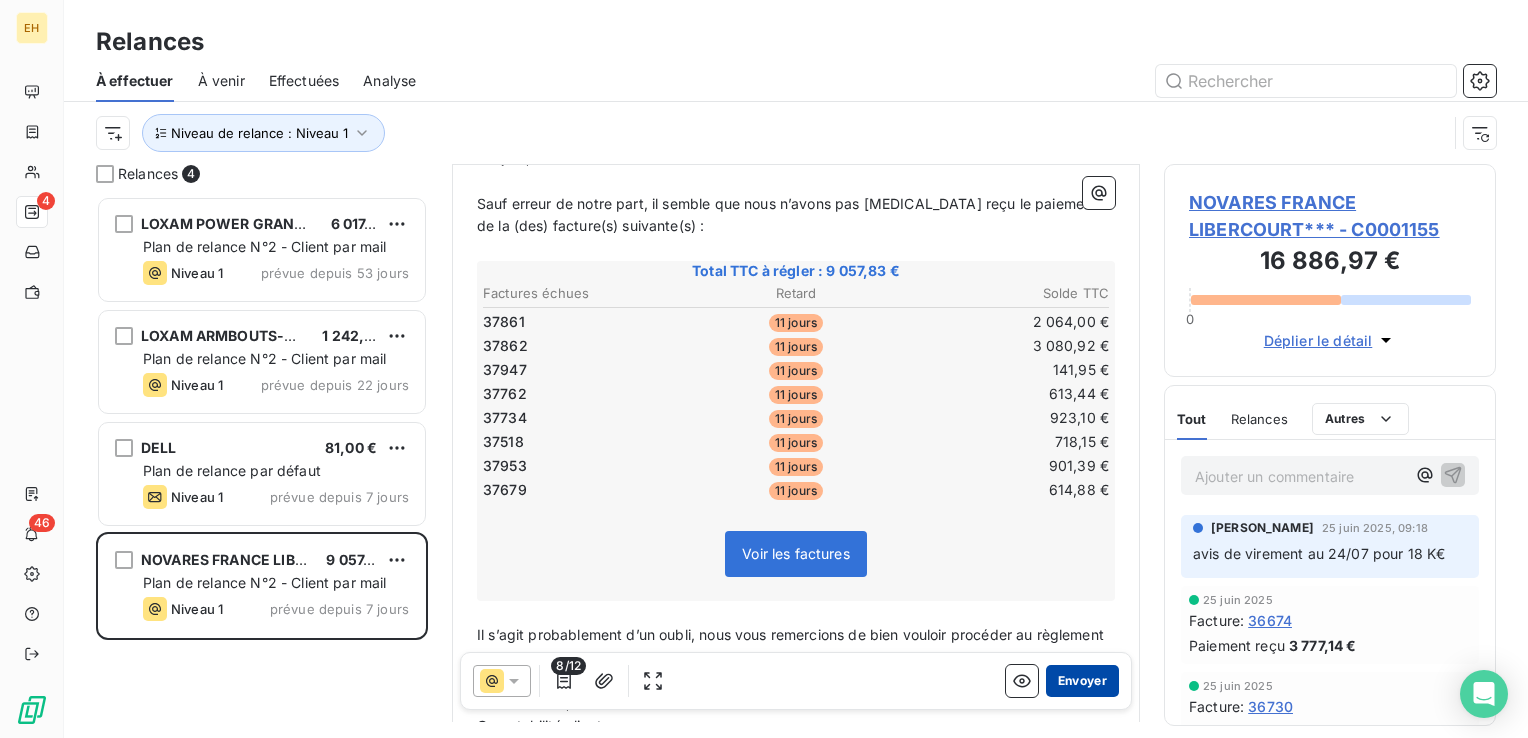 click on "Envoyer" at bounding box center (1082, 681) 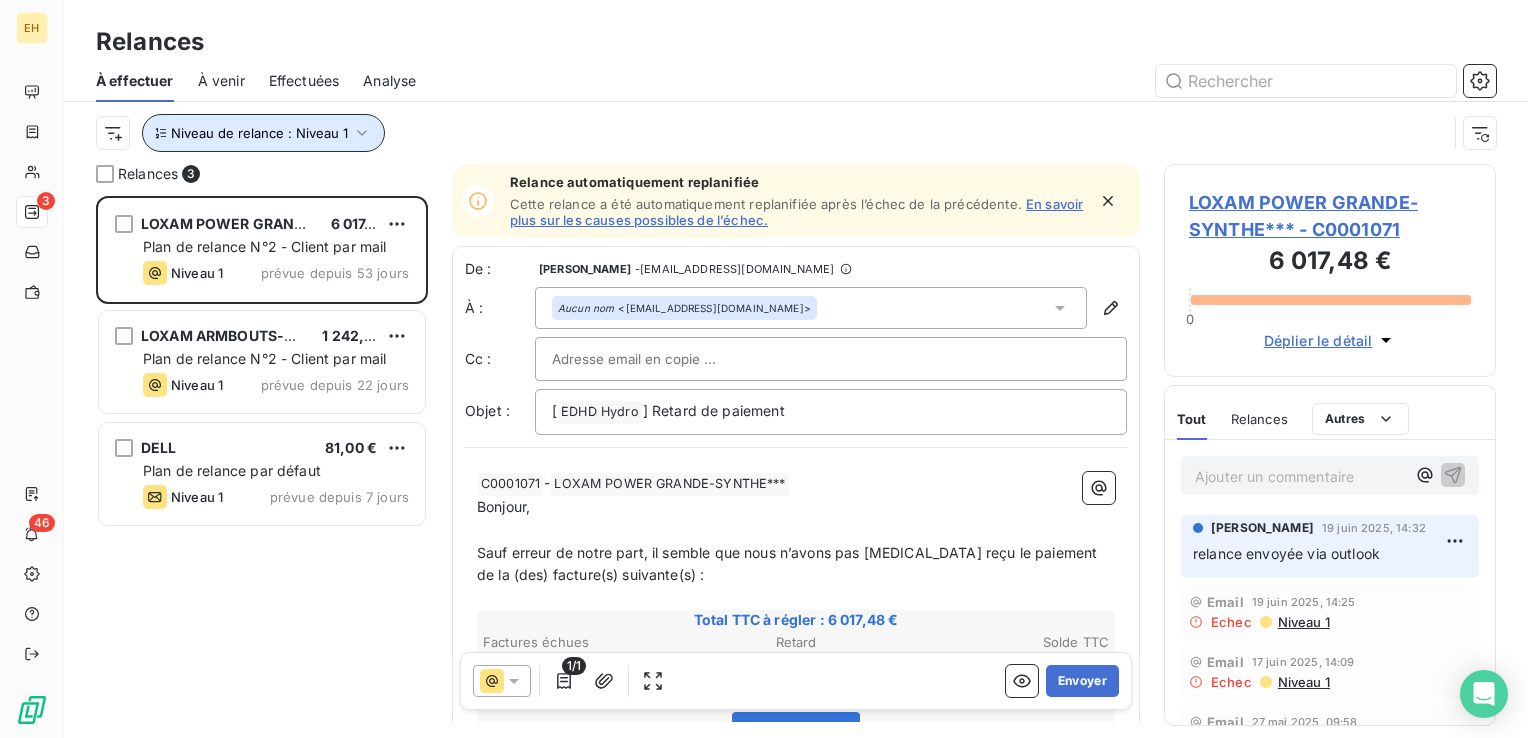 click 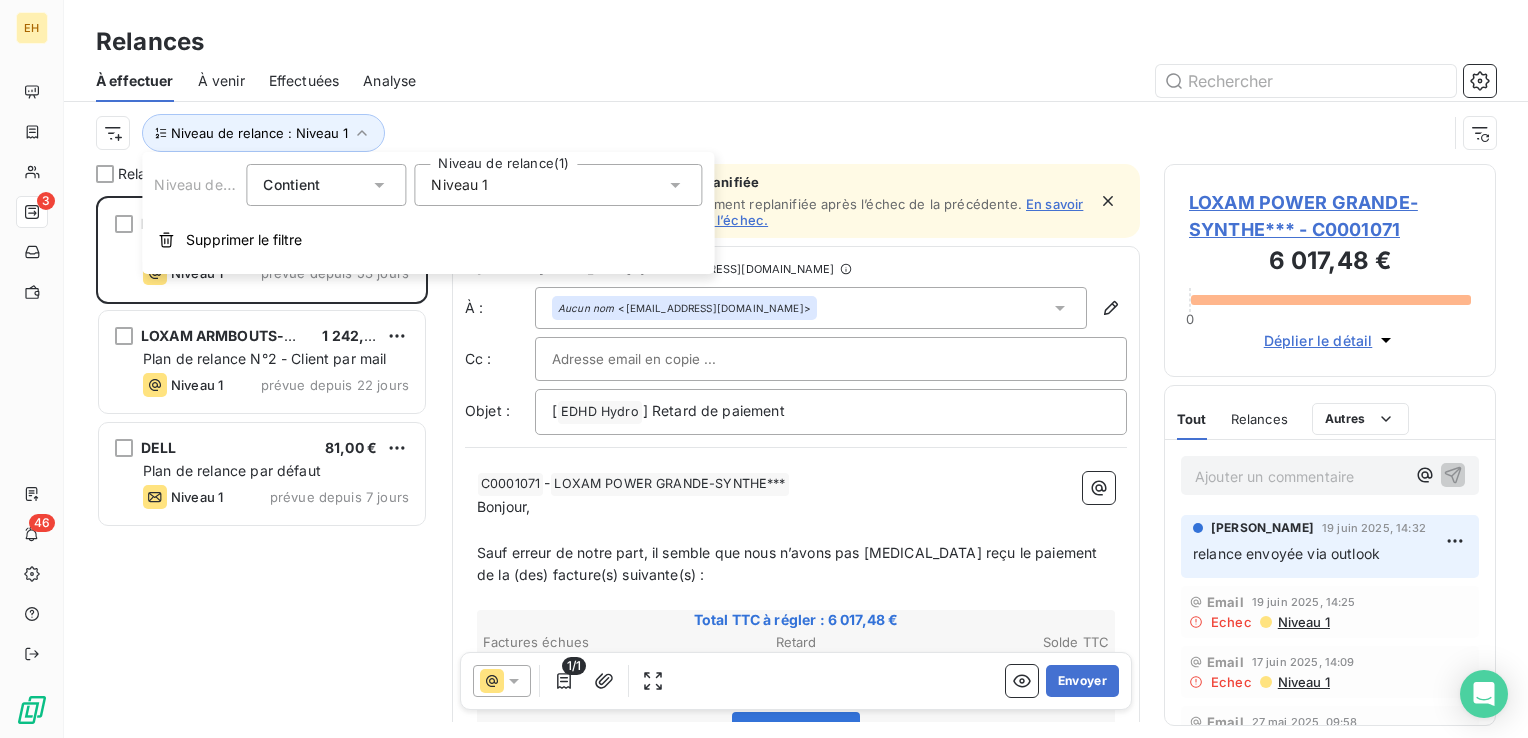 click on "Niveau 1" at bounding box center [558, 185] 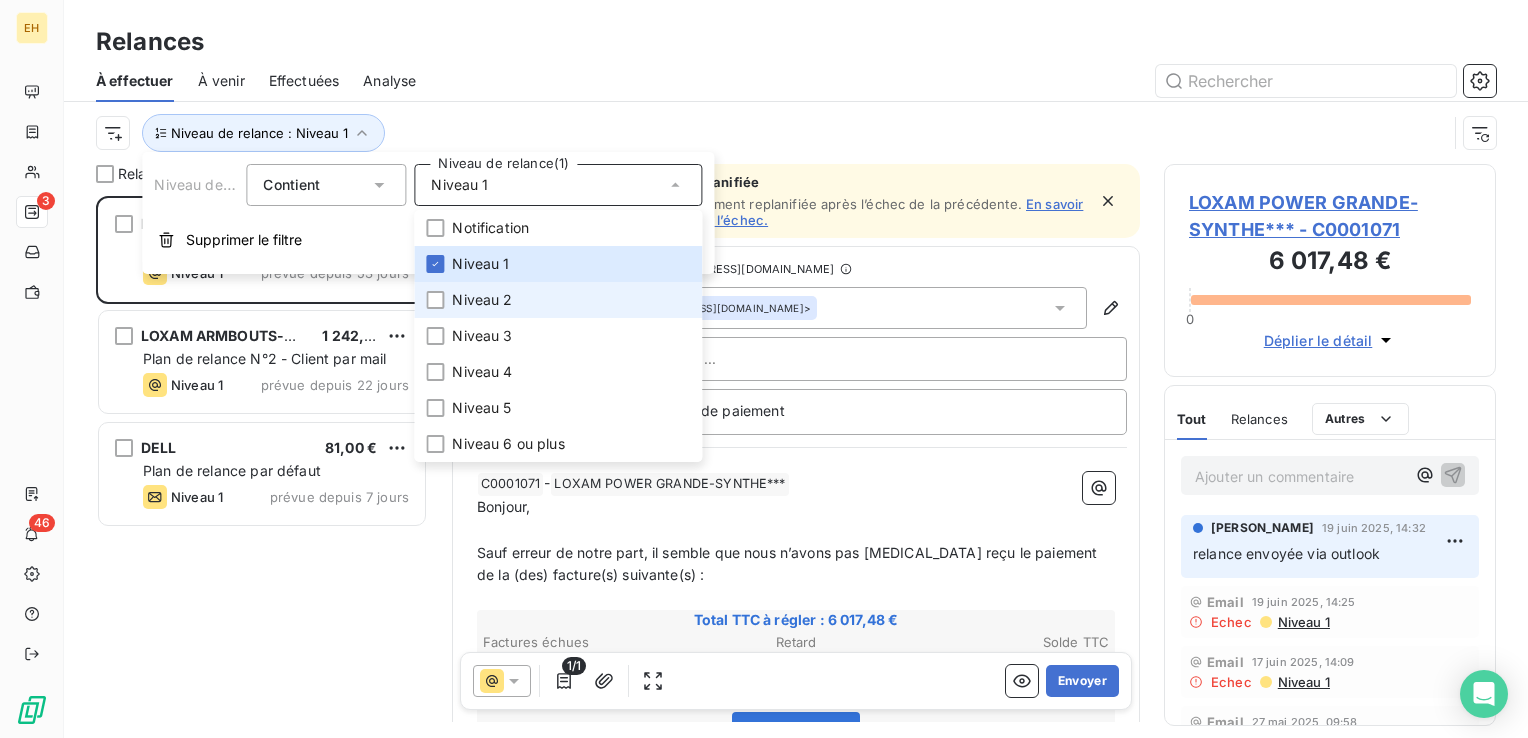 click on "Niveau 2" at bounding box center [482, 300] 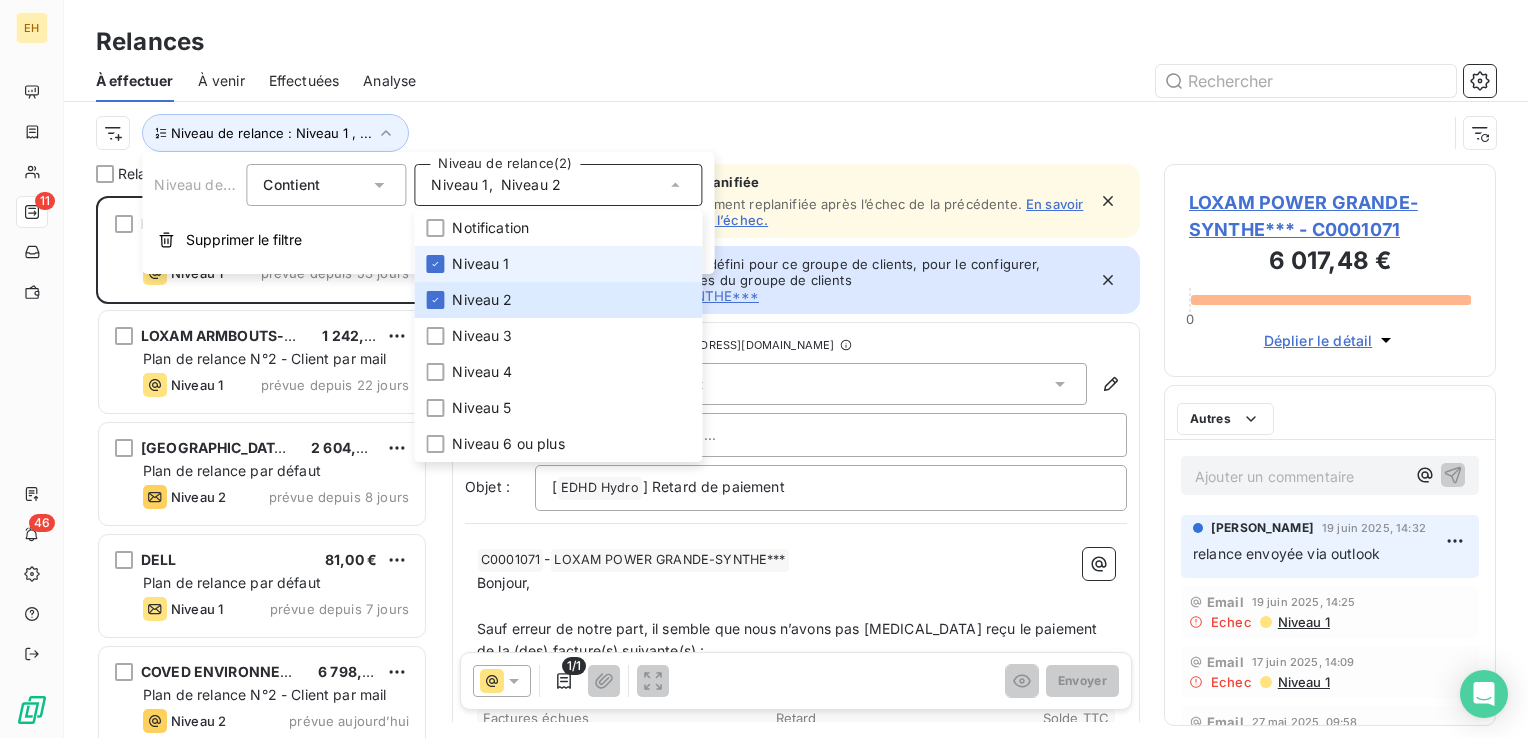 scroll, scrollTop: 16, scrollLeft: 16, axis: both 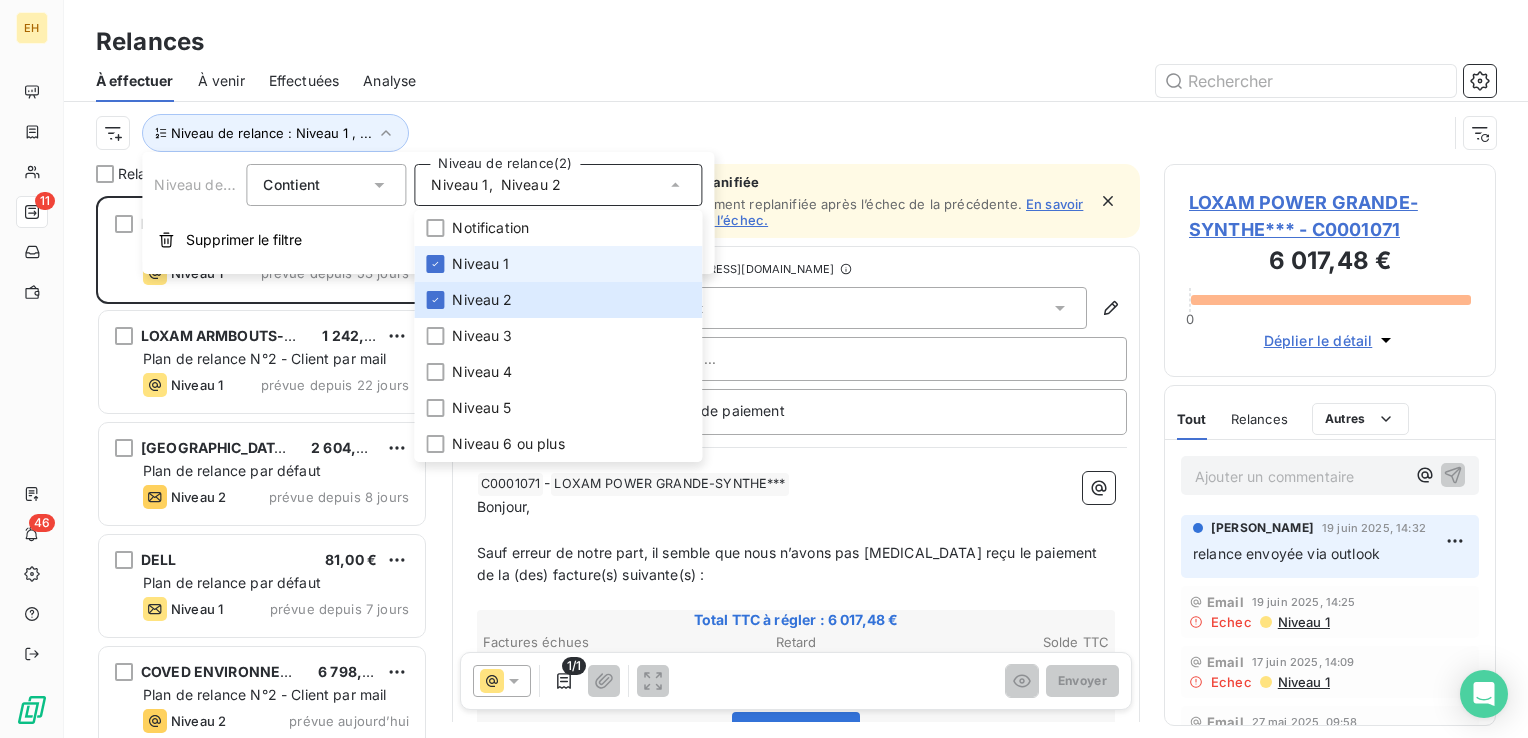 click on "Niveau 1" at bounding box center [480, 264] 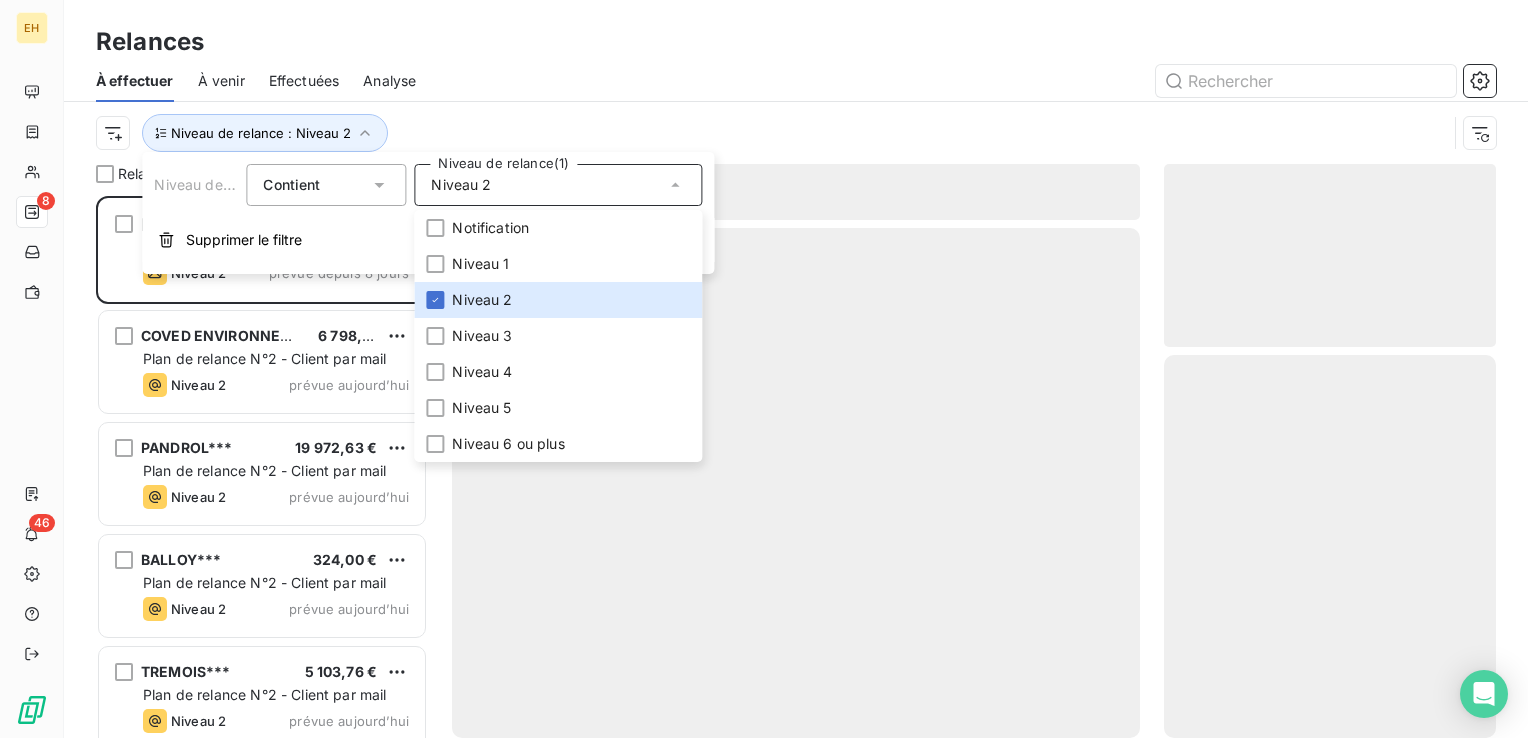scroll, scrollTop: 16, scrollLeft: 16, axis: both 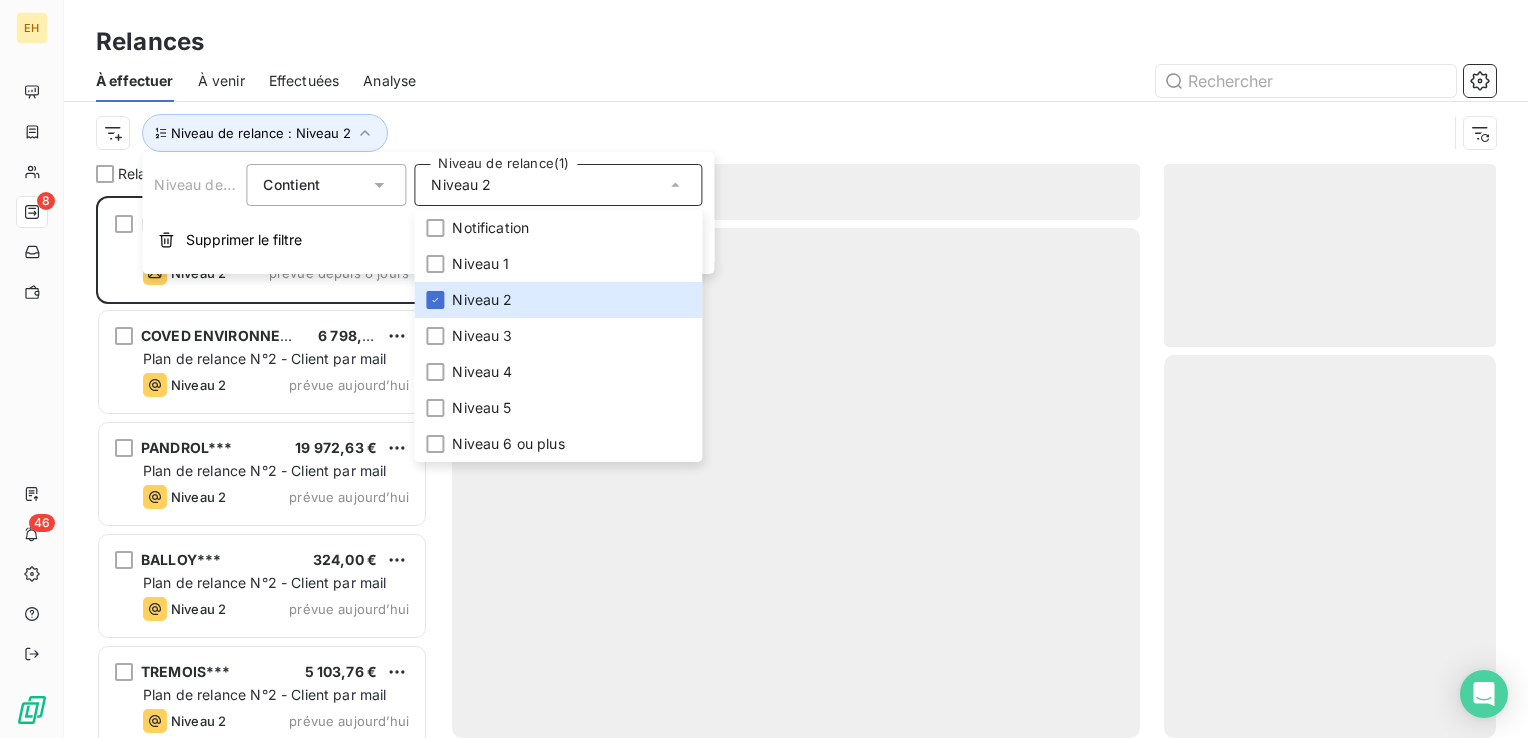 click on "Niveau de relance  : Niveau 2" at bounding box center [771, 133] 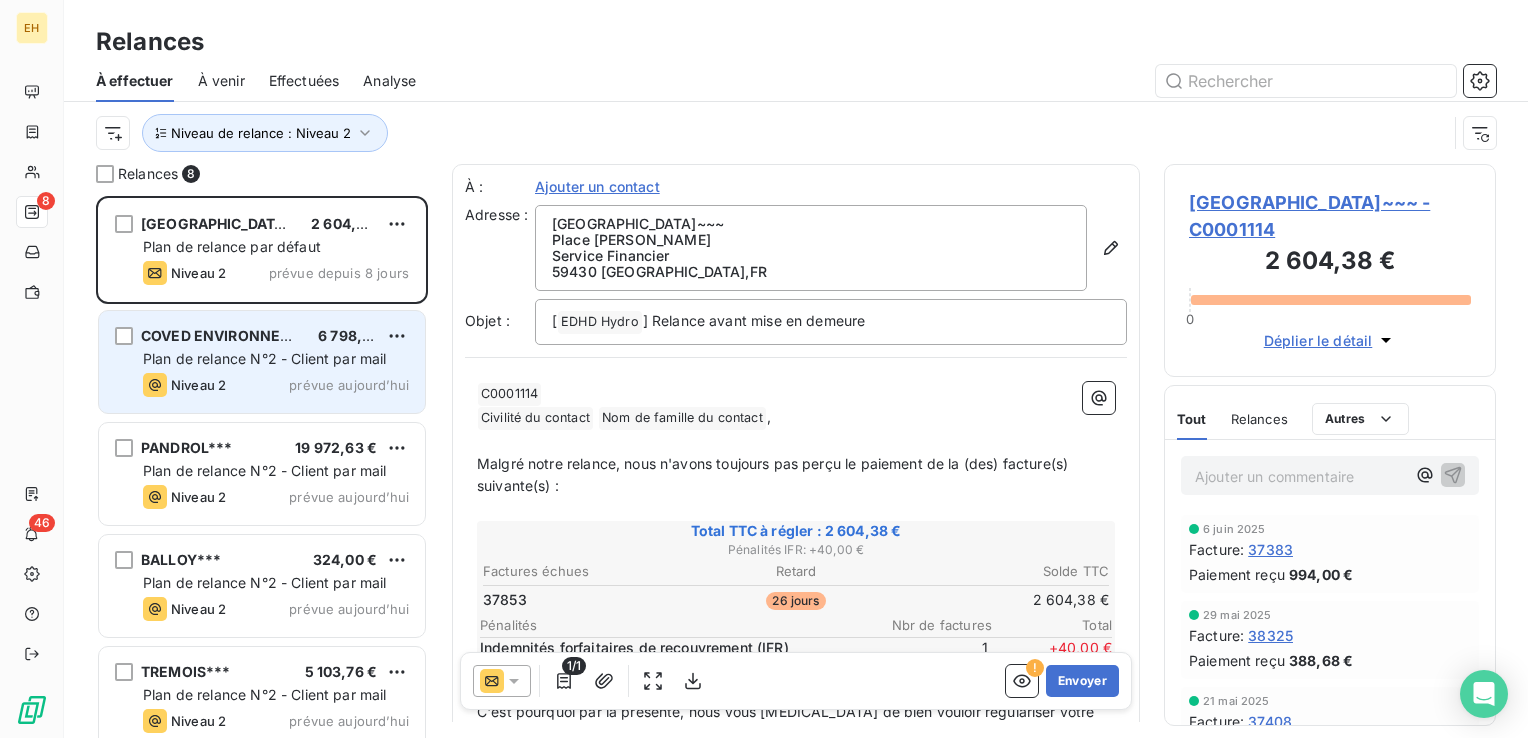 click on "COVED ENVIRONNEMENT*** 6 798,28 €" at bounding box center (276, 336) 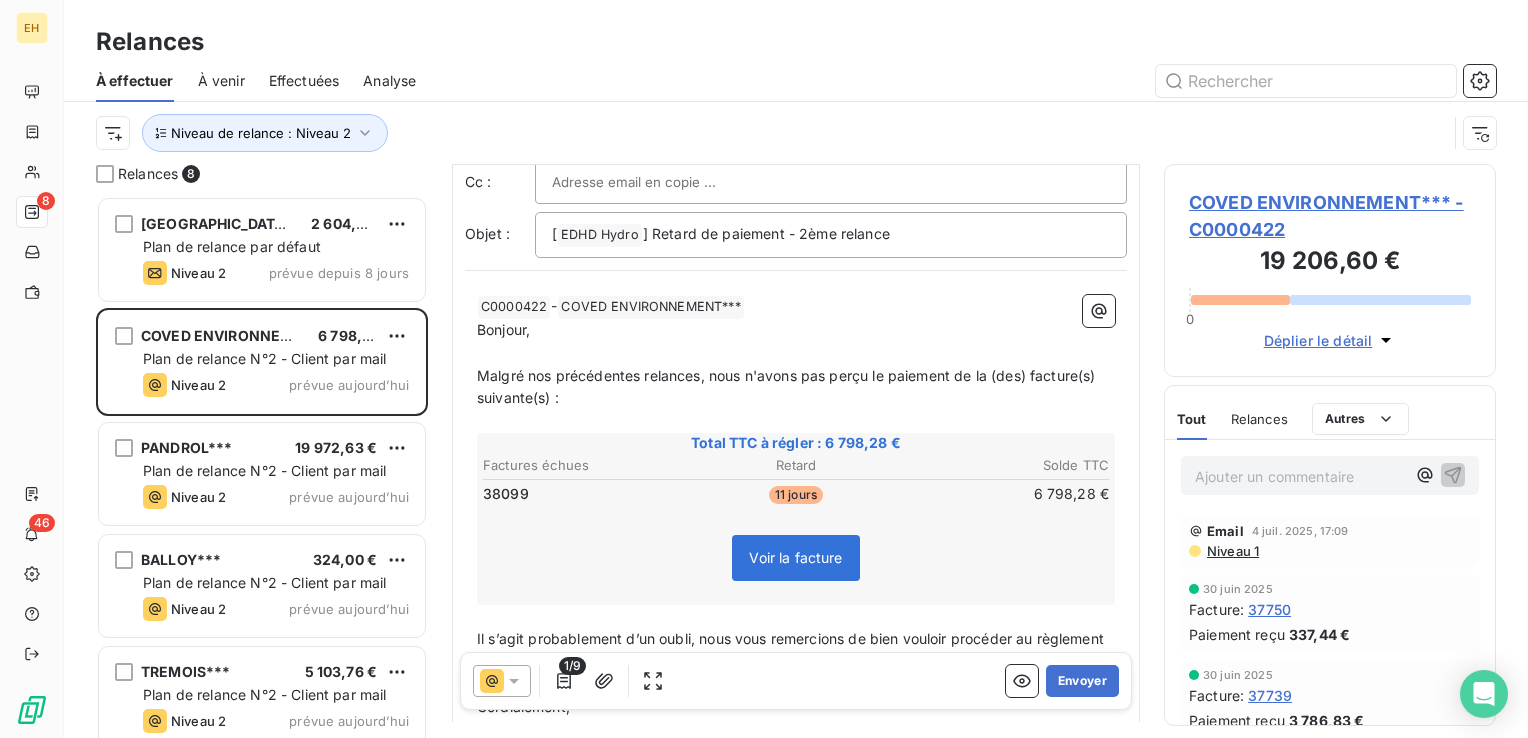 scroll, scrollTop: 200, scrollLeft: 0, axis: vertical 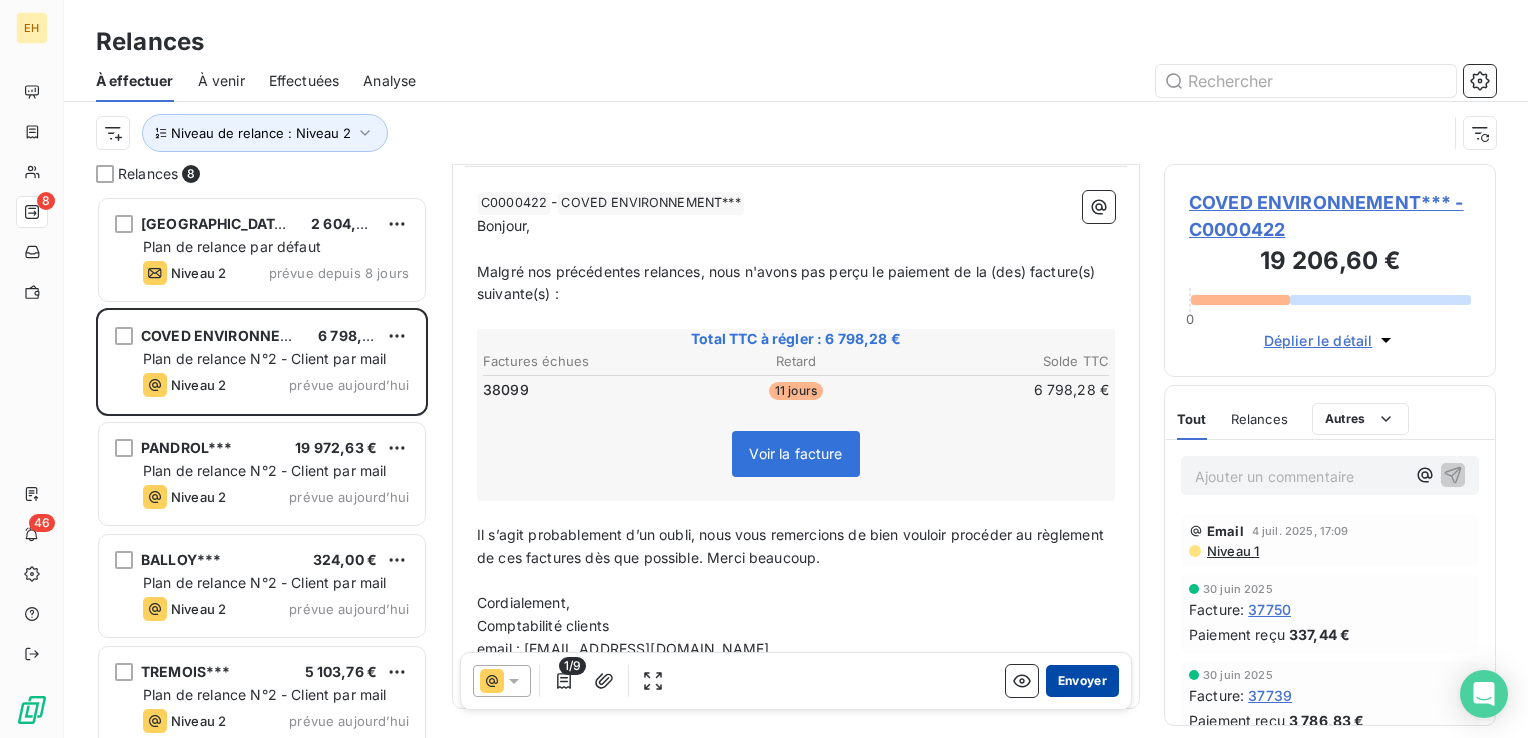 click on "Envoyer" at bounding box center [1082, 681] 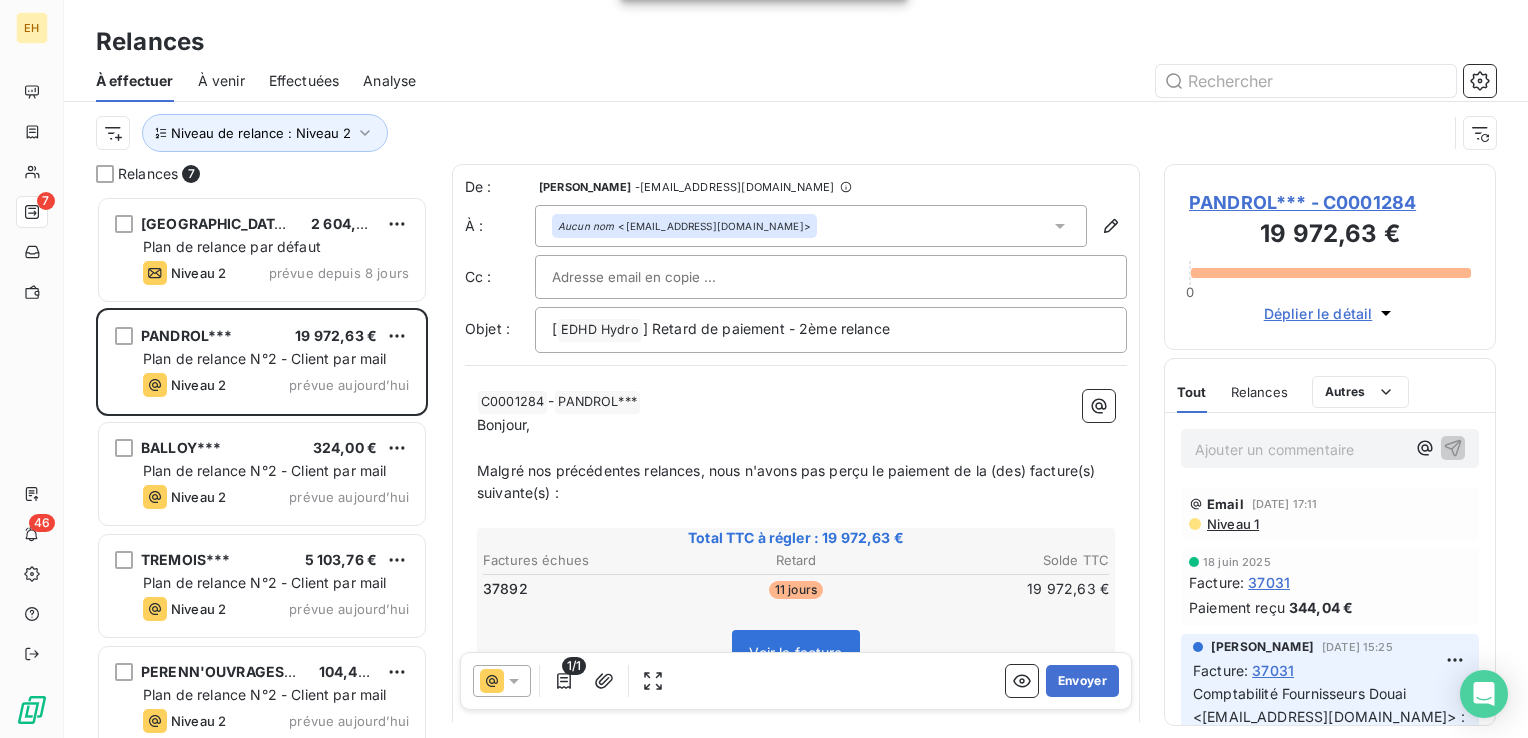 scroll, scrollTop: 100, scrollLeft: 0, axis: vertical 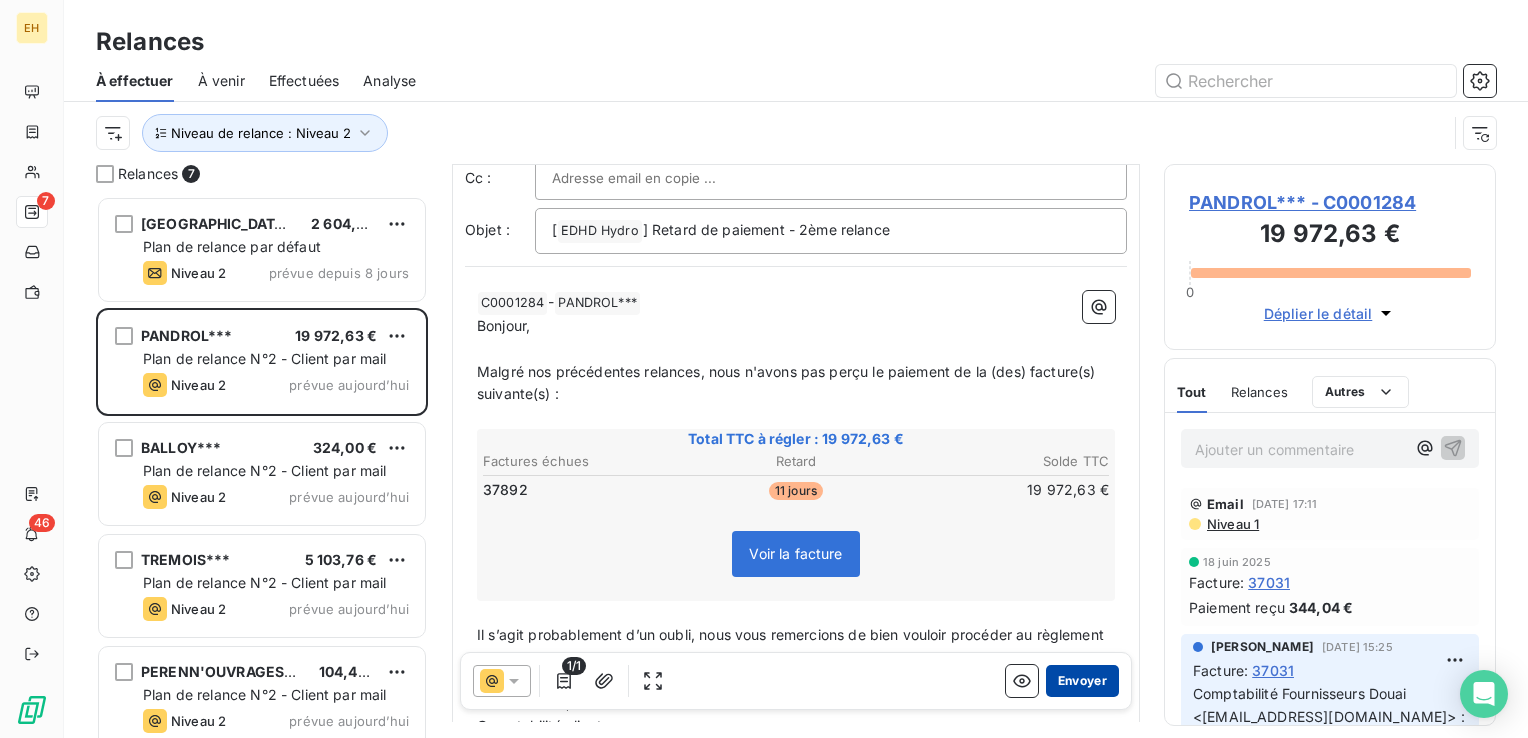 click on "Envoyer" at bounding box center [1082, 681] 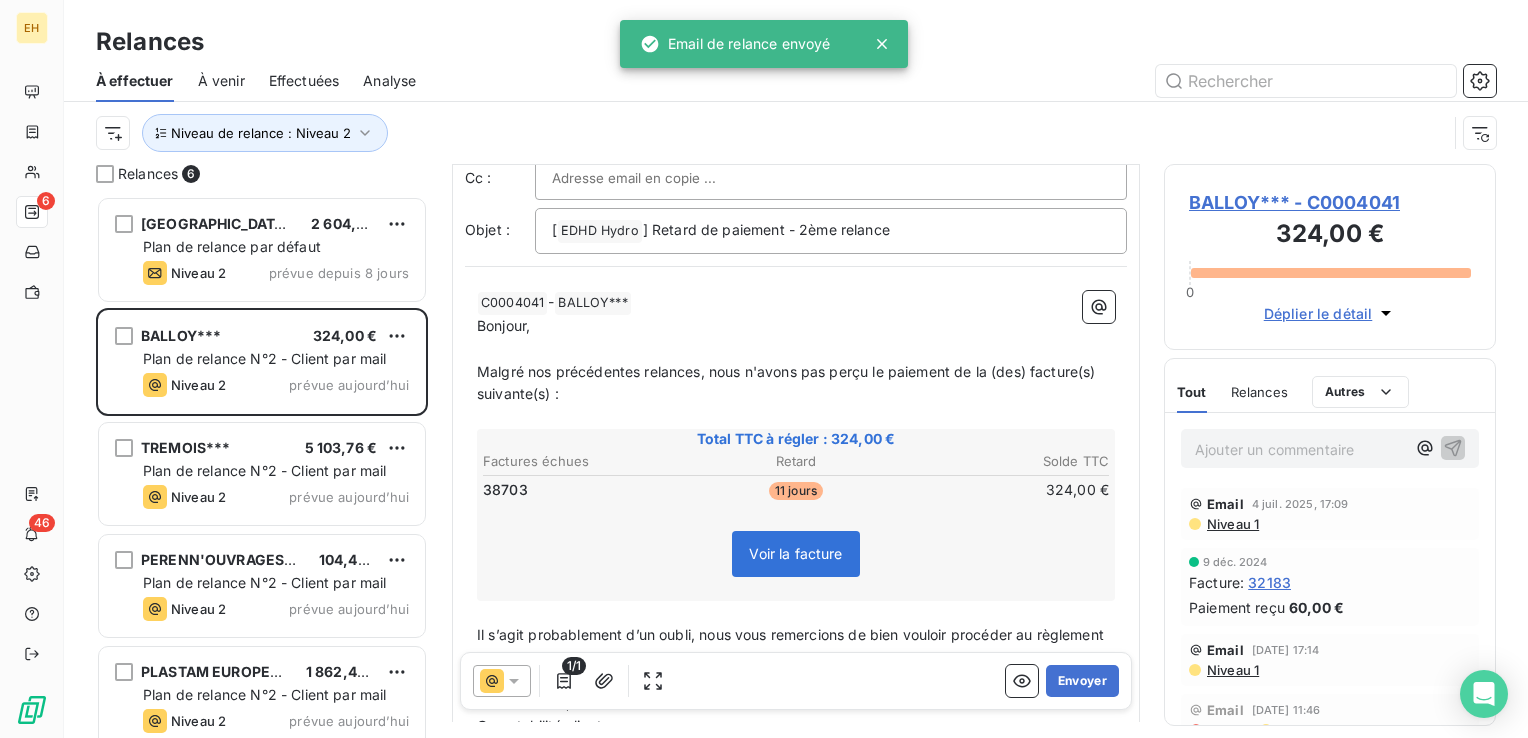 scroll, scrollTop: 100, scrollLeft: 0, axis: vertical 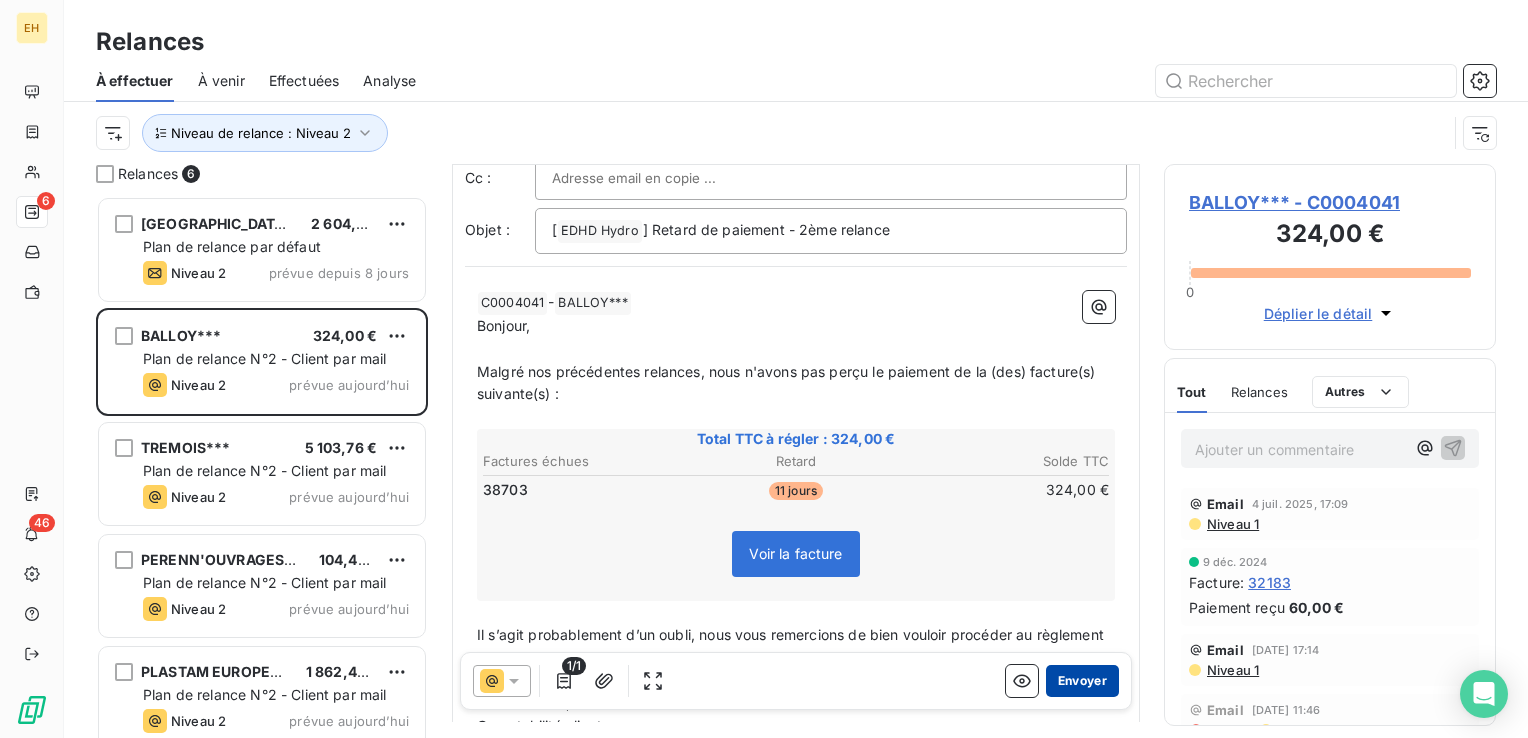 click on "Envoyer" at bounding box center [1082, 681] 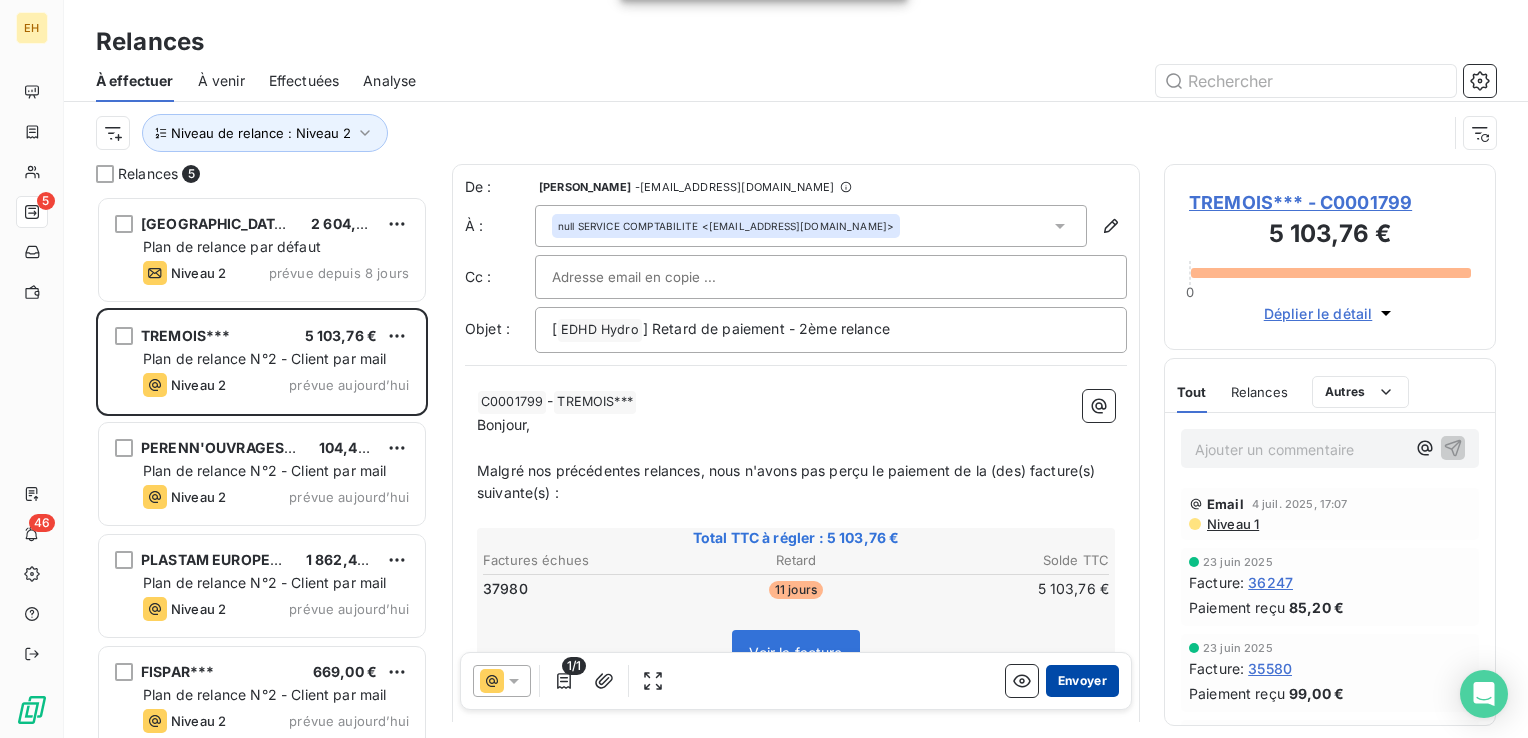 click on "Envoyer" at bounding box center (1082, 681) 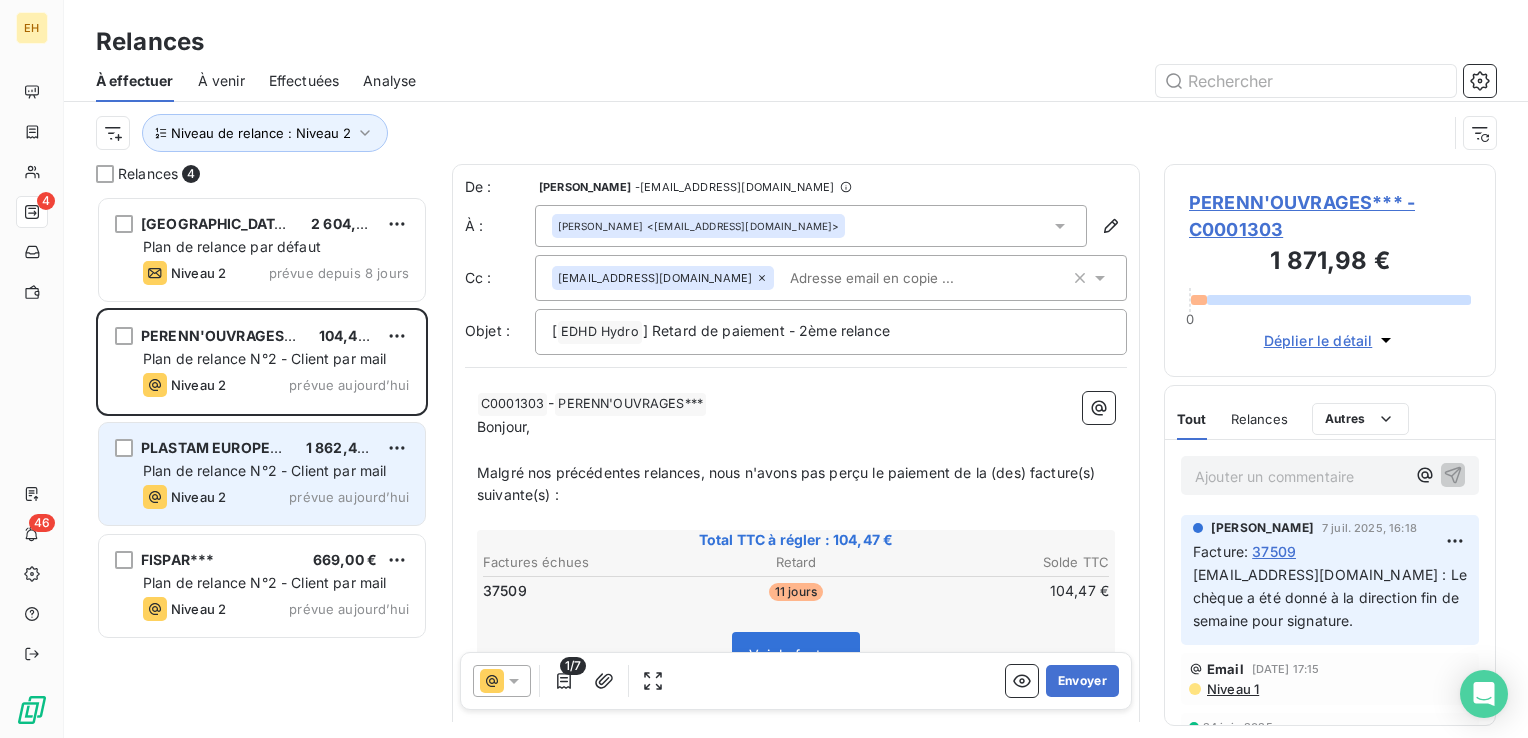 click on "Plan de relance N°2 - Client par mail" at bounding box center [265, 470] 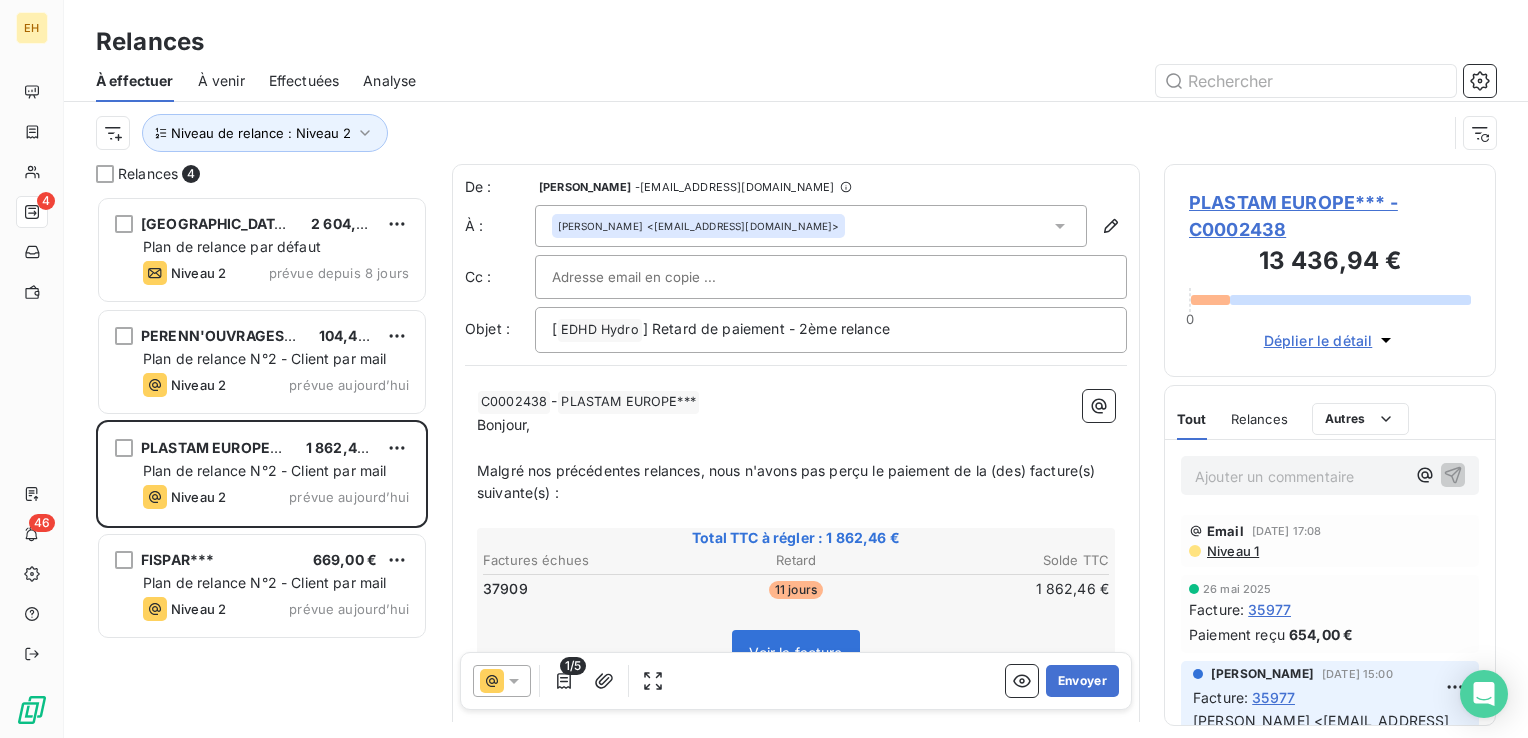scroll, scrollTop: 100, scrollLeft: 0, axis: vertical 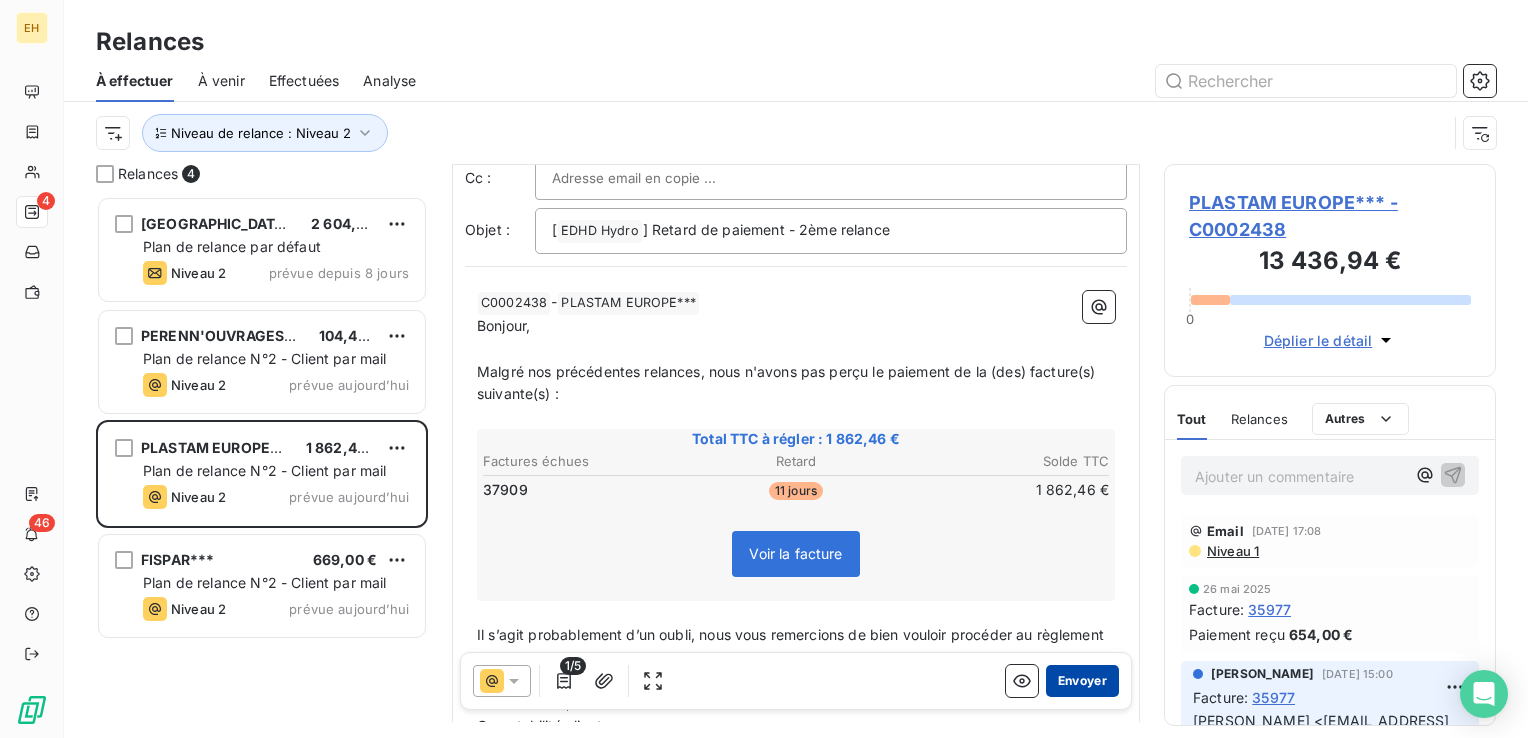 click on "Envoyer" at bounding box center [1082, 681] 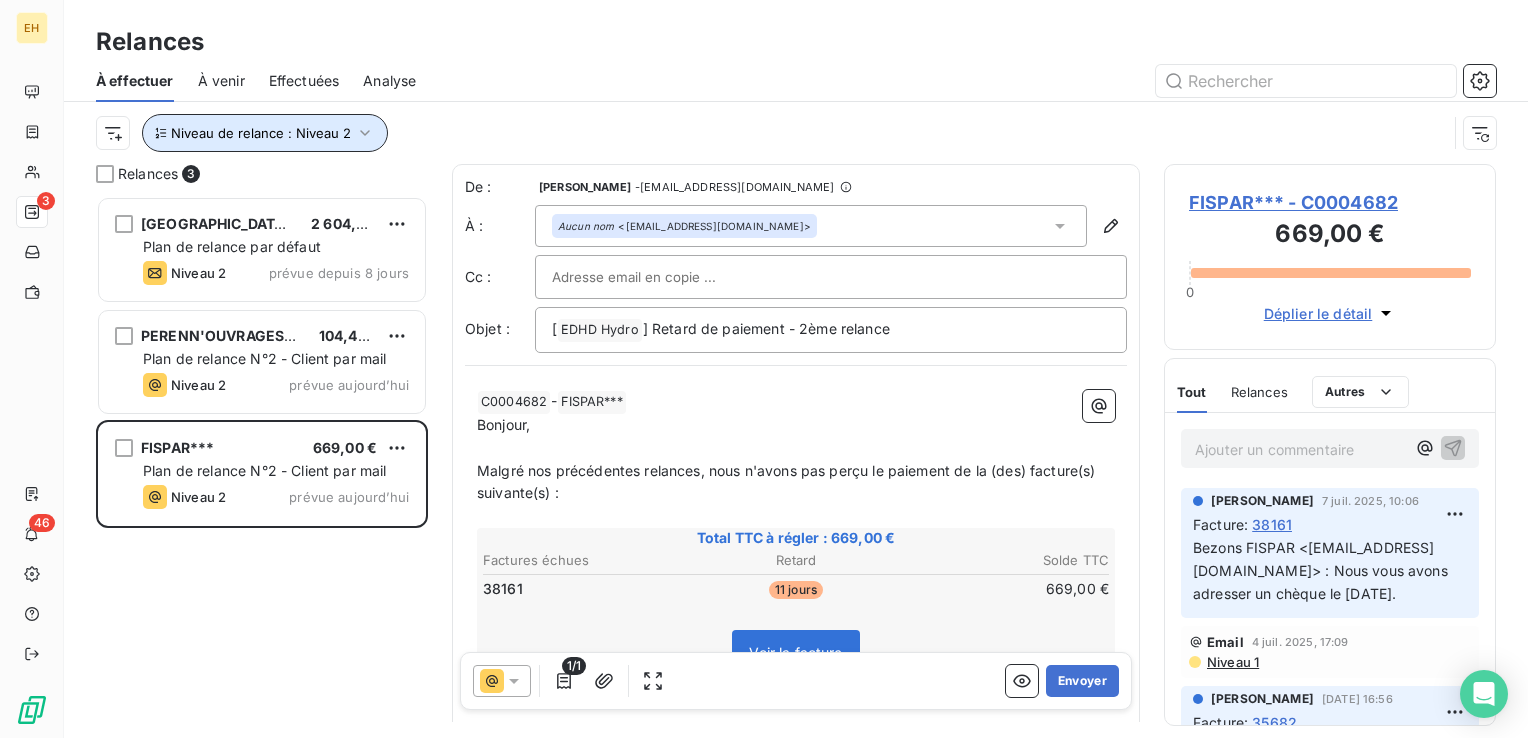 click 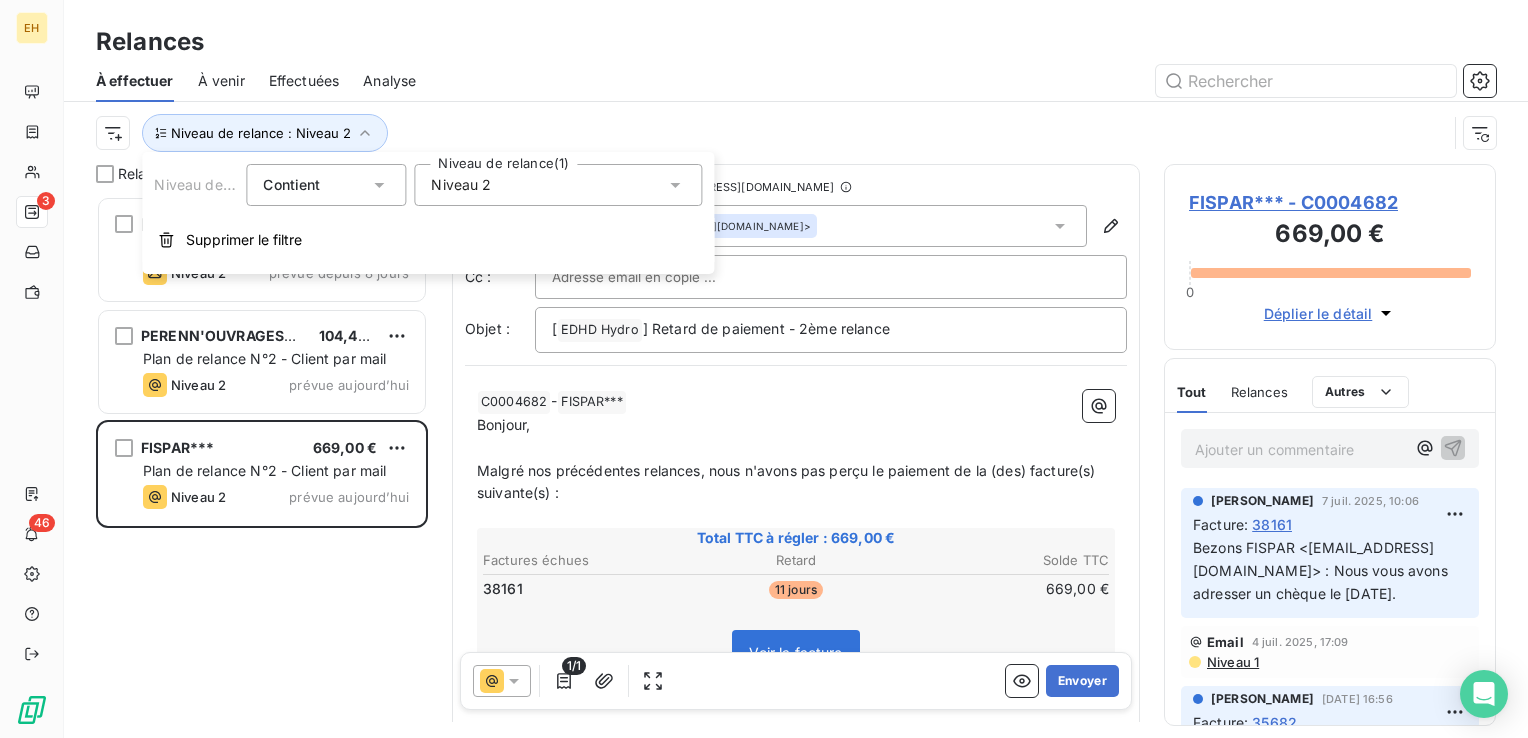 click on "Niveau 2" at bounding box center [558, 185] 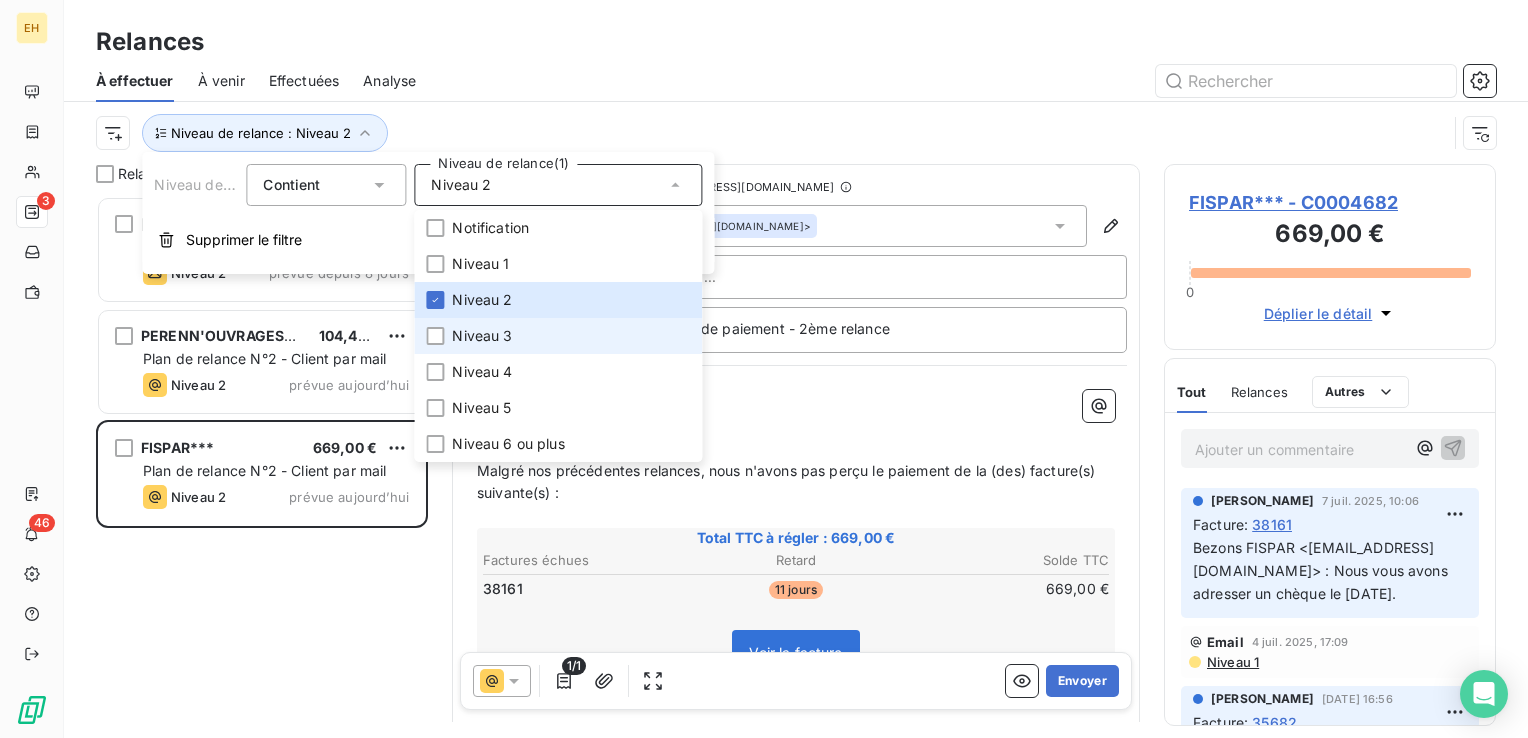 click on "Niveau 3" at bounding box center [482, 336] 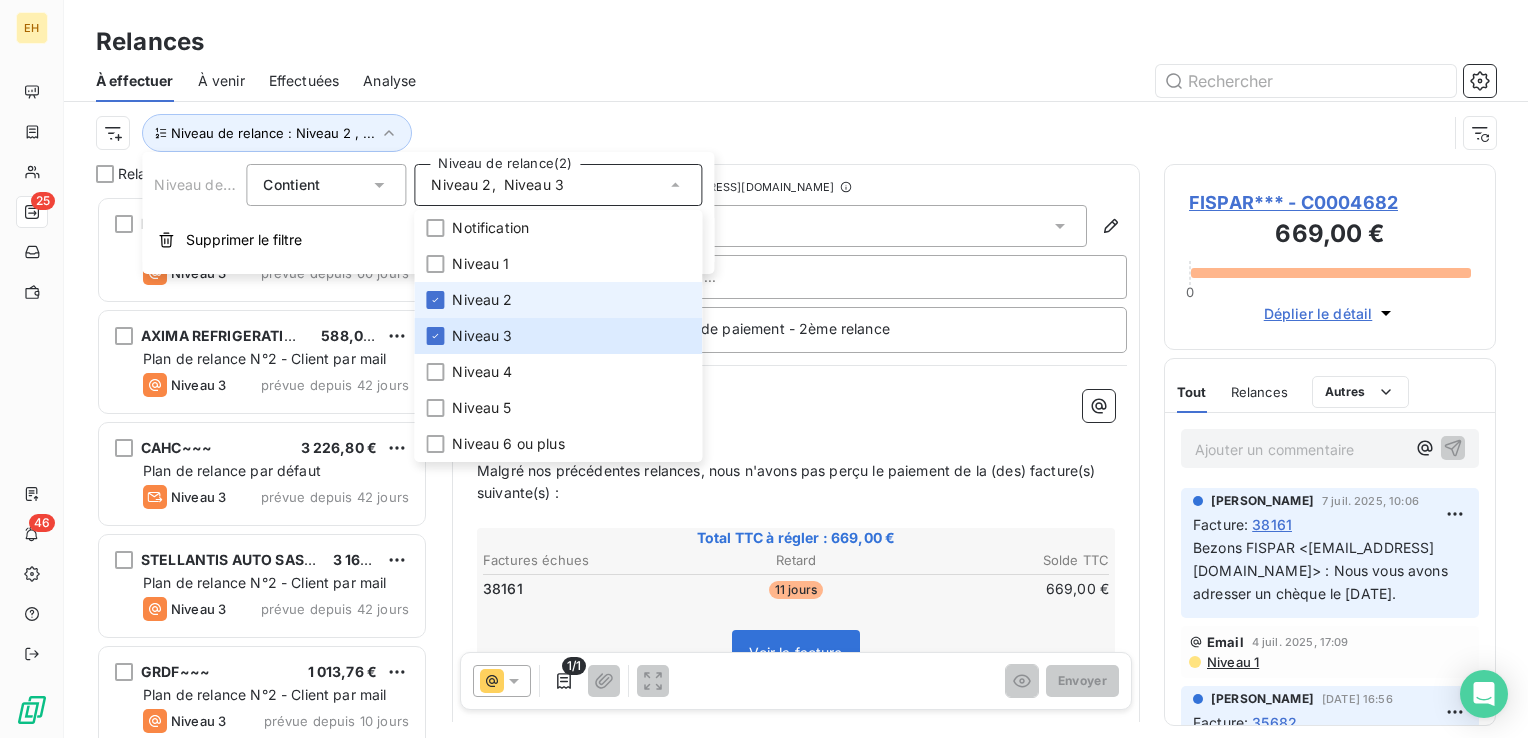 scroll, scrollTop: 16, scrollLeft: 16, axis: both 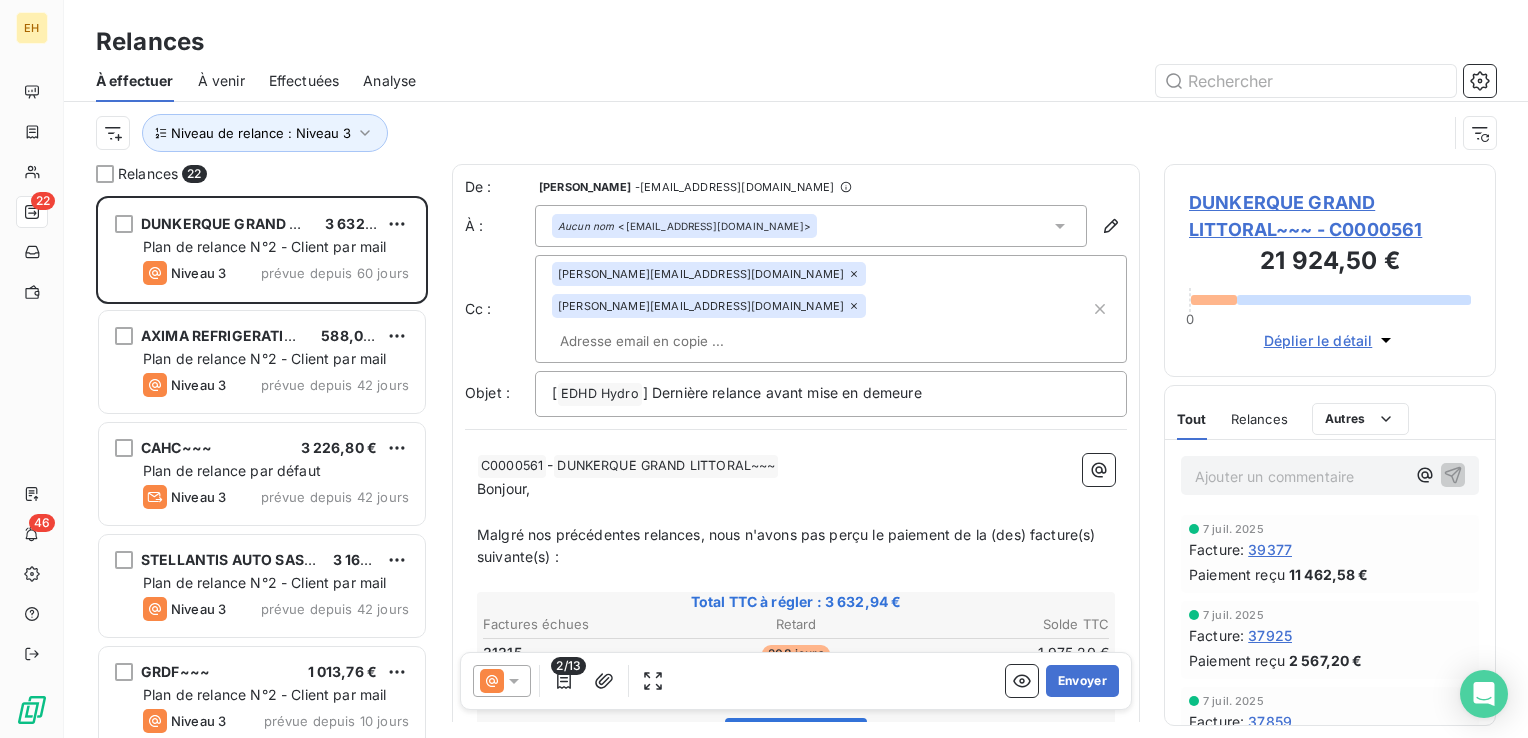 click at bounding box center [968, 81] 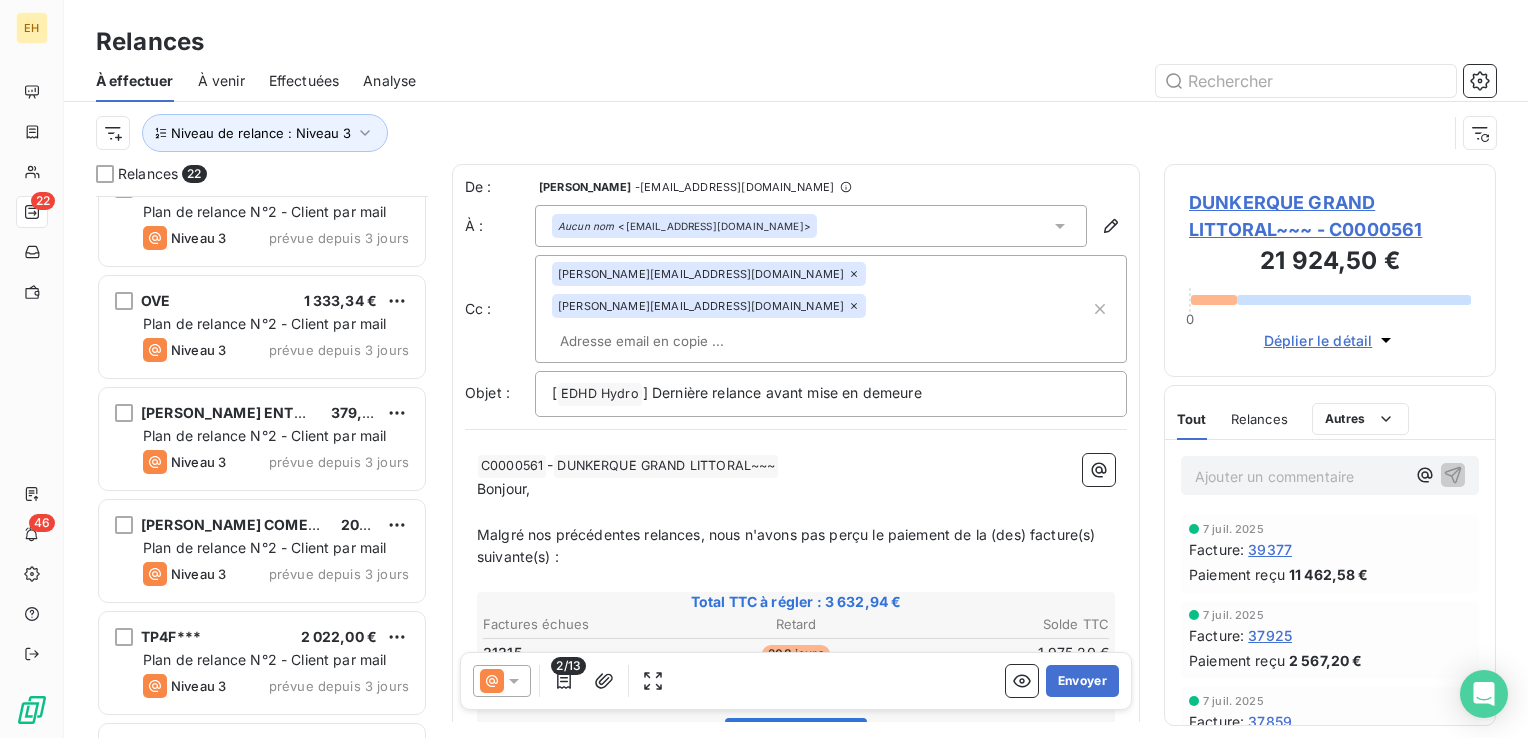 scroll, scrollTop: 1922, scrollLeft: 0, axis: vertical 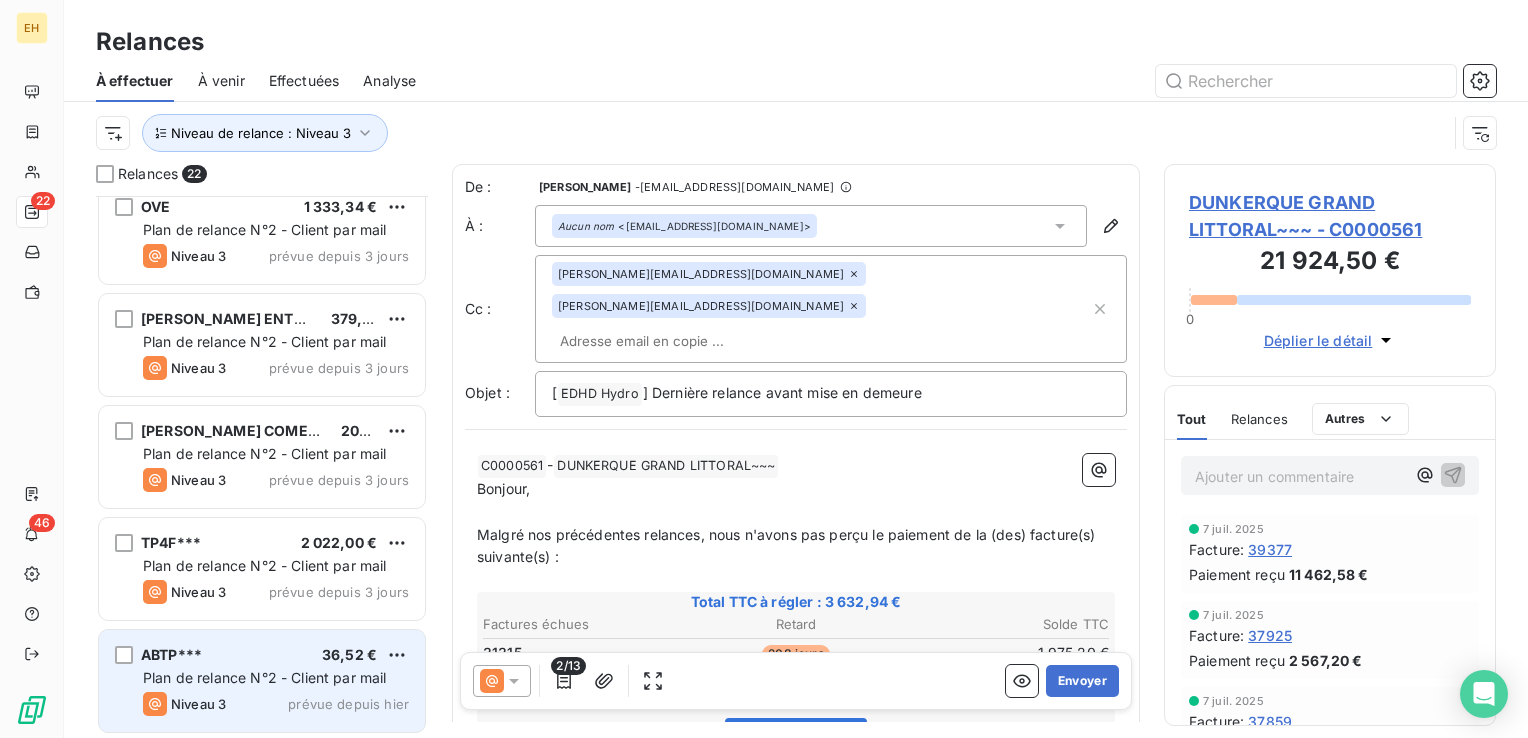 click on "Niveau 3 prévue depuis hier" at bounding box center [276, 704] 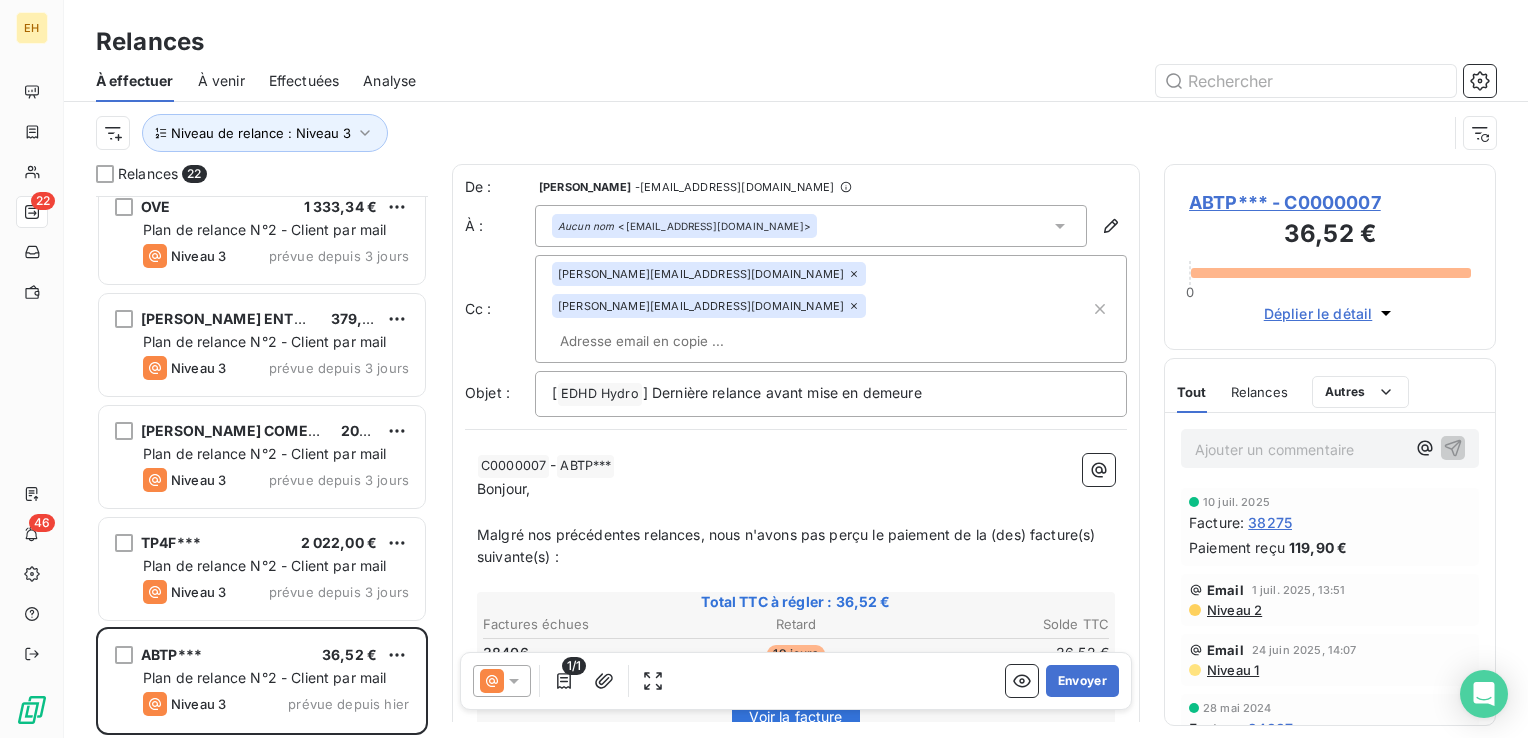 click on "Niveau 2" at bounding box center (1233, 610) 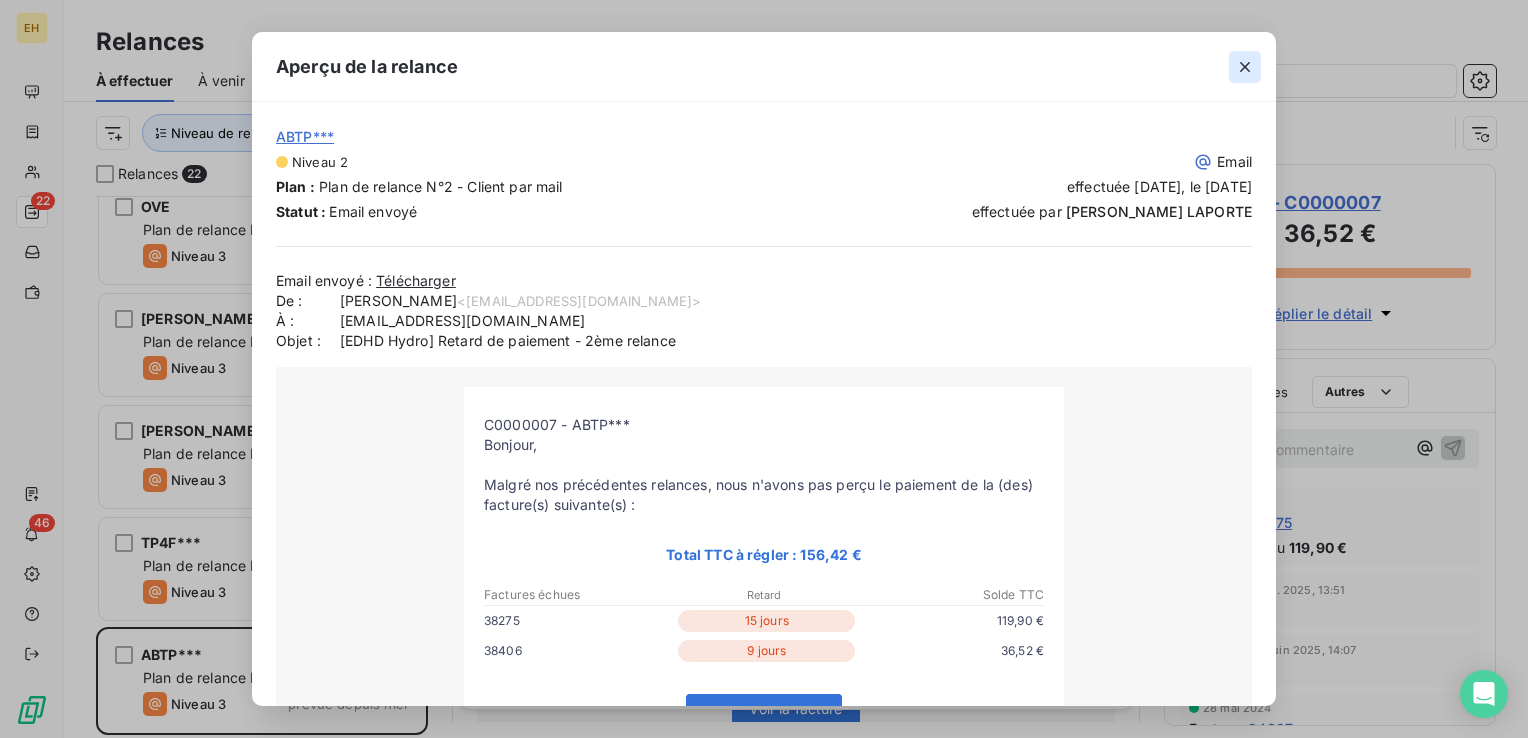 click 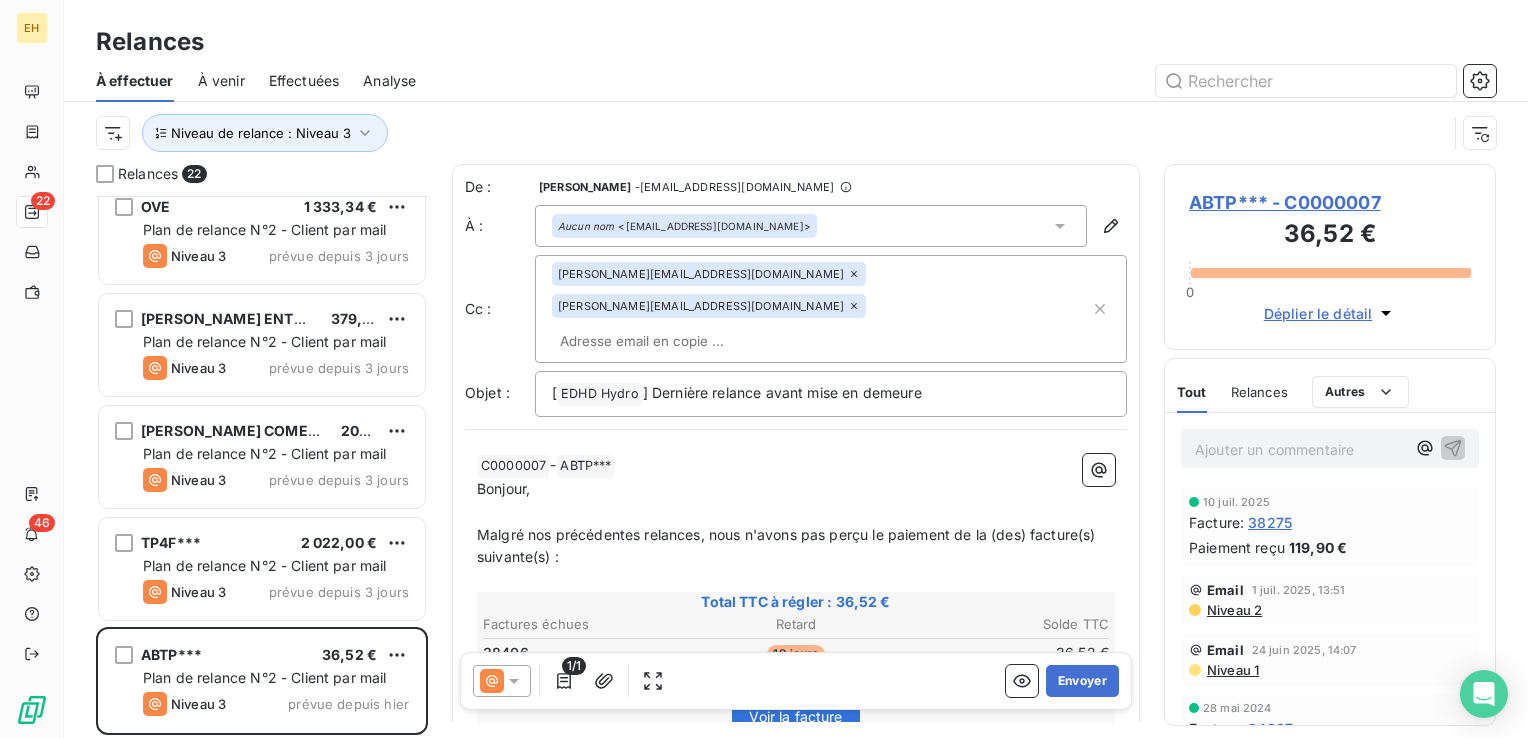 click on "Niveau 2" at bounding box center [1233, 610] 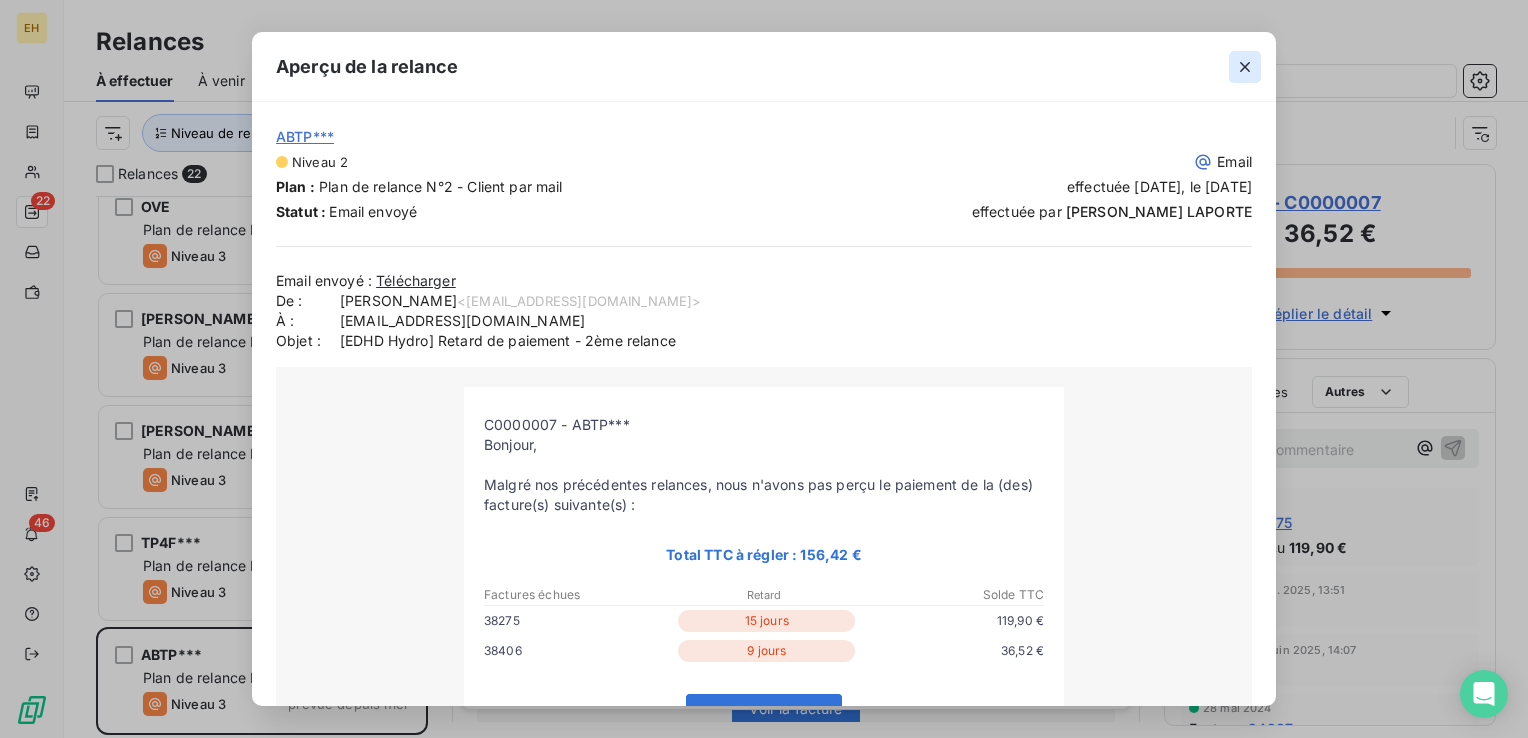 click 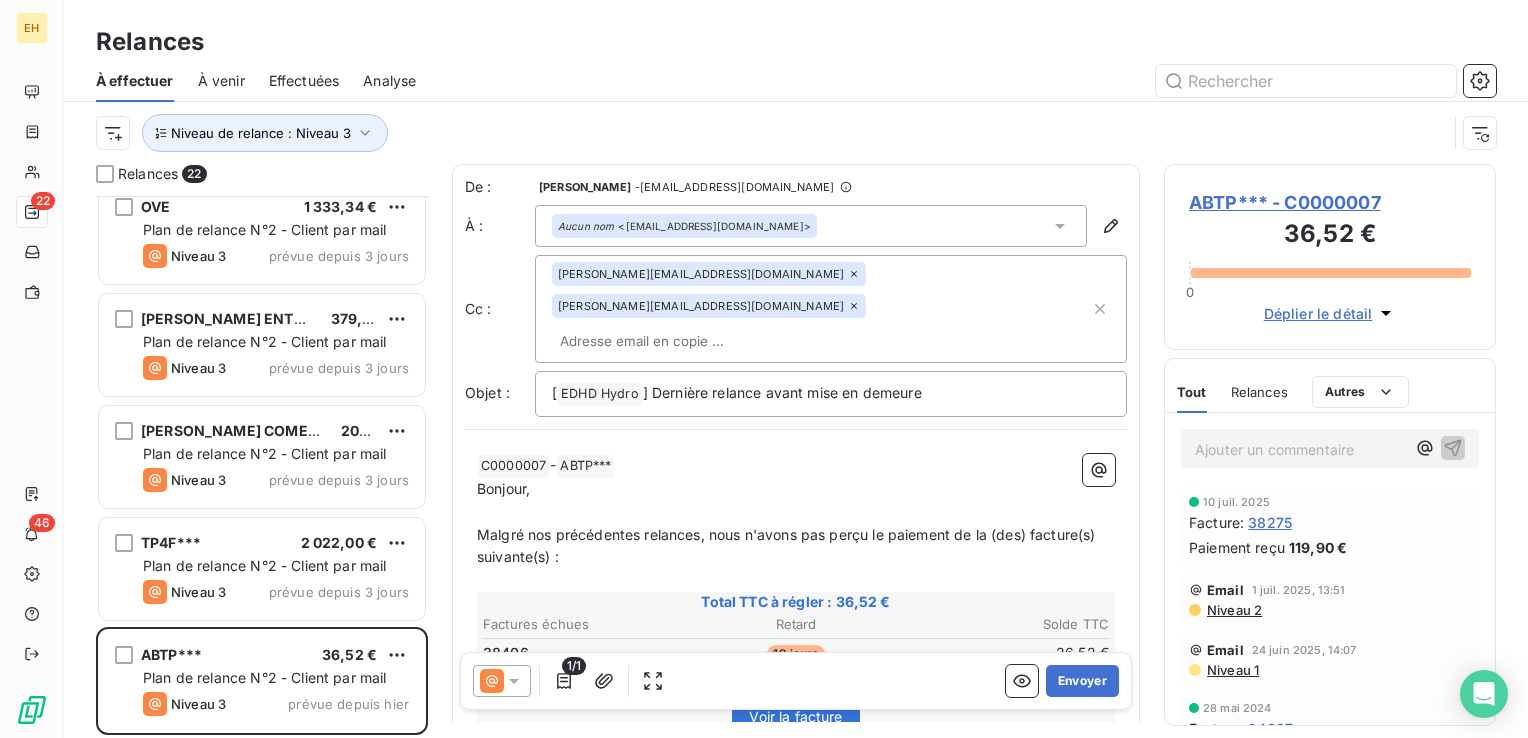 scroll, scrollTop: 100, scrollLeft: 0, axis: vertical 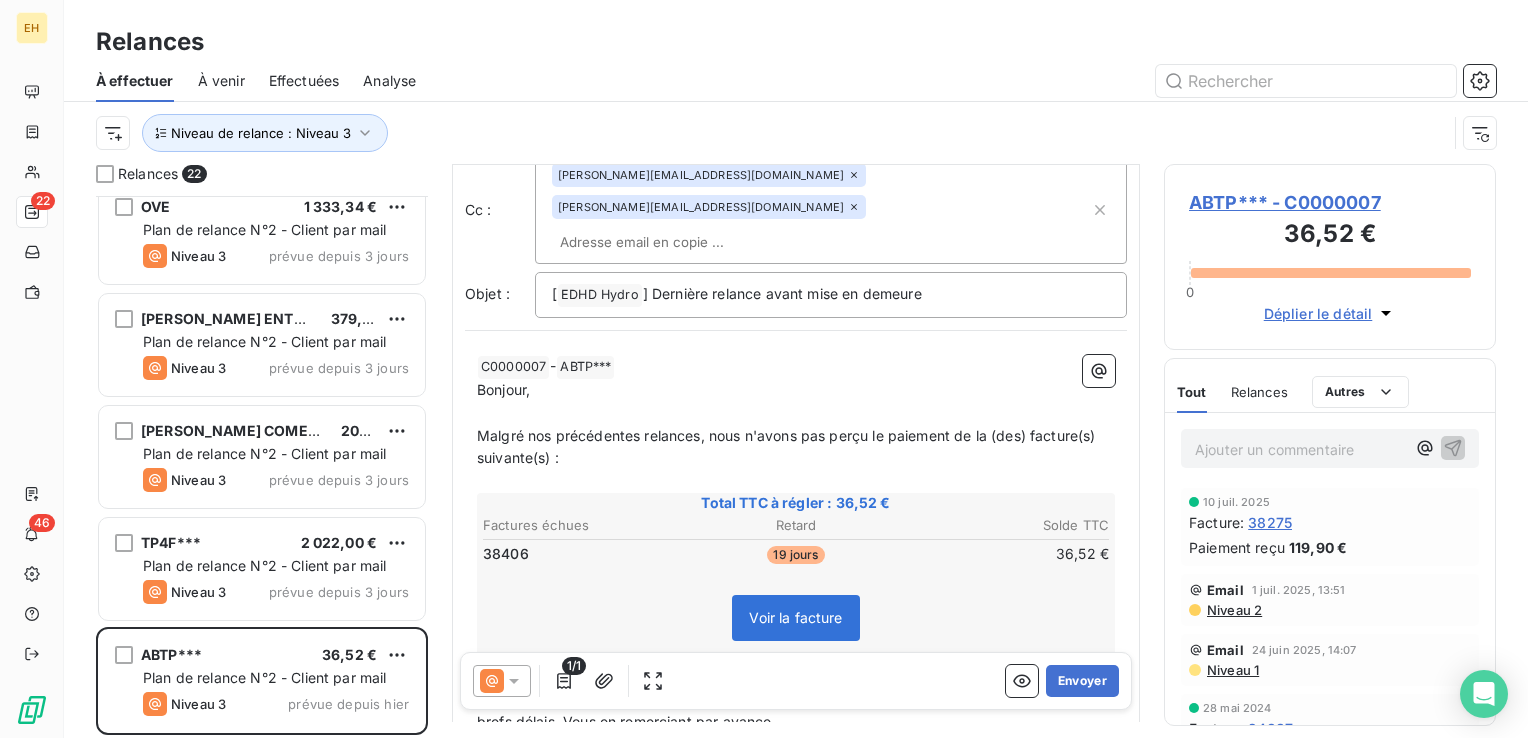 click on "ABTP*** - C0000007" at bounding box center (1330, 202) 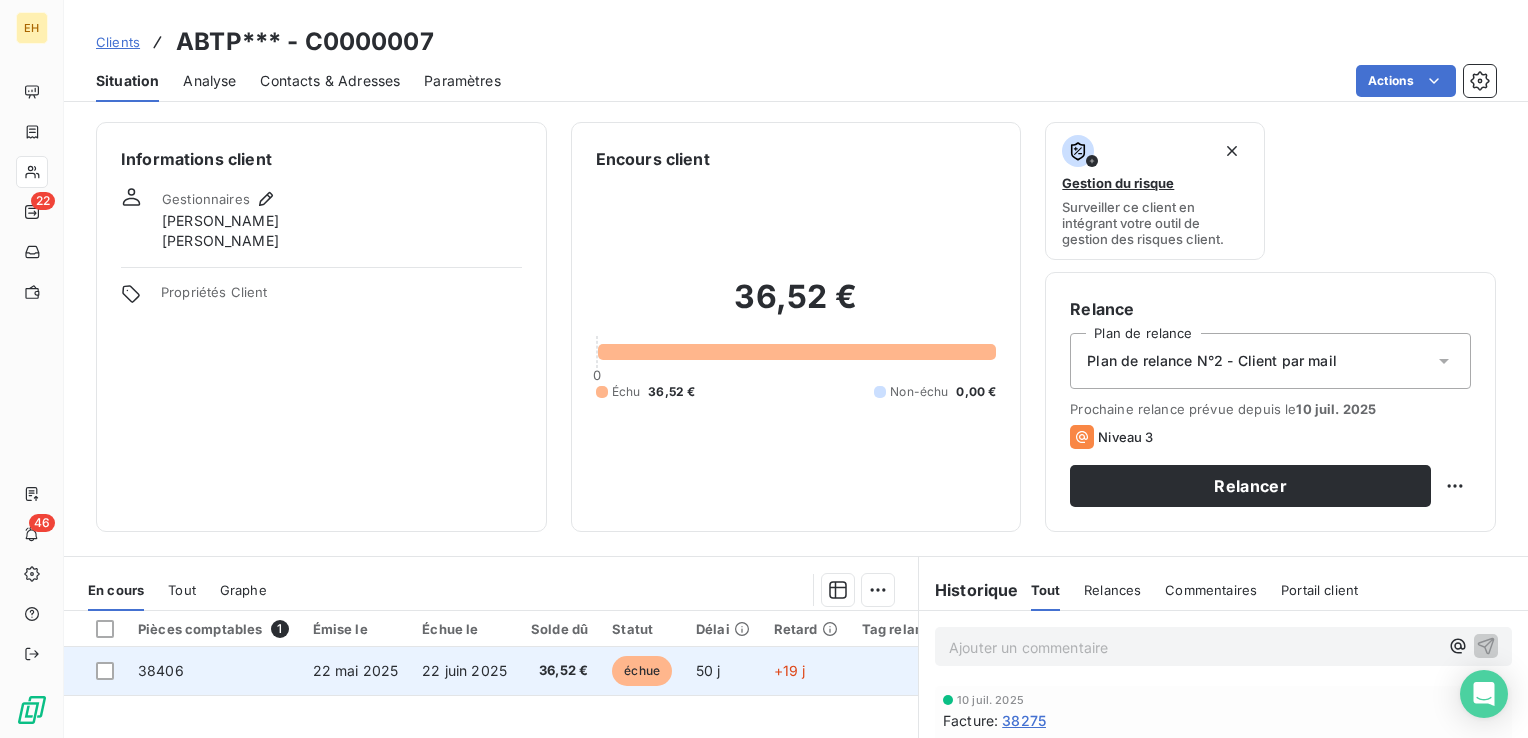 click on "22 juin 2025" at bounding box center (464, 670) 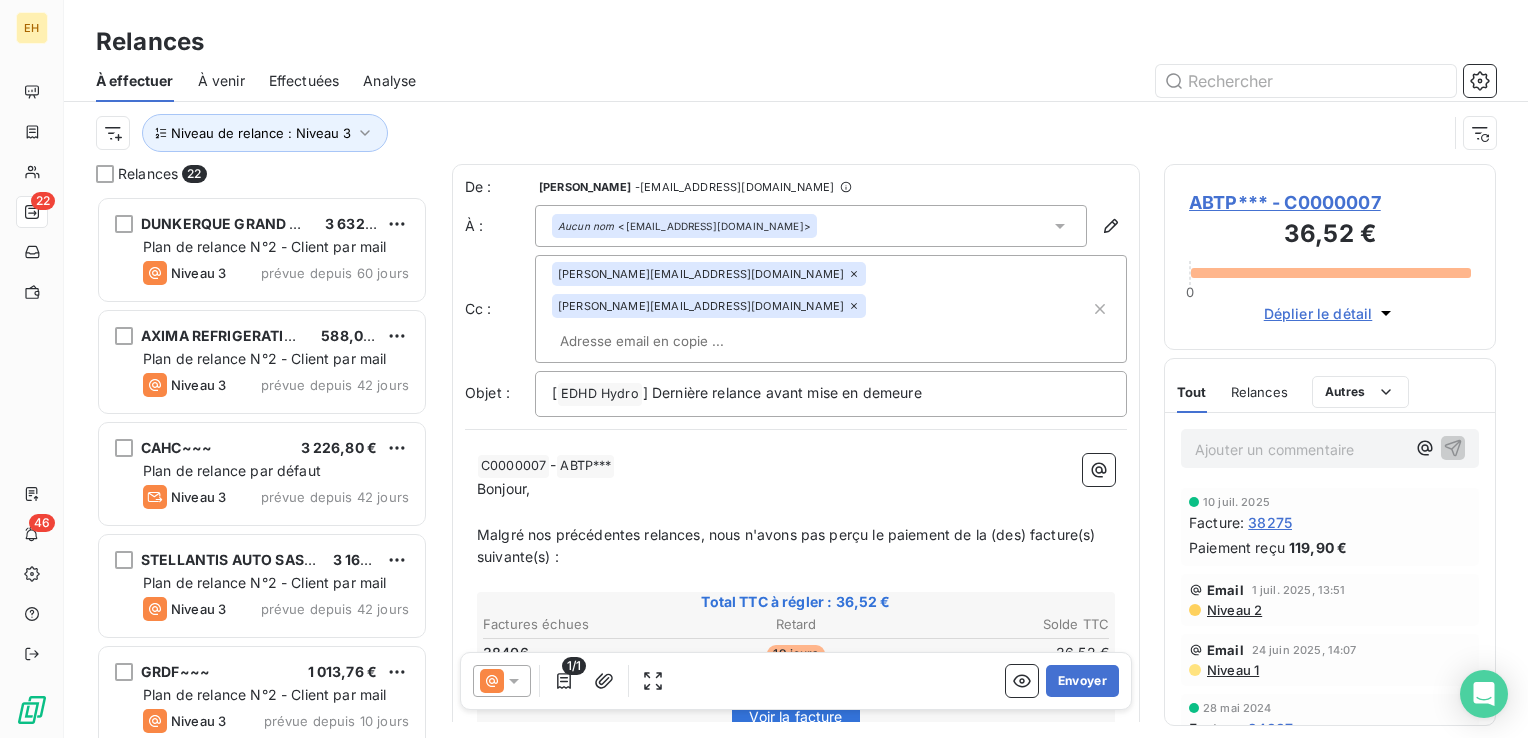 scroll, scrollTop: 16, scrollLeft: 16, axis: both 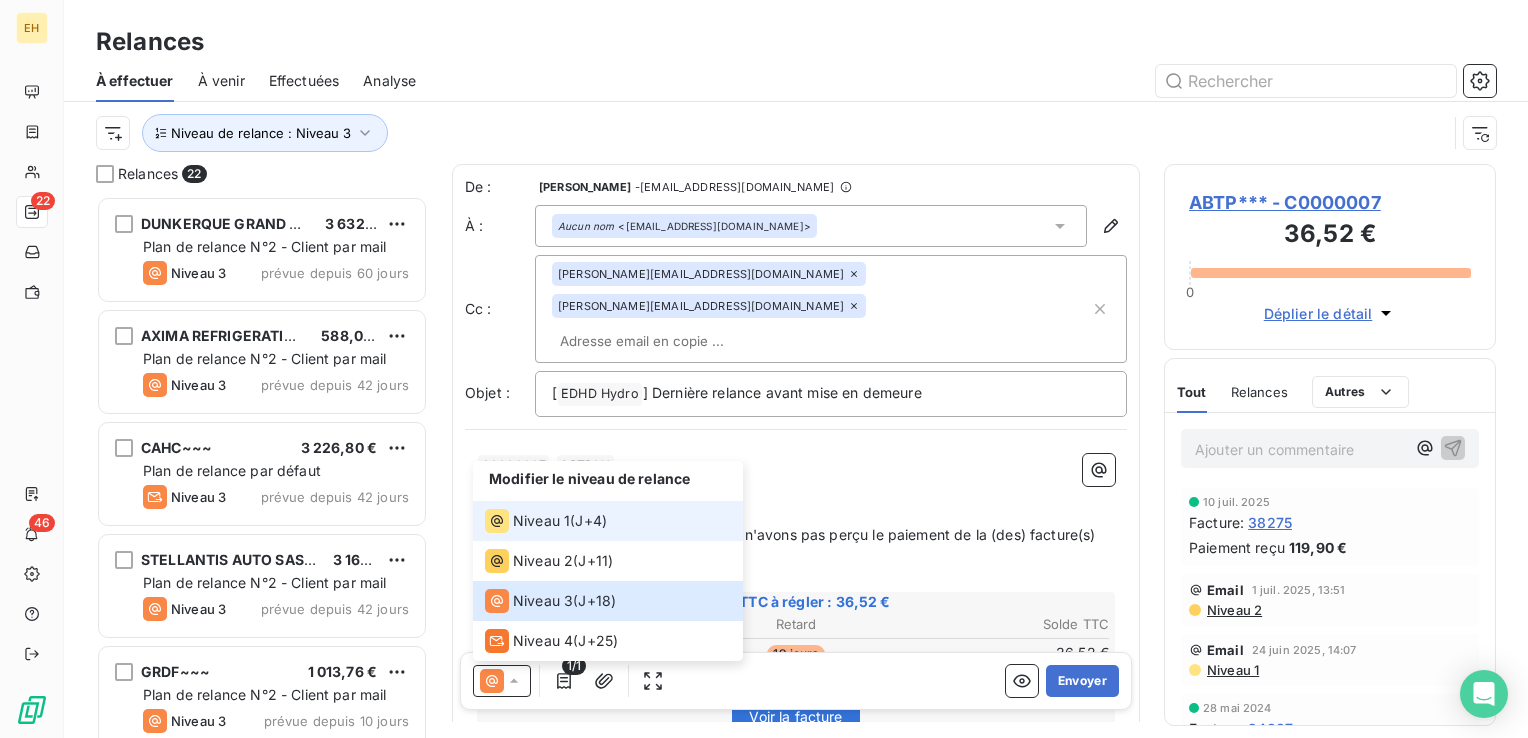click on "Niveau 1  ( J+4 )" at bounding box center (546, 521) 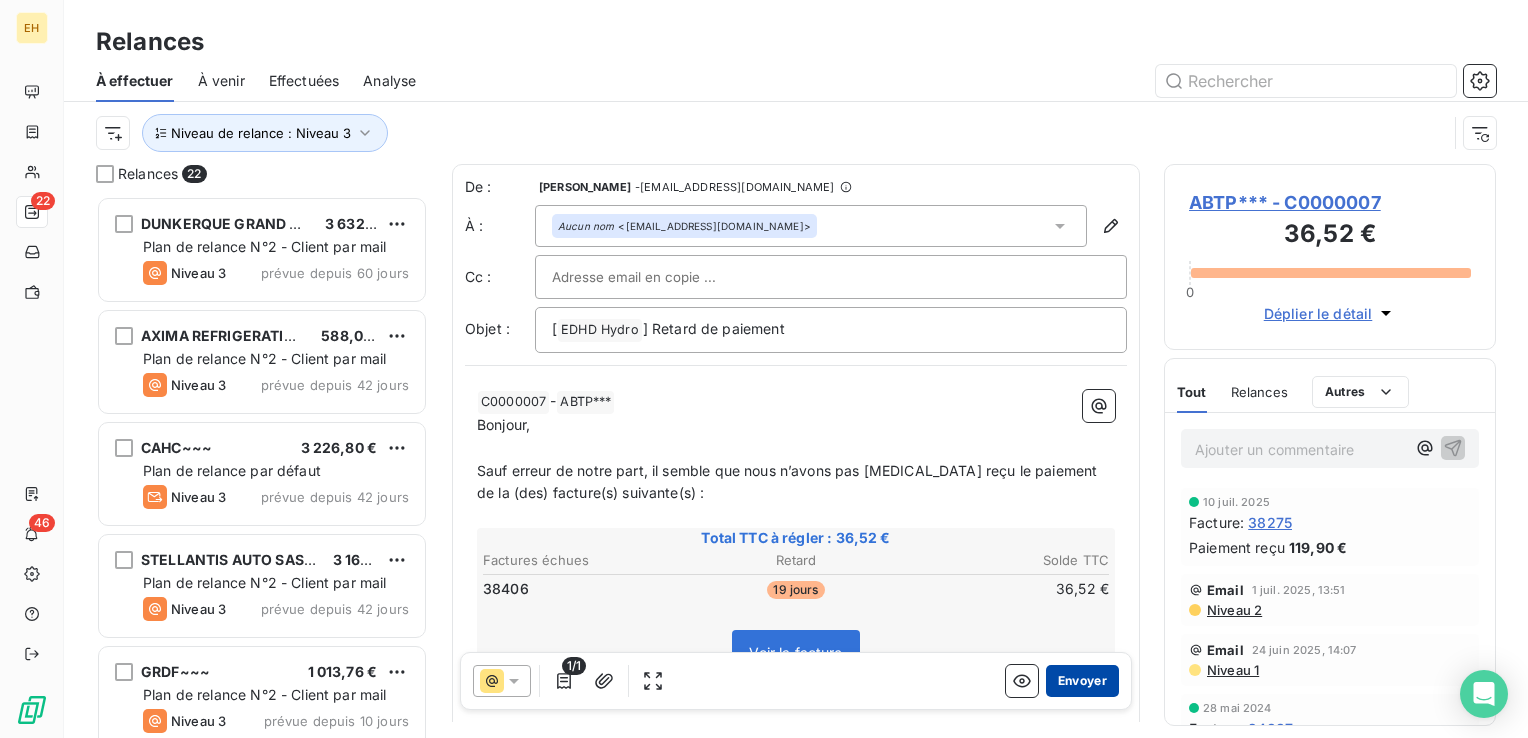 click on "Envoyer" at bounding box center [1082, 681] 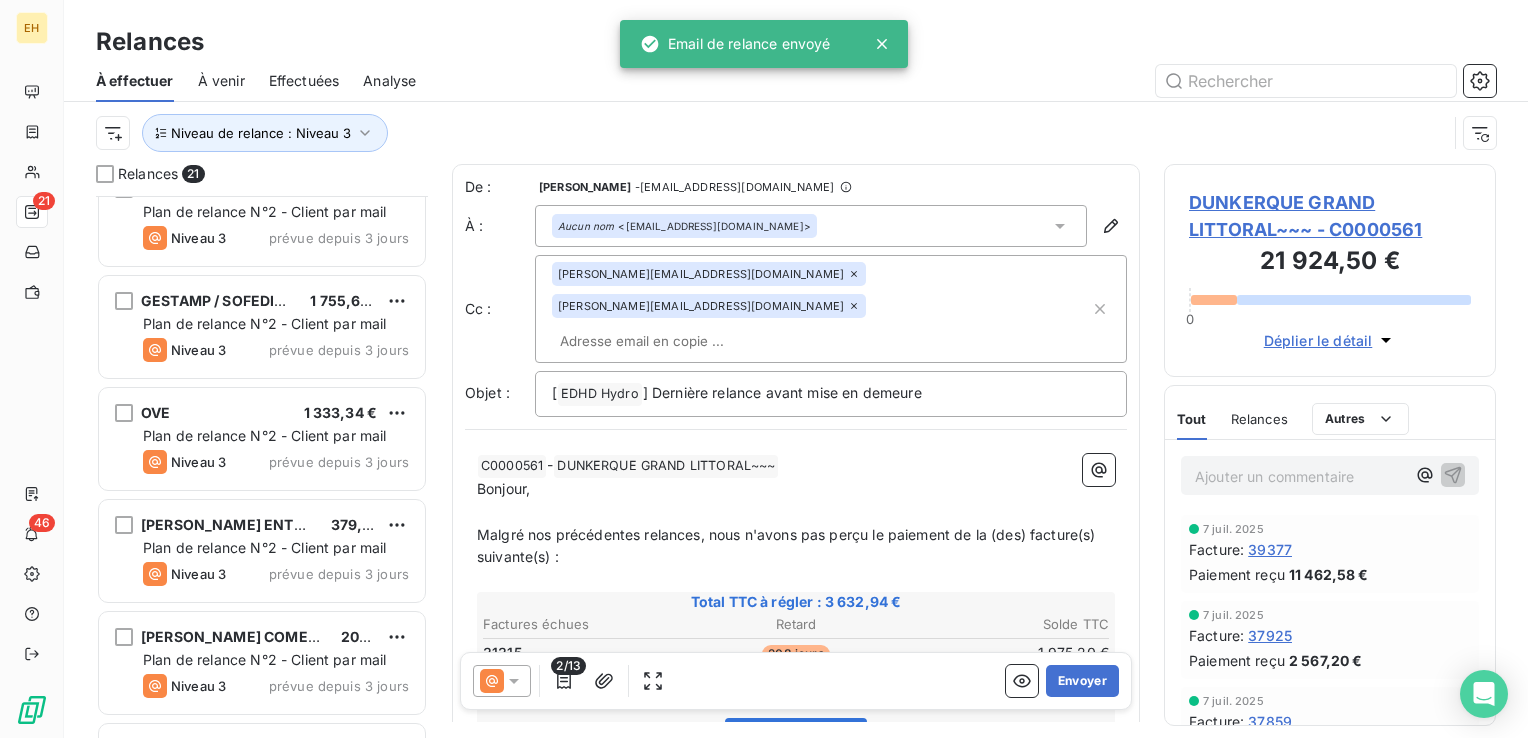 scroll, scrollTop: 1810, scrollLeft: 0, axis: vertical 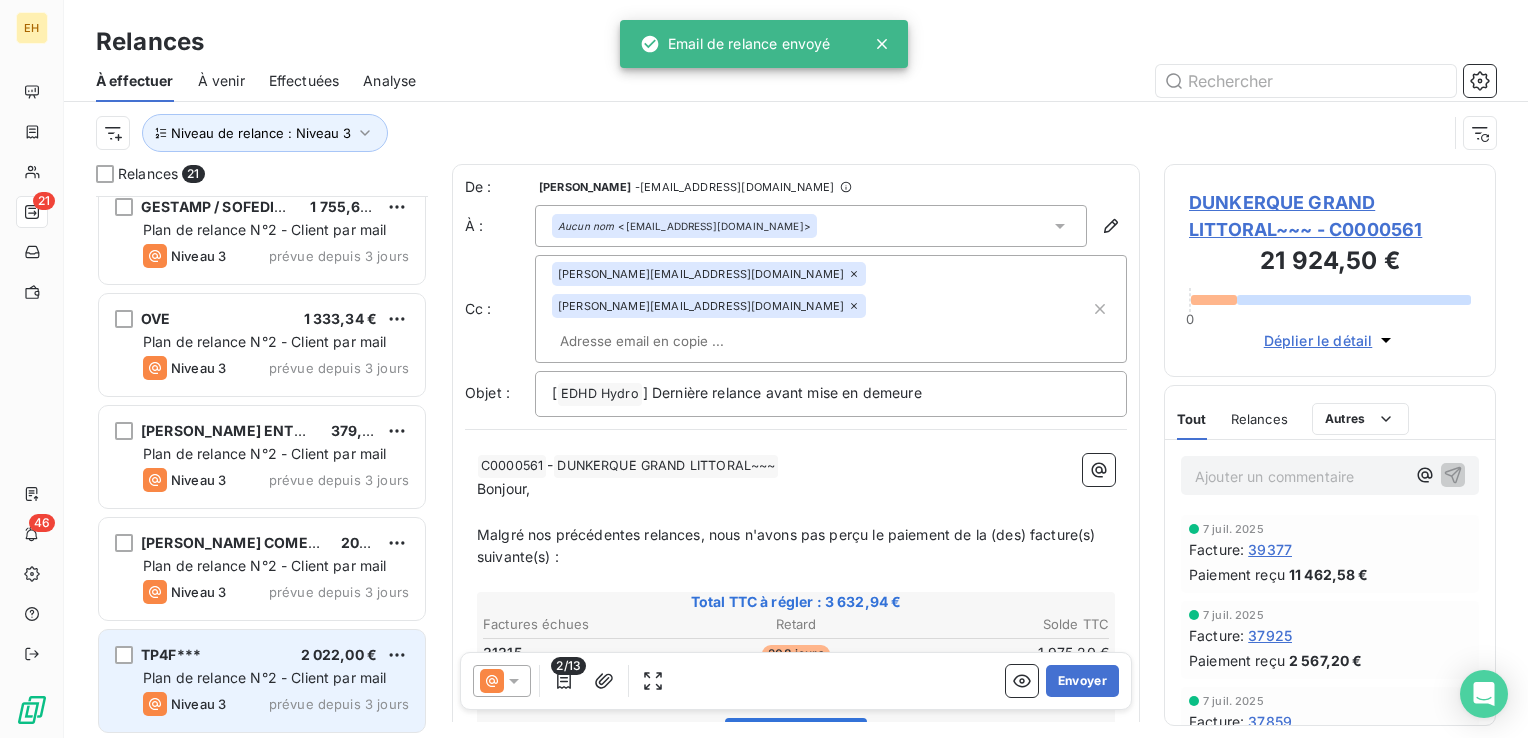 click on "TP4F*** 2 022,00 € Plan de relance N°2 - Client par mail  Niveau 3 prévue depuis 3 jours" at bounding box center [262, 681] 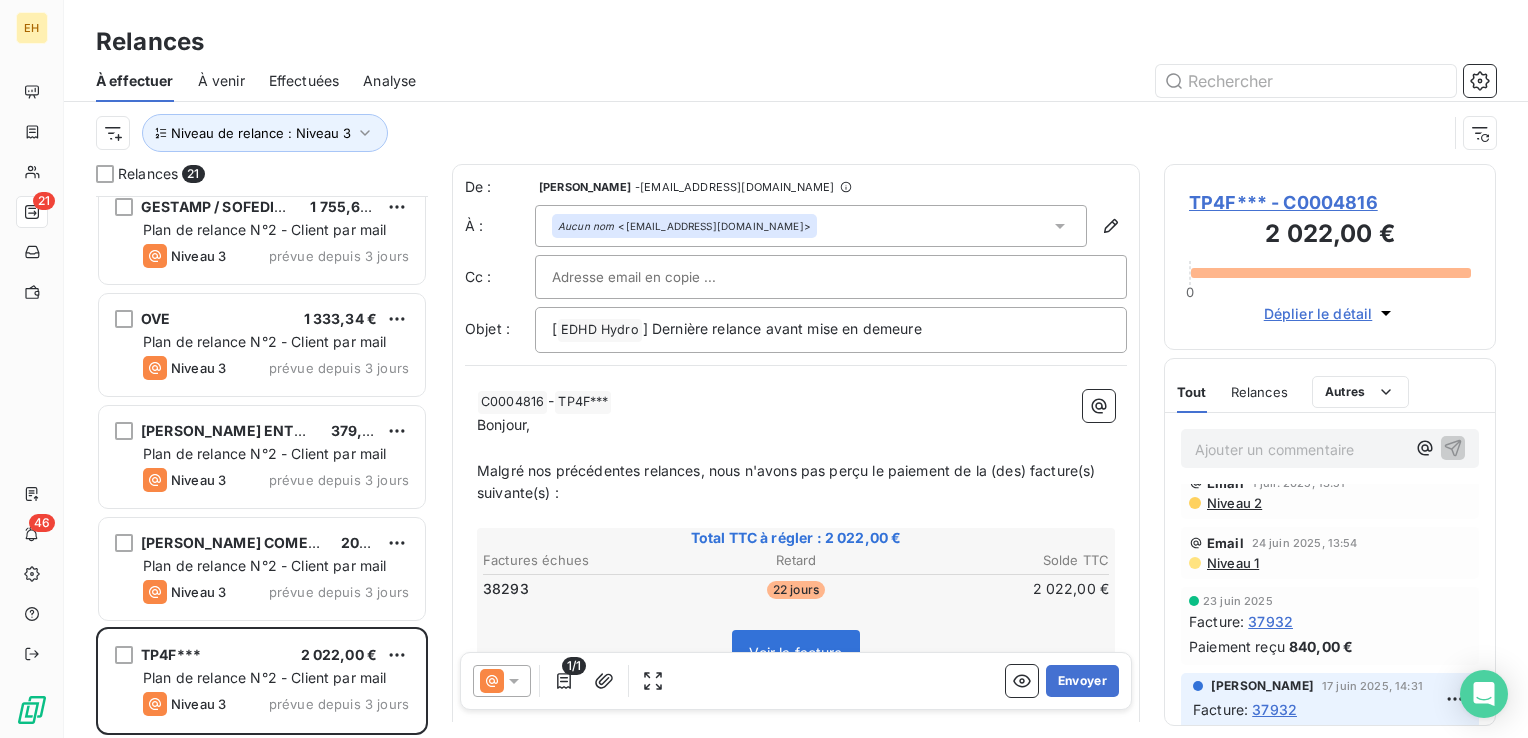 scroll, scrollTop: 0, scrollLeft: 0, axis: both 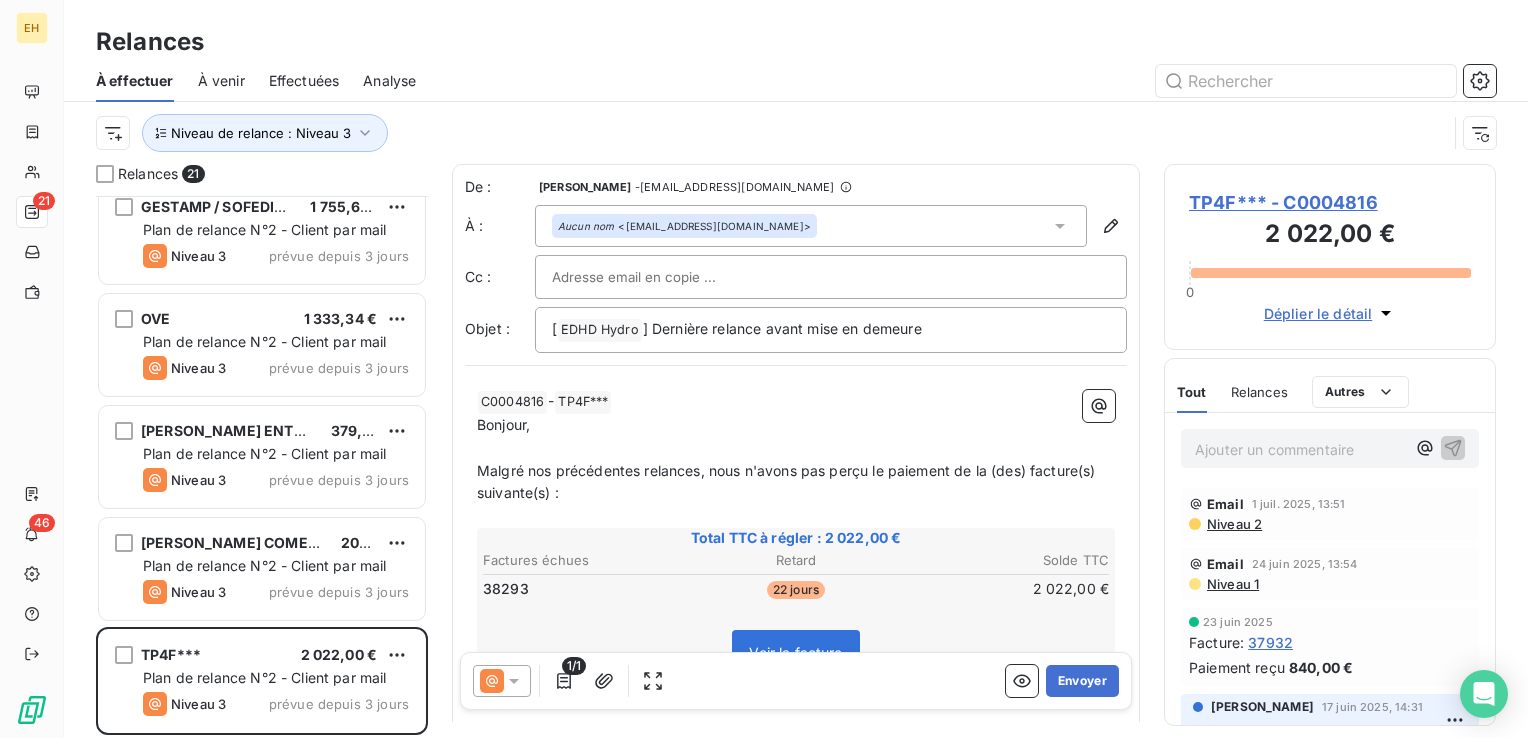 click on "Niveau 2" at bounding box center [1233, 524] 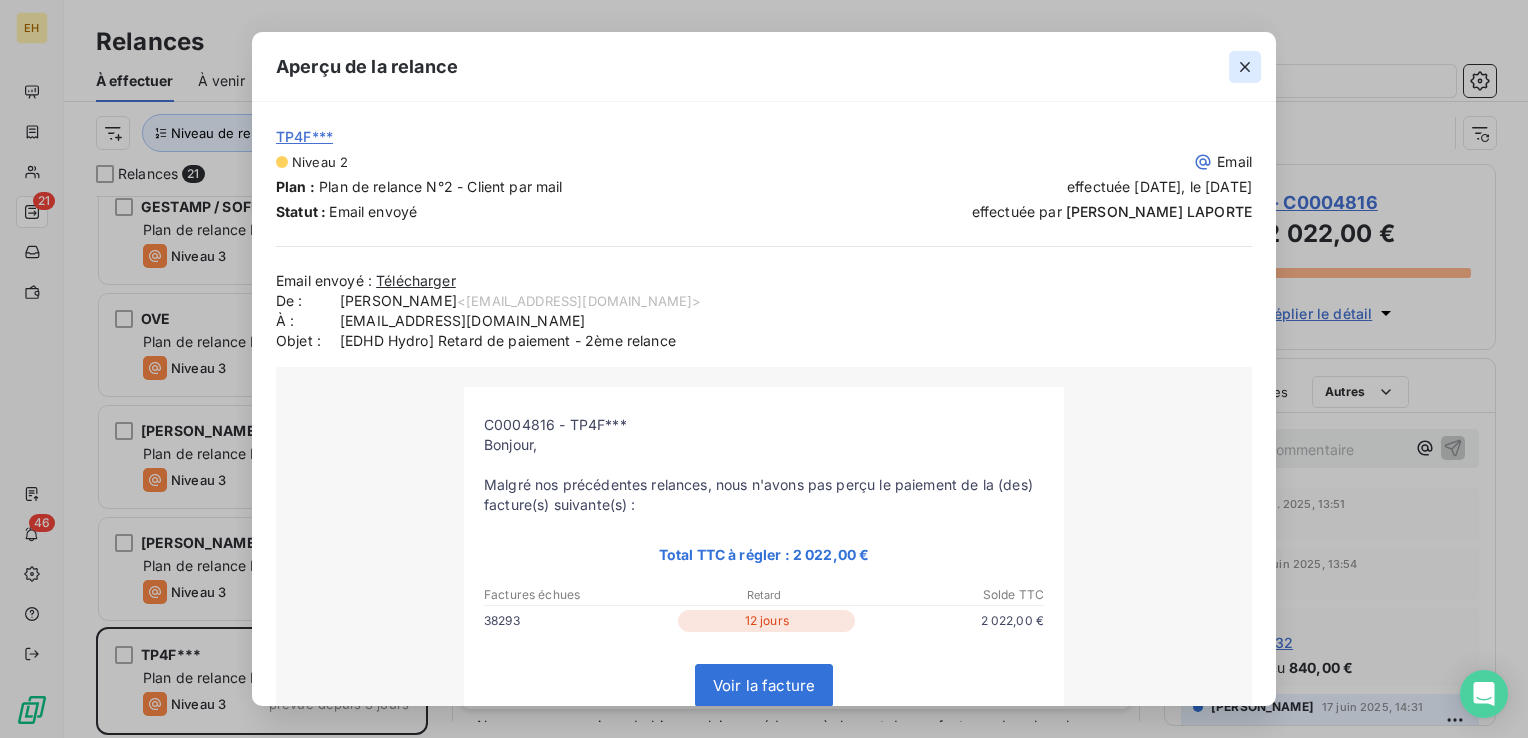 click 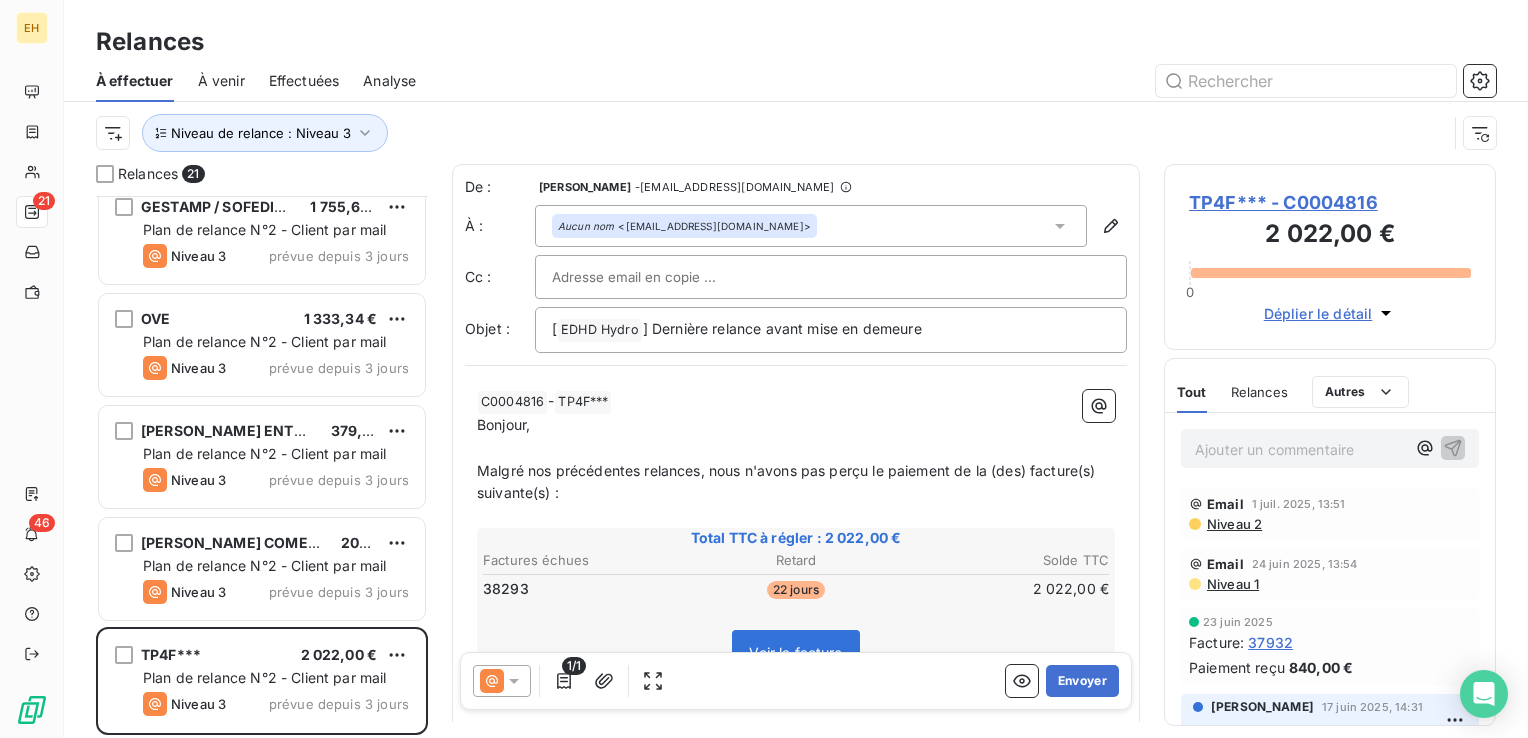 scroll, scrollTop: 100, scrollLeft: 0, axis: vertical 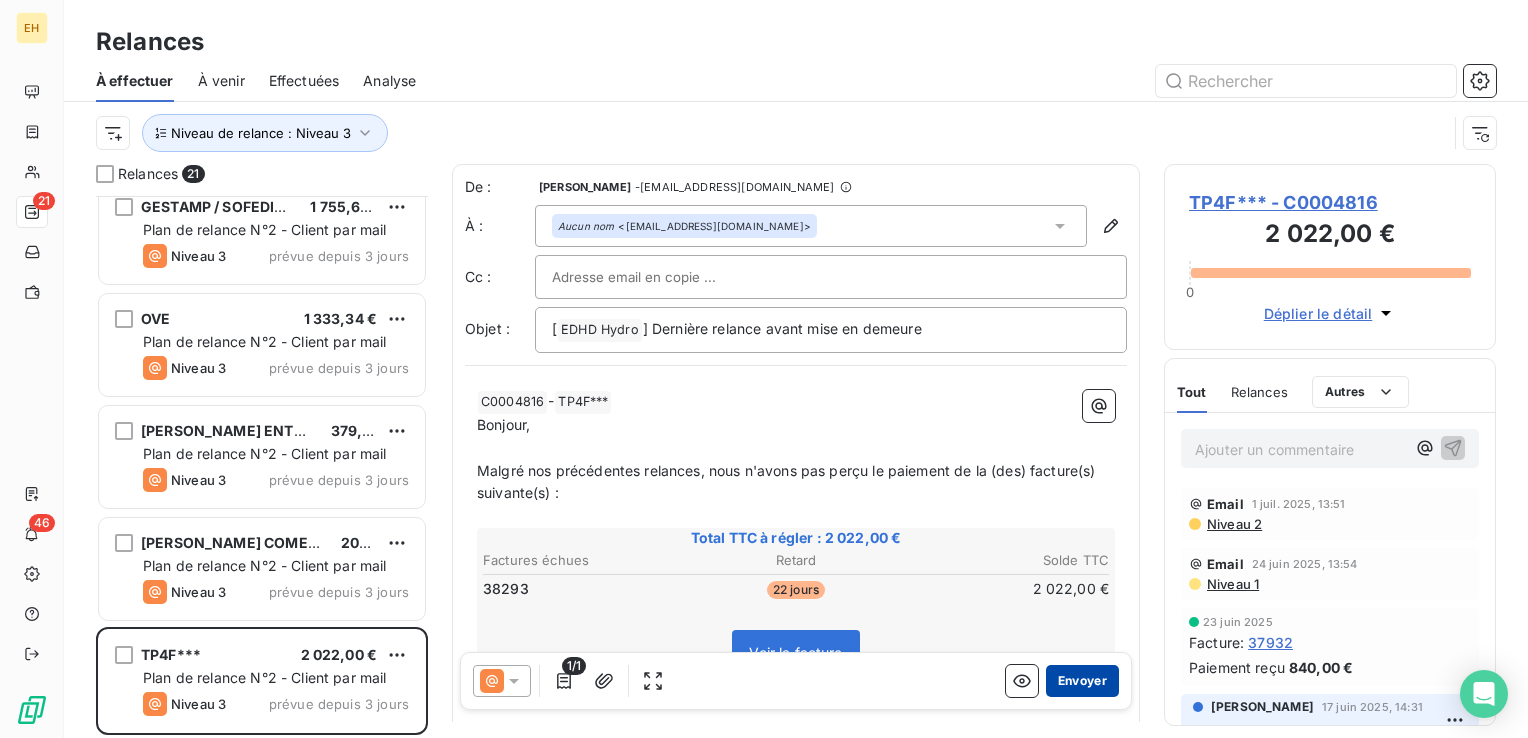 click on "Envoyer" at bounding box center [1082, 681] 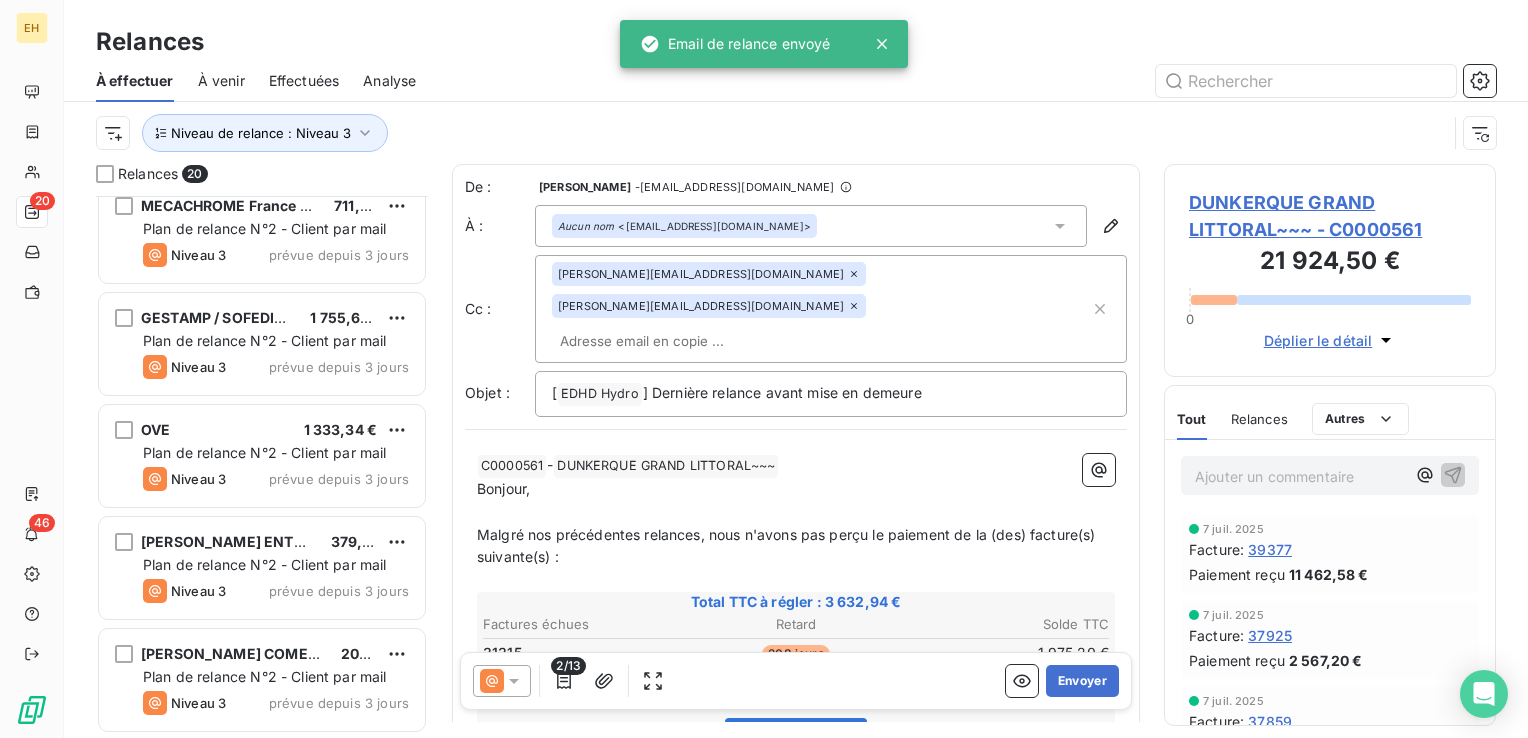 scroll, scrollTop: 1698, scrollLeft: 0, axis: vertical 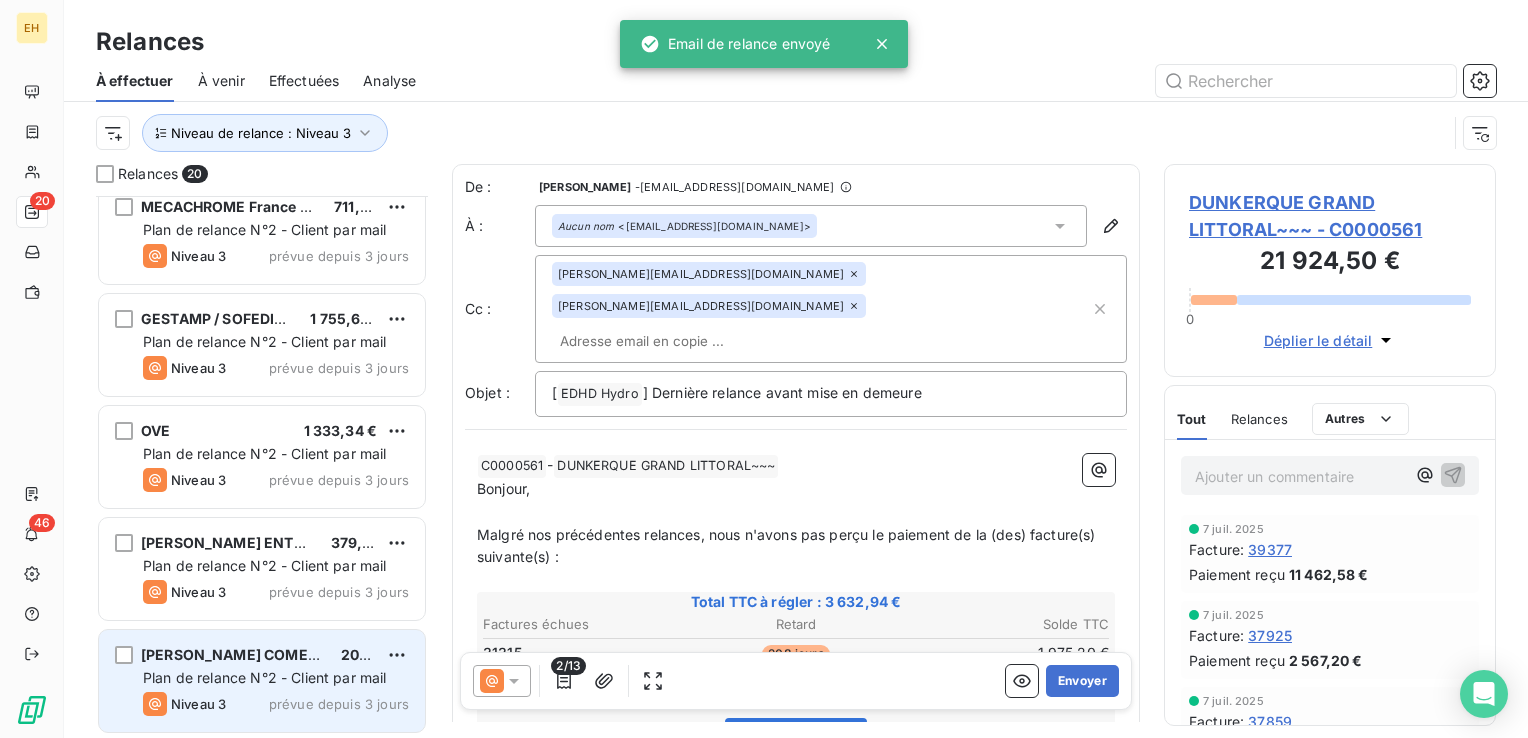 click on "[PERSON_NAME] COMENOR METALIMPEX~~~" at bounding box center (304, 654) 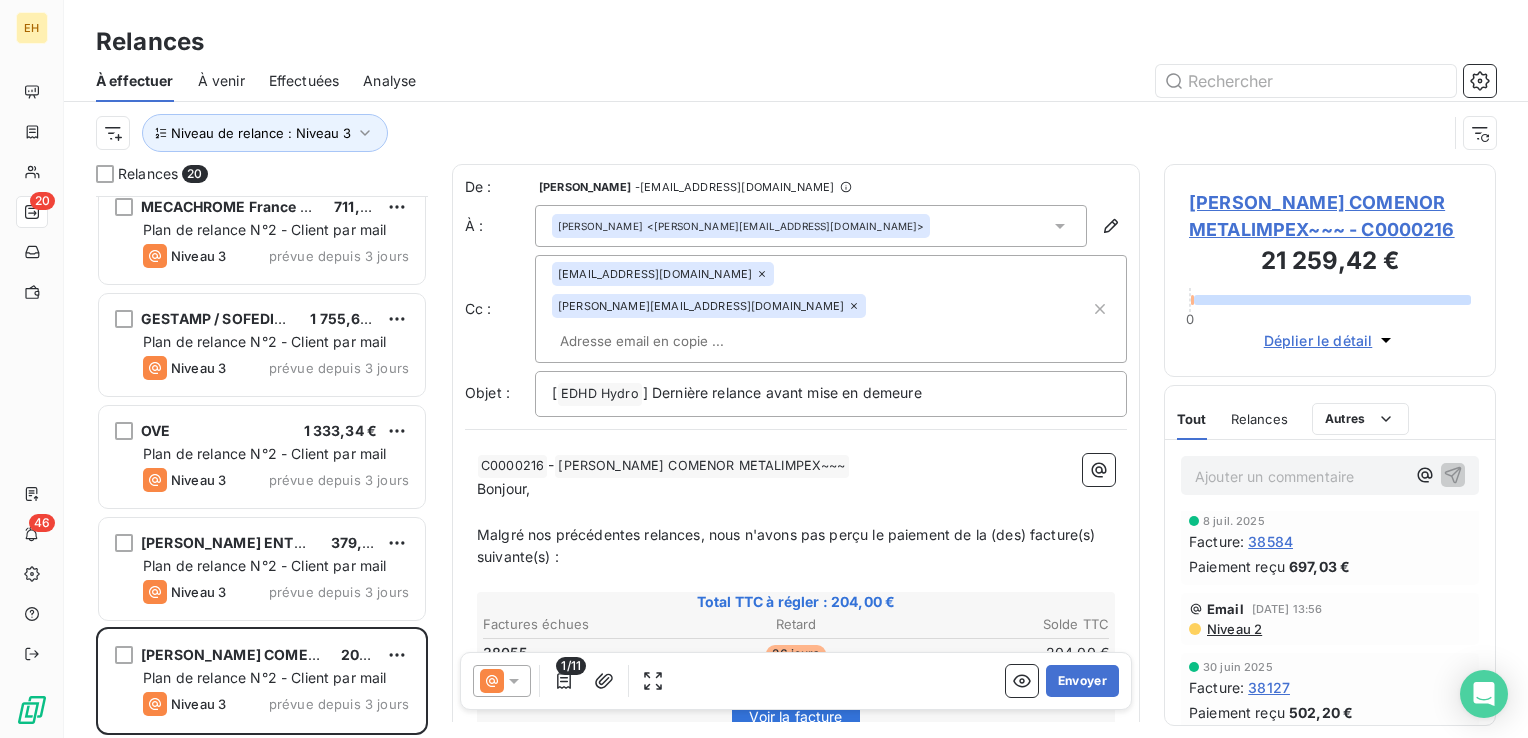scroll, scrollTop: 400, scrollLeft: 0, axis: vertical 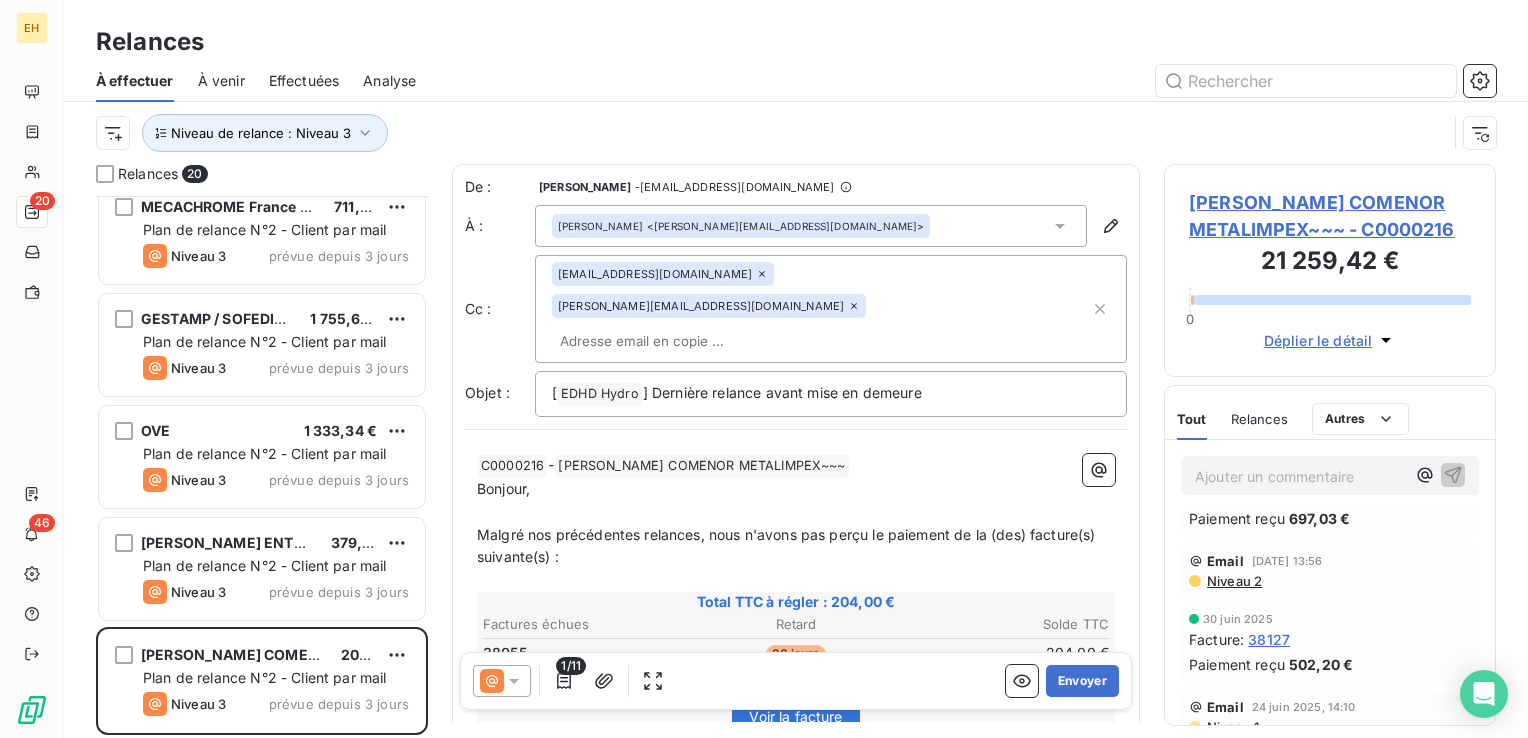 click on "Niveau 2" at bounding box center [1233, 581] 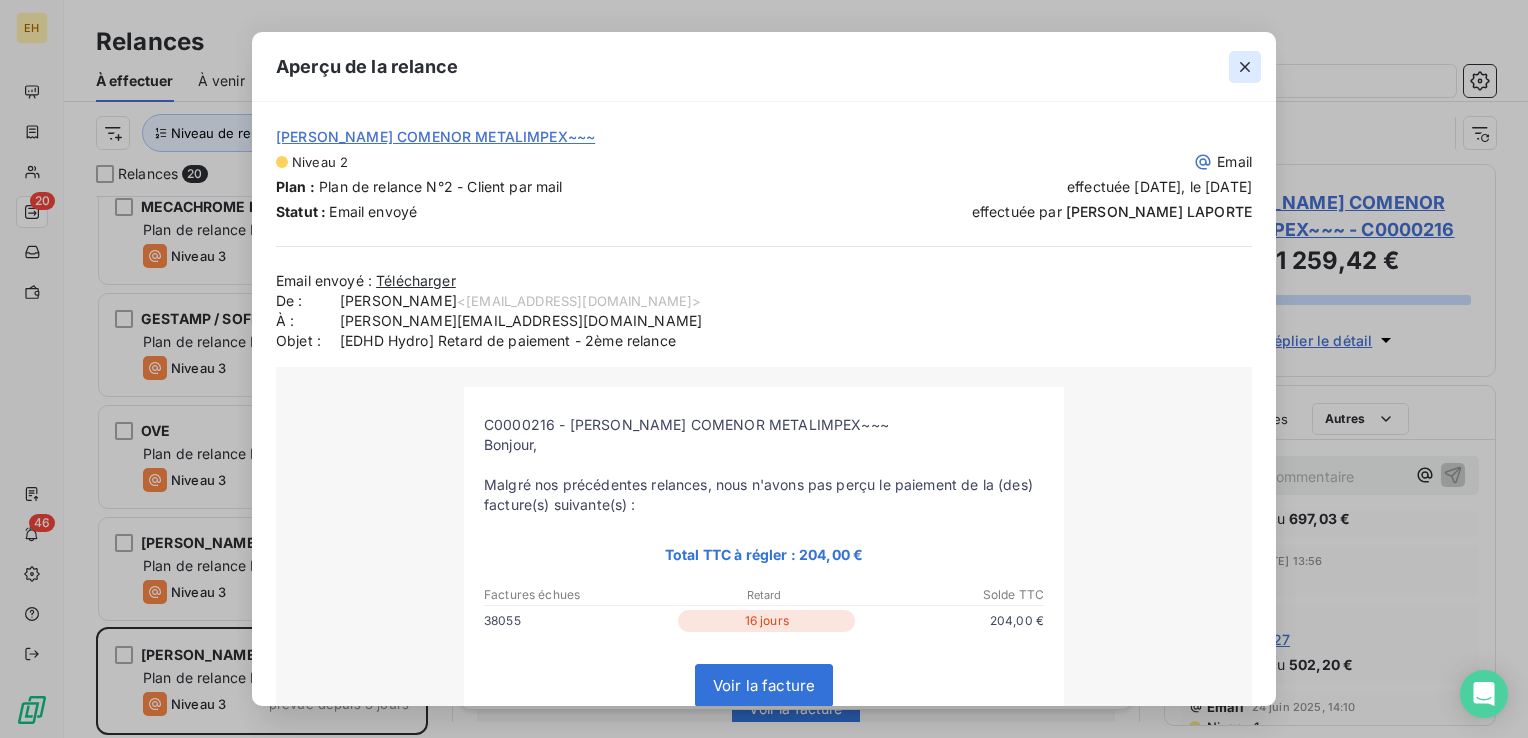 click 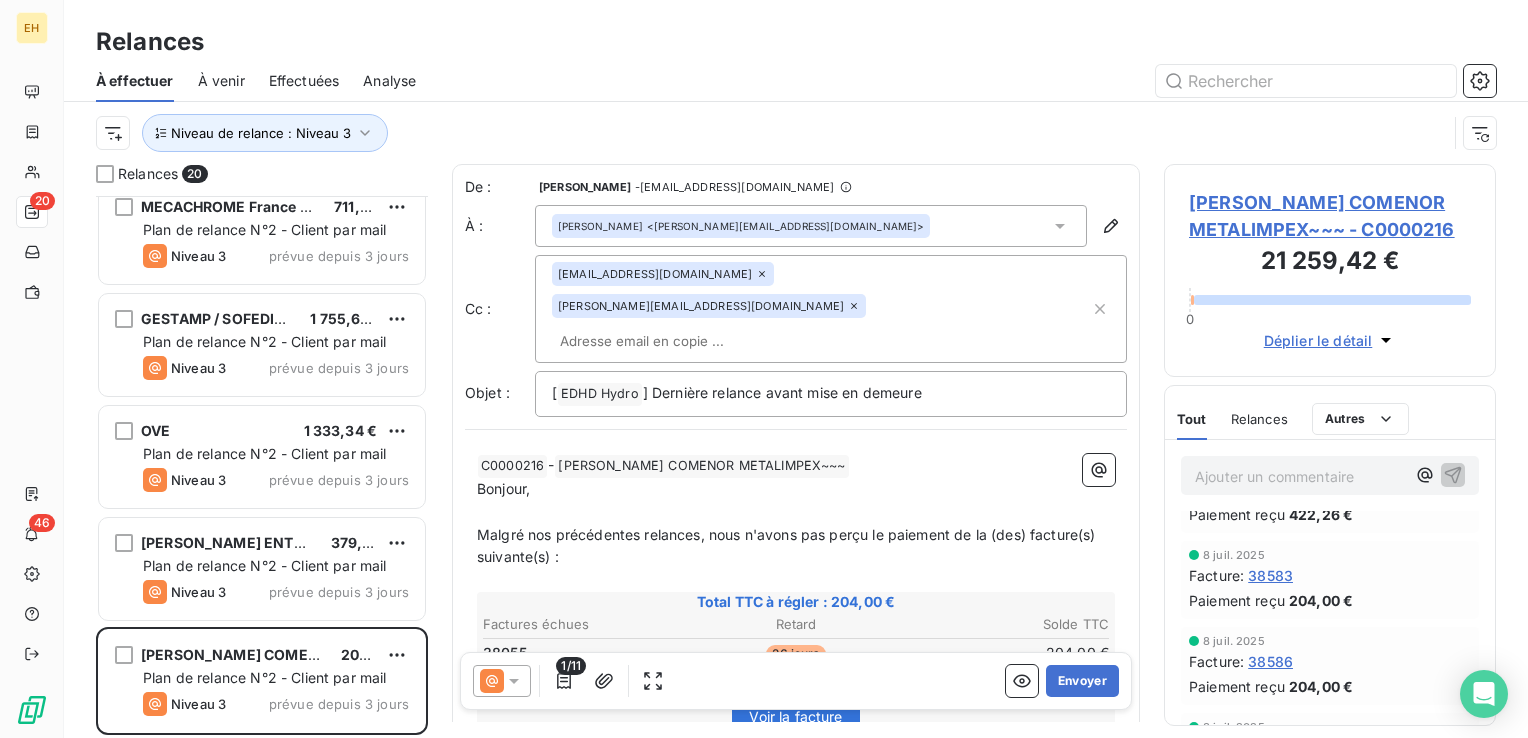 scroll, scrollTop: 0, scrollLeft: 0, axis: both 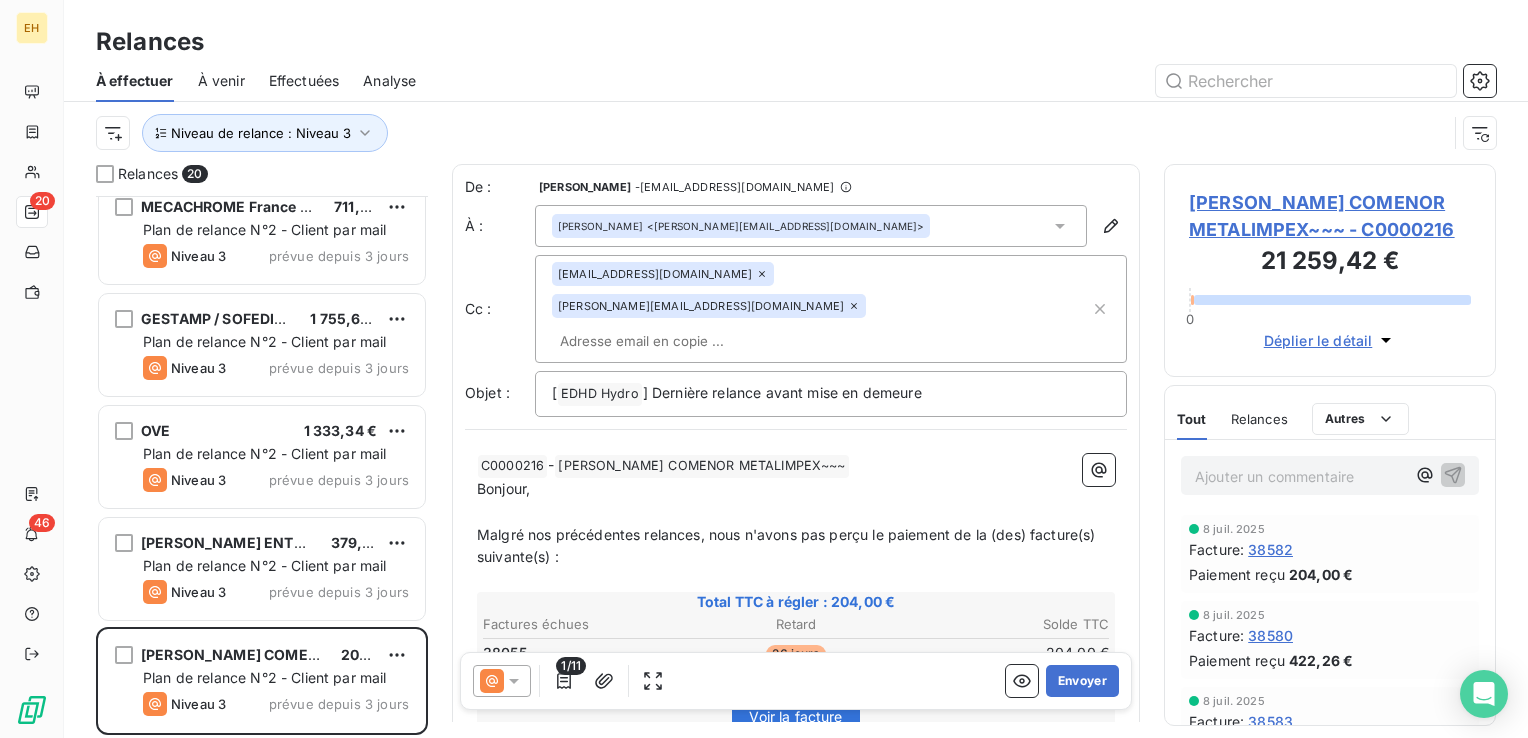 click on "Effectuées" at bounding box center [304, 81] 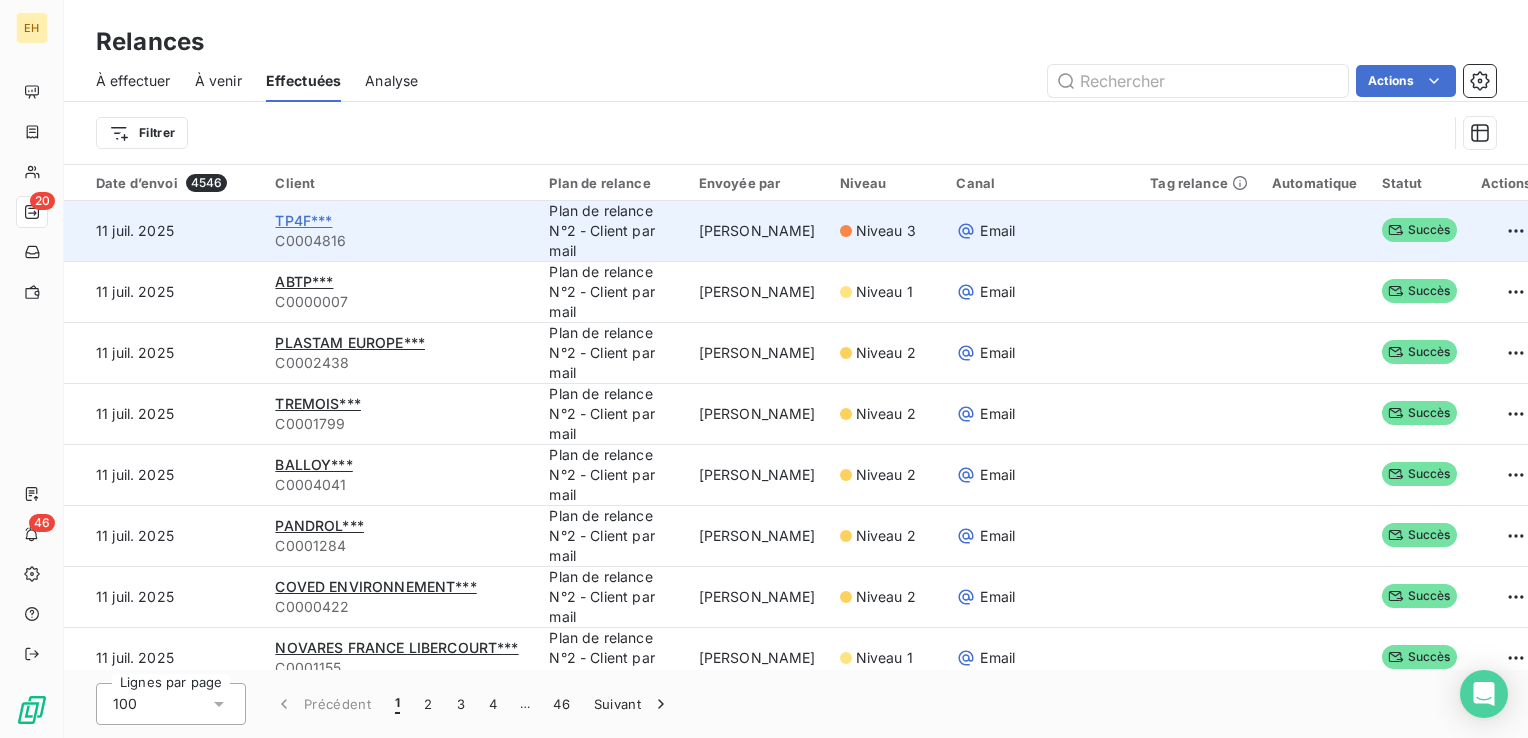click on "TP4F***" at bounding box center (303, 220) 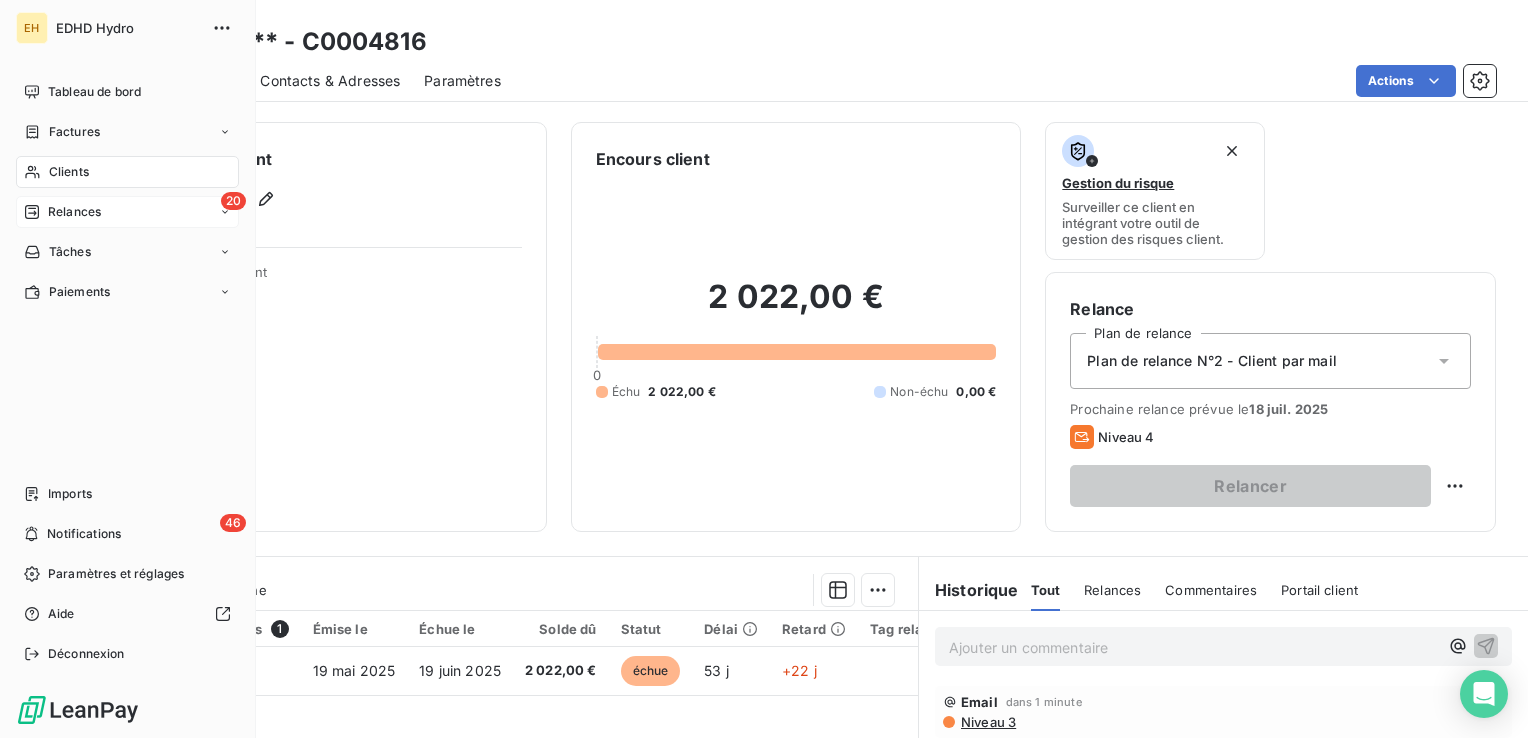 click on "Relances" at bounding box center [74, 212] 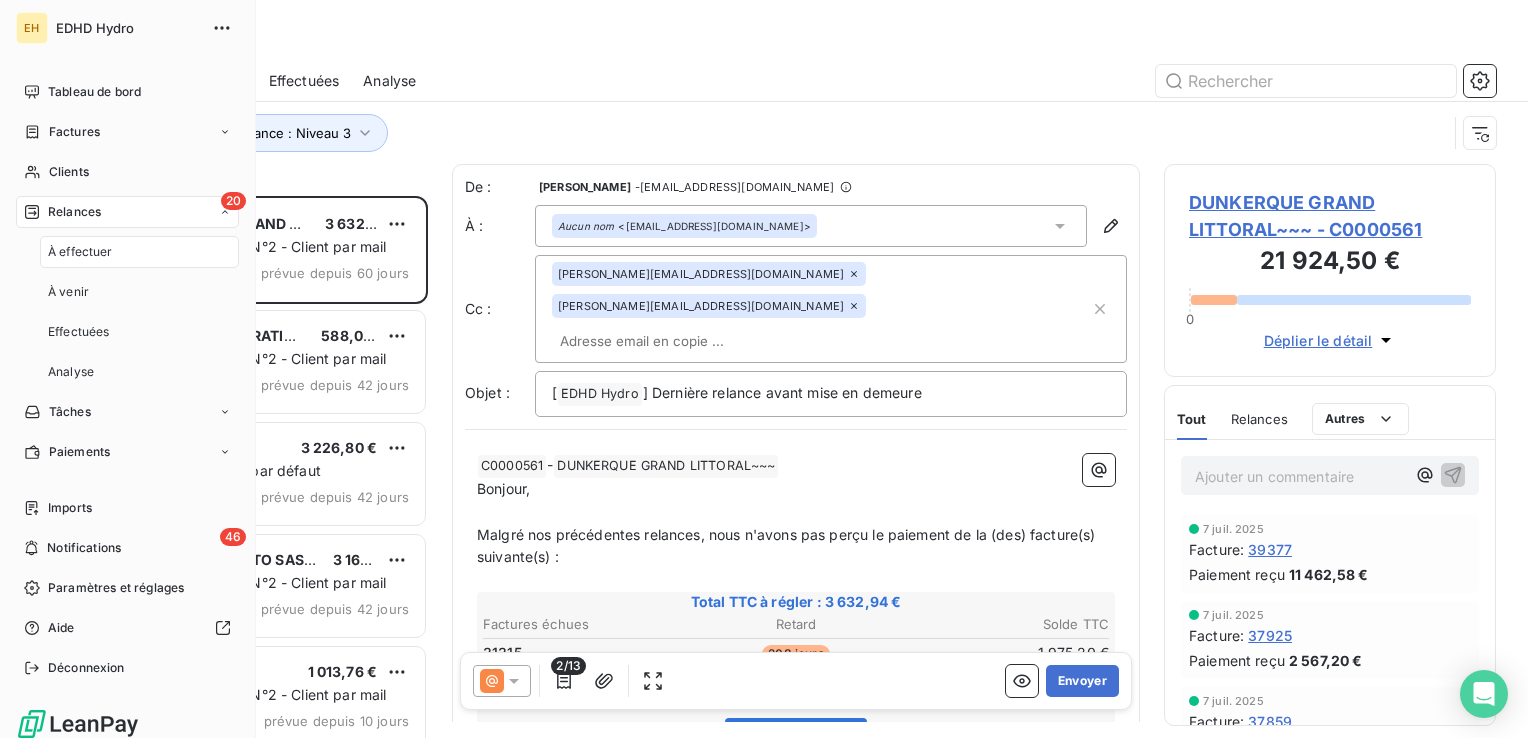 scroll, scrollTop: 16, scrollLeft: 16, axis: both 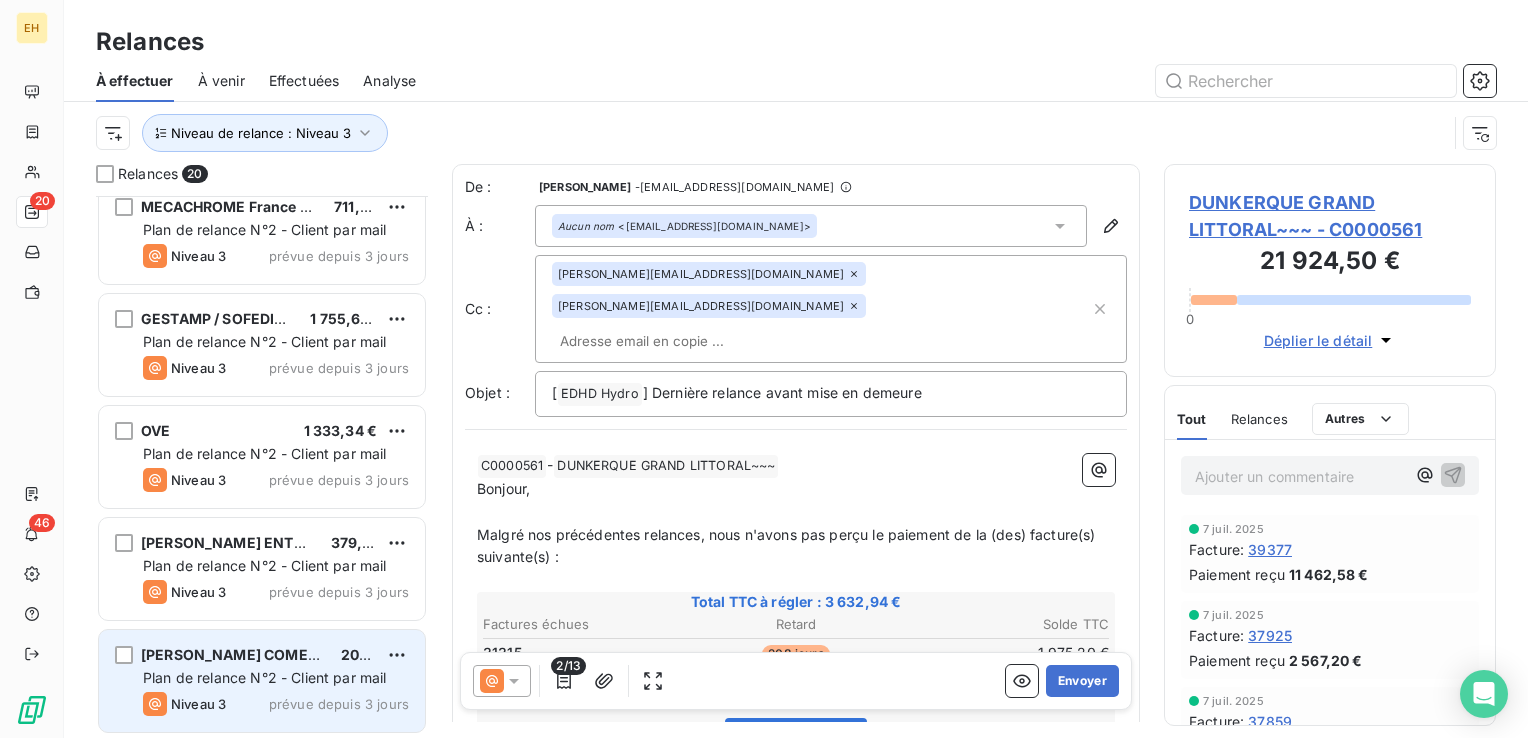 click on "[PERSON_NAME] COMENOR METALIMPEX~~~" at bounding box center [304, 654] 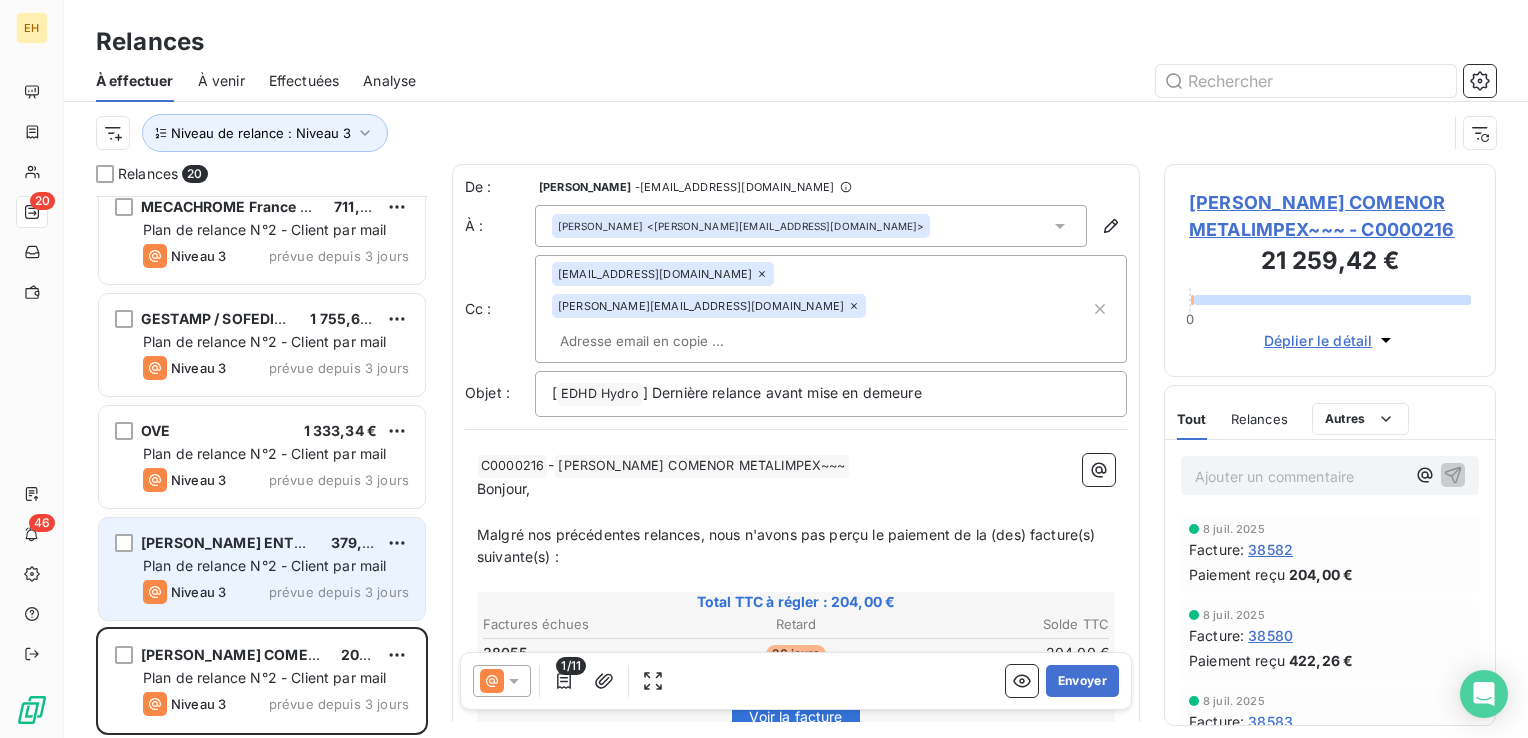 click on "Plan de relance N°2 - Client par mail" at bounding box center [265, 565] 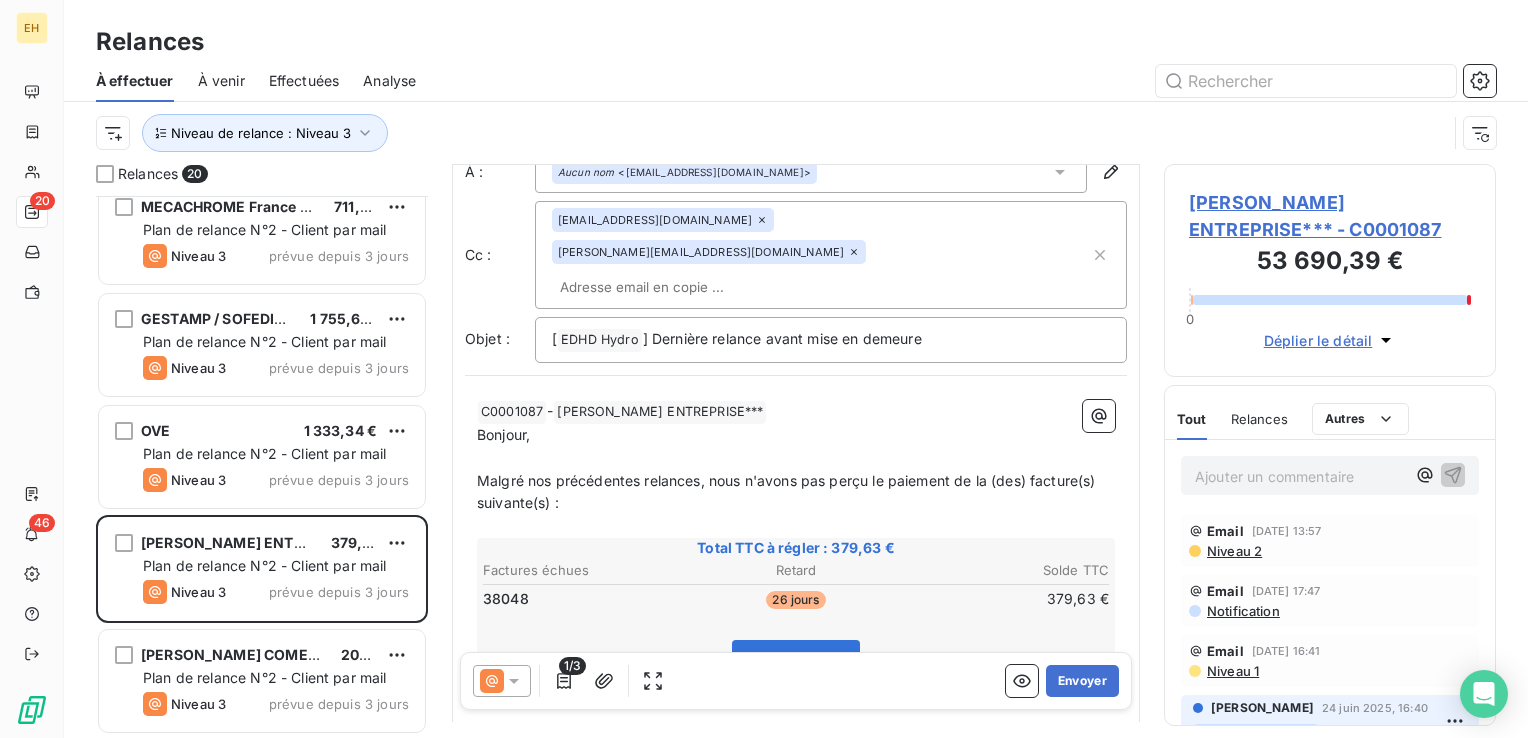 scroll, scrollTop: 100, scrollLeft: 0, axis: vertical 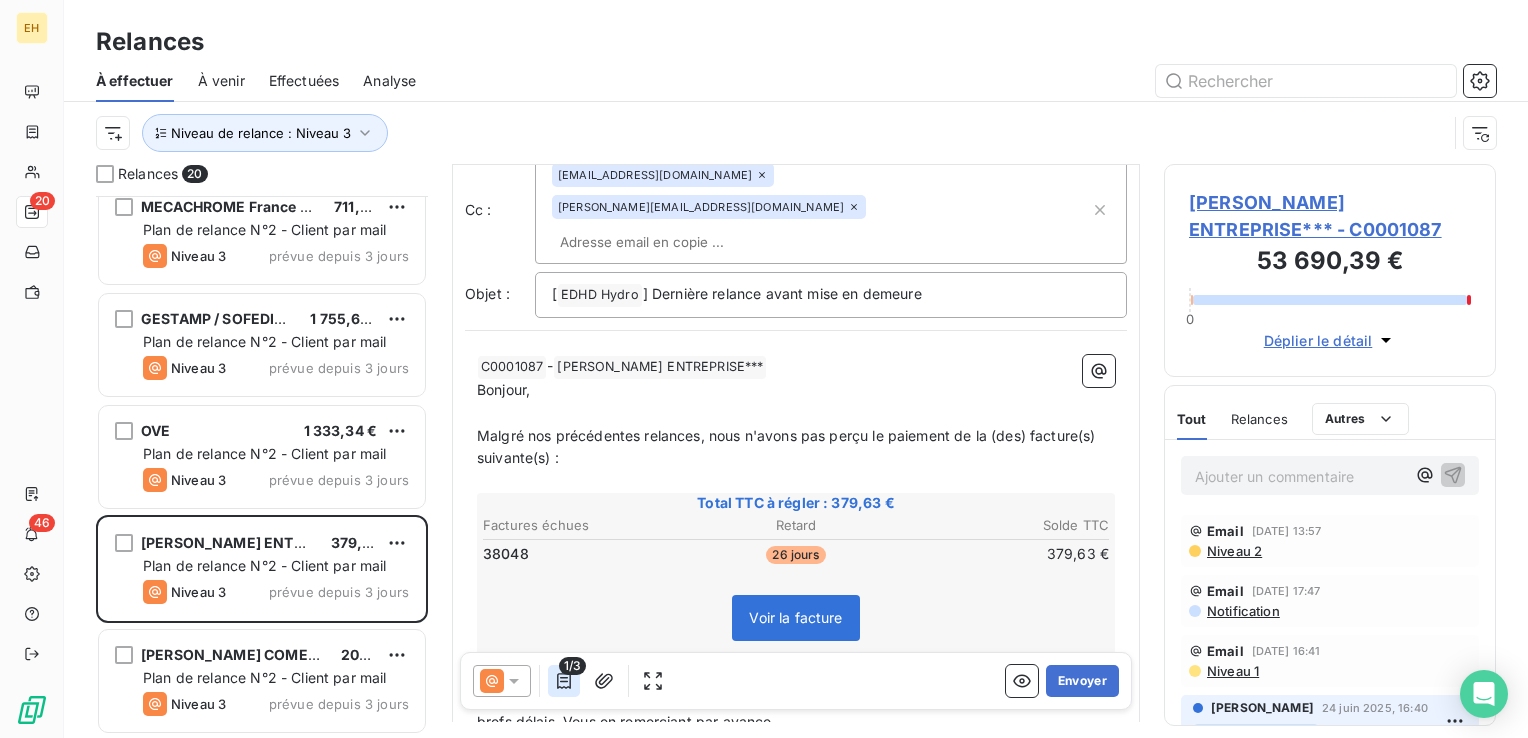 click 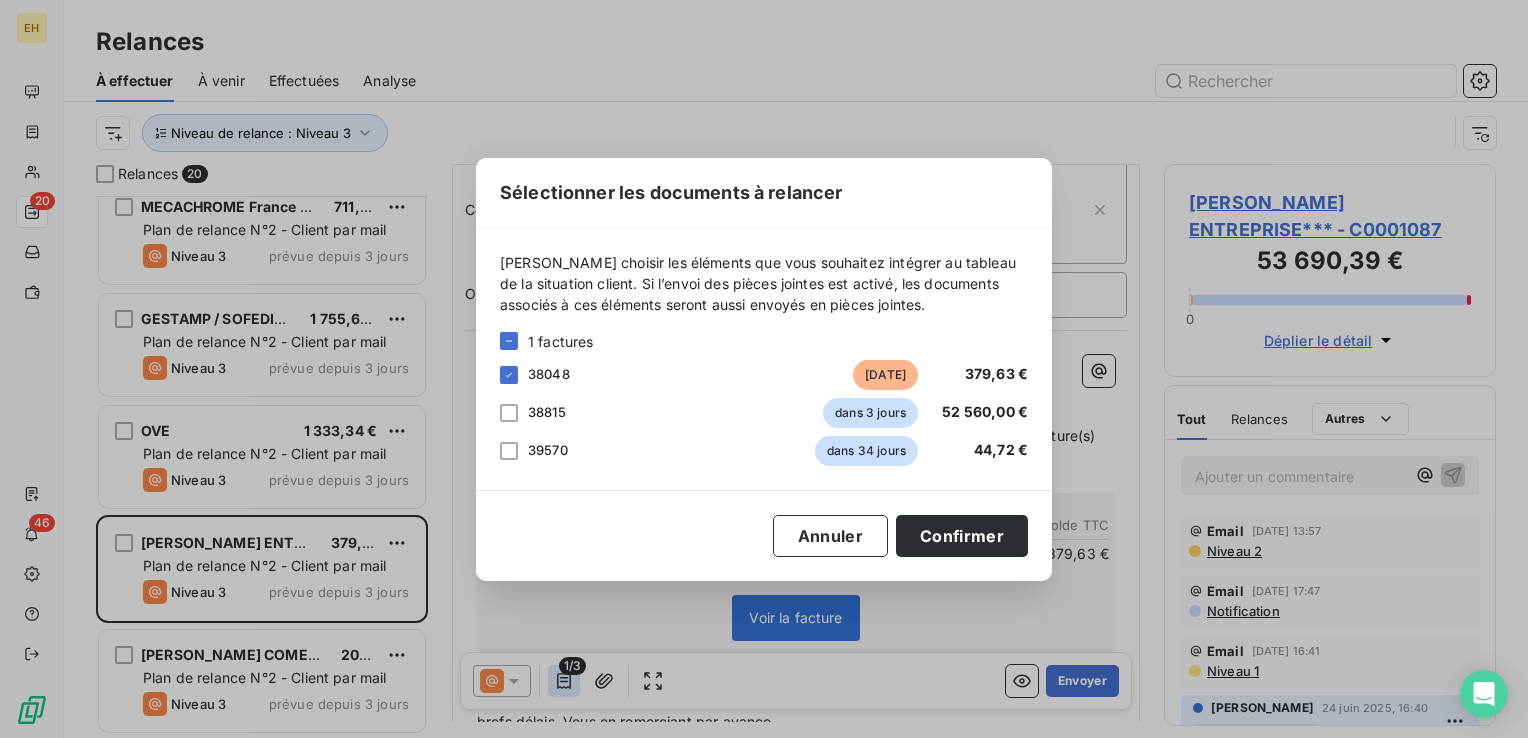 click on "Sélectionner les documents à relancer [PERSON_NAME] choisir les éléments que vous souhaitez intégrer au tableau de la situation client. Si l’envoi des pièces jointes est activé, les documents associés à ces éléments seront aussi envoyés en pièces jointes. 1 factures 38048 [DATE]   379,63 € 38815 dans 3 jours   52 560,00 € 39570 dans 34 jours   44,72 € Annuler Confirmer" at bounding box center [764, 369] 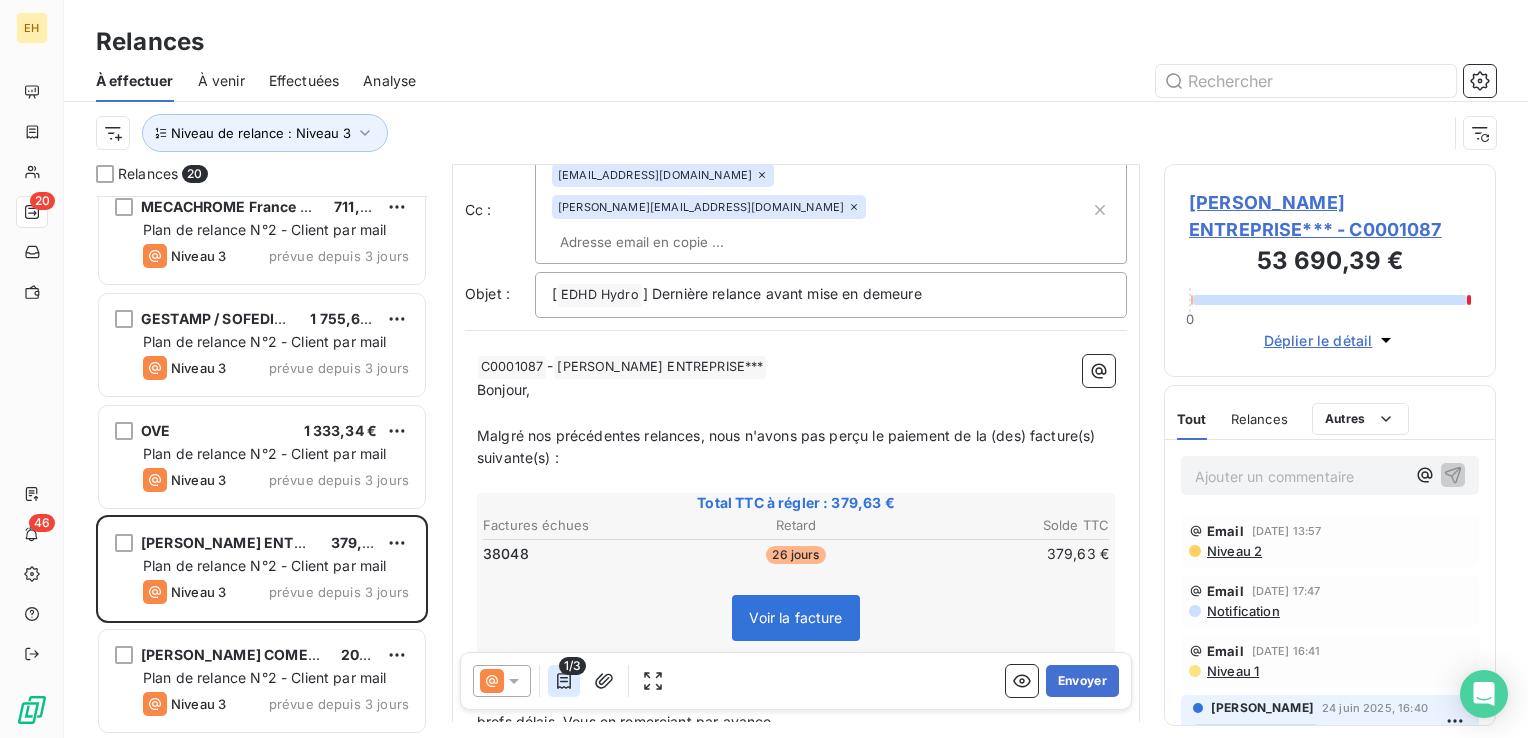 click 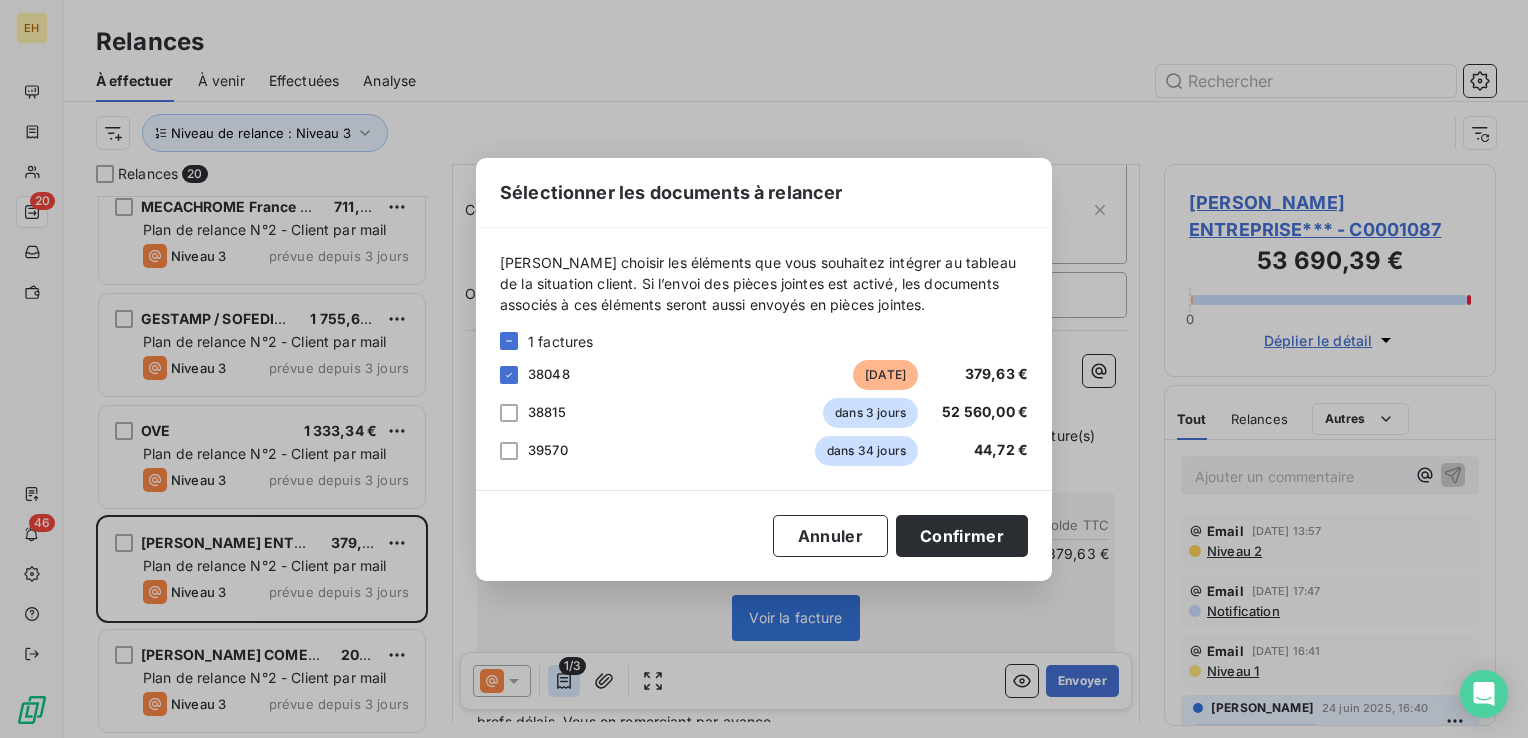 click on "Sélectionner les documents à relancer [PERSON_NAME] choisir les éléments que vous souhaitez intégrer au tableau de la situation client. Si l’envoi des pièces jointes est activé, les documents associés à ces éléments seront aussi envoyés en pièces jointes. 1 factures 38048 [DATE]   379,63 € 38815 dans 3 jours   52 560,00 € 39570 dans 34 jours   44,72 € Annuler Confirmer" at bounding box center (764, 369) 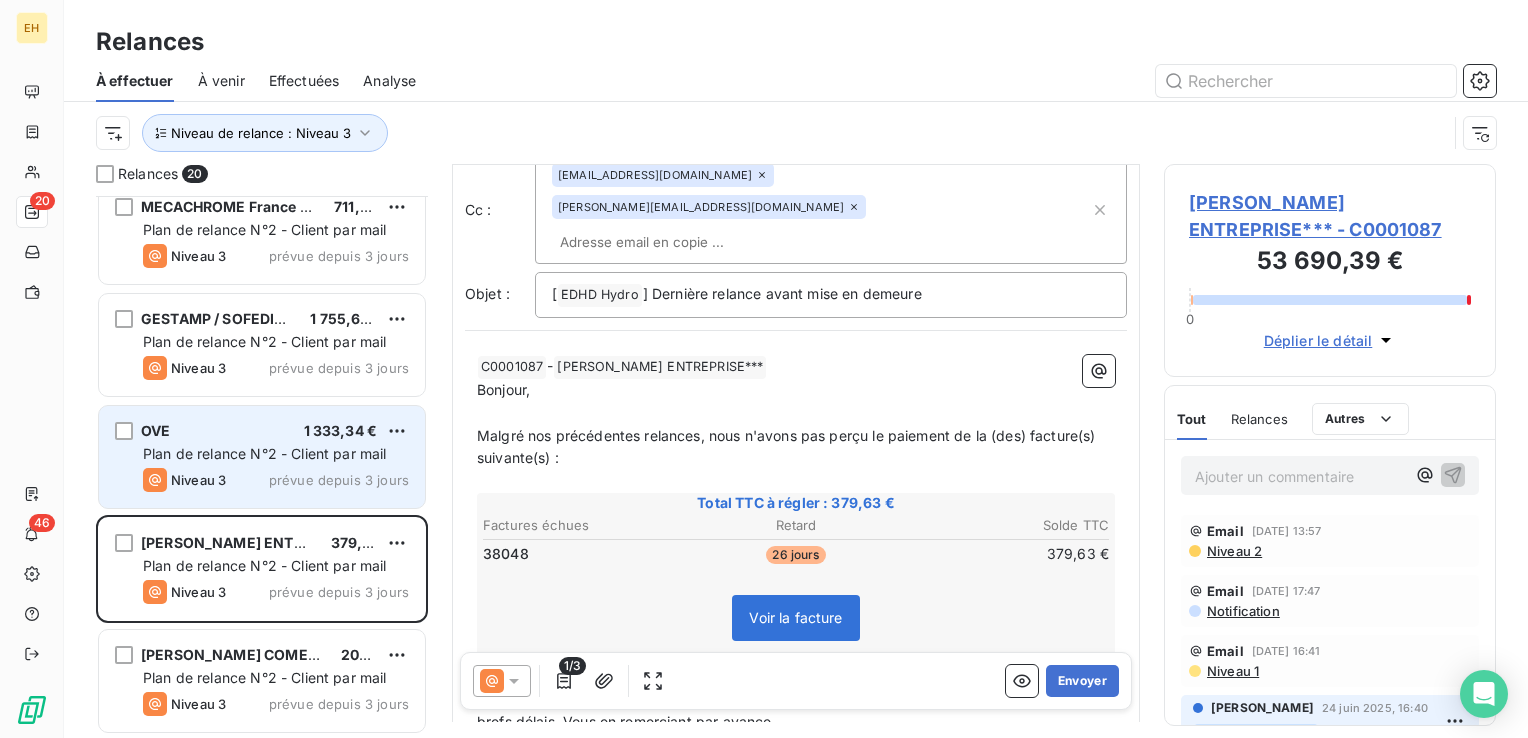 click on "Plan de relance N°2 - Client par mail" at bounding box center (276, 454) 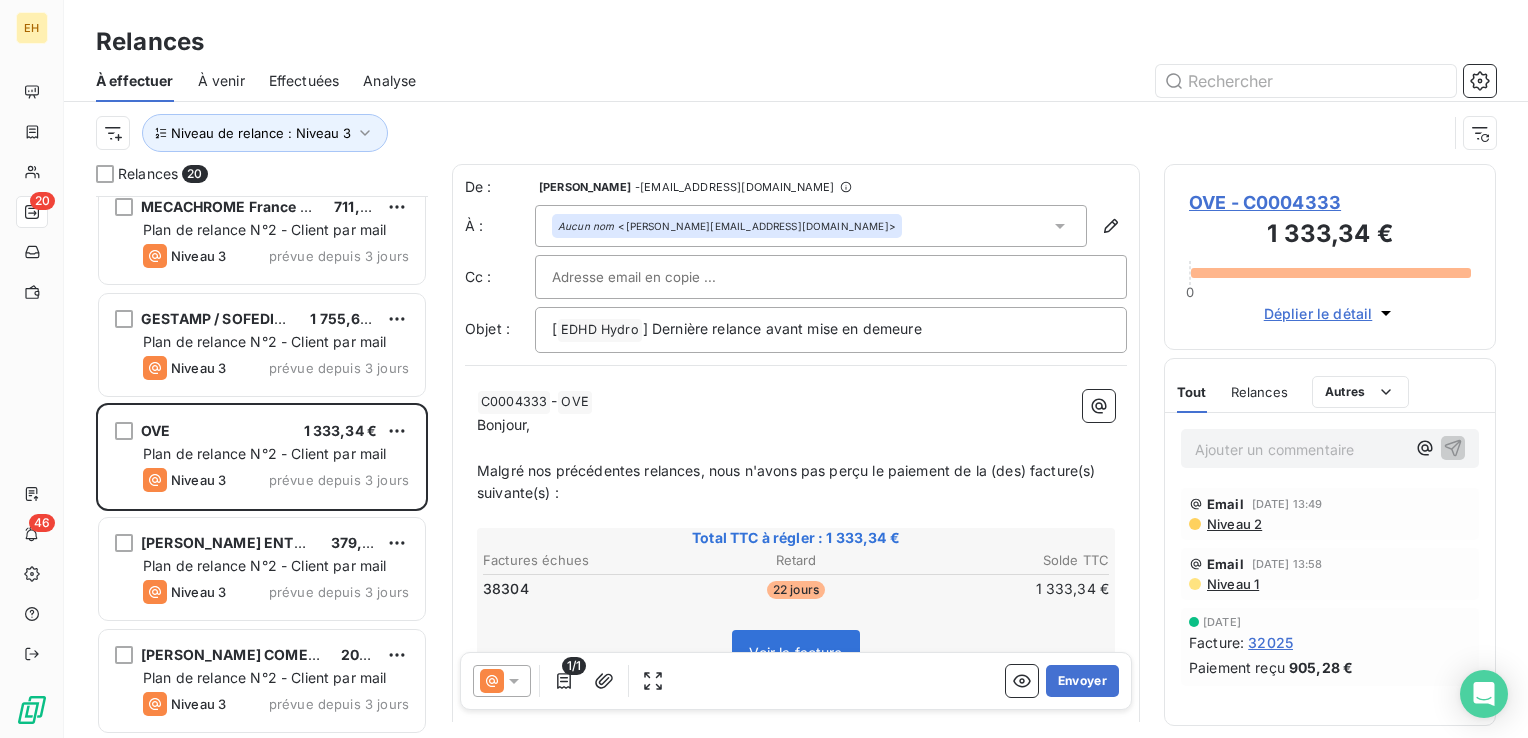 click at bounding box center (659, 277) 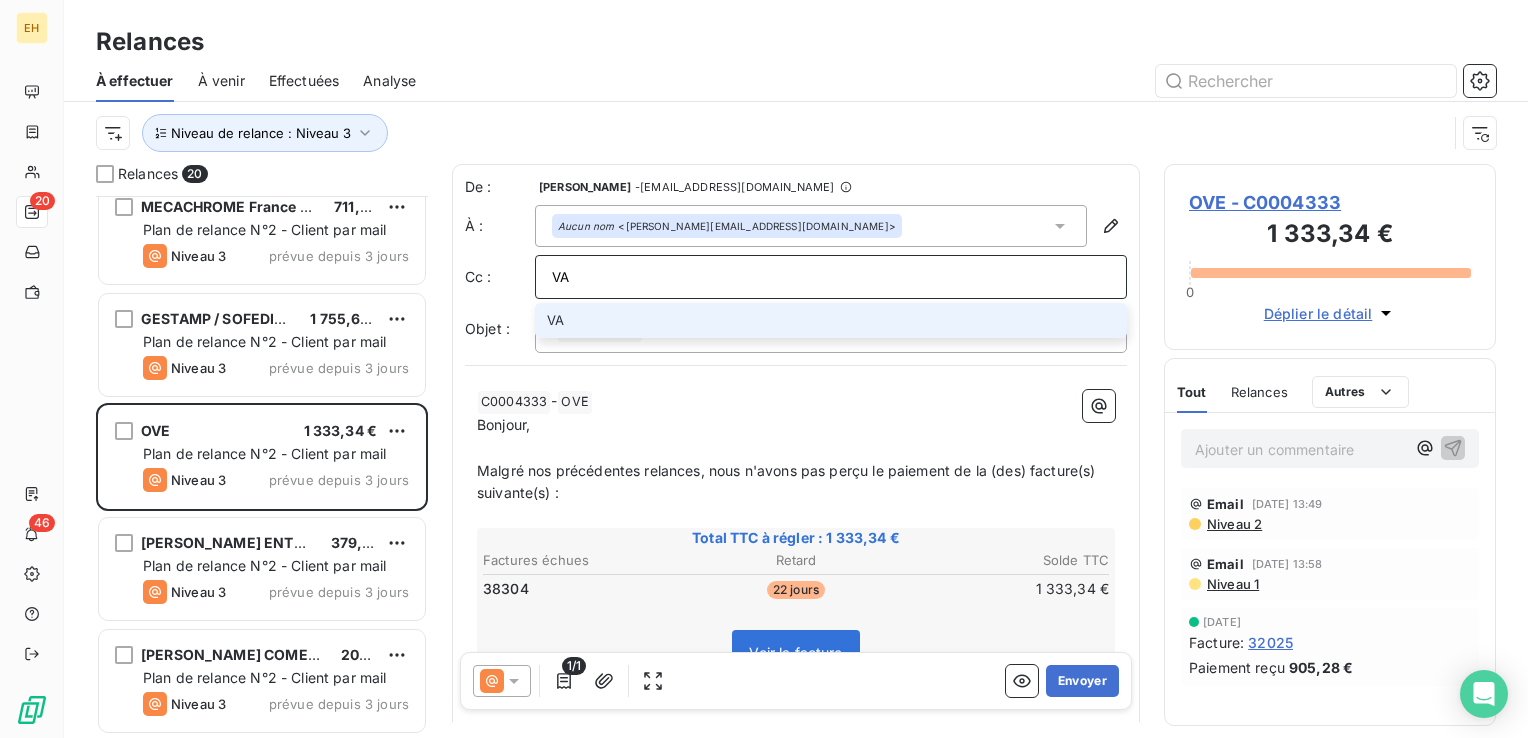 type on "V" 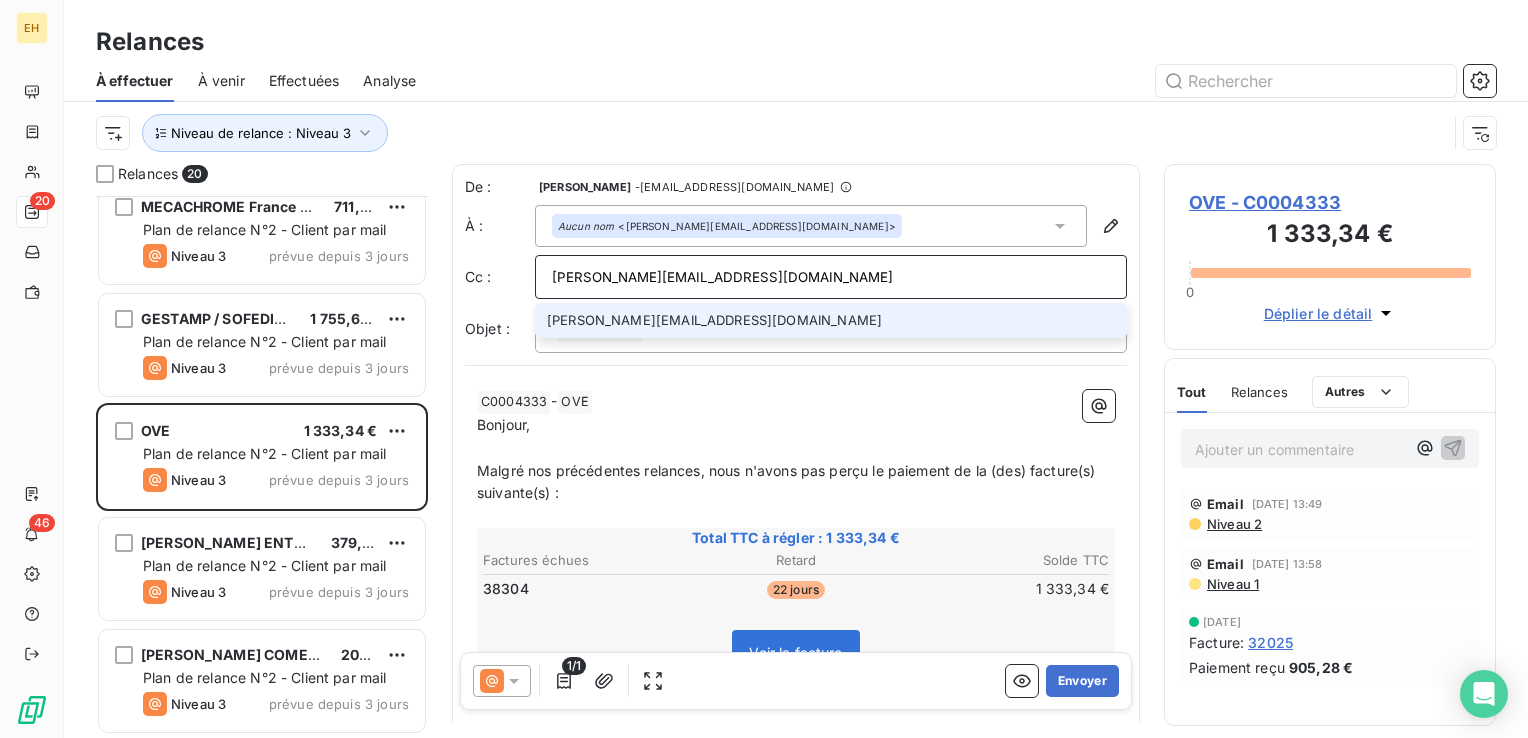 type on "[PERSON_NAME][EMAIL_ADDRESS][DOMAIN_NAME]" 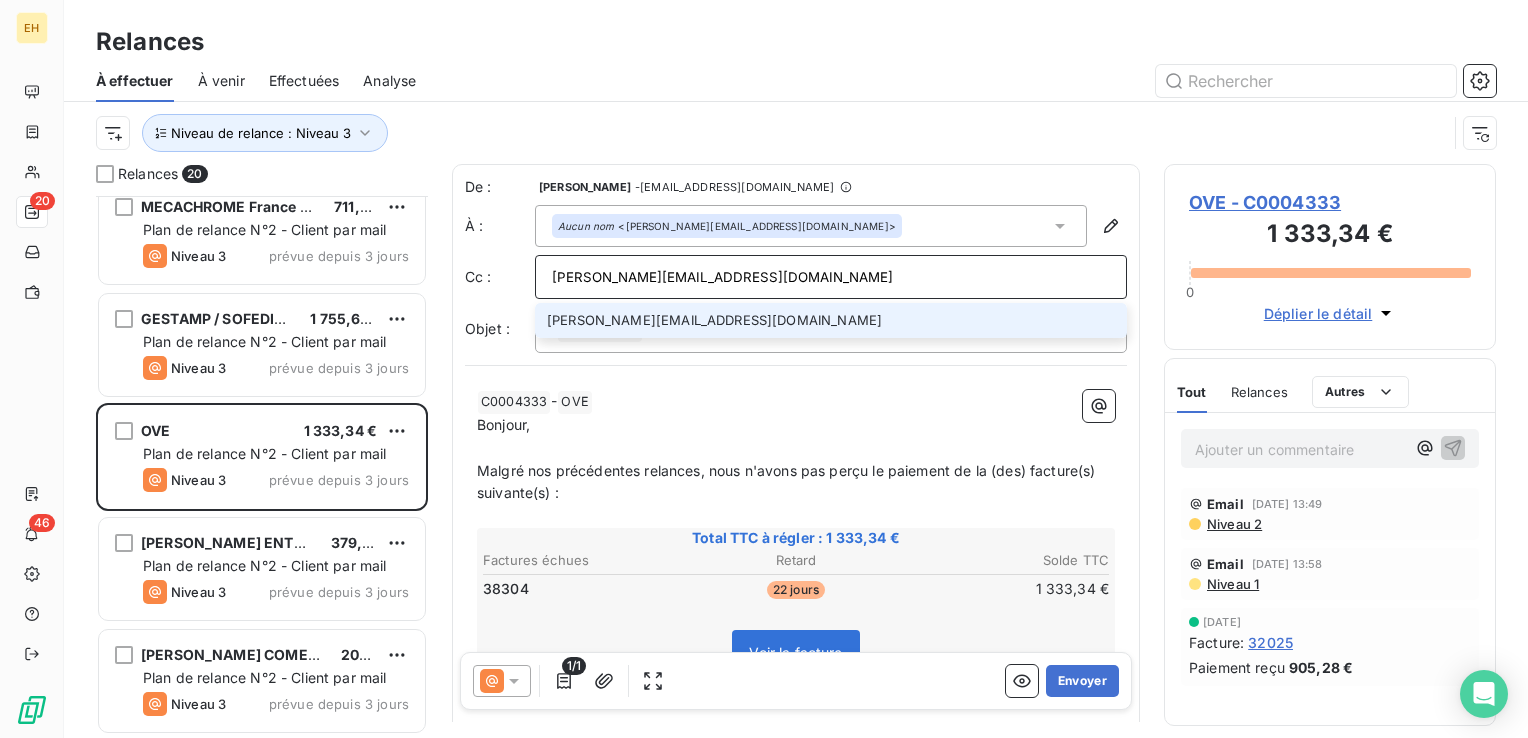 type 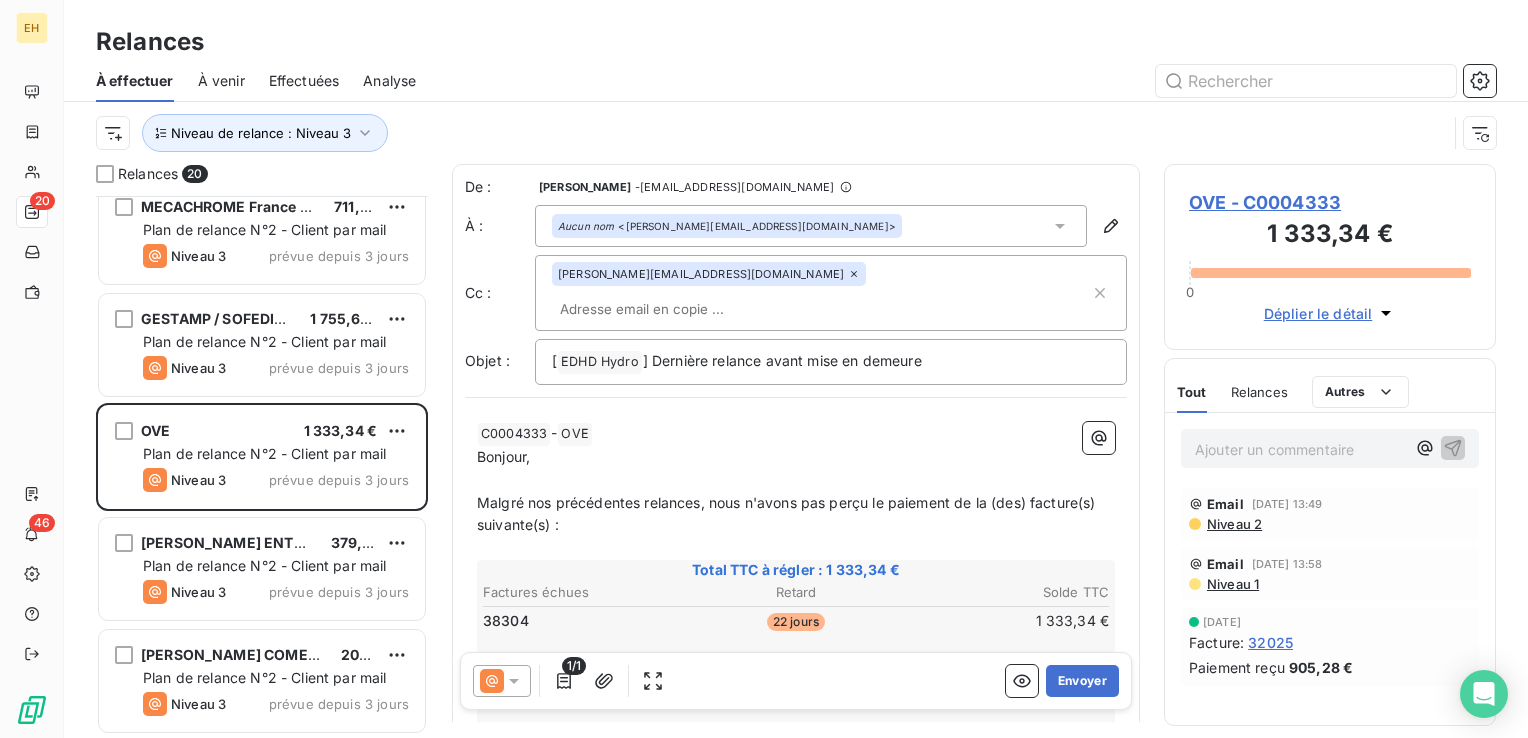 click on "OVE - C0004333" at bounding box center [1330, 202] 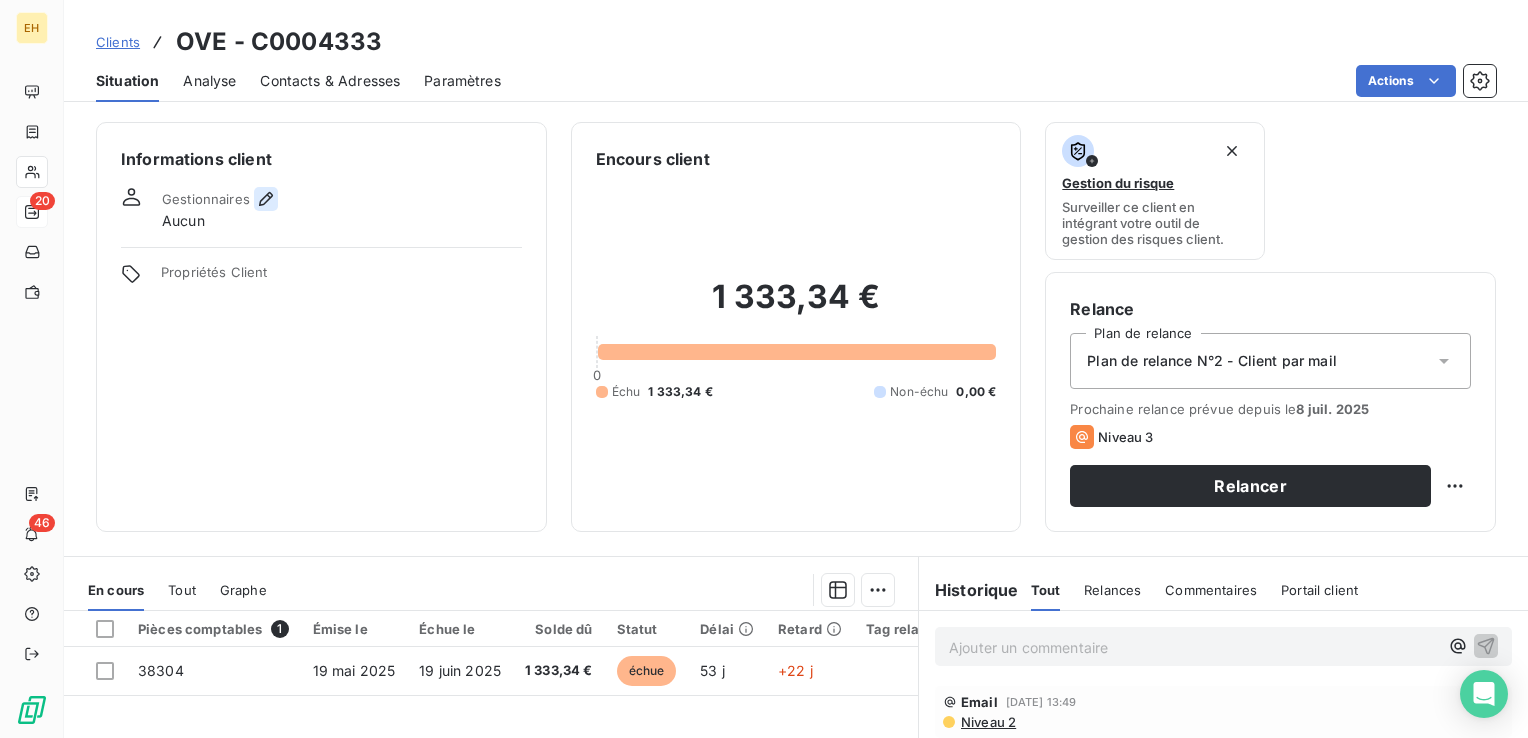 click 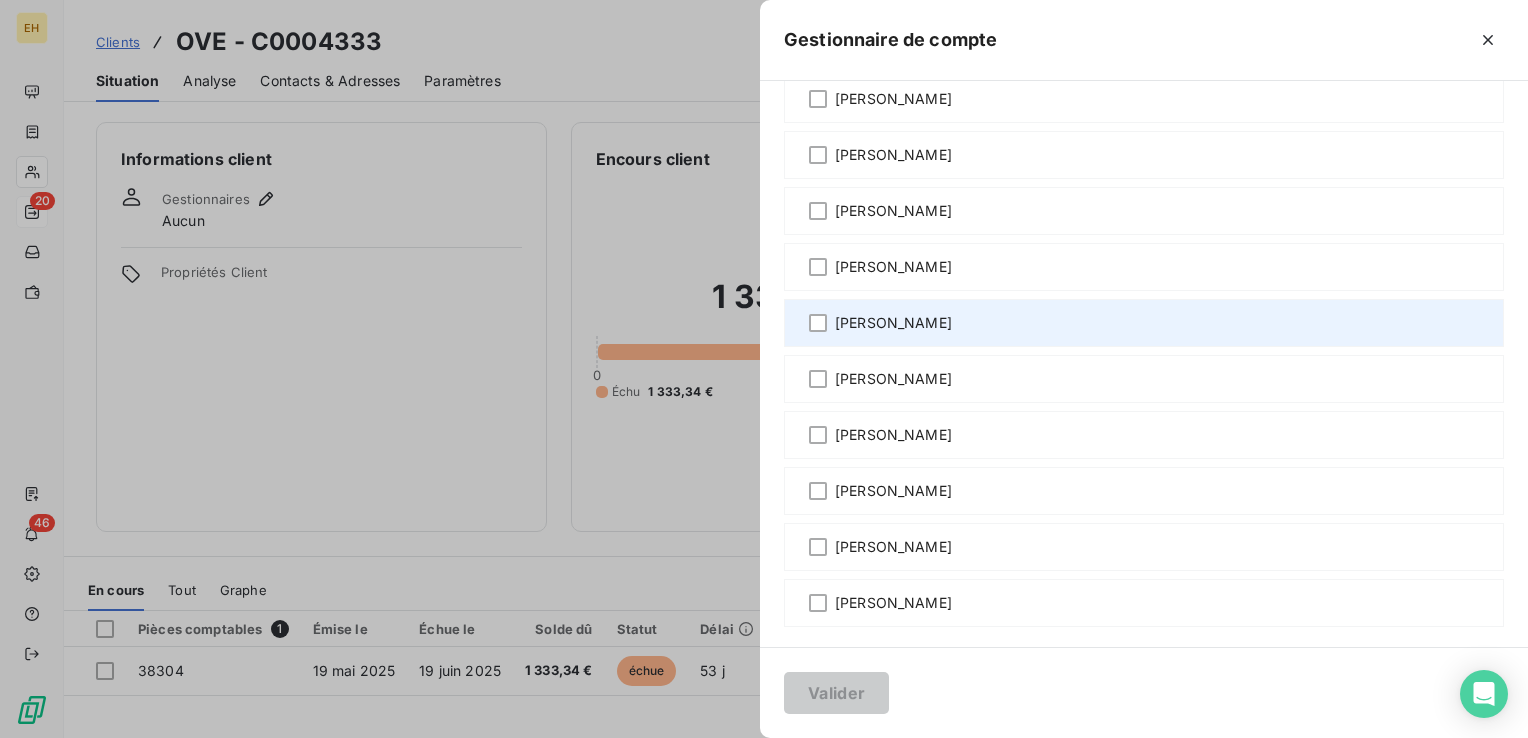 scroll, scrollTop: 171, scrollLeft: 0, axis: vertical 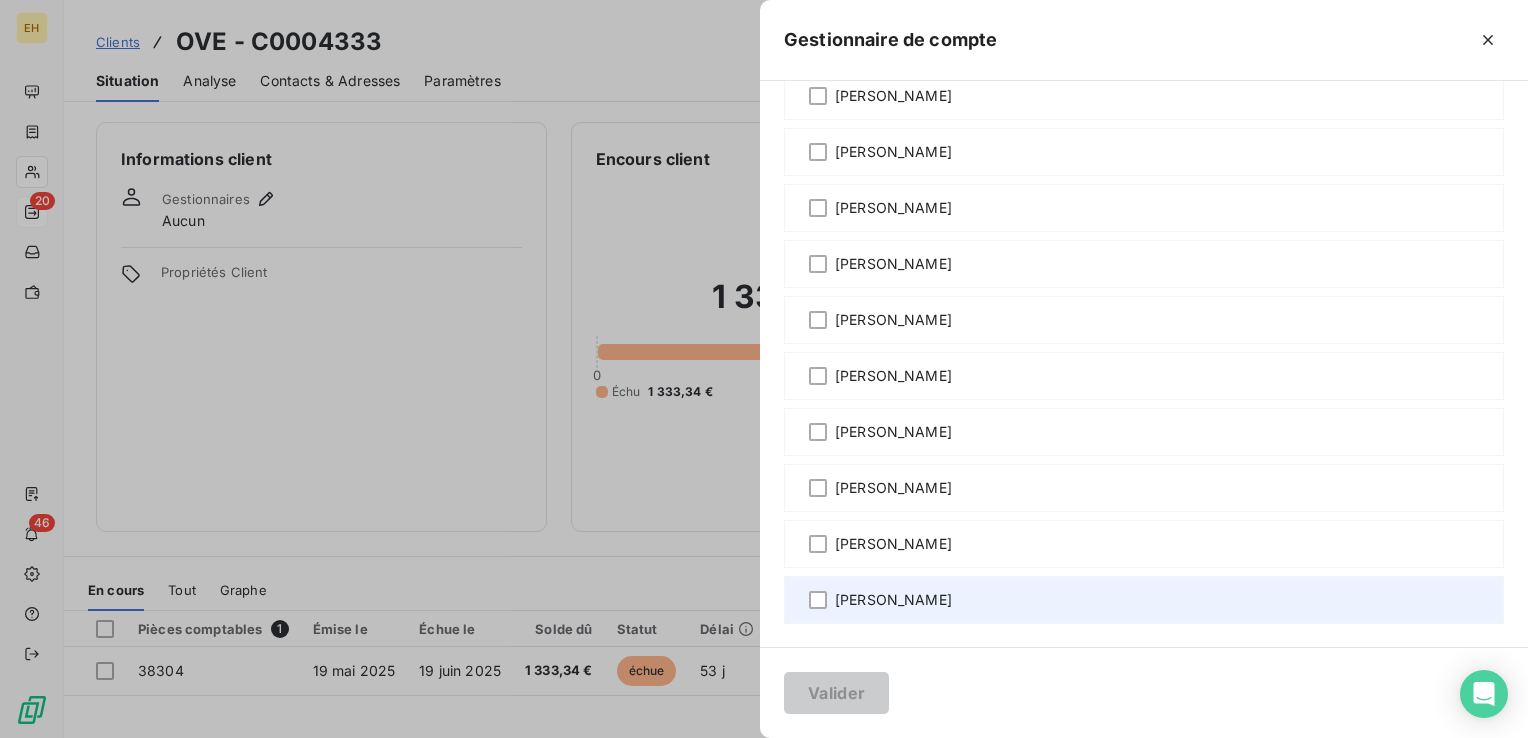 click on "[PERSON_NAME]" at bounding box center (893, 600) 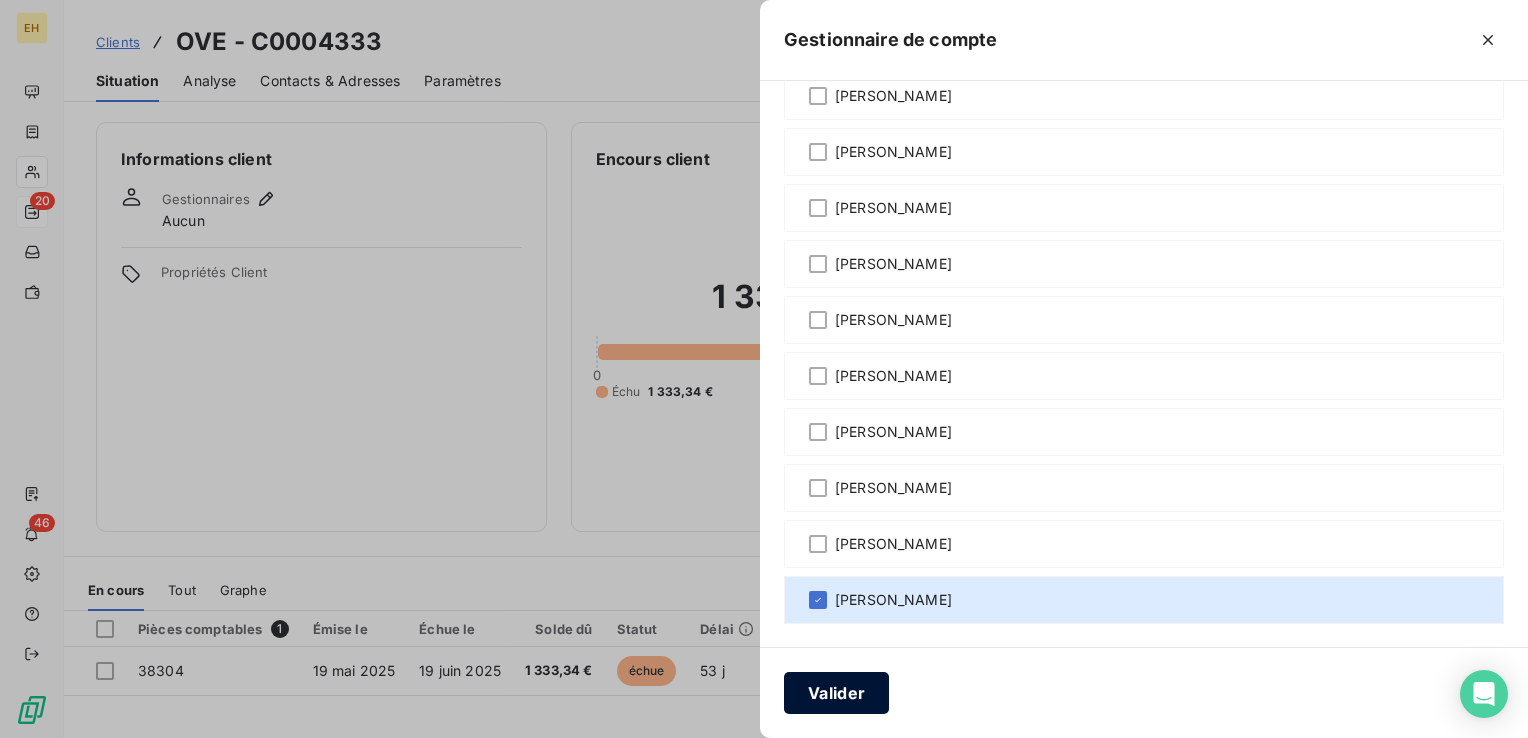 click on "Valider" at bounding box center (836, 693) 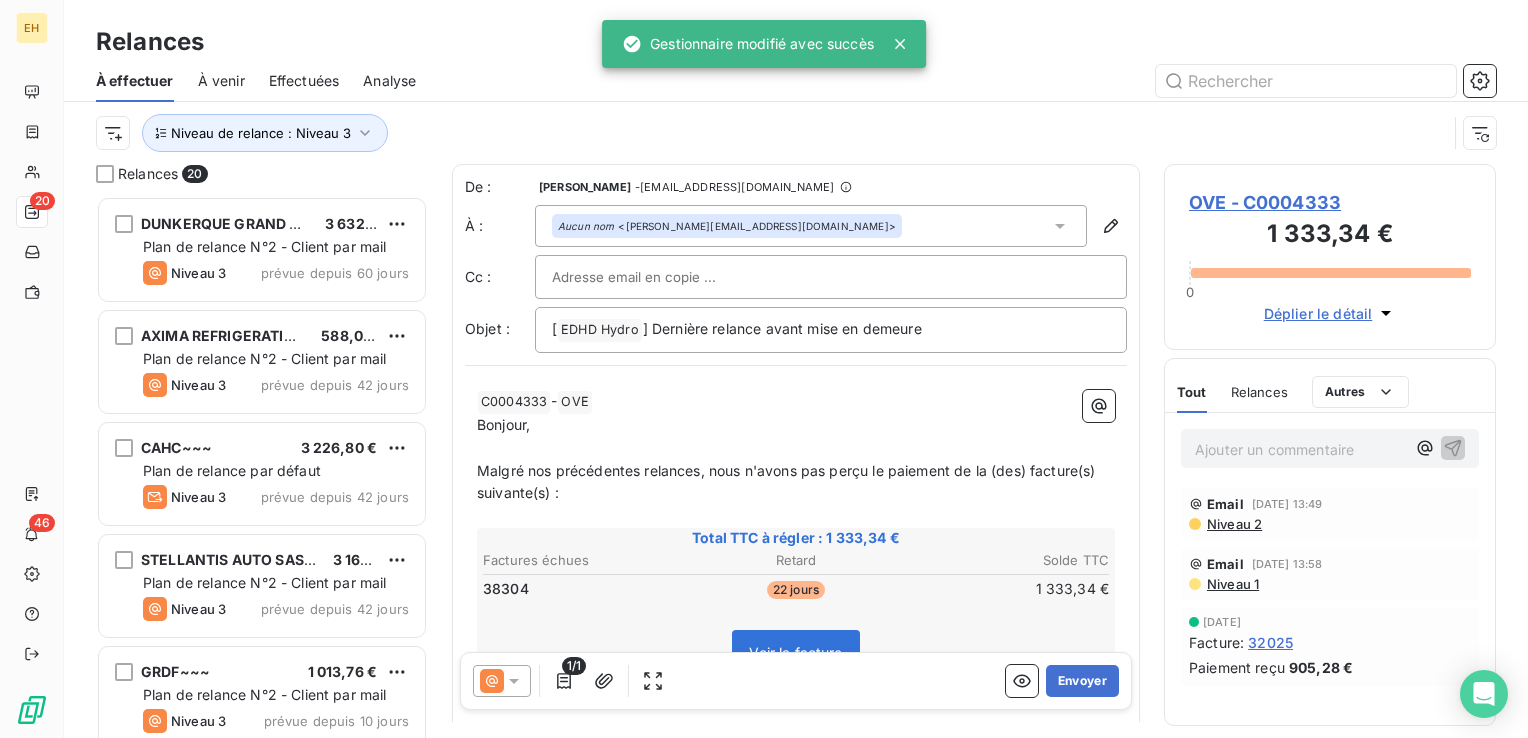 scroll, scrollTop: 16, scrollLeft: 16, axis: both 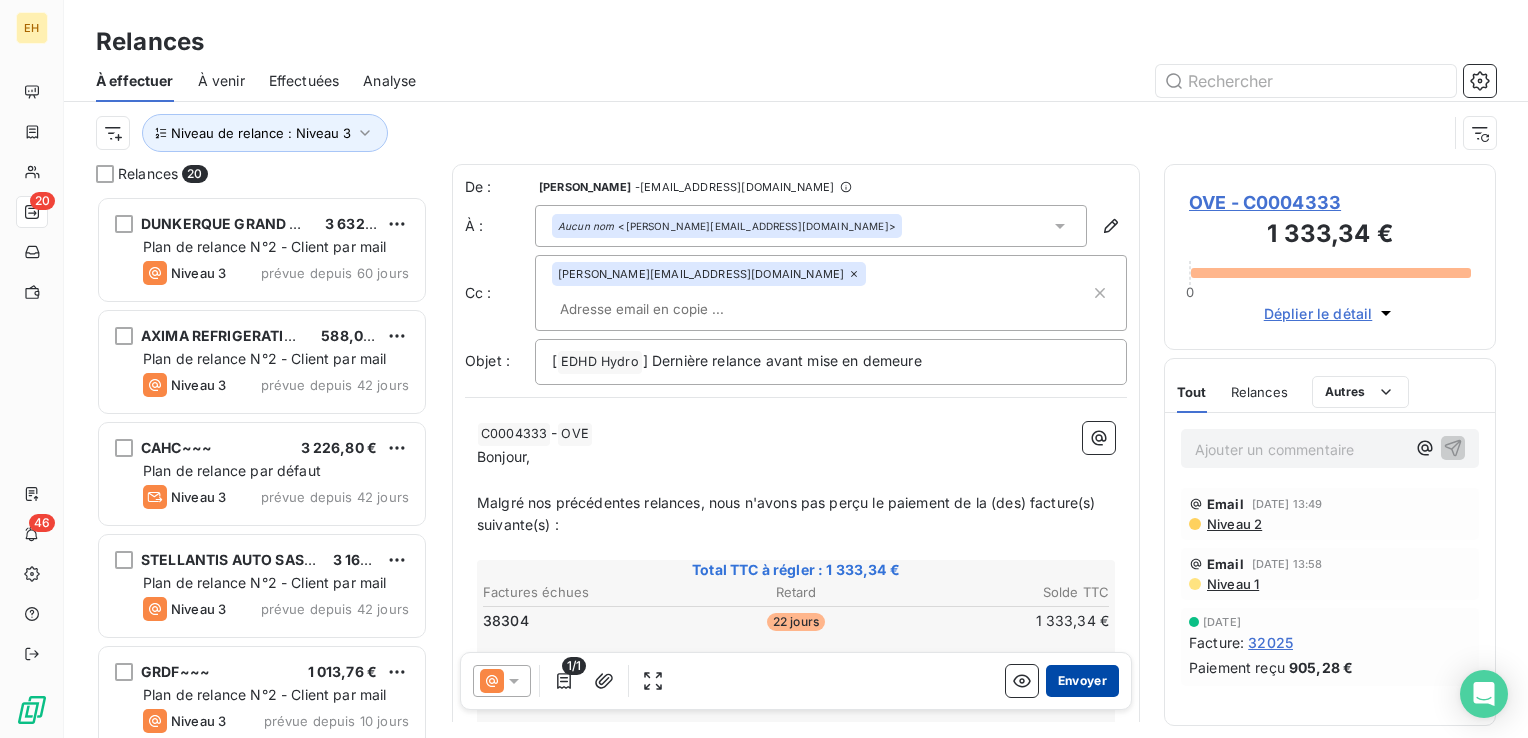 click on "Envoyer" at bounding box center [1082, 681] 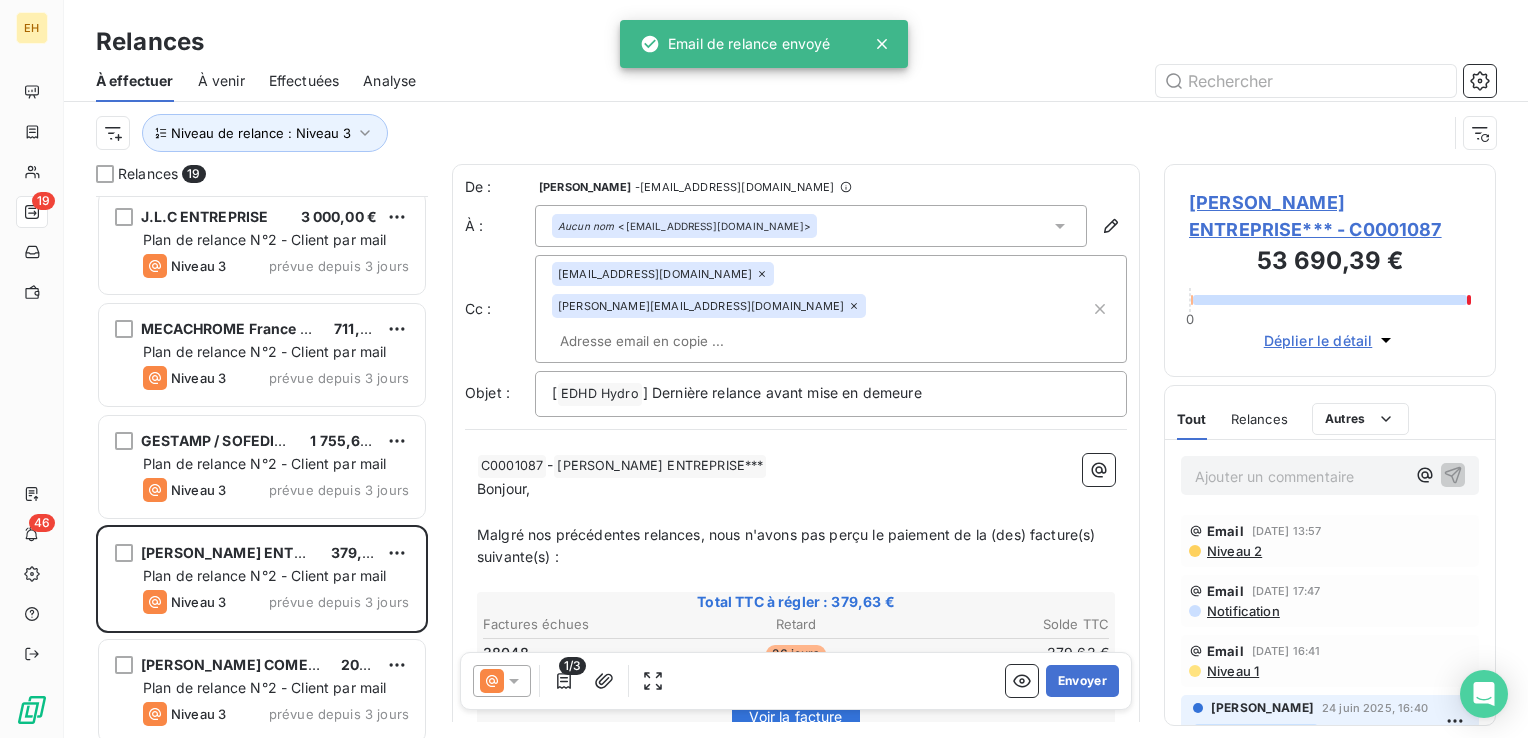 scroll, scrollTop: 1586, scrollLeft: 0, axis: vertical 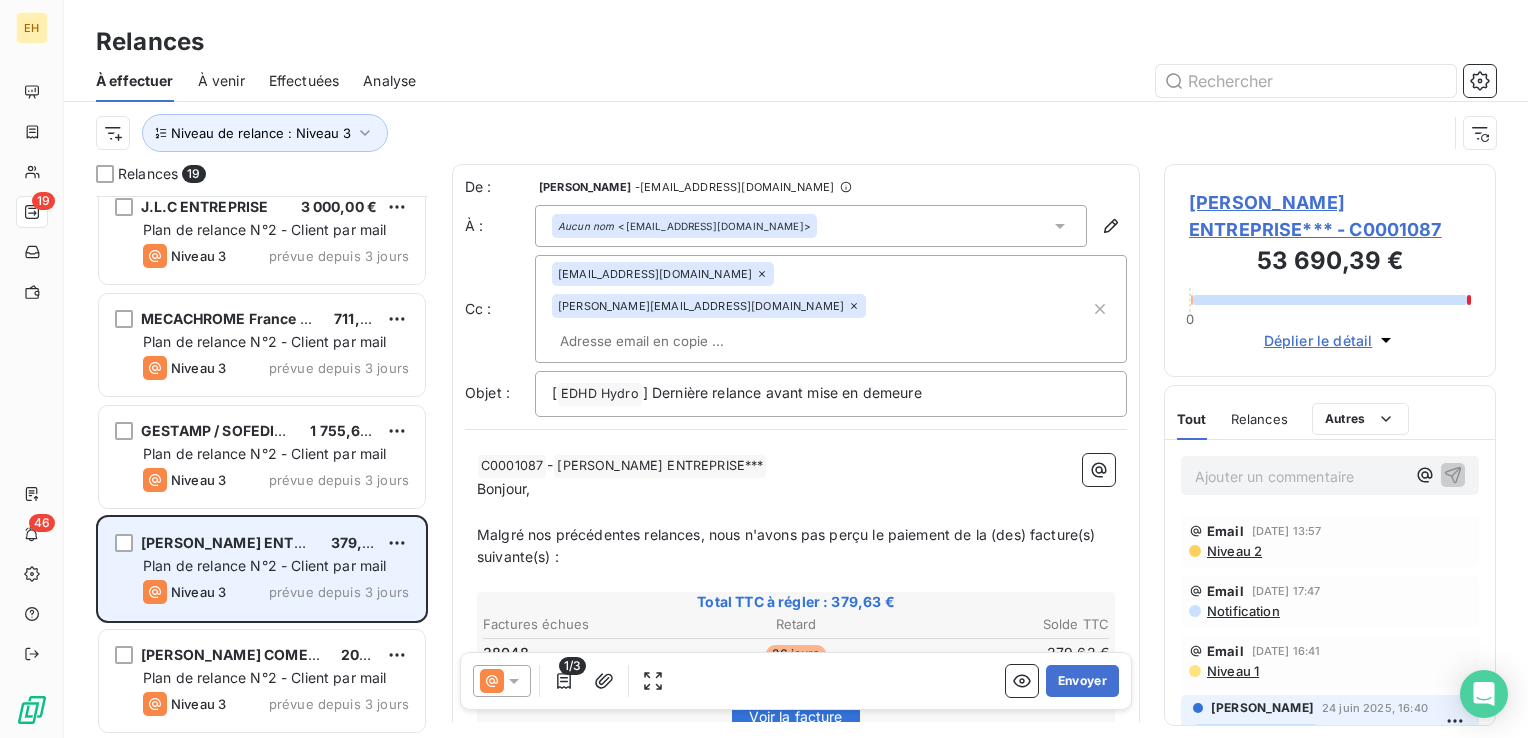 click on "Niveau 3" at bounding box center [184, 592] 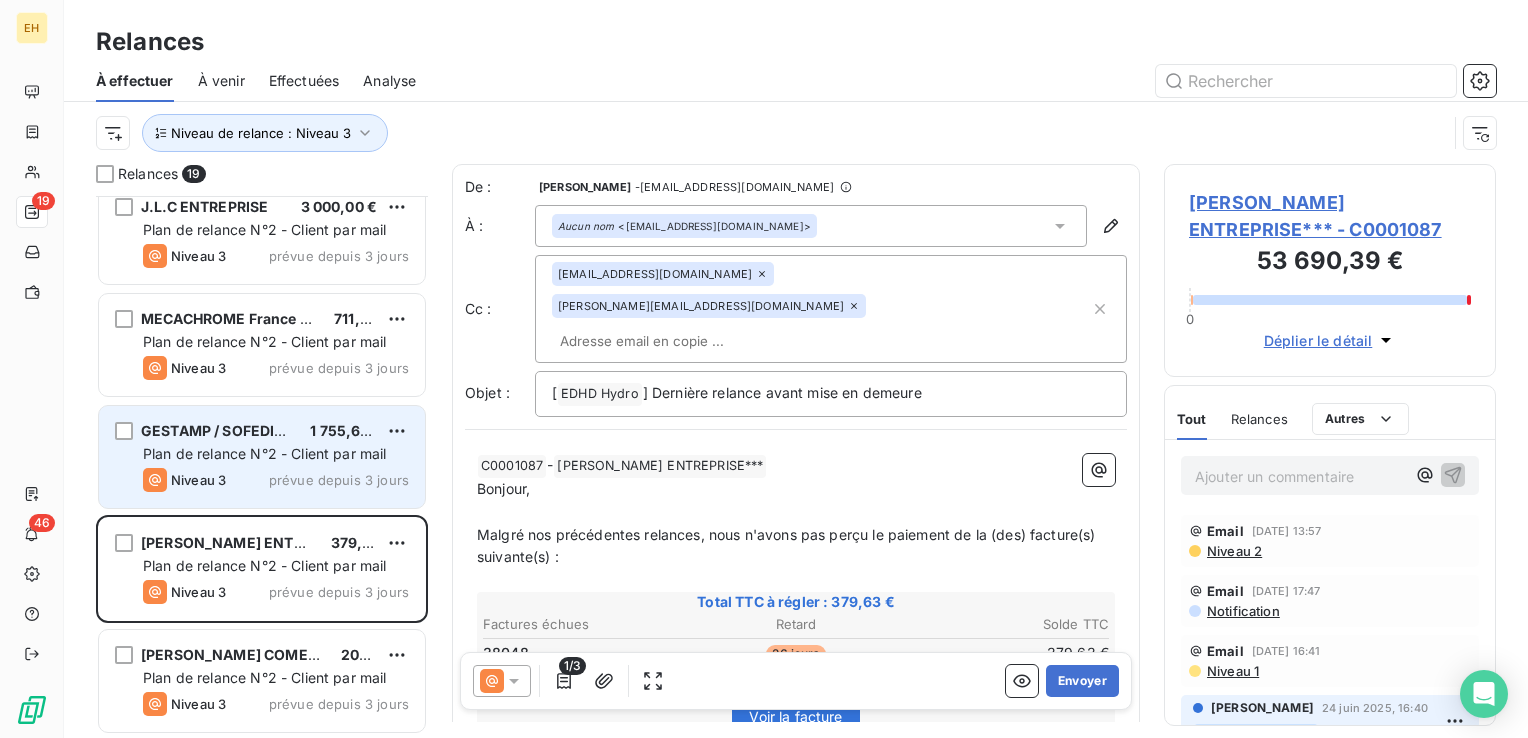 click on "GESTAMP / SOFEDIT*** 1 755,60 € Plan de relance N°2 - Client par mail  Niveau 3 prévue depuis 3 jours" at bounding box center (262, 457) 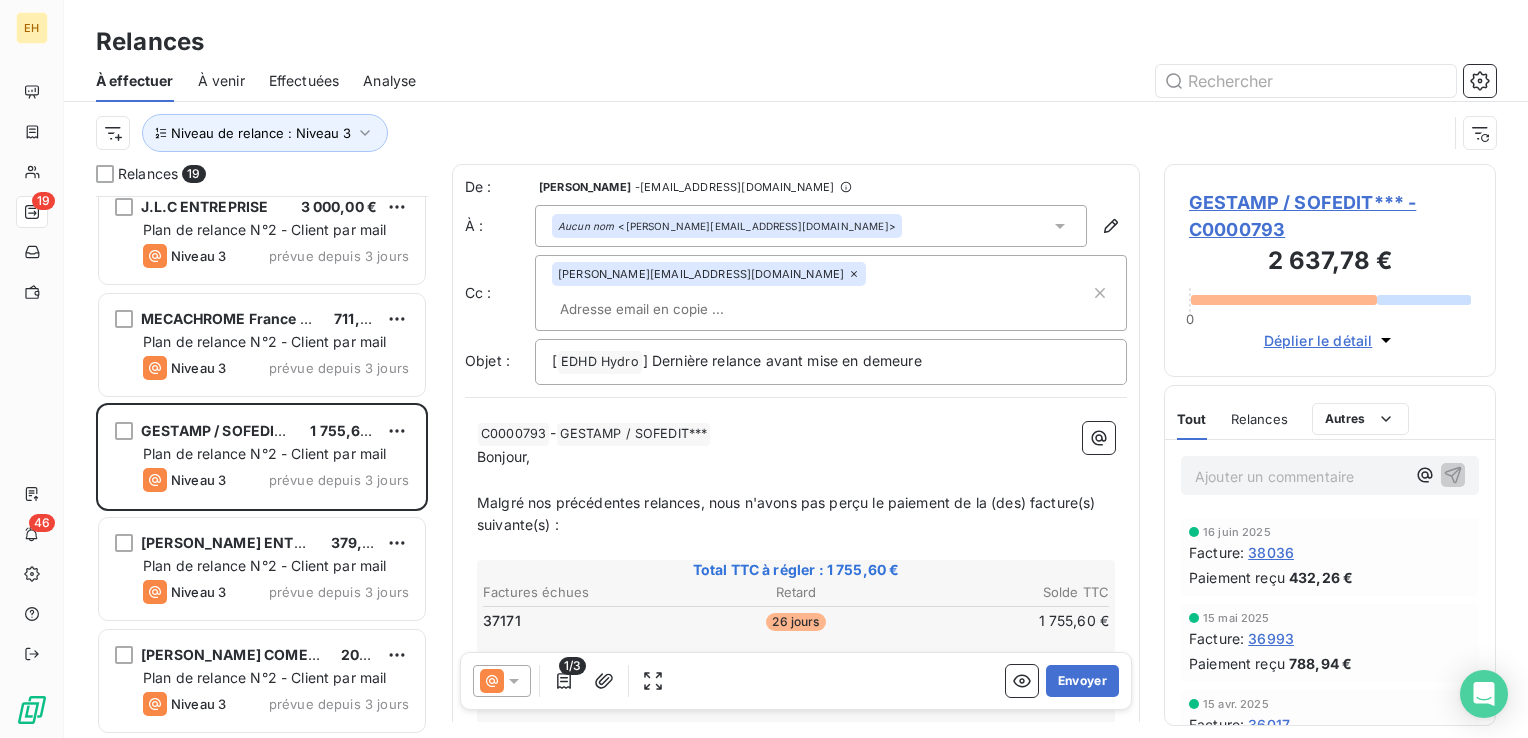 scroll, scrollTop: 0, scrollLeft: 0, axis: both 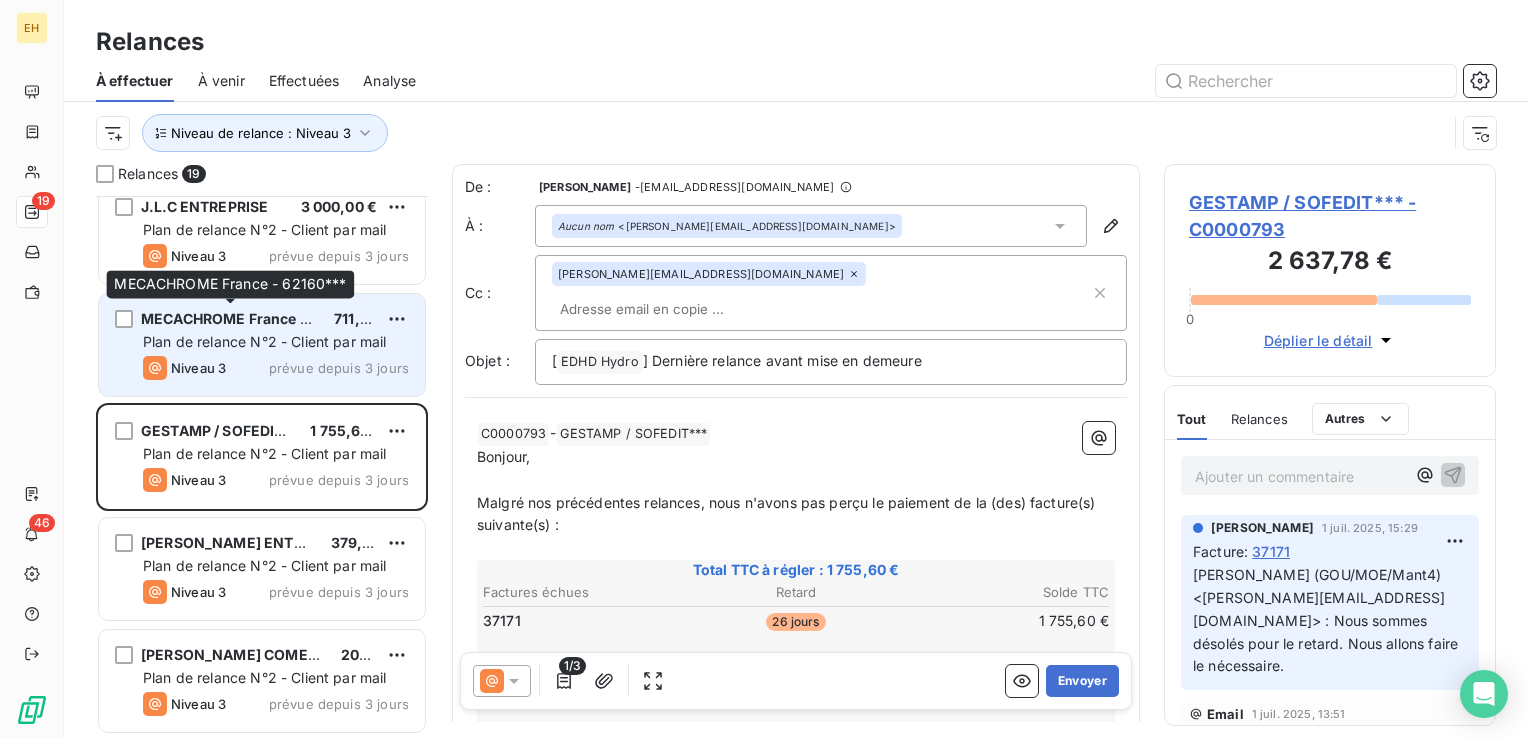 click on "MECACHROME France - 62160***" at bounding box center (259, 318) 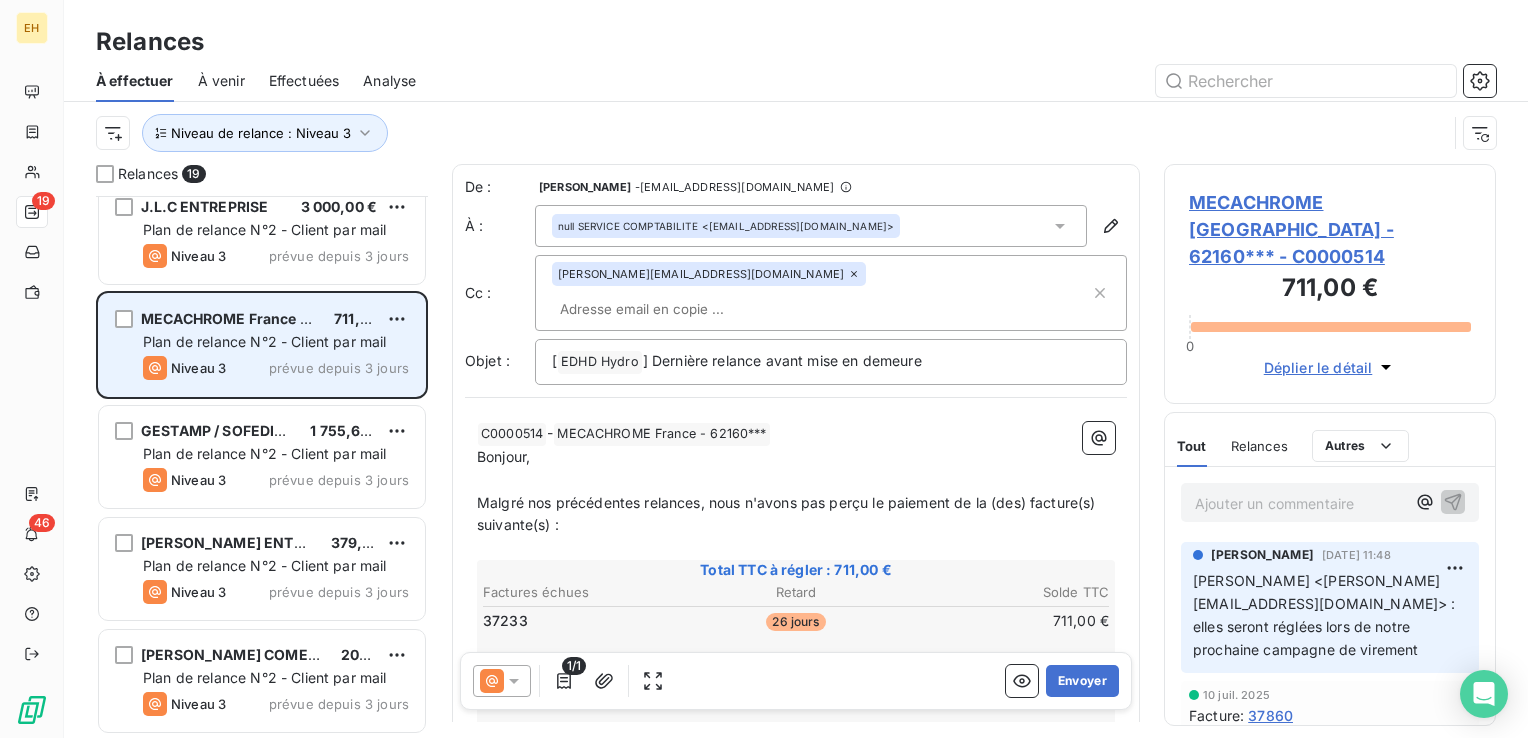 scroll, scrollTop: 1486, scrollLeft: 0, axis: vertical 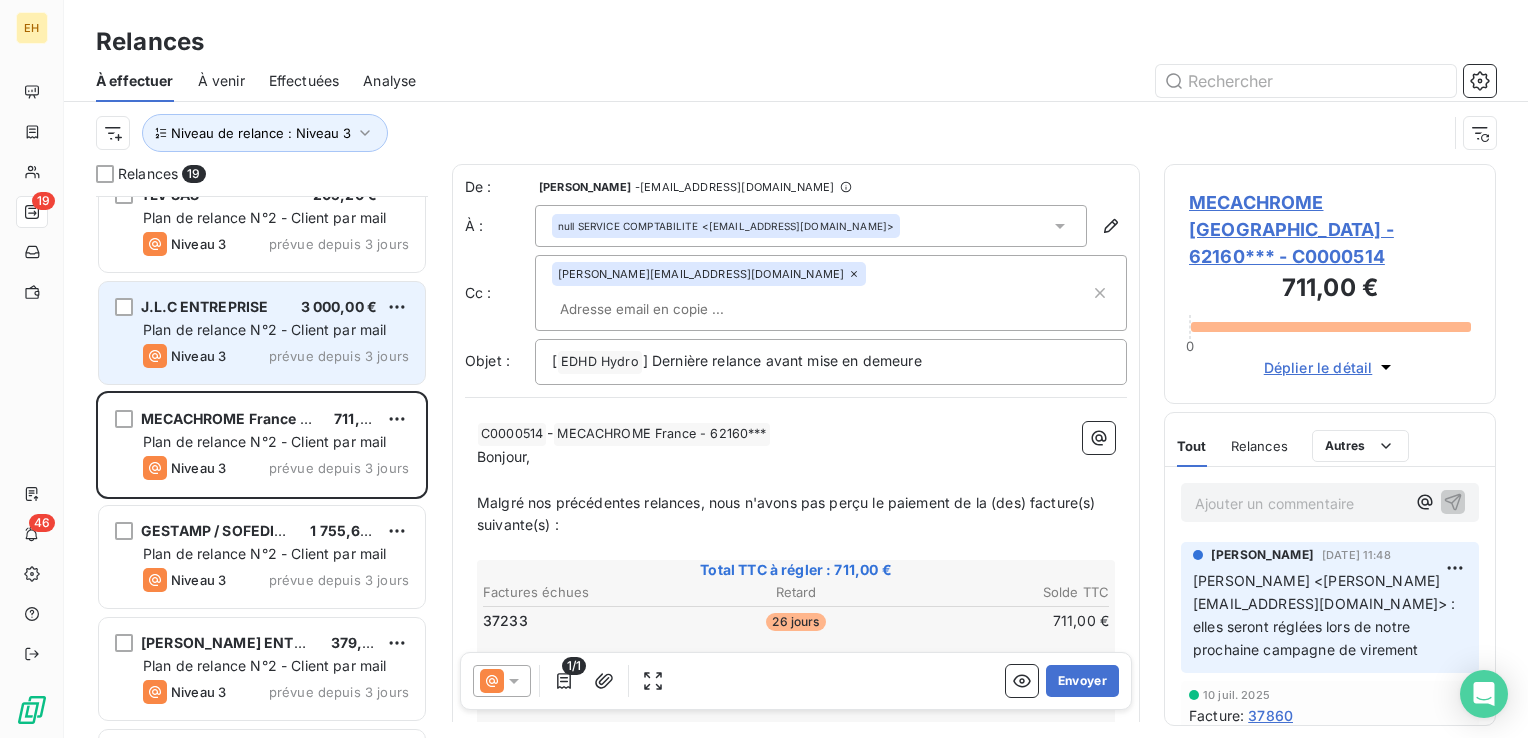 click on "Plan de relance N°2 - Client par mail" at bounding box center [265, 329] 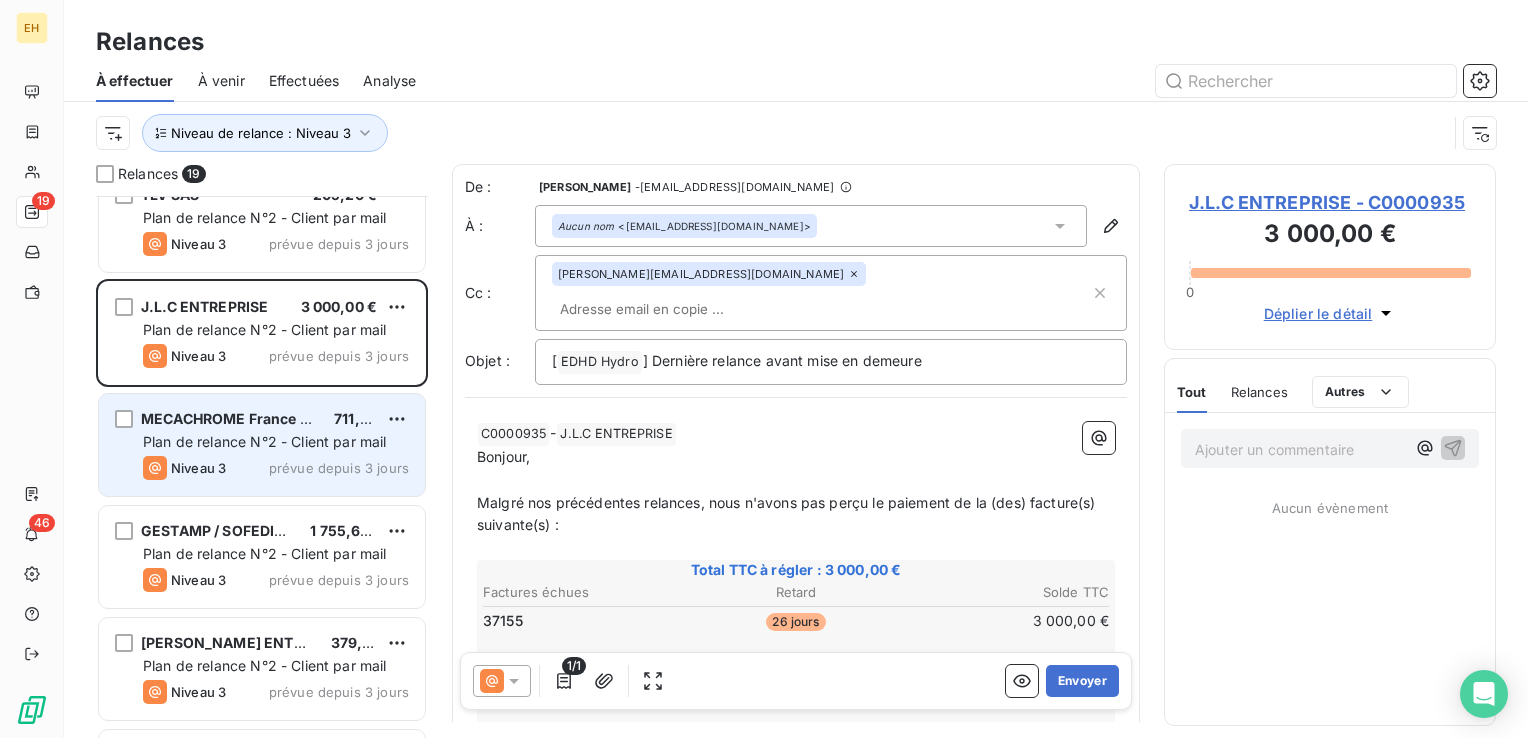 click on "MECACHROME France - 62160***" at bounding box center (259, 418) 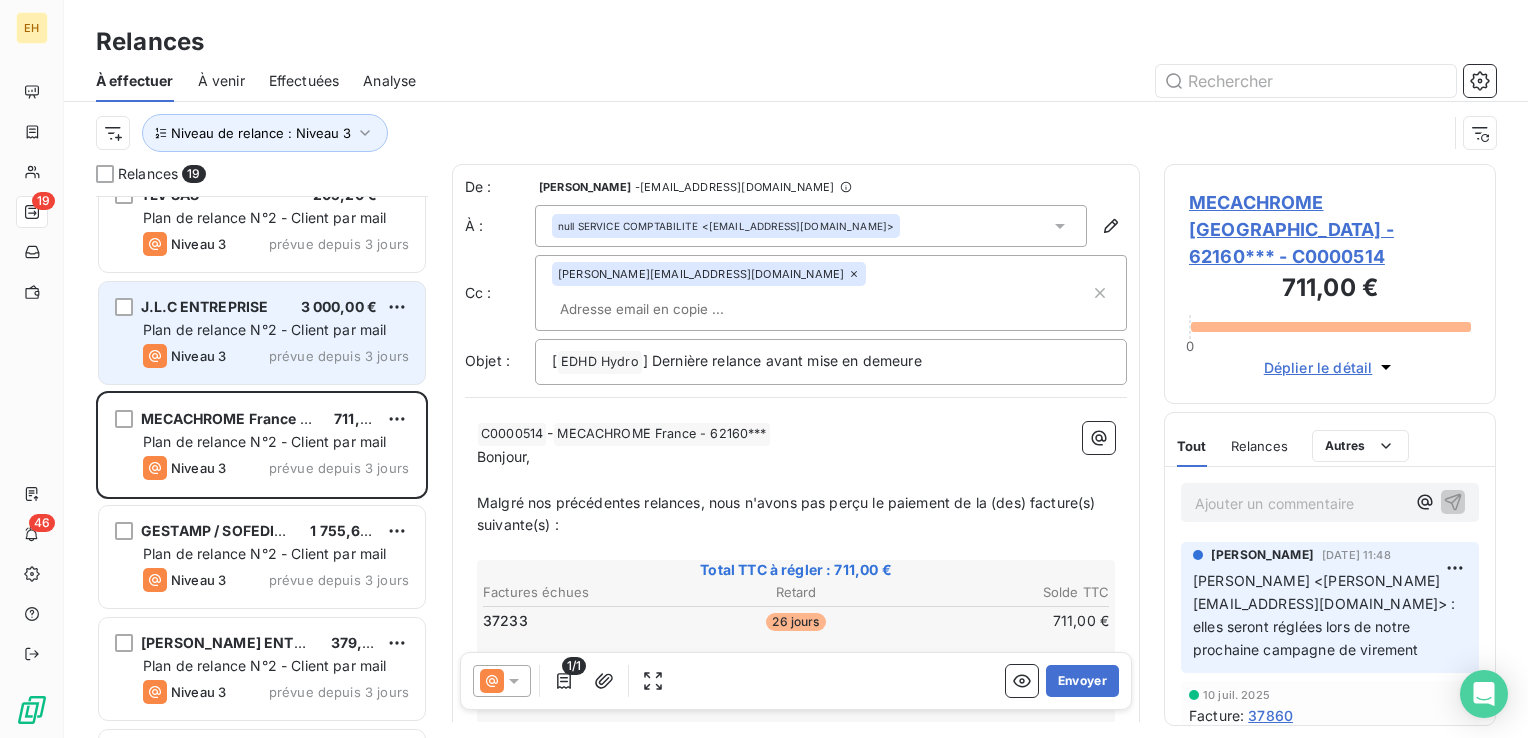 click on "Niveau 3 prévue depuis 3 jours" at bounding box center (276, 356) 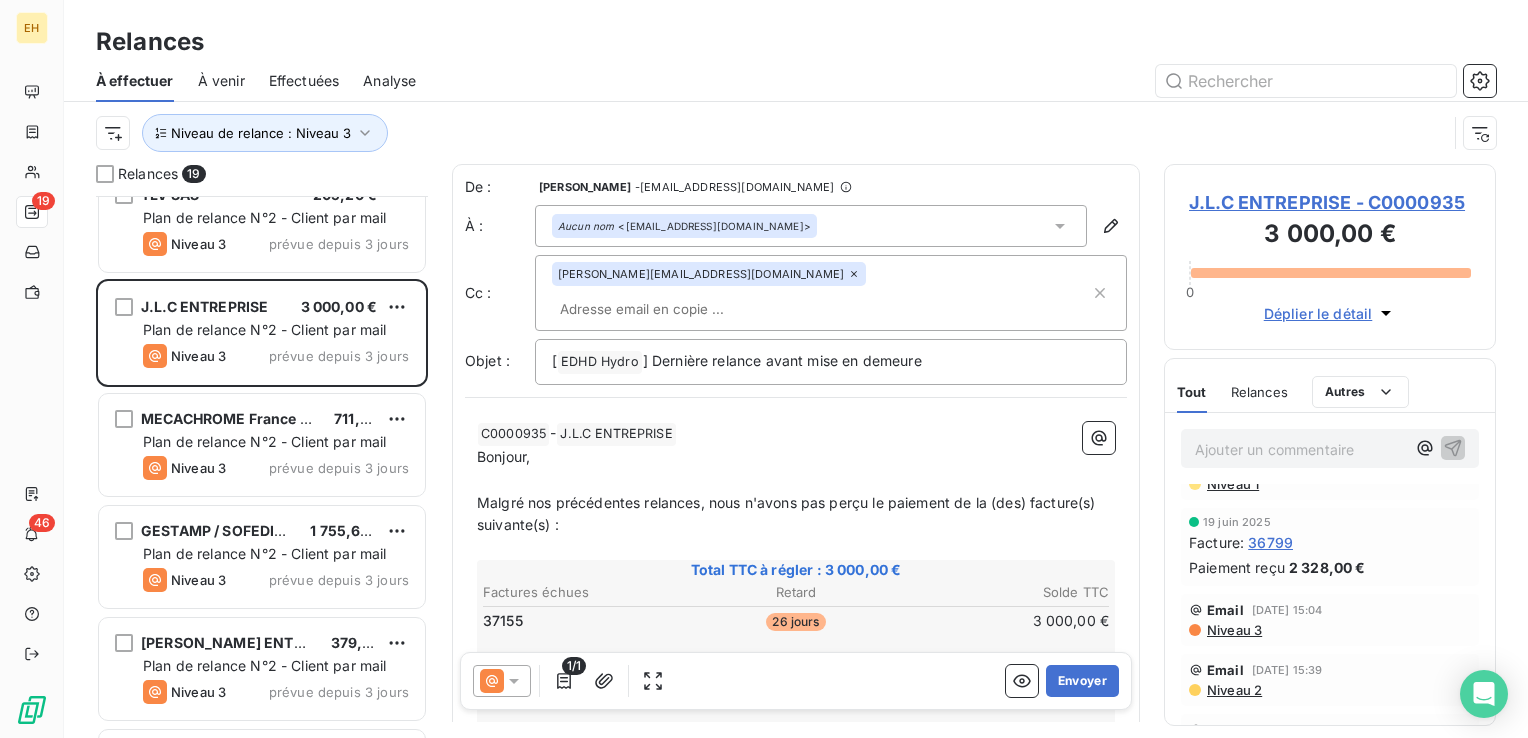 scroll, scrollTop: 0, scrollLeft: 0, axis: both 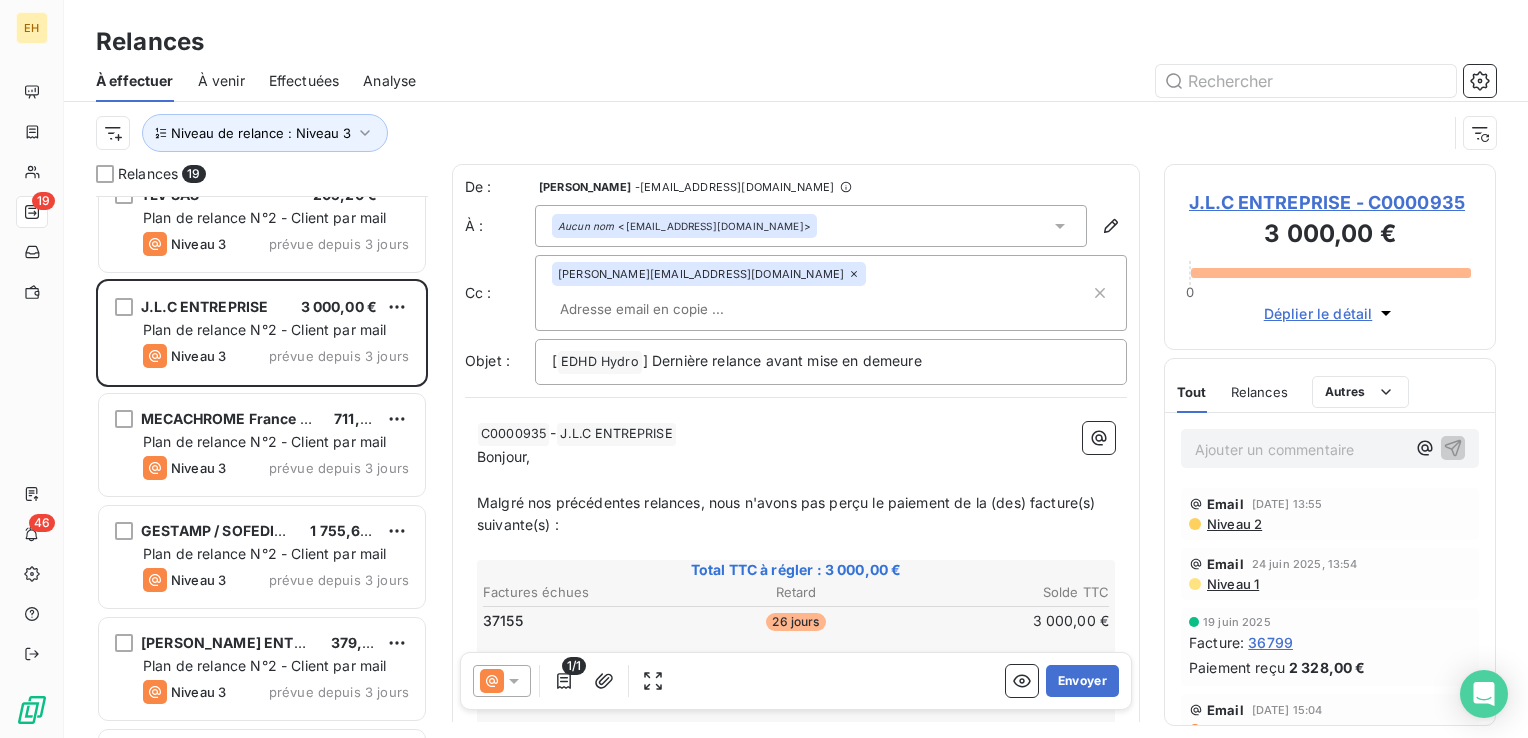 click 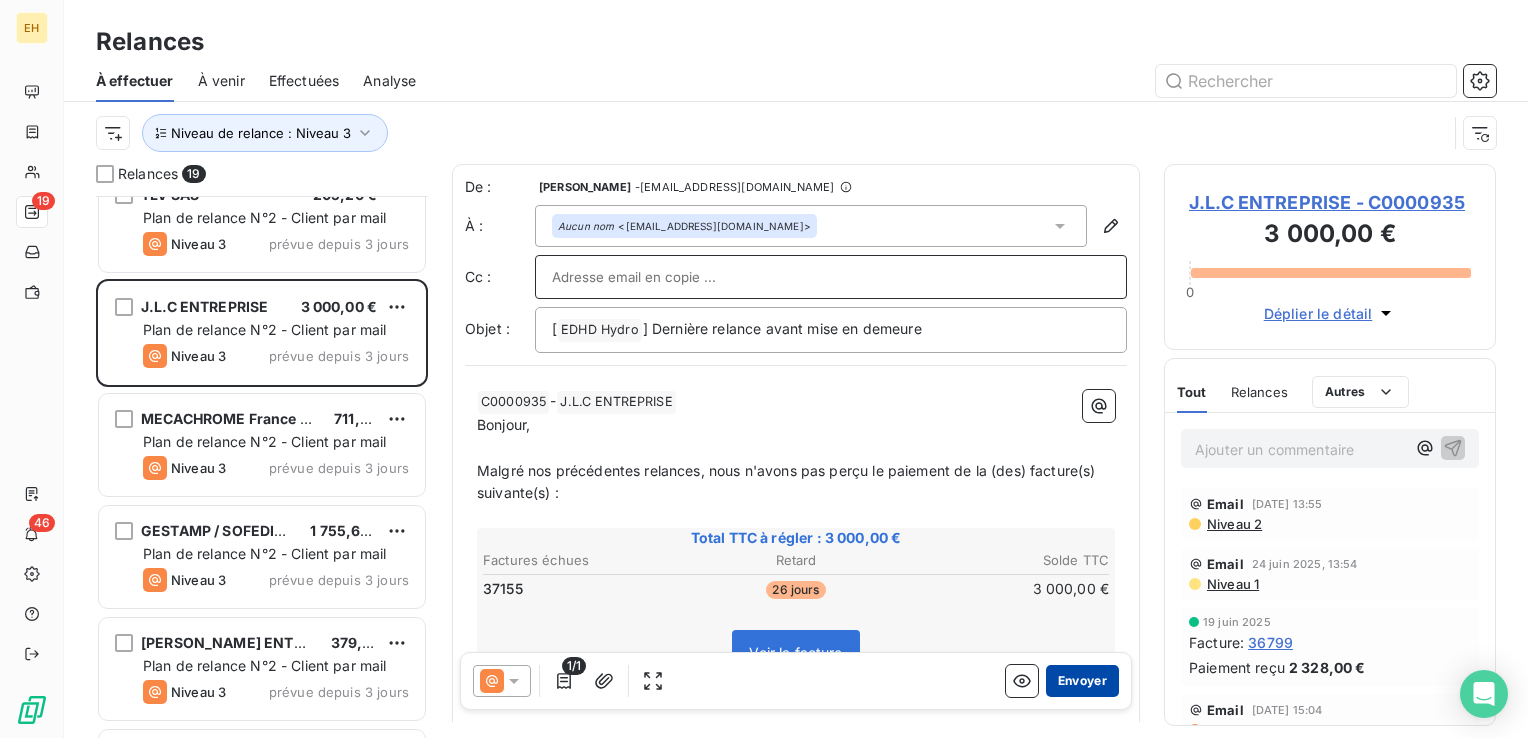 click on "Envoyer" at bounding box center [1082, 681] 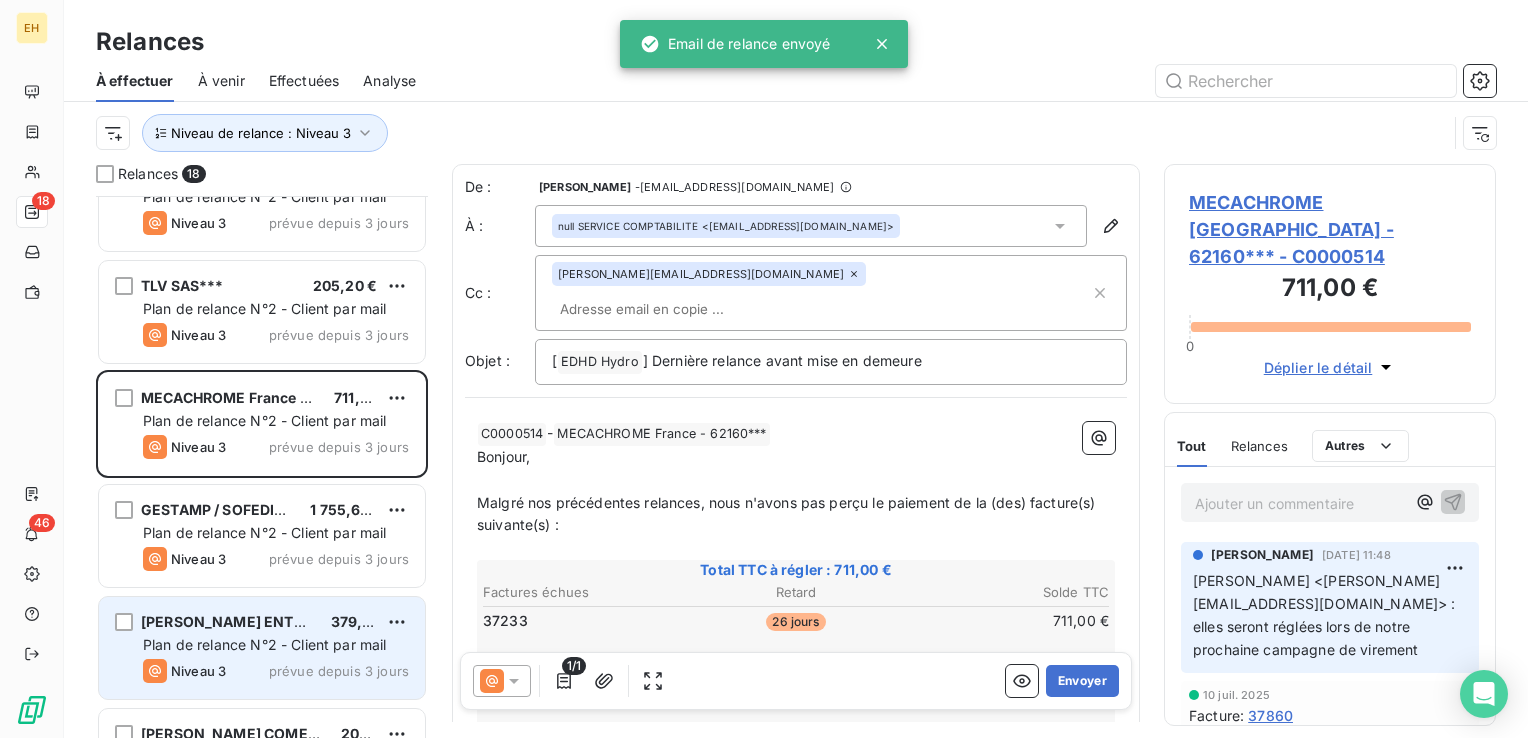 scroll, scrollTop: 1374, scrollLeft: 0, axis: vertical 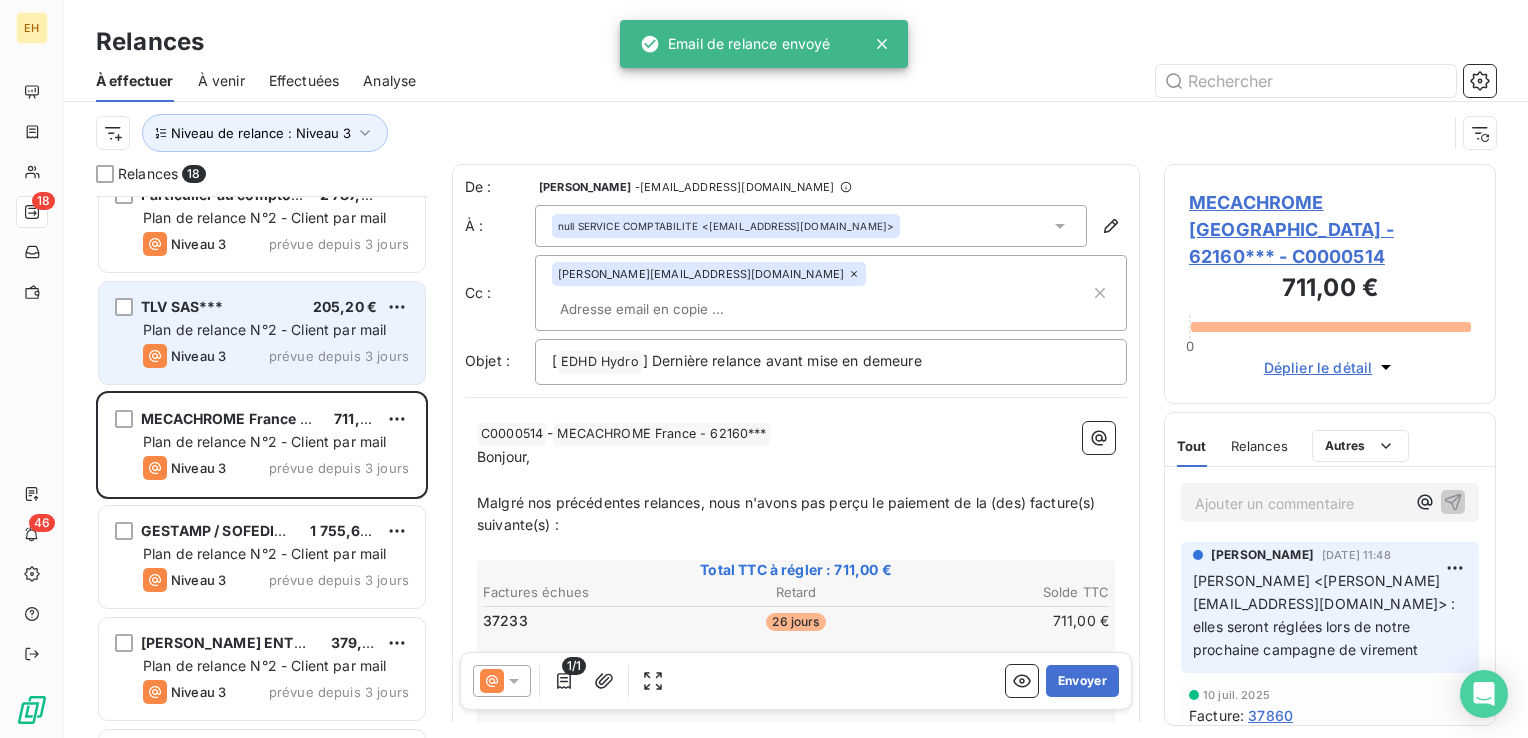 click on "Plan de relance N°2 - Client par mail" at bounding box center (265, 329) 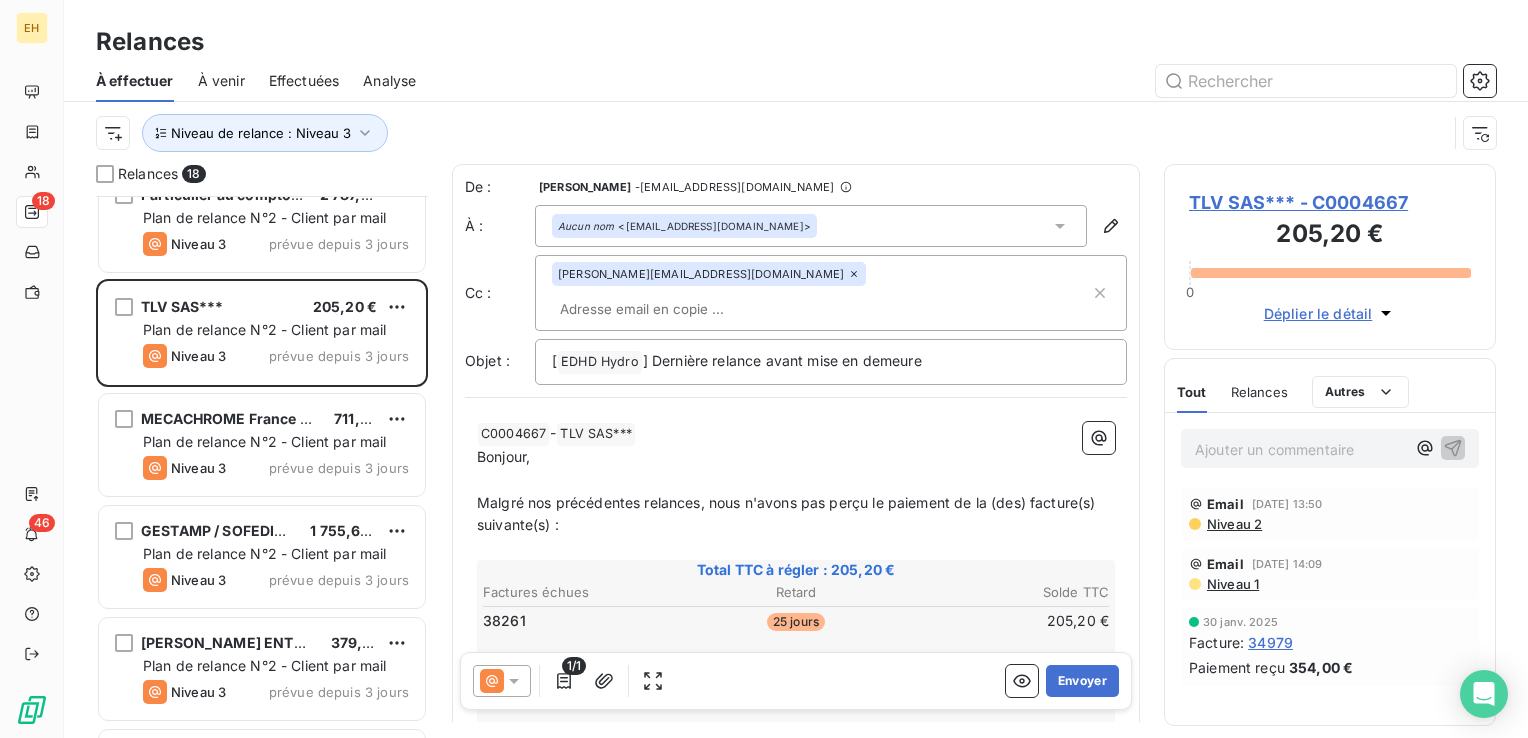 click on "Malgré nos précédentes relances, nous n'avons pas perçu le paiement de la (des) facture(s) suivante(s) :" at bounding box center (788, 514) 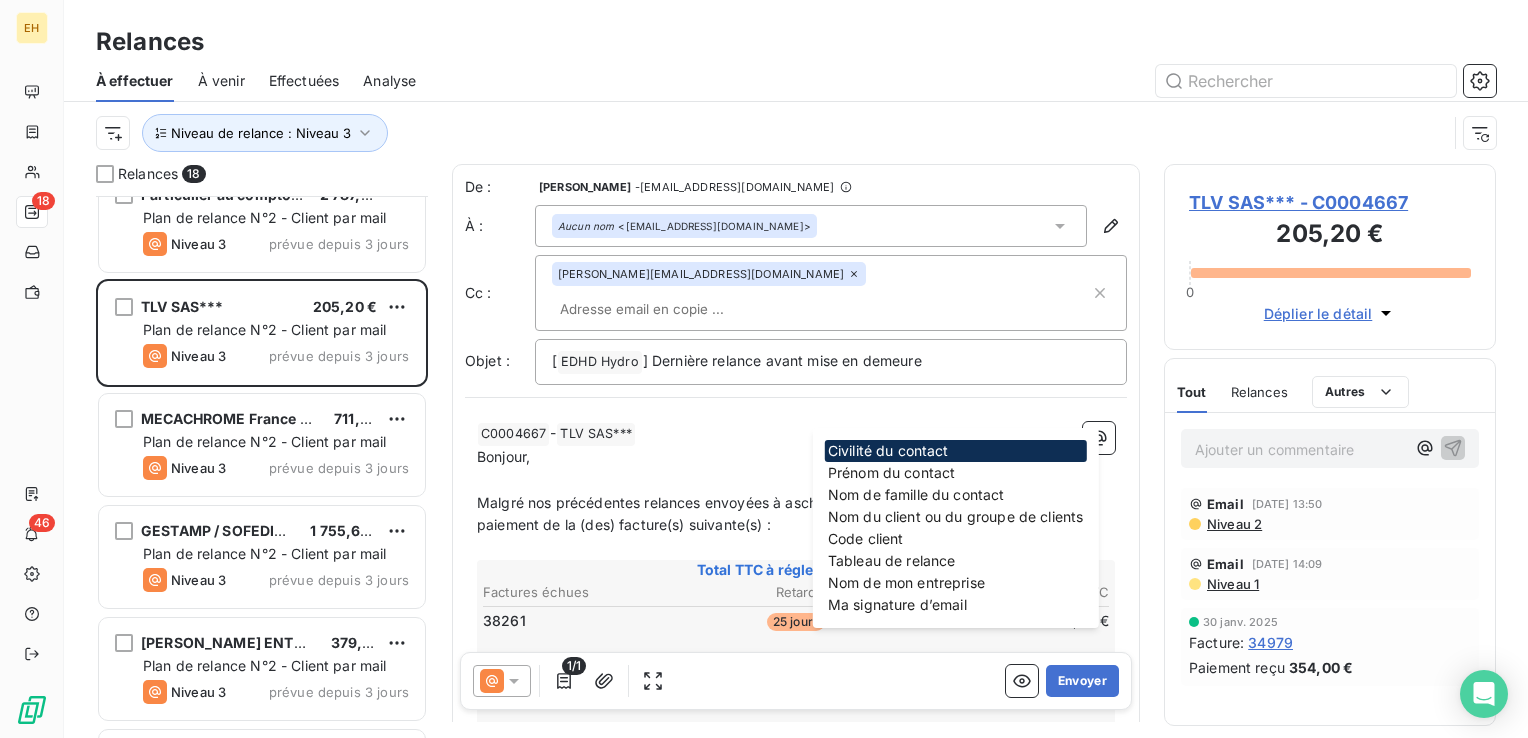 click on "Bonjour," at bounding box center (796, 457) 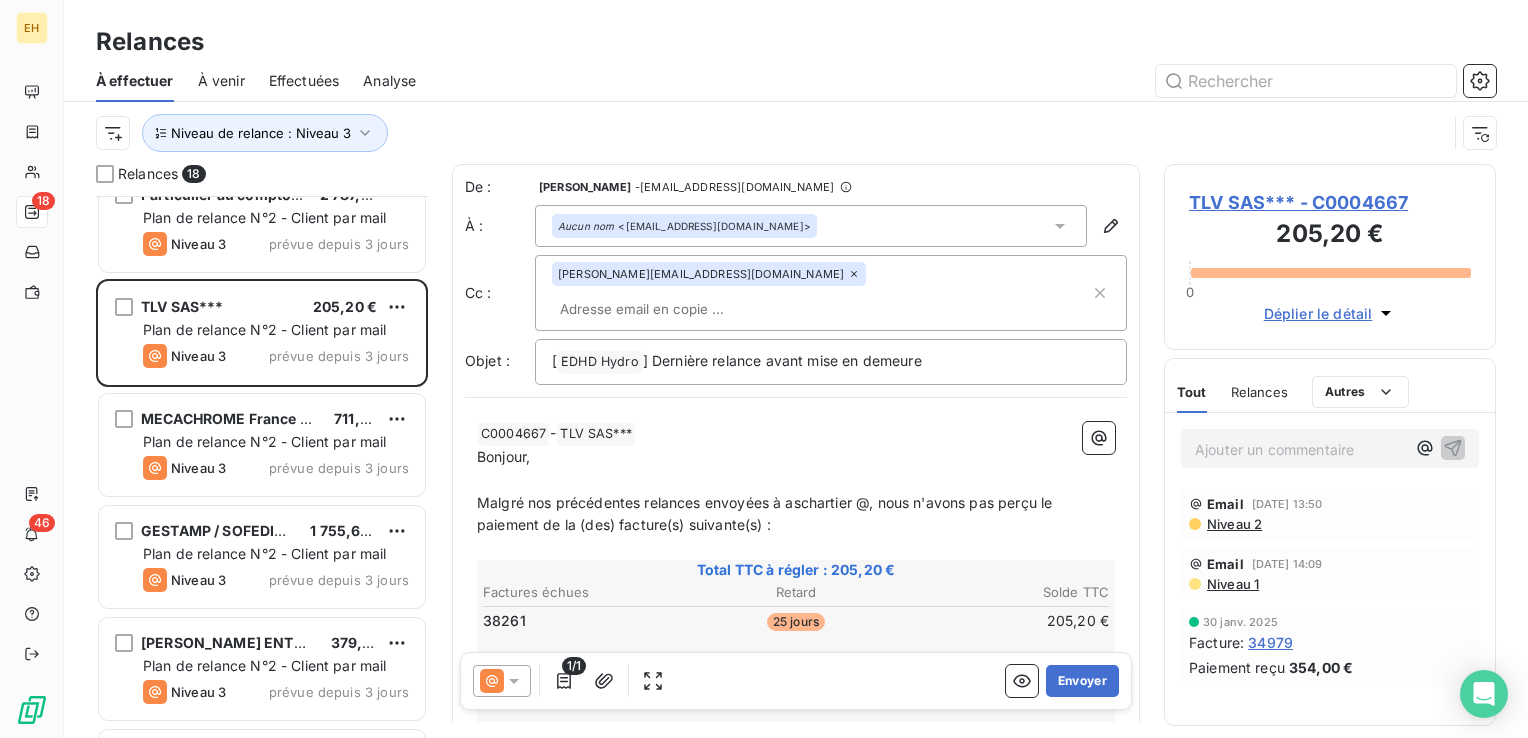 click on "EH 18 46 Relances À effectuer À venir Effectuées Analyse Niveau de relance  : Niveau 3  Relances 18 CAHC~~~ 3 226,80 € Plan de relance par défaut Niveau 3 prévue depuis 42 jours STELLANTIS AUTO SAS - SAUSHEIM*** 3 160,14 € Plan de relance N°2 - Client par mail  Niveau 3 prévue depuis 42 jours GRDF~~~ 1 013,76 € Plan de relance N°2 - Client par mail  Niveau 3 prévue depuis 10 jours VALDUNES INDUSTRIES TRITH-ST-LEGER*** 3 290,23 € Plan de relance N°2 - Client par mail  Niveau 3 prévue depuis 8 jours AER EIFFAGE~~~ 27,60 € Plan de relance N°2 - Client par mail  Niveau 3 prévue depuis 8 jours COMMUNAUTE D'AGGLOMERATION [GEOGRAPHIC_DATA]-BRUAY 2 868,00 € Plan de relance N°2 - Client par mail  Niveau 3 prévue depuis 8 jours ELISA~~~ 22 246,68 € Plan de relance N°2 - Client par mail  Niveau 3 prévue depuis 8 jours VALDUNES INDUSTRIES LEFFRINCKOUCKE*** 5 059,20 € Plan de relance N°2 - Client par mail  Niveau 3 prévue depuis 8 jours AGRI 2L*** 42,00 € Niveau 3 -" at bounding box center [764, 369] 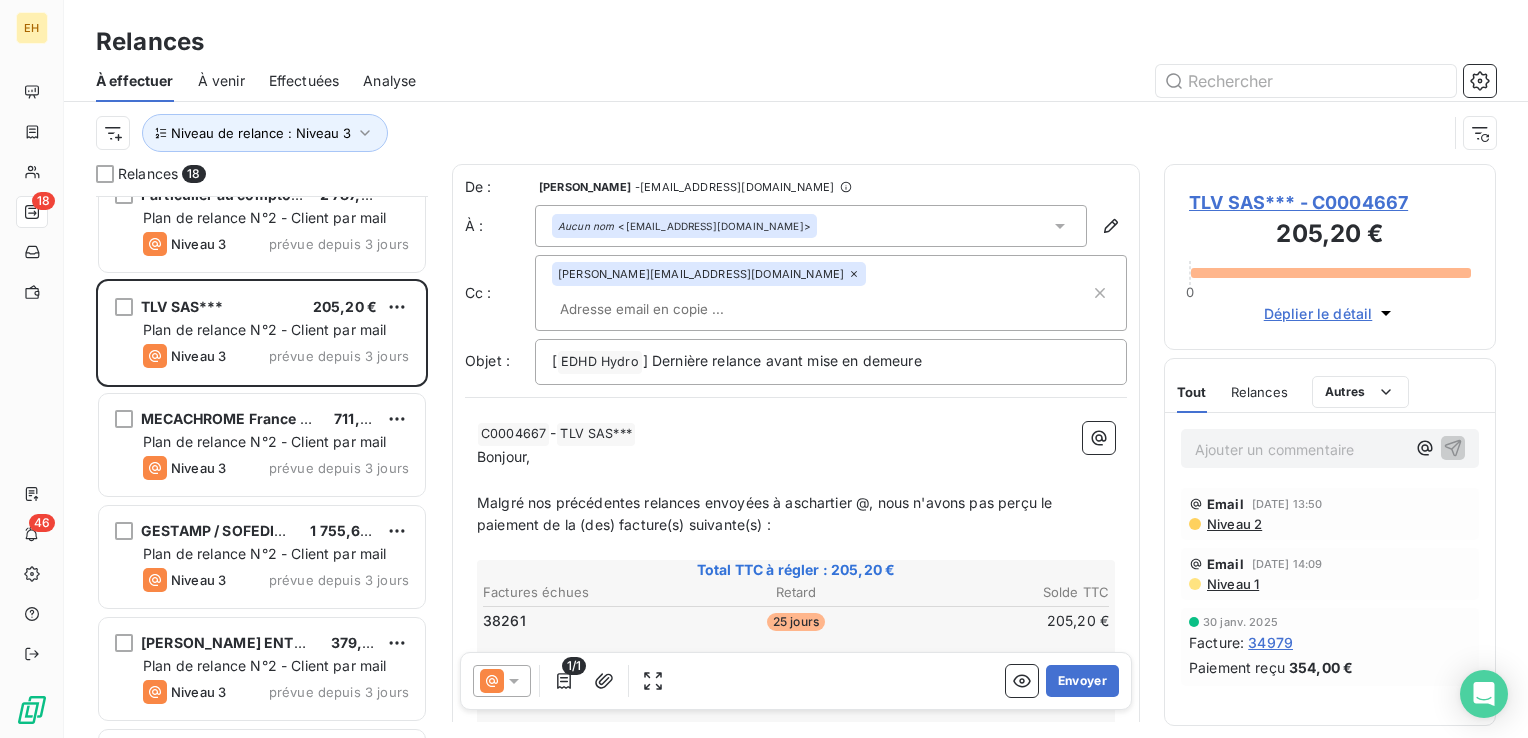 click on "Bonjour," at bounding box center (796, 457) 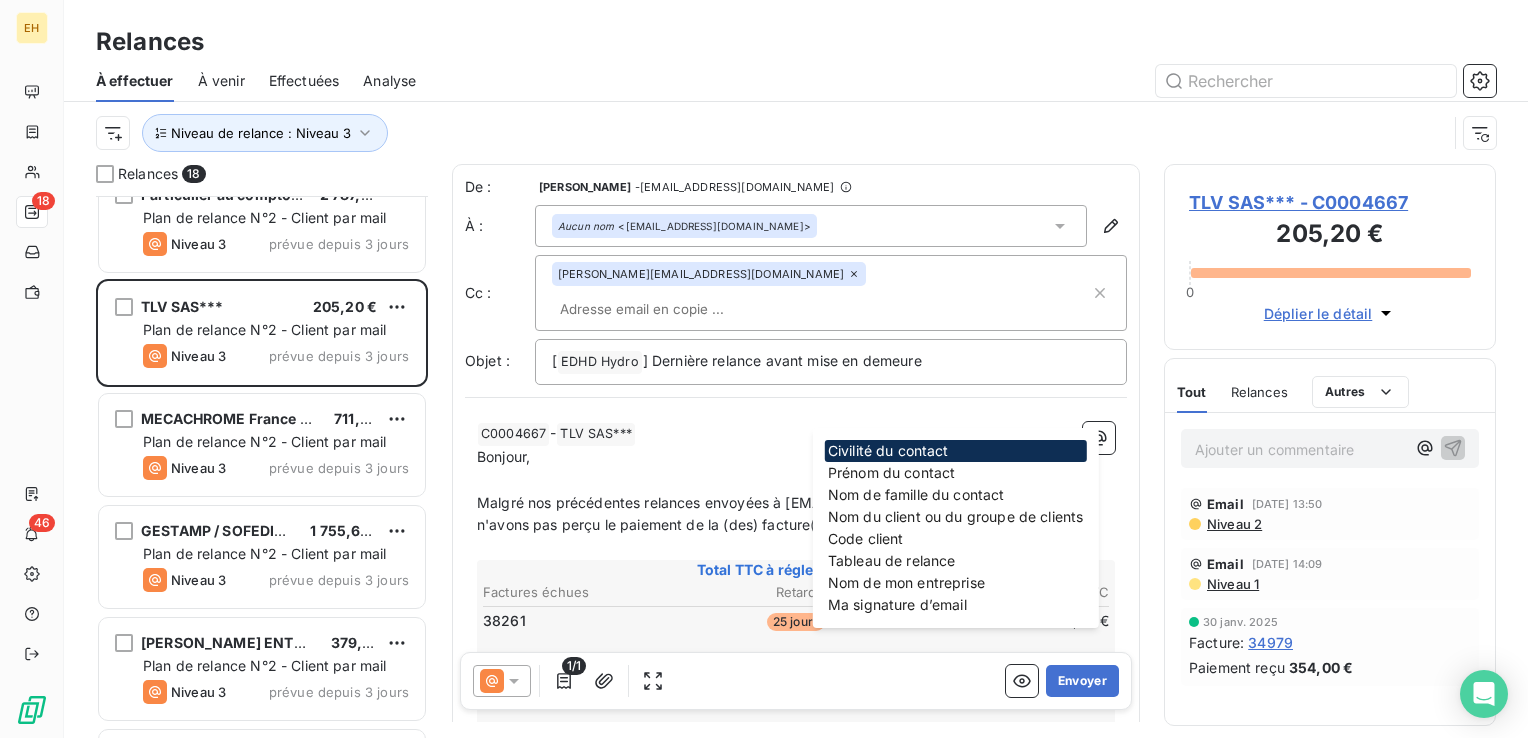 click on "﻿ C0004667 ﻿  -  TLV SAS*** ﻿ ﻿" at bounding box center [796, 434] 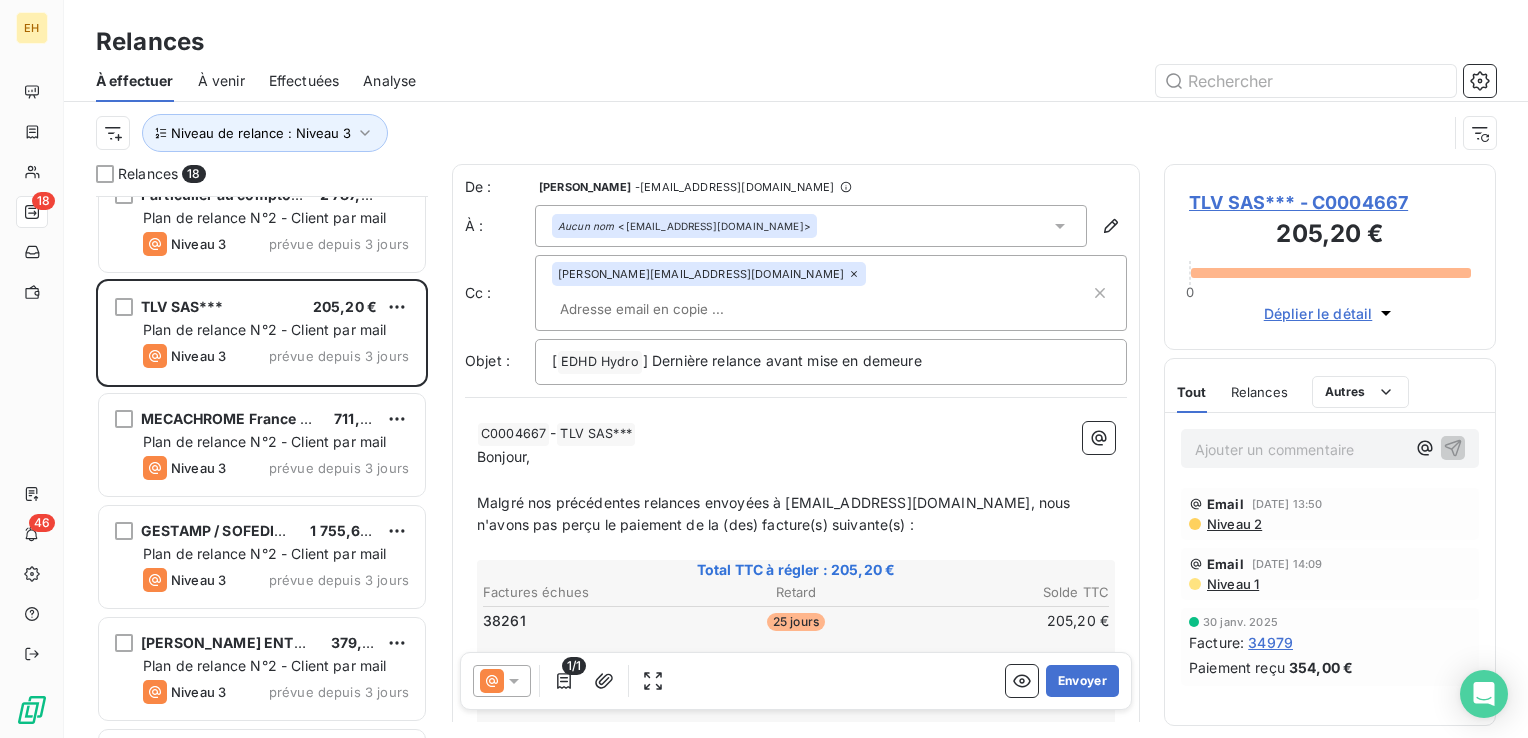 click at bounding box center (667, 309) 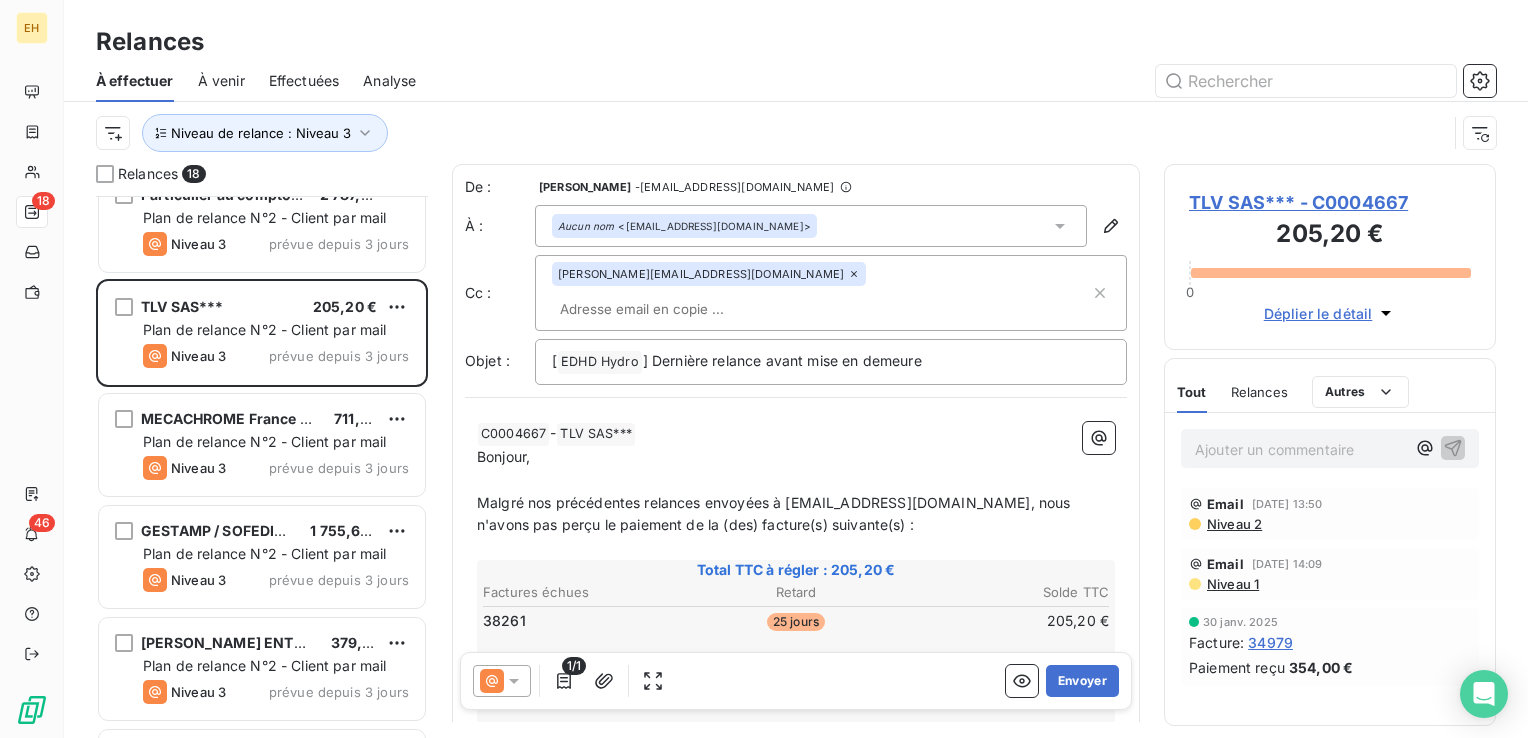 click at bounding box center (667, 309) 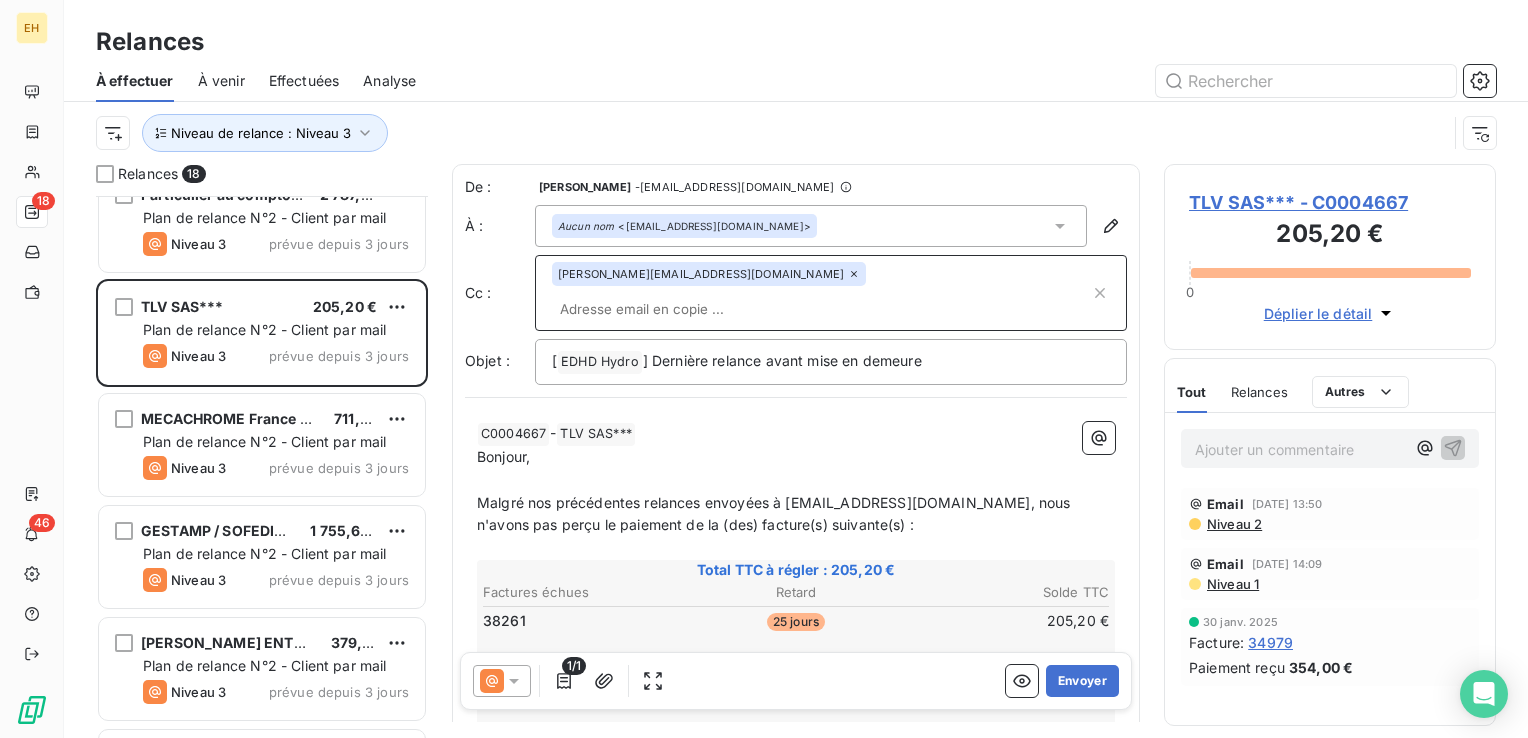 paste on "[PERSON_NAME] <[EMAIL_ADDRESS][DOMAIN_NAME]>" 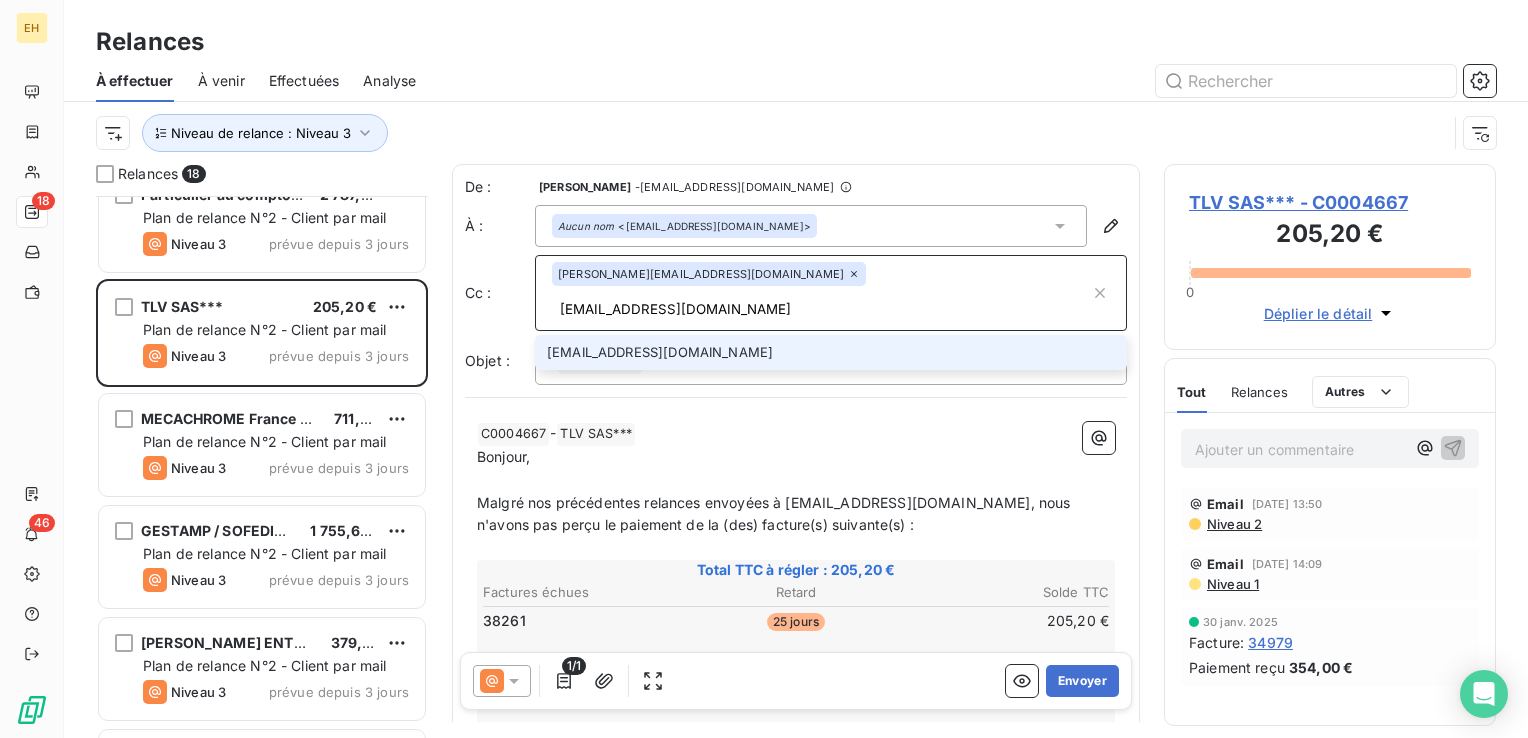 type on "[EMAIL_ADDRESS][DOMAIN_NAME]" 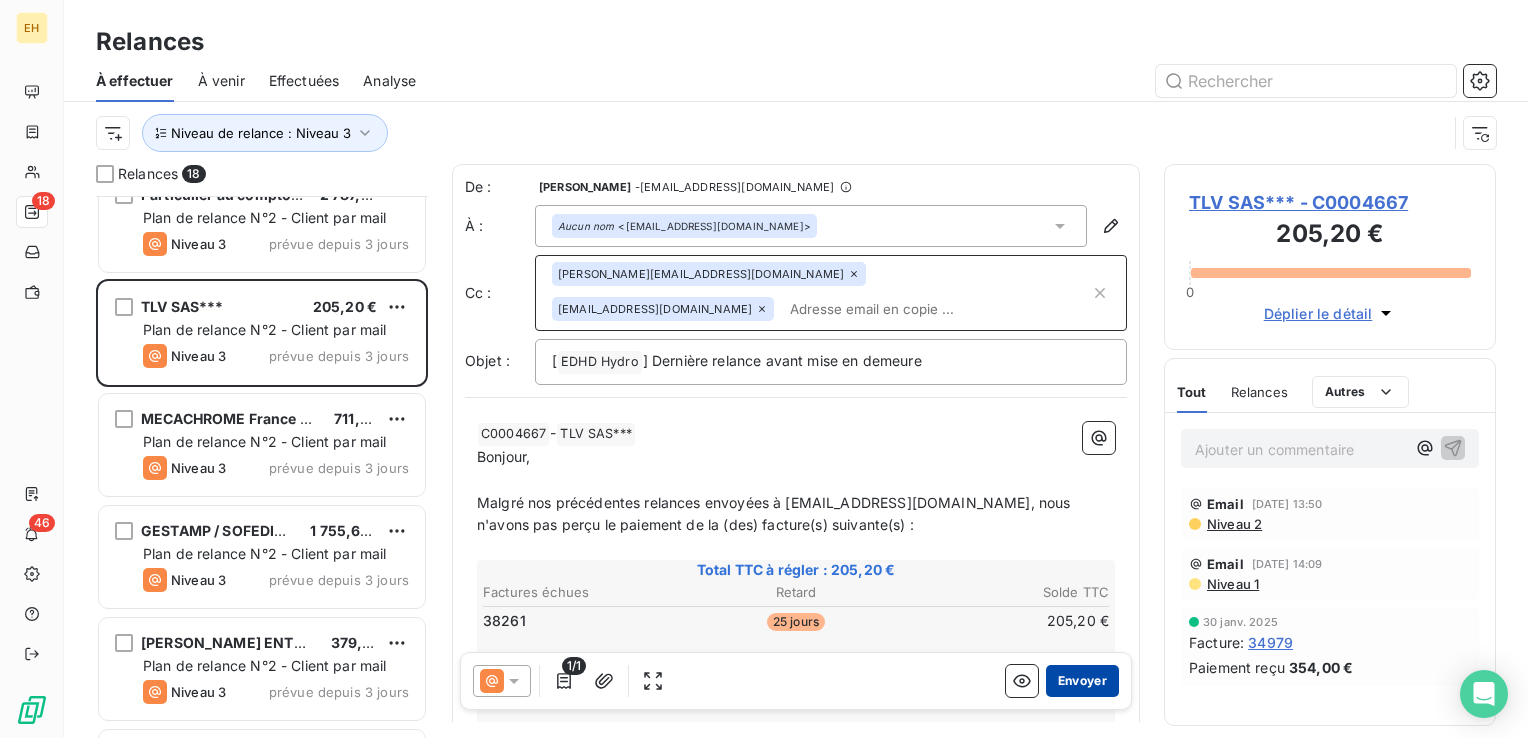 click on "Envoyer" at bounding box center [1082, 681] 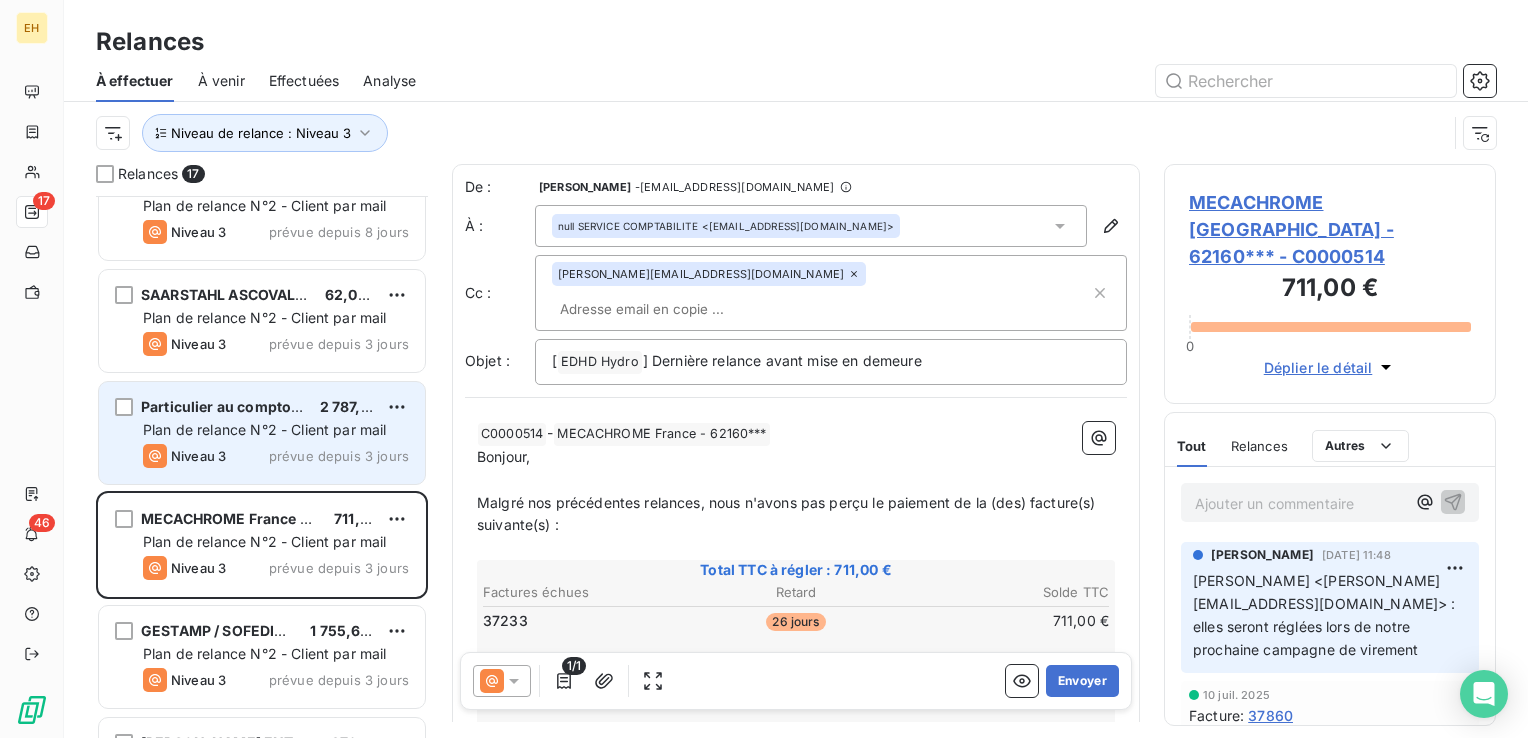 scroll, scrollTop: 1062, scrollLeft: 0, axis: vertical 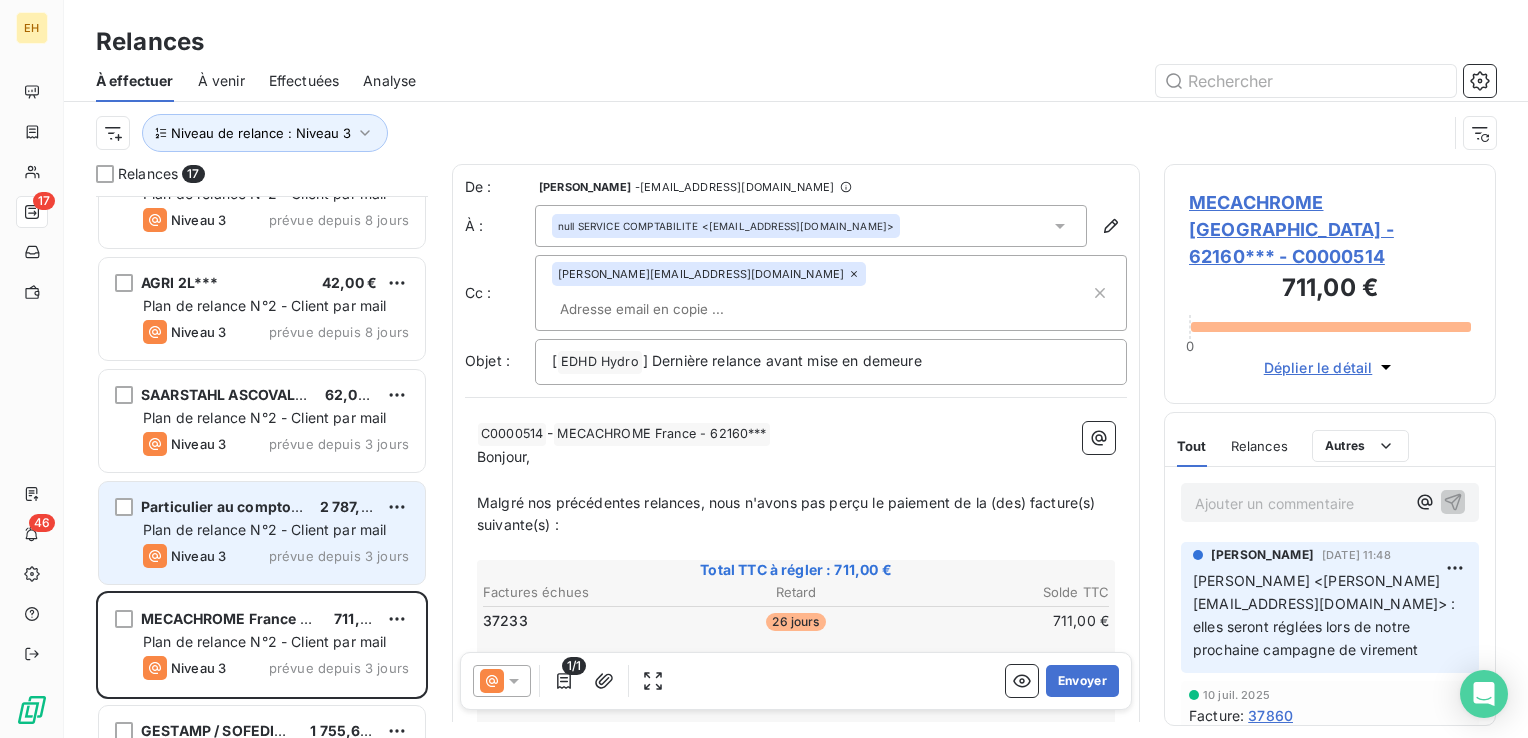 click on "Plan de relance N°2 - Client par mail" at bounding box center [265, 417] 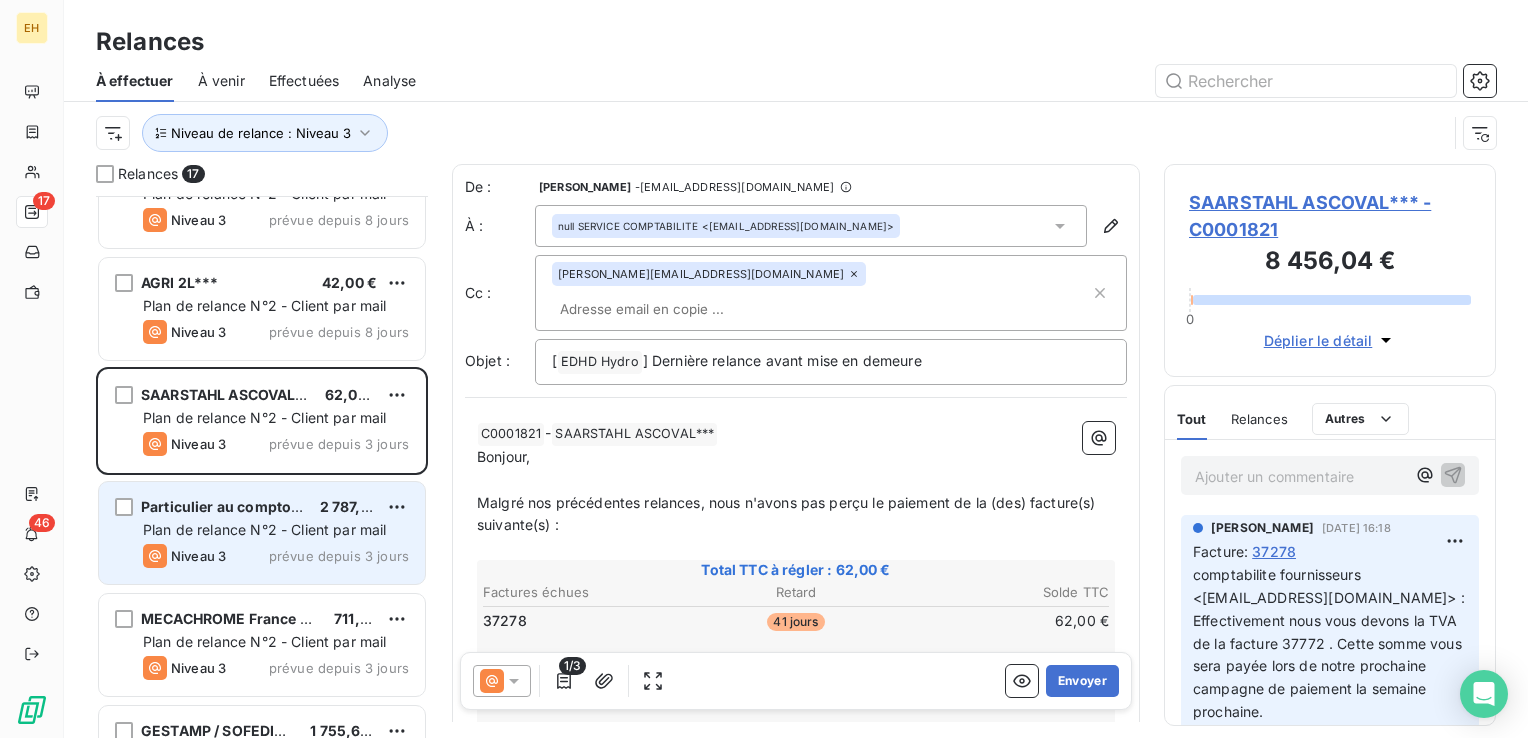 click on "Particulier au comptoir - Lille 2 787,79 €" at bounding box center (276, 507) 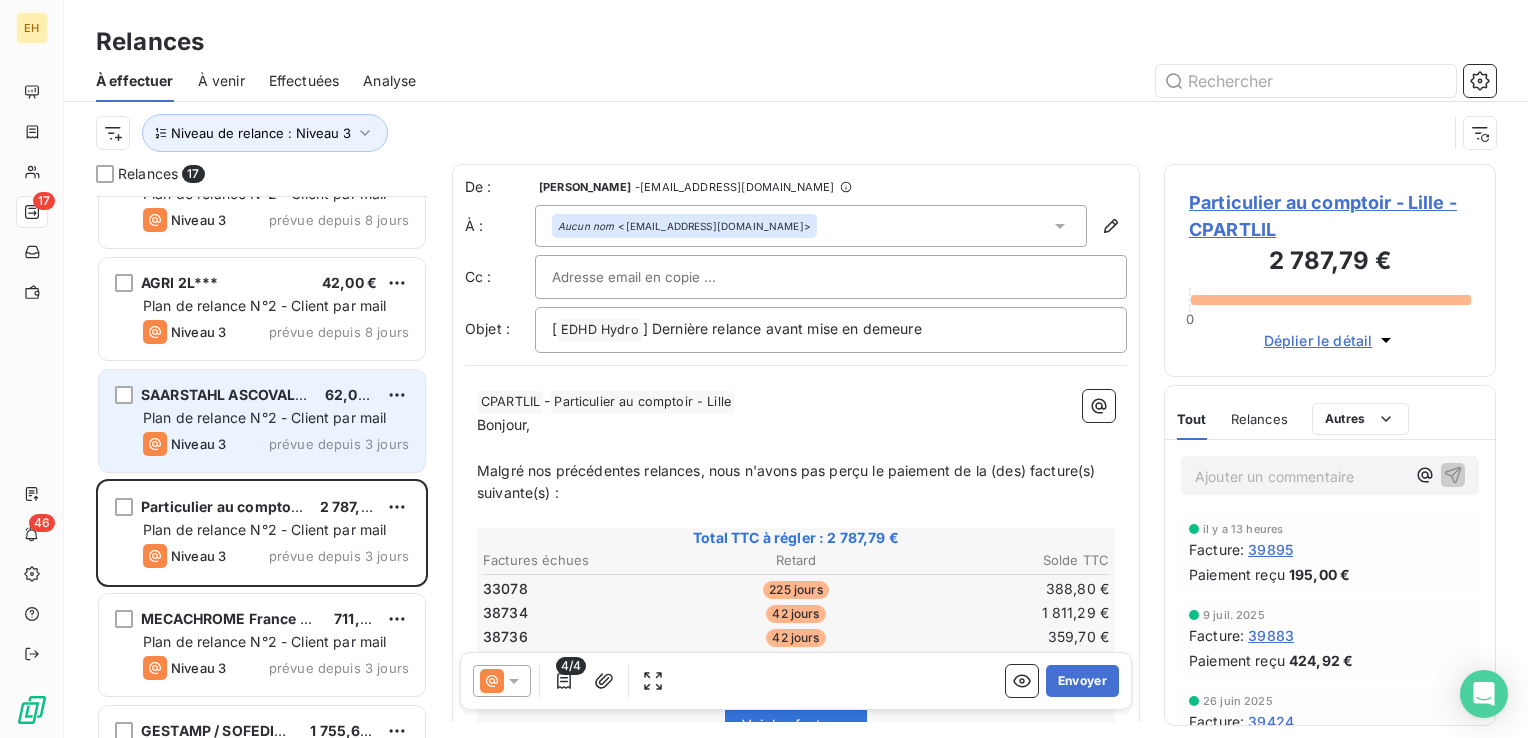 click on "Plan de relance N°2 - Client par mail" at bounding box center [265, 417] 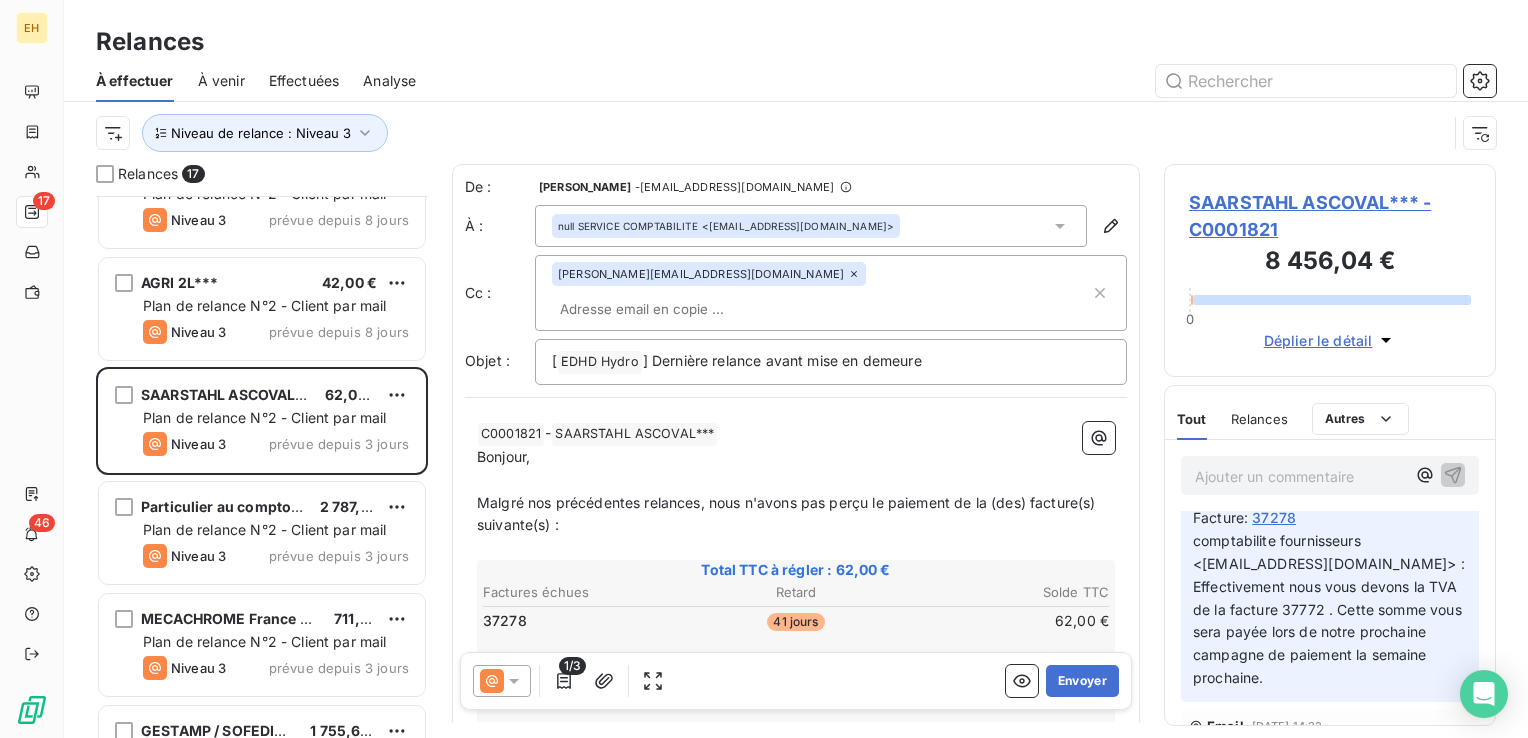 scroll, scrollTop: 0, scrollLeft: 0, axis: both 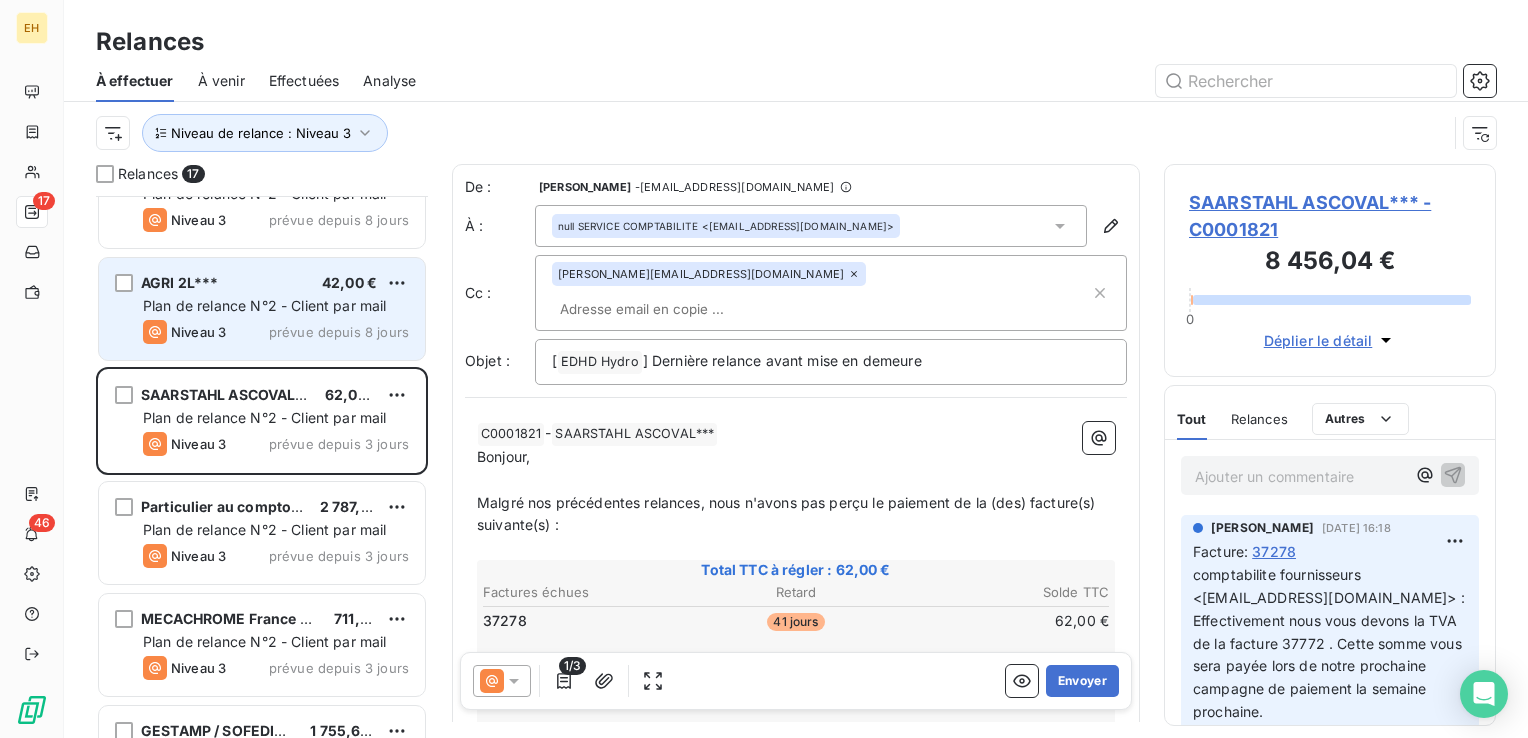 click on "Plan de relance N°2 - Client par mail" at bounding box center (276, 306) 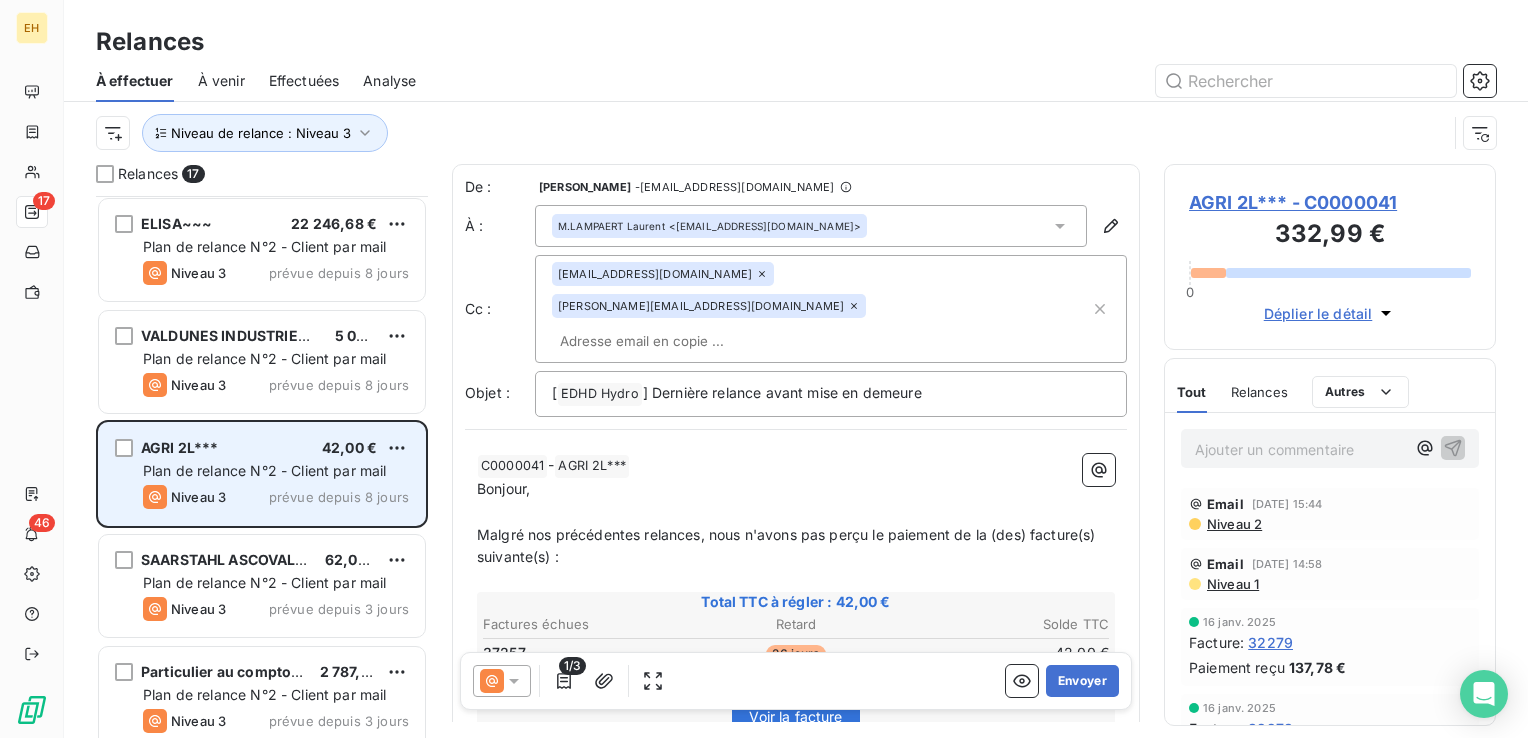 scroll, scrollTop: 962, scrollLeft: 0, axis: vertical 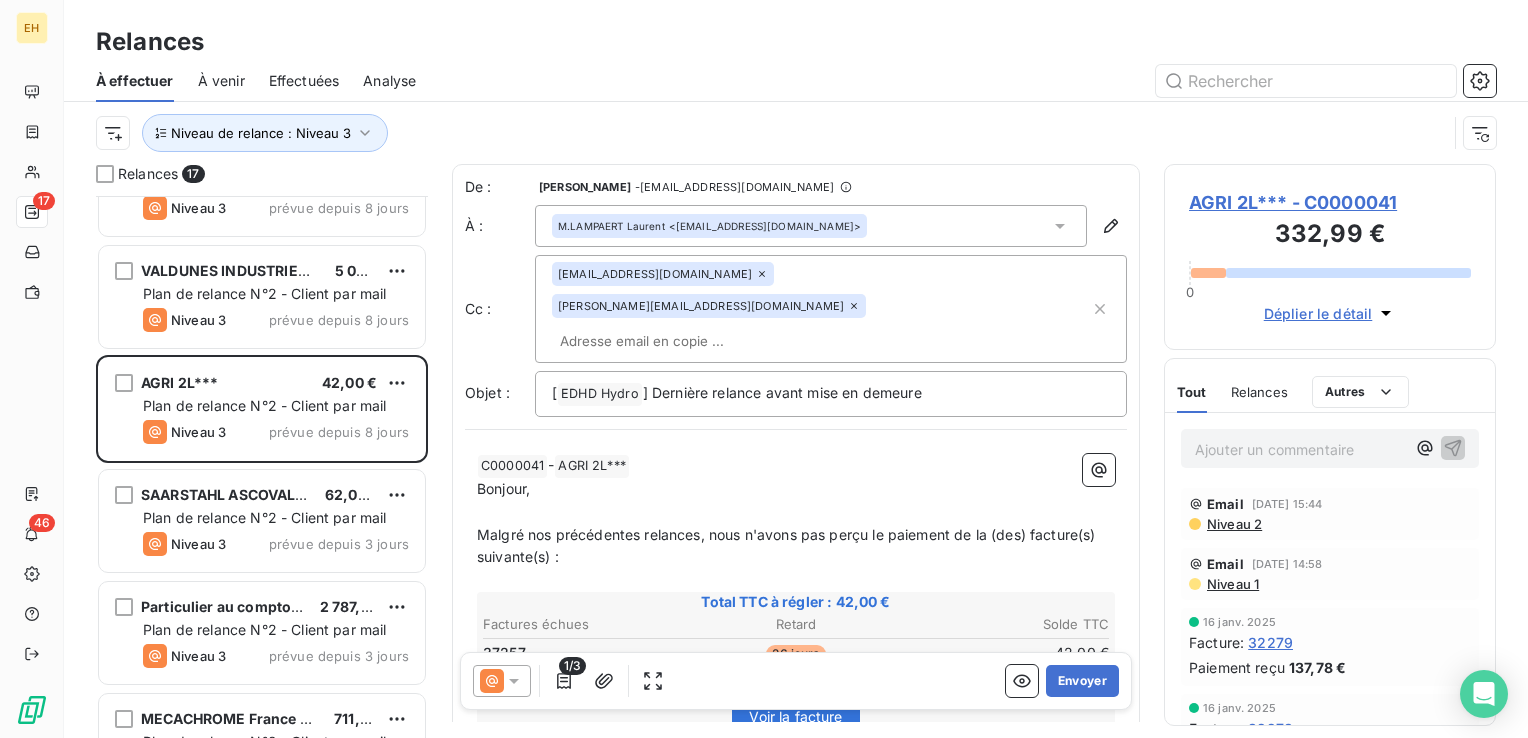 click on "AGRI 2L*** - C0000041" at bounding box center [1330, 202] 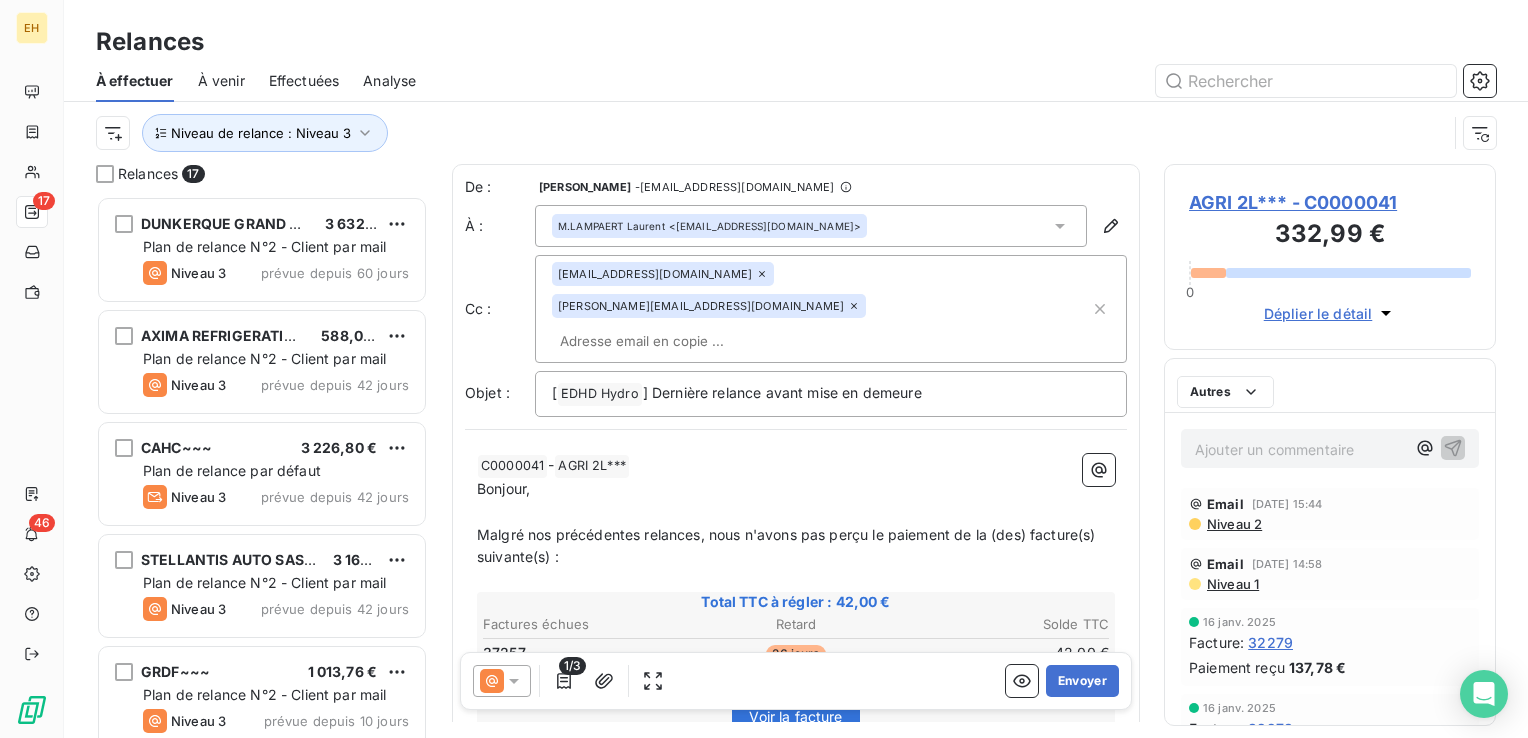 scroll, scrollTop: 16, scrollLeft: 16, axis: both 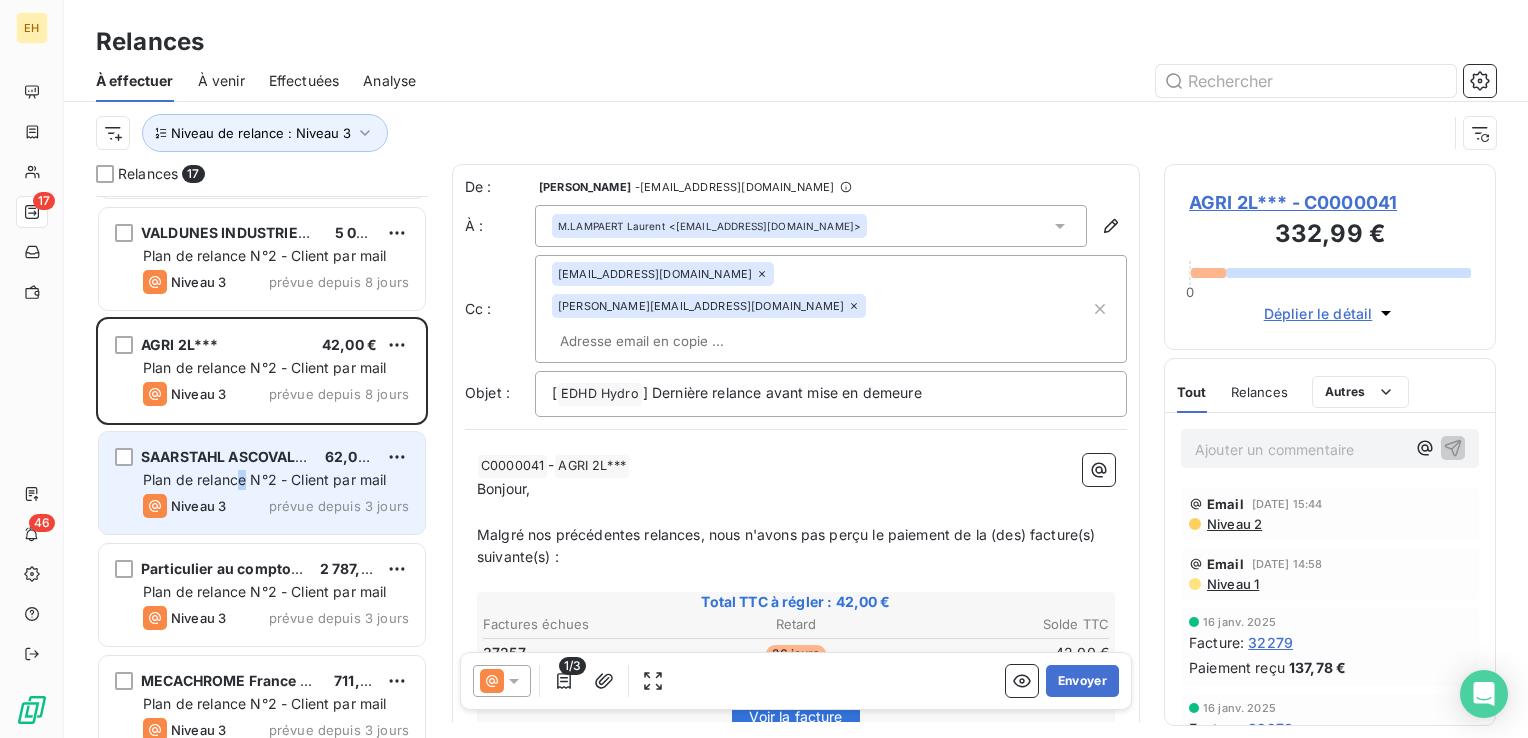 click on "Plan de relance N°2 - Client par mail" at bounding box center (265, 479) 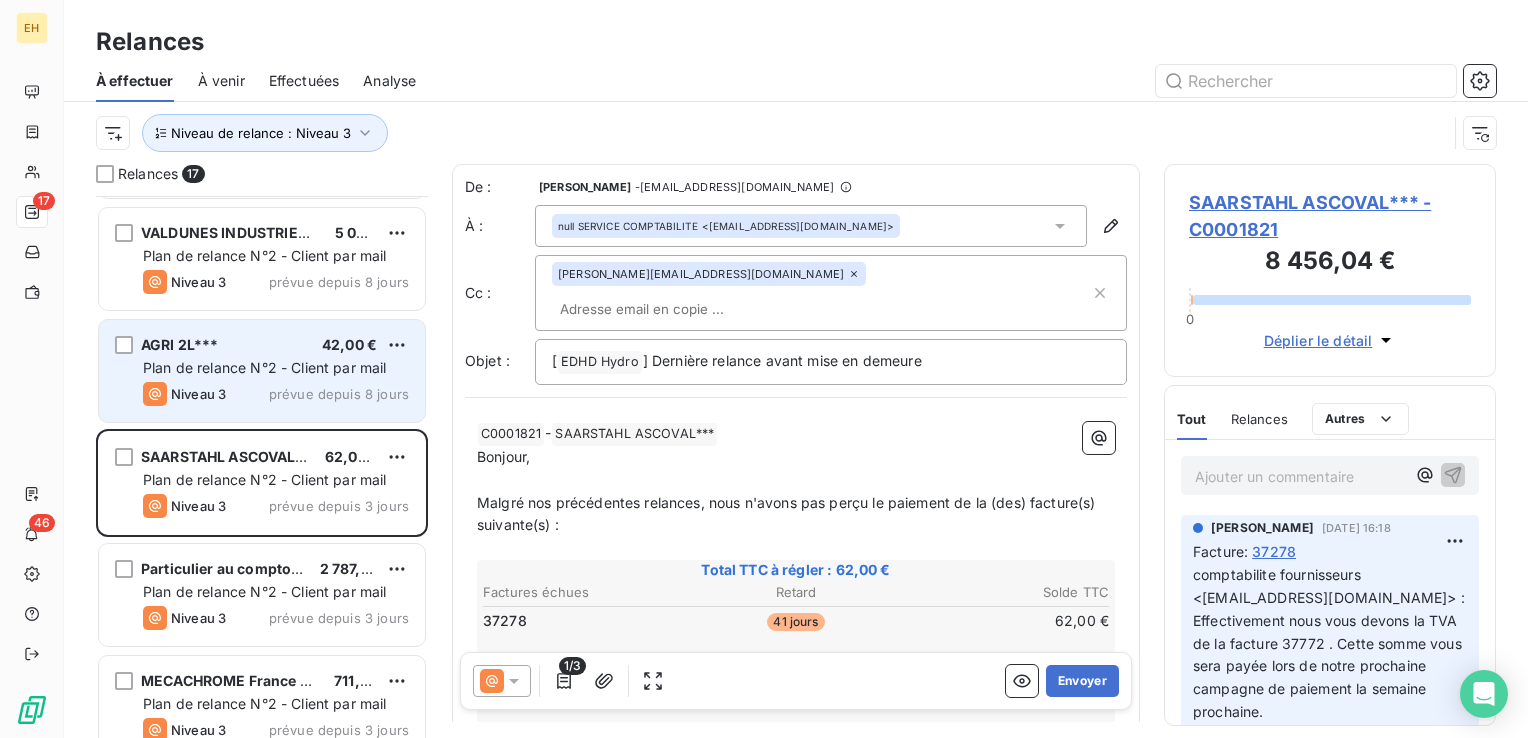 drag, startPoint x: 242, startPoint y: 479, endPoint x: 191, endPoint y: 333, distance: 154.65121 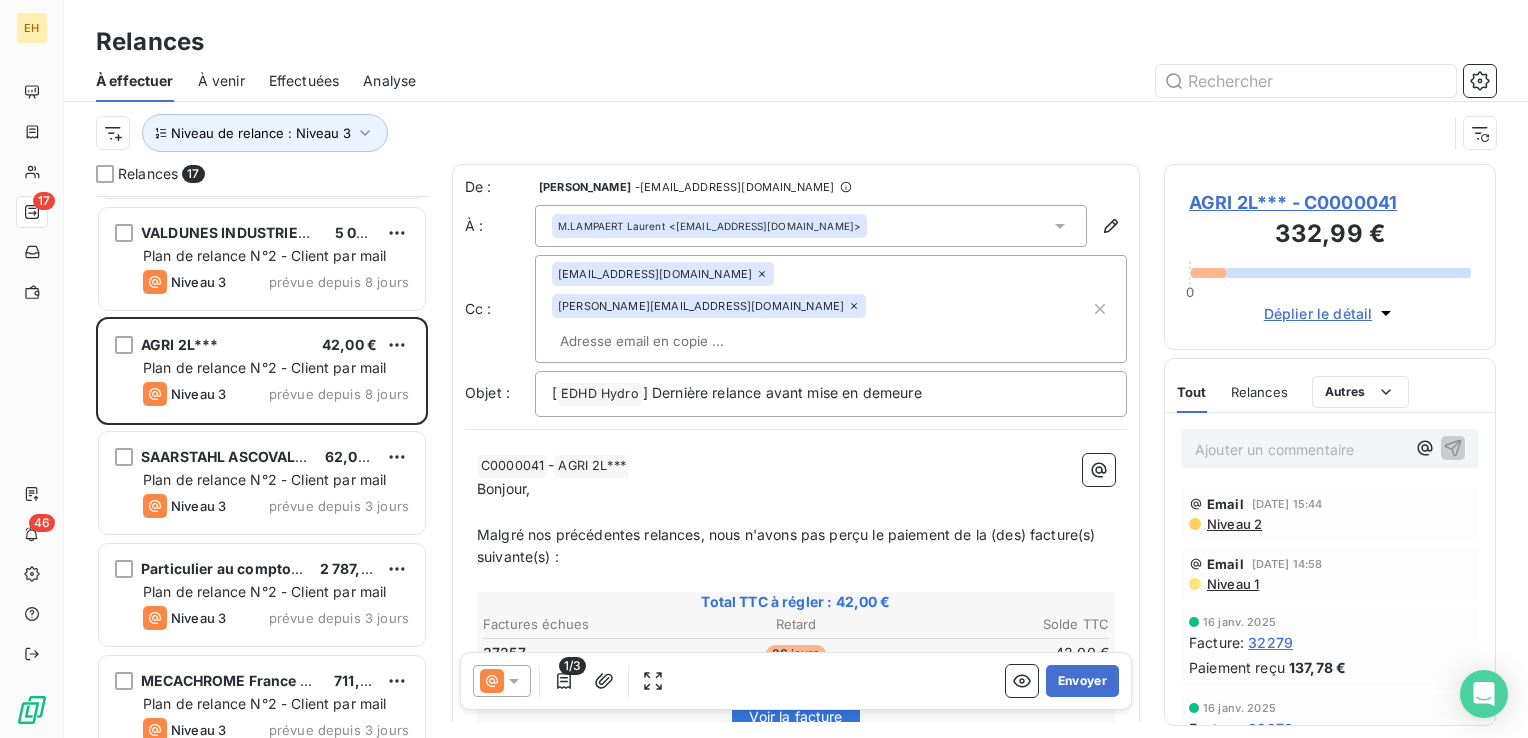 click on "Niveau 2" at bounding box center (1233, 524) 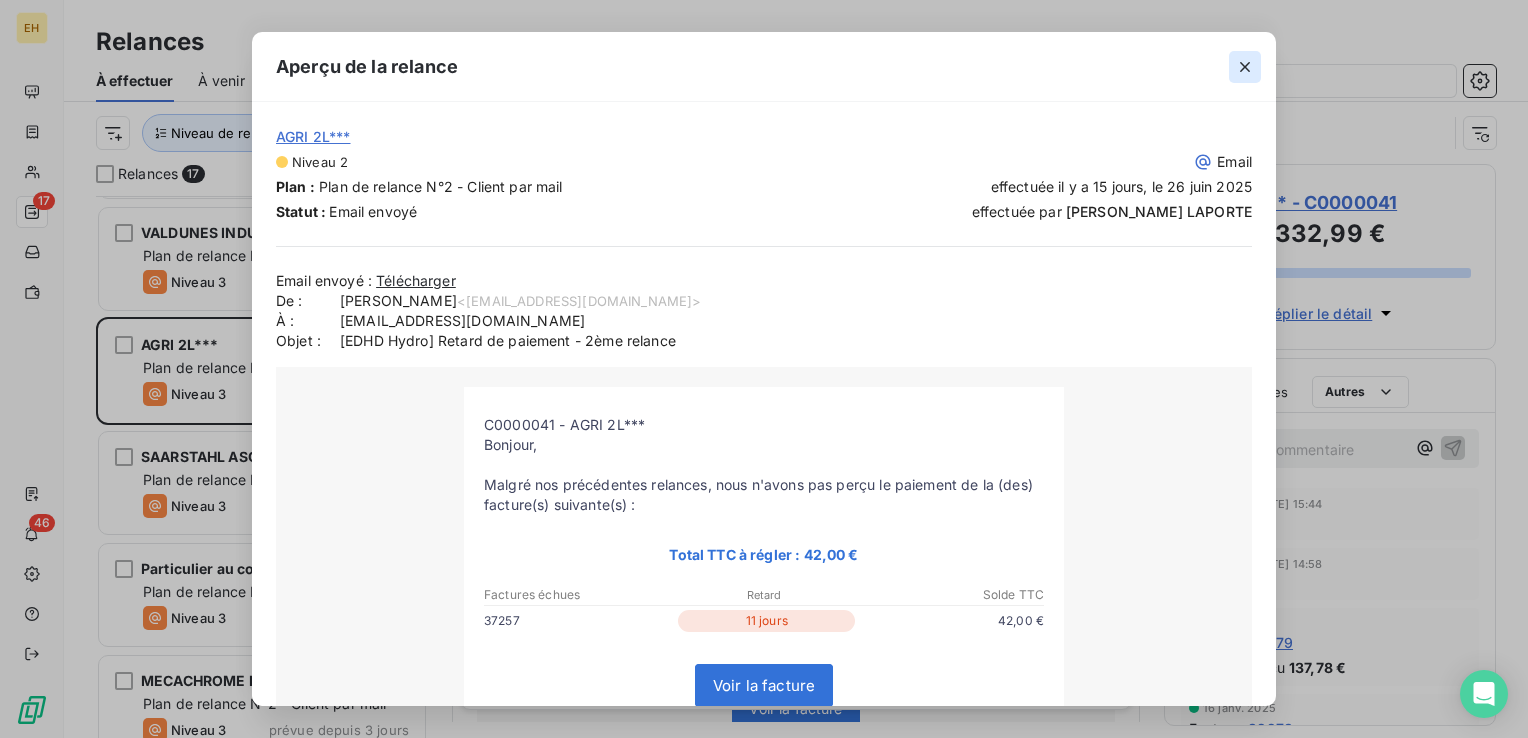 click 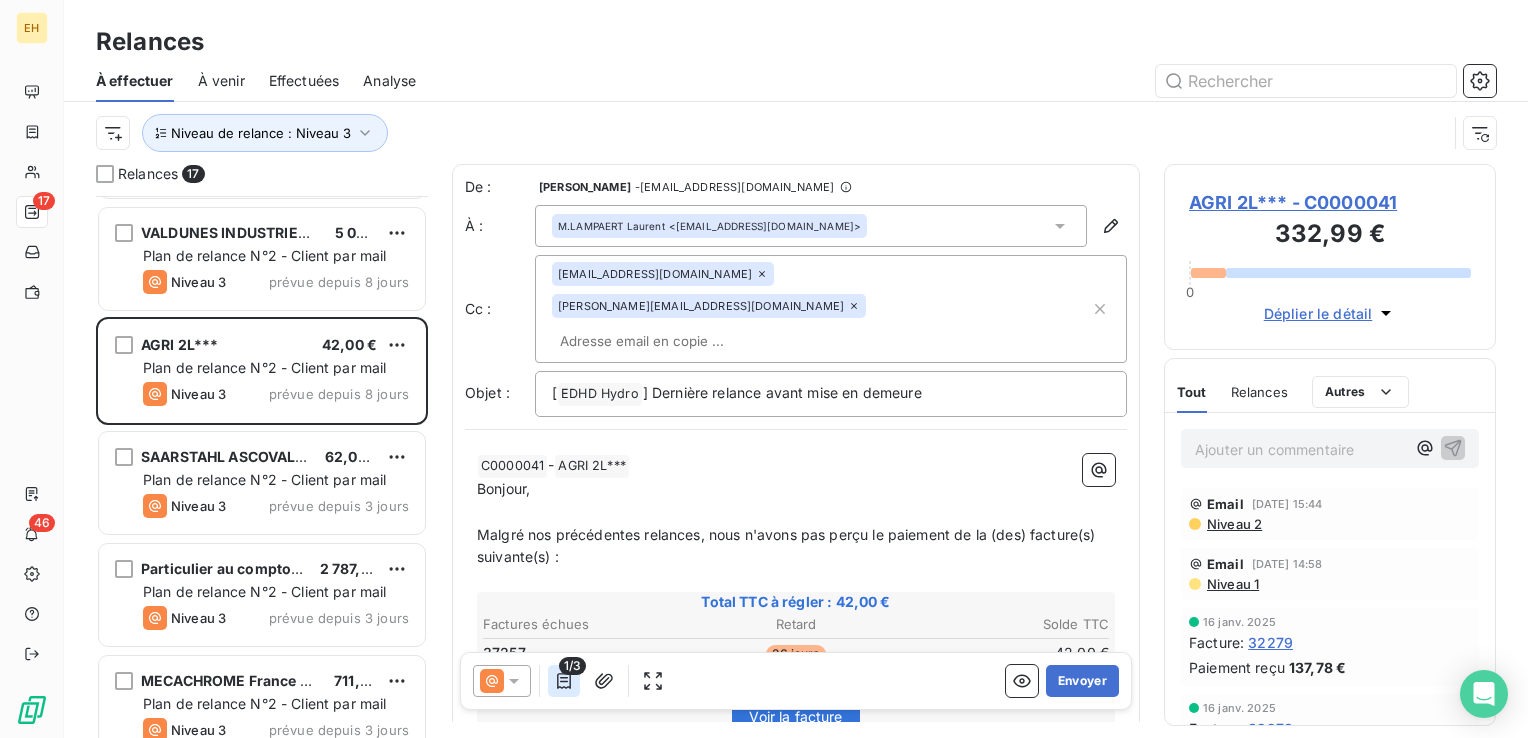 click 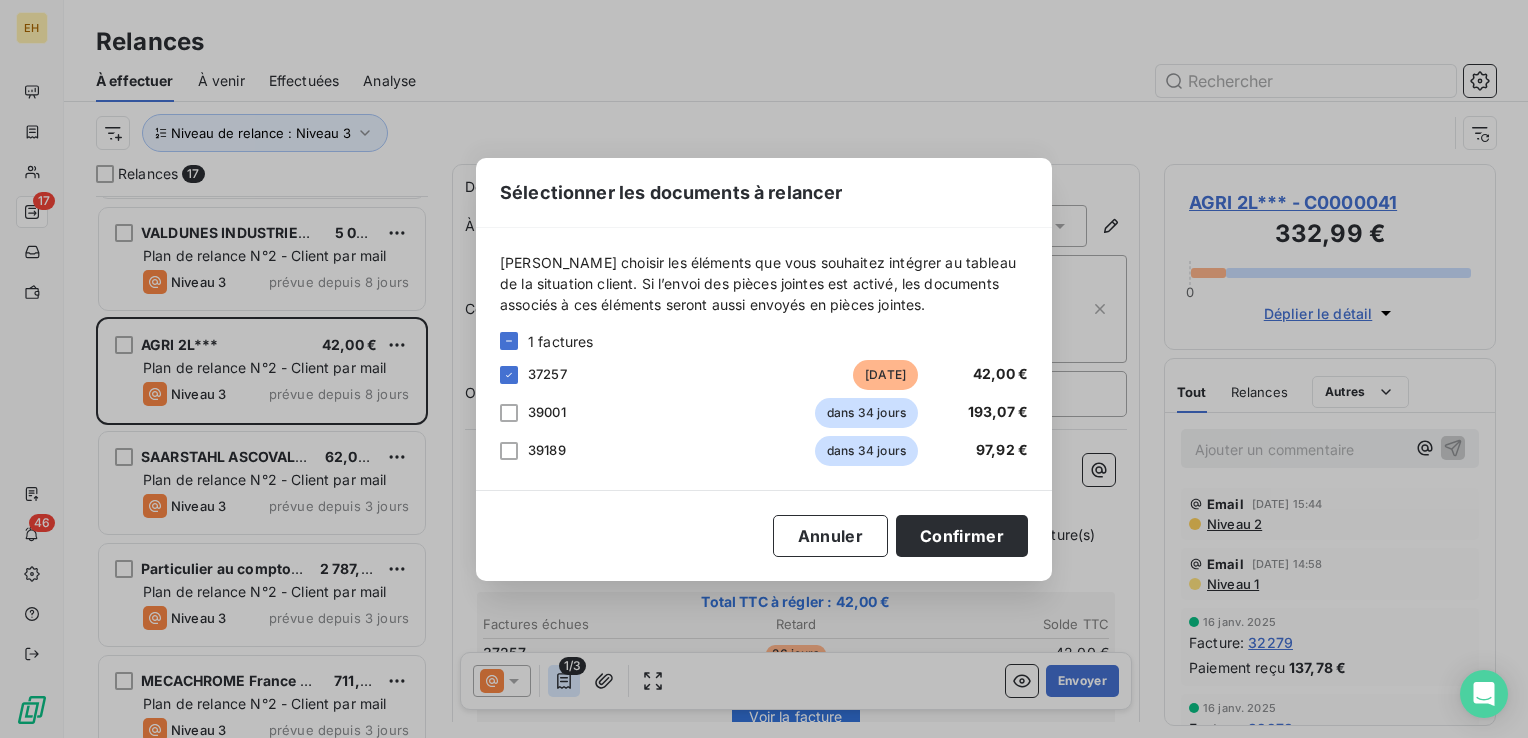 click on "Sélectionner les documents à relancer [PERSON_NAME] choisir les éléments que vous souhaitez intégrer au tableau de la situation client. Si l’envoi des pièces jointes est activé, les documents associés à ces éléments seront aussi envoyés en pièces jointes. 1 factures 37257 [DATE]   42,00 € 39001 dans 34 jours   193,07 € 39189 dans 34 jours   97,92 € Annuler Confirmer" at bounding box center (764, 369) 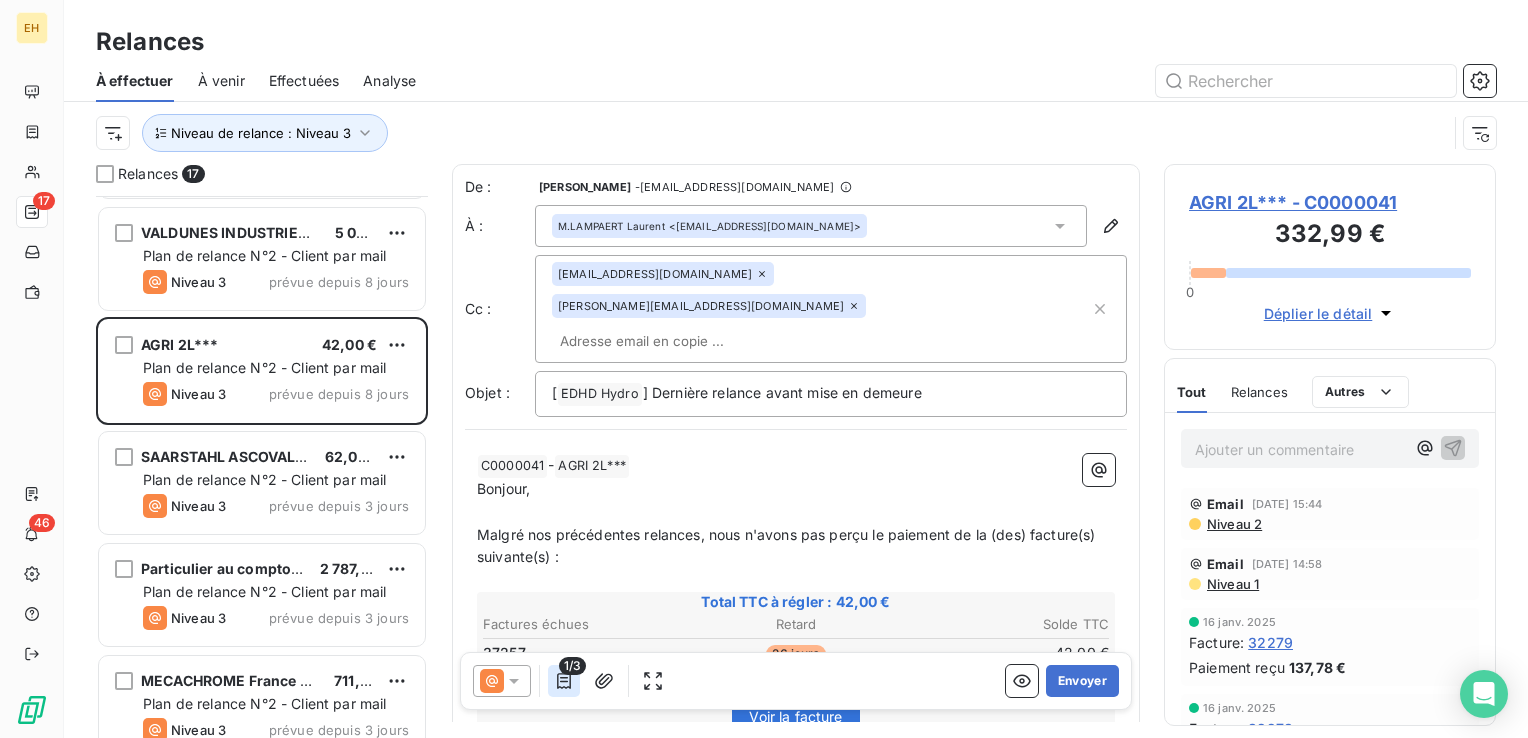click 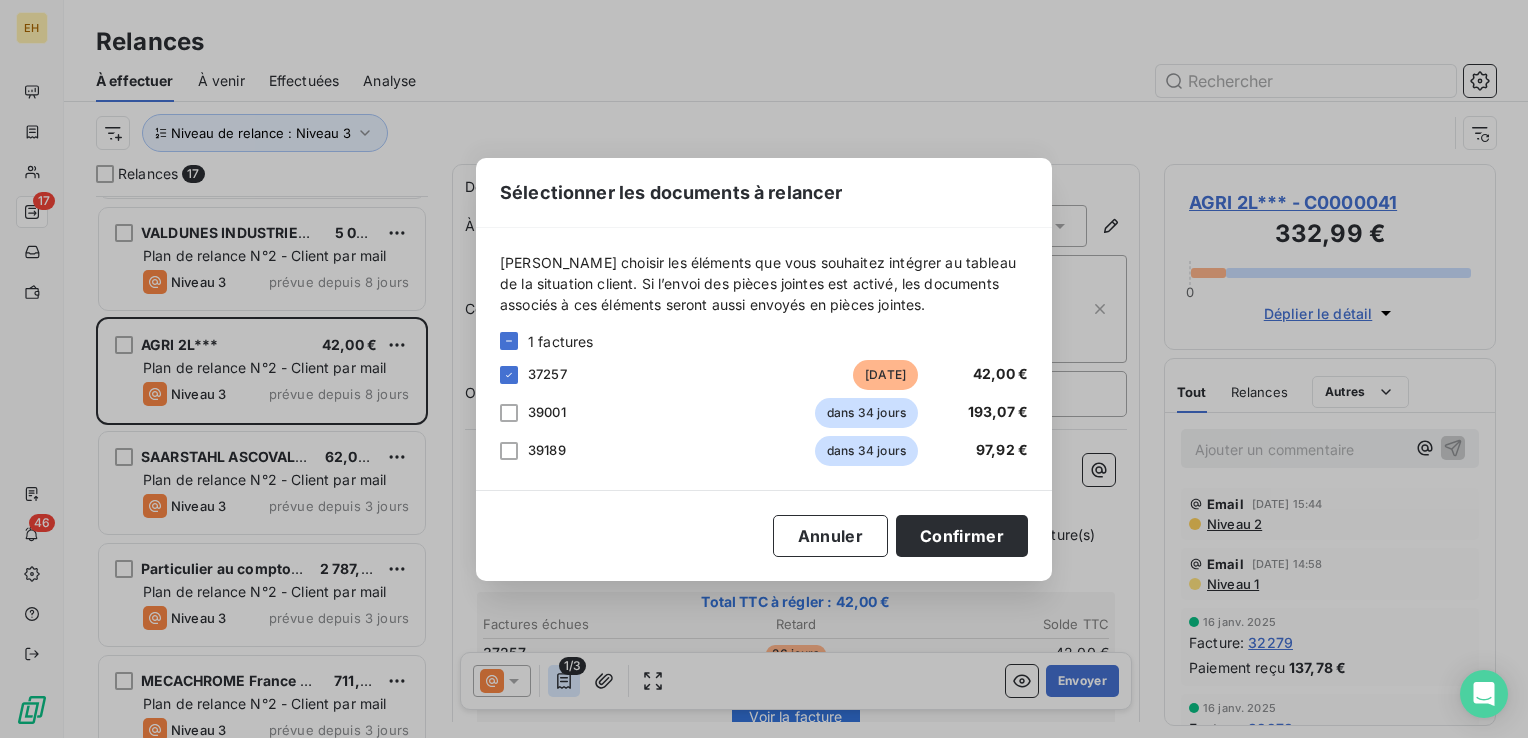 click on "Sélectionner les documents à relancer [PERSON_NAME] choisir les éléments que vous souhaitez intégrer au tableau de la situation client. Si l’envoi des pièces jointes est activé, les documents associés à ces éléments seront aussi envoyés en pièces jointes. 1 factures 37257 [DATE]   42,00 € 39001 dans 34 jours   193,07 € 39189 dans 34 jours   97,92 € Annuler Confirmer" at bounding box center (764, 369) 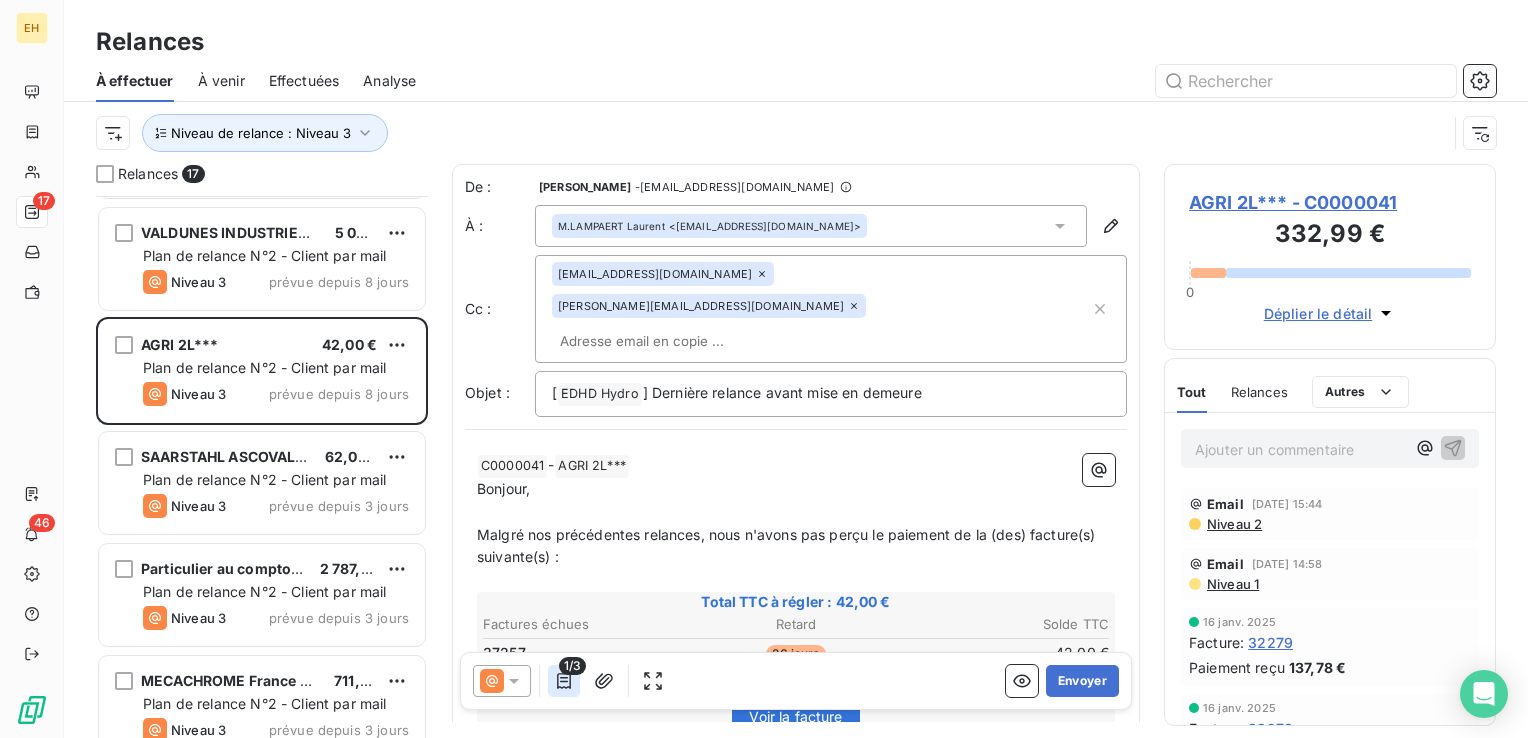 click 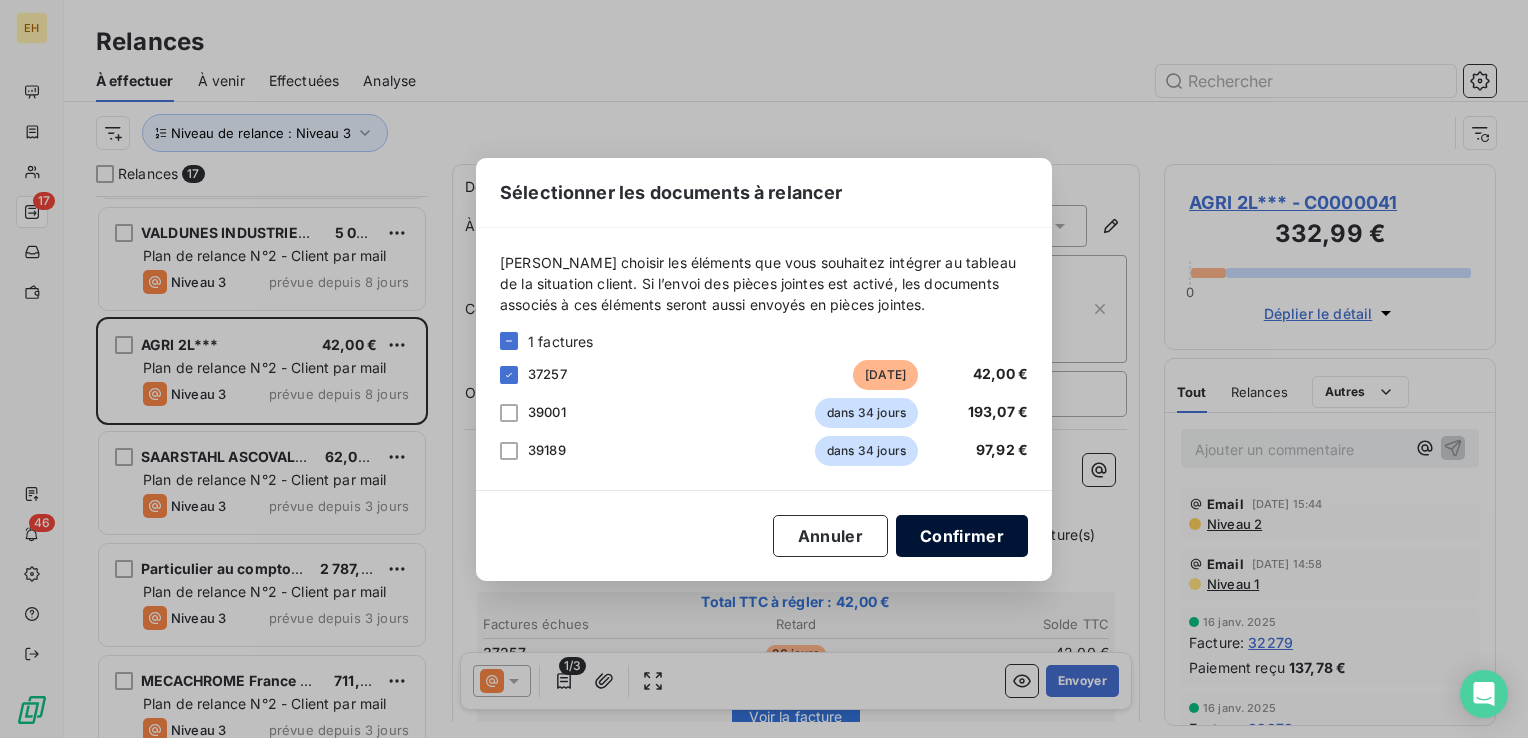 click on "Confirmer" at bounding box center (962, 536) 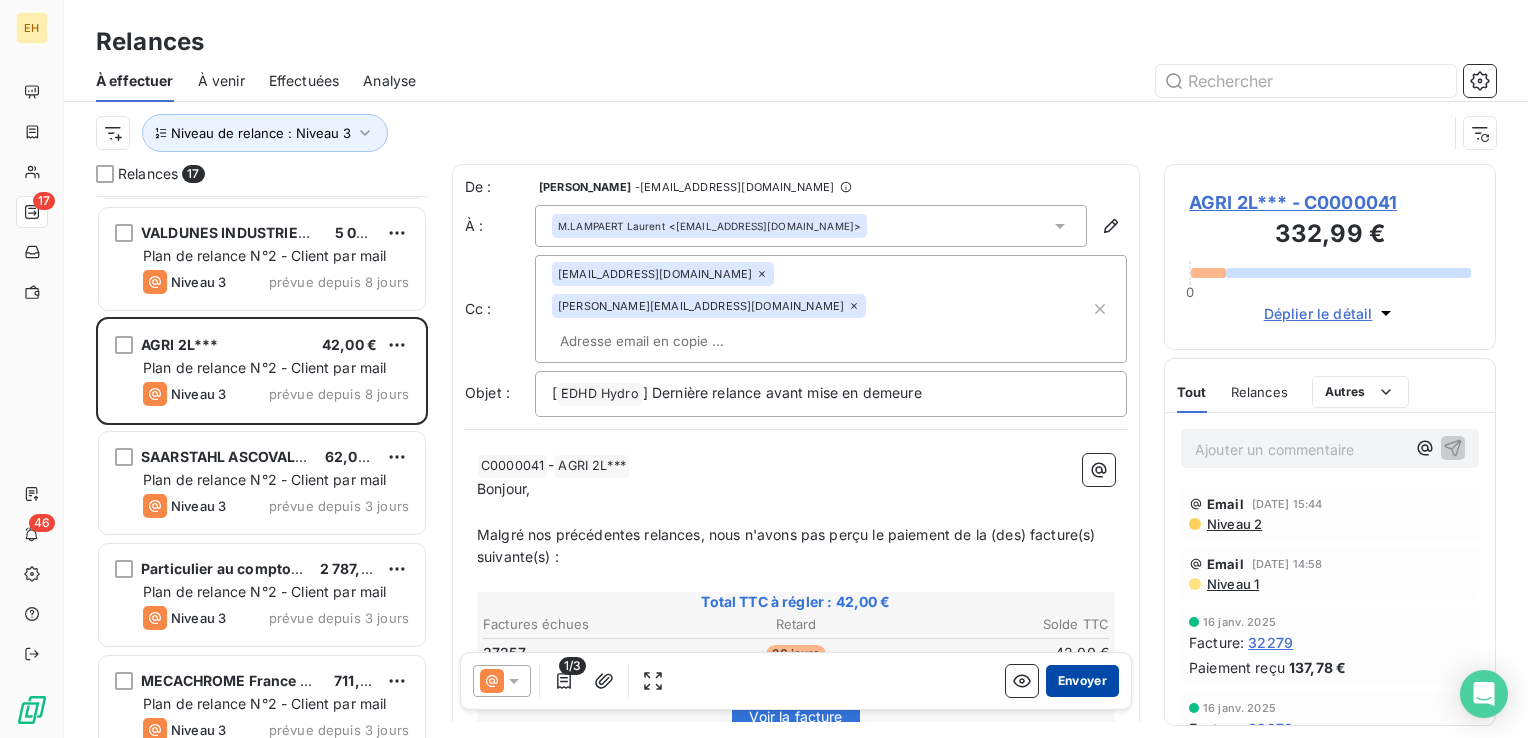 click on "Envoyer" at bounding box center [1082, 681] 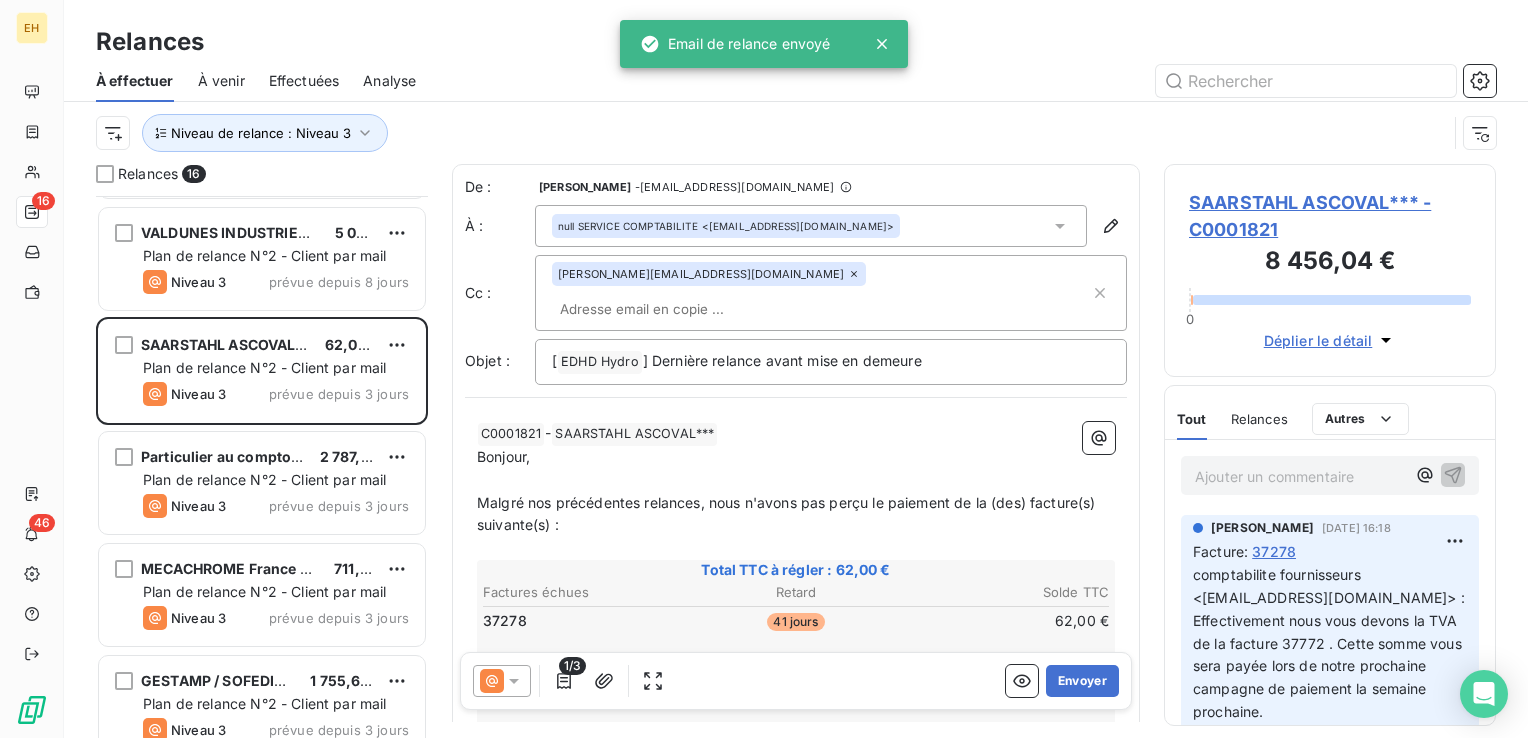 click on "Effectuées" at bounding box center (304, 81) 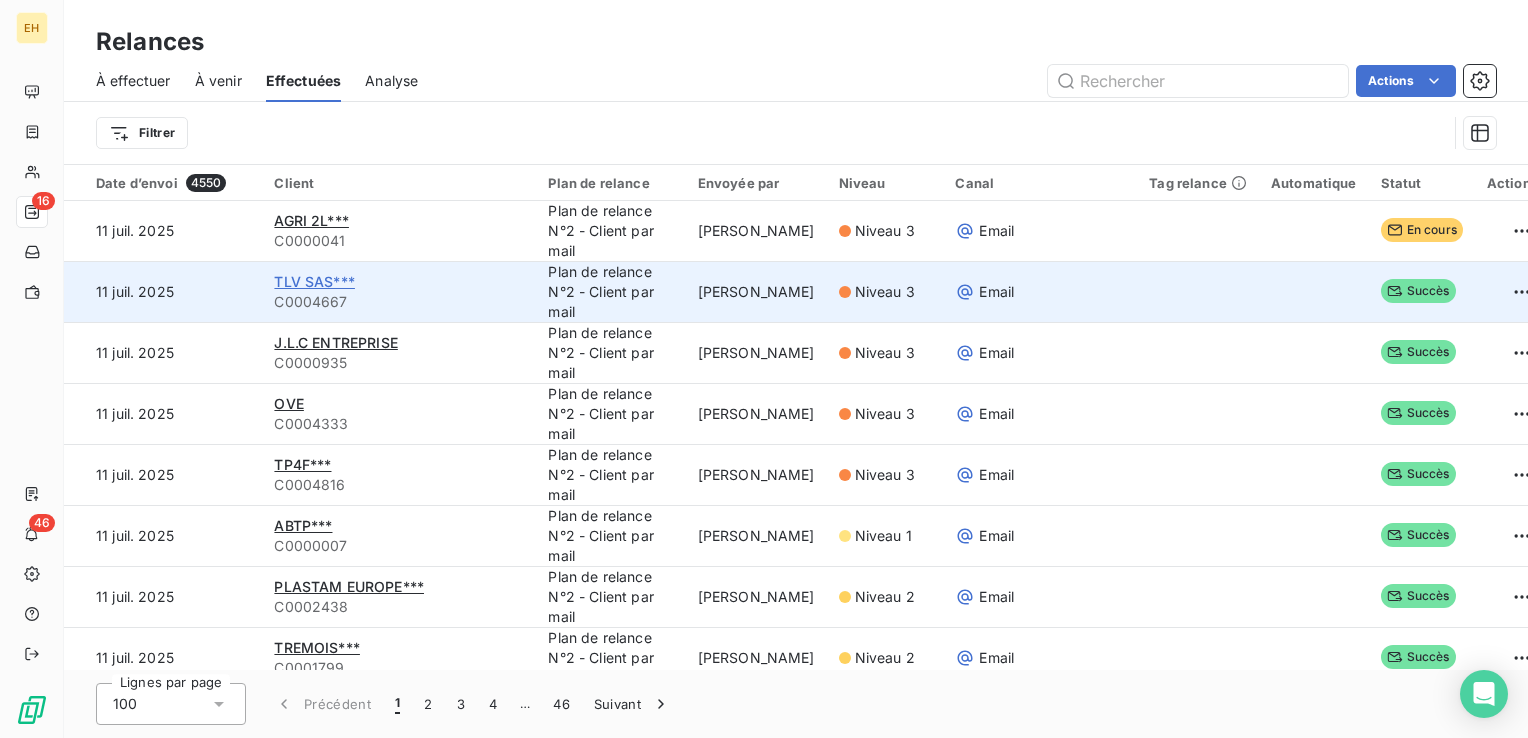 click on "TLV SAS***" at bounding box center (314, 281) 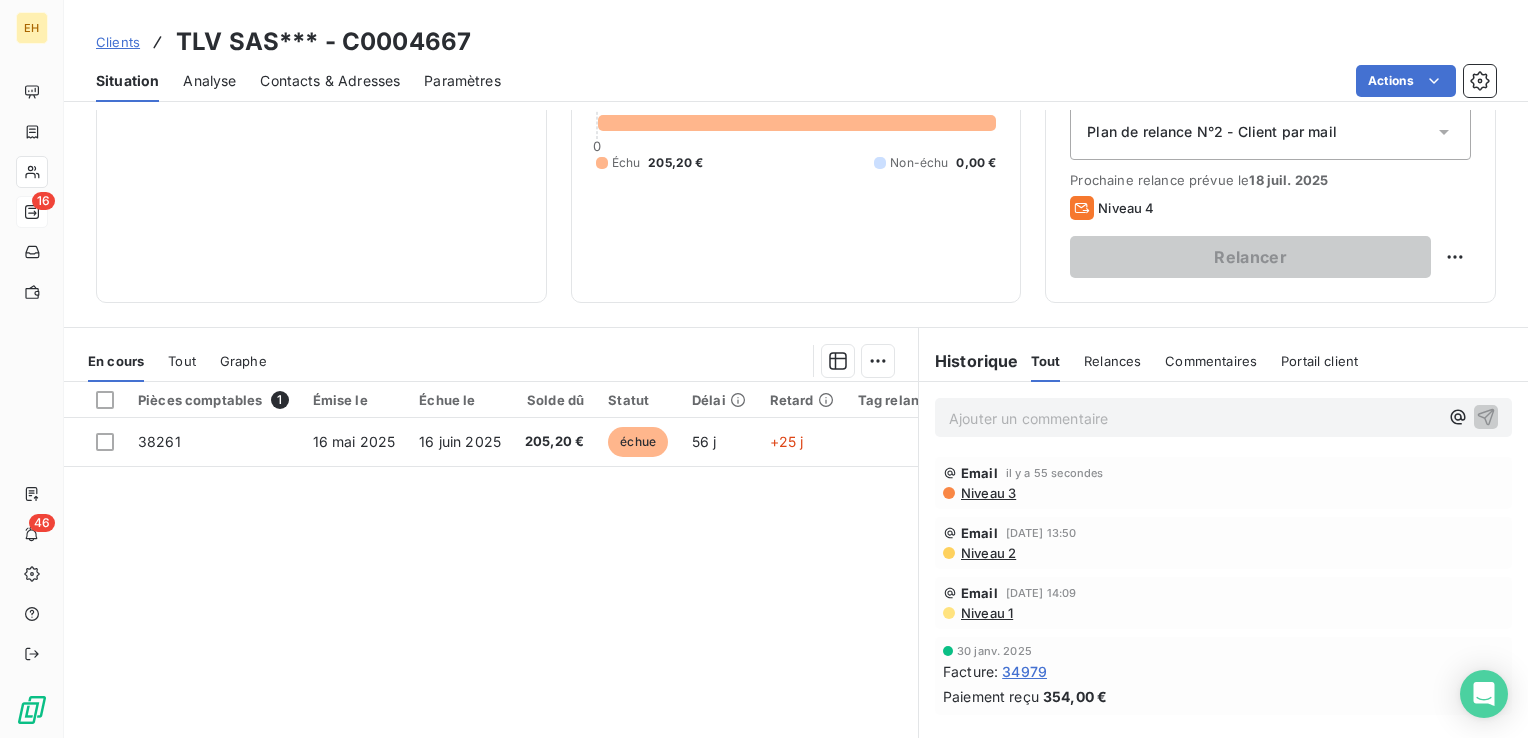 scroll, scrollTop: 100, scrollLeft: 0, axis: vertical 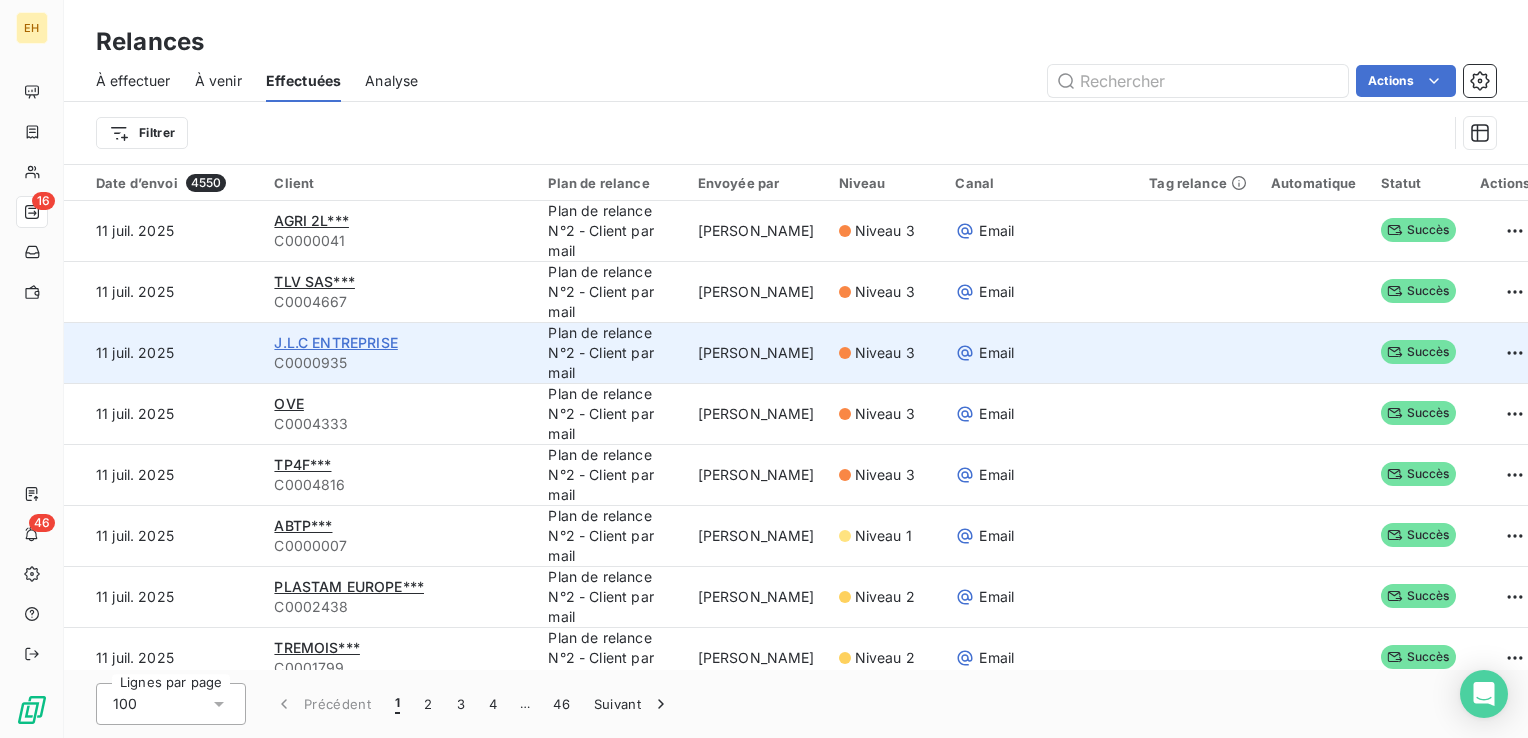 click on "J.L.C ENTREPRISE" at bounding box center (335, 342) 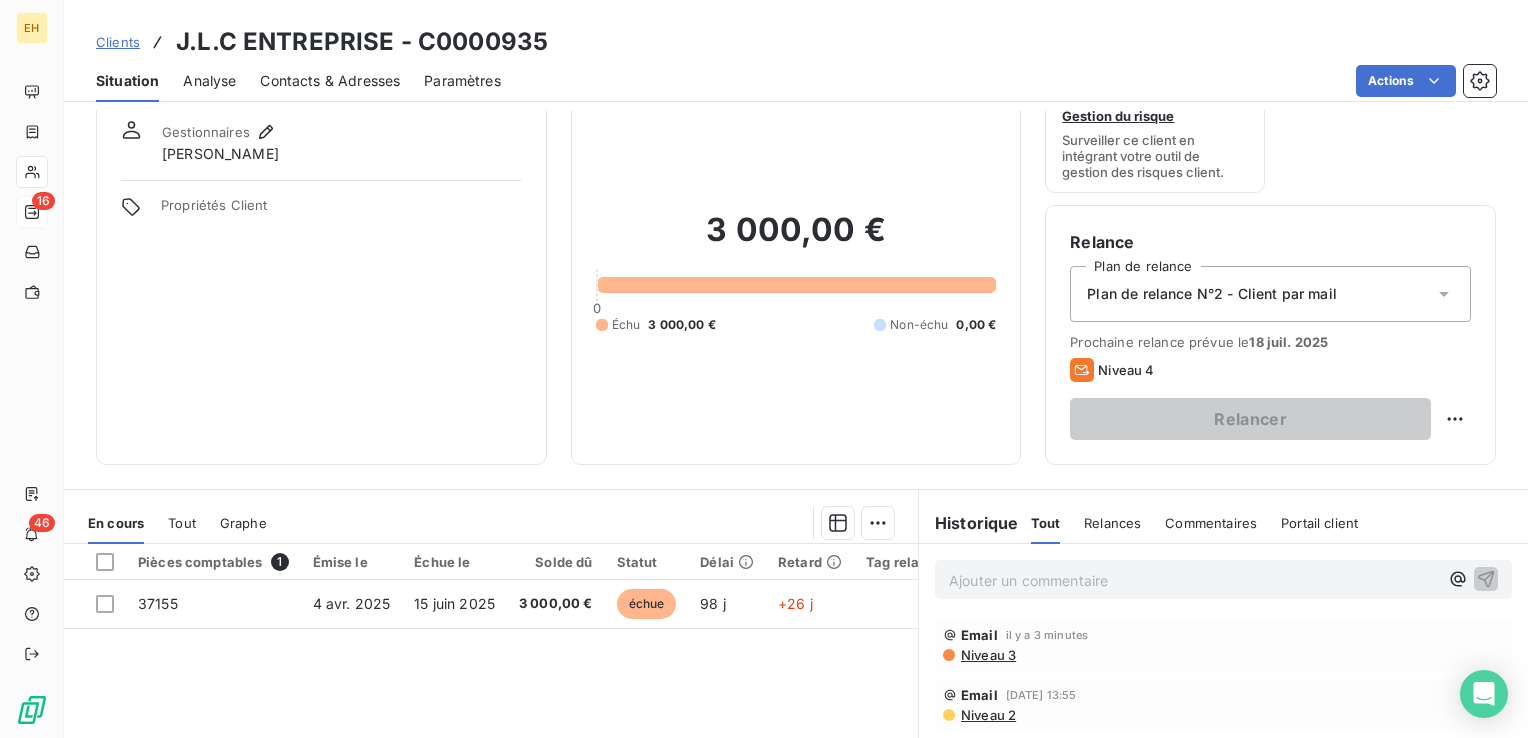 scroll, scrollTop: 100, scrollLeft: 0, axis: vertical 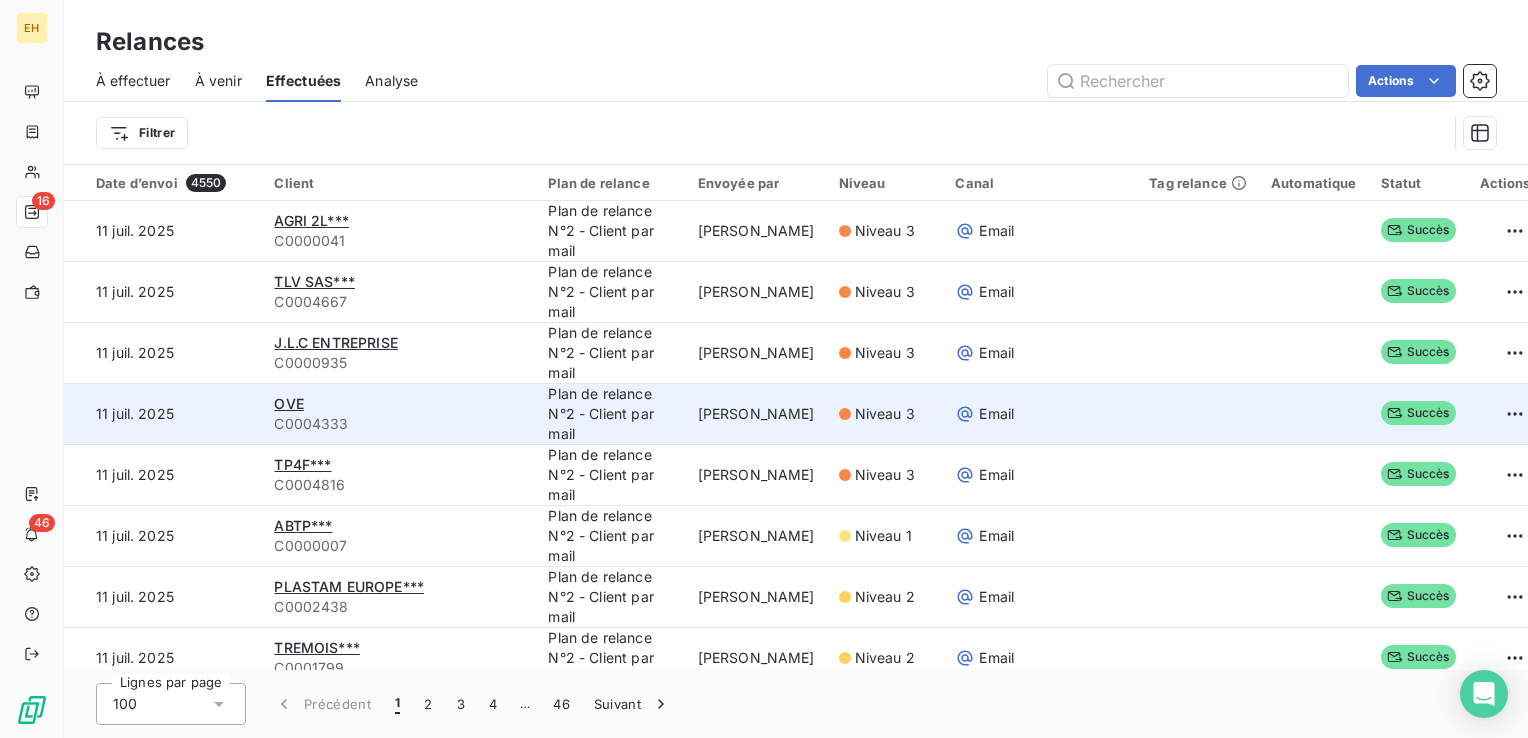 click on "C0004333" at bounding box center (399, 424) 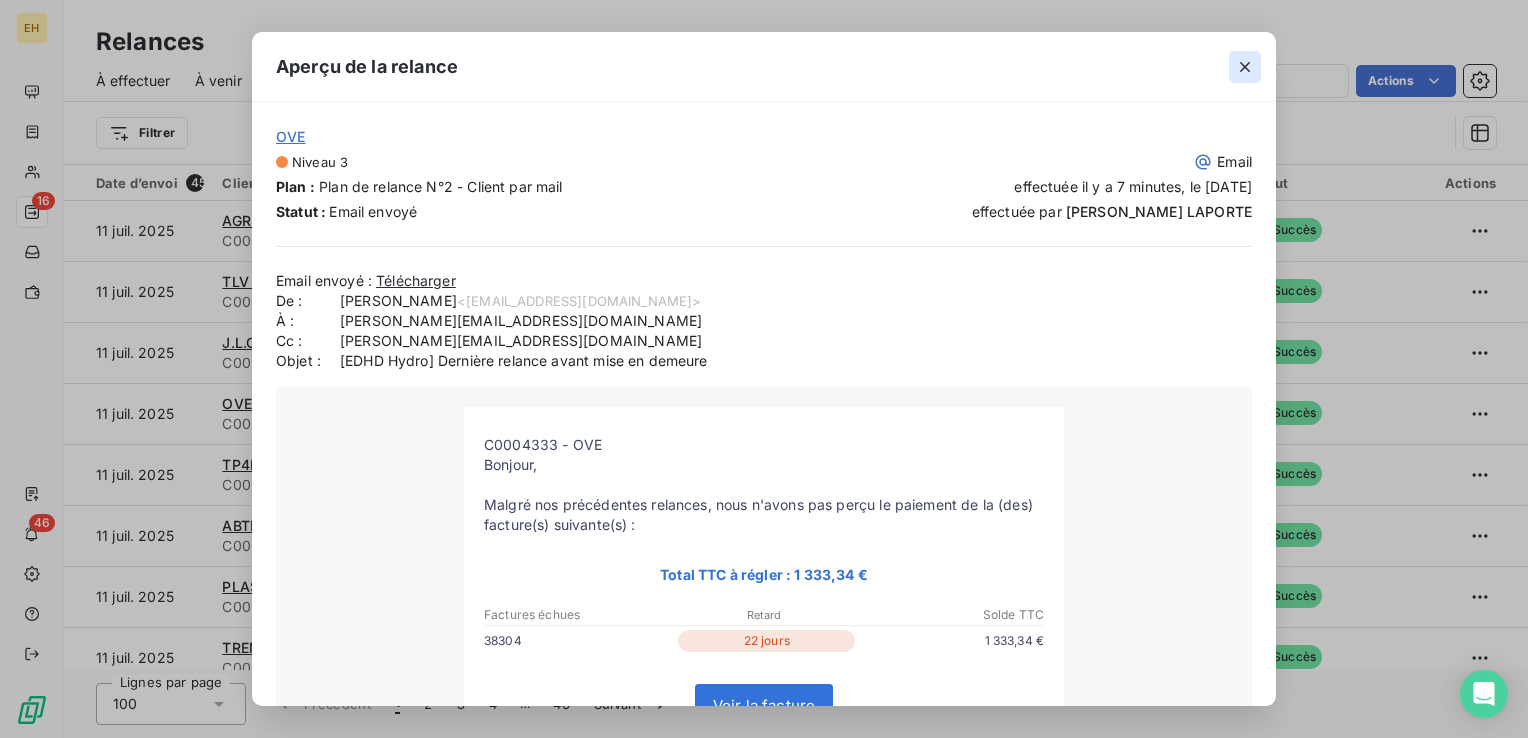 click 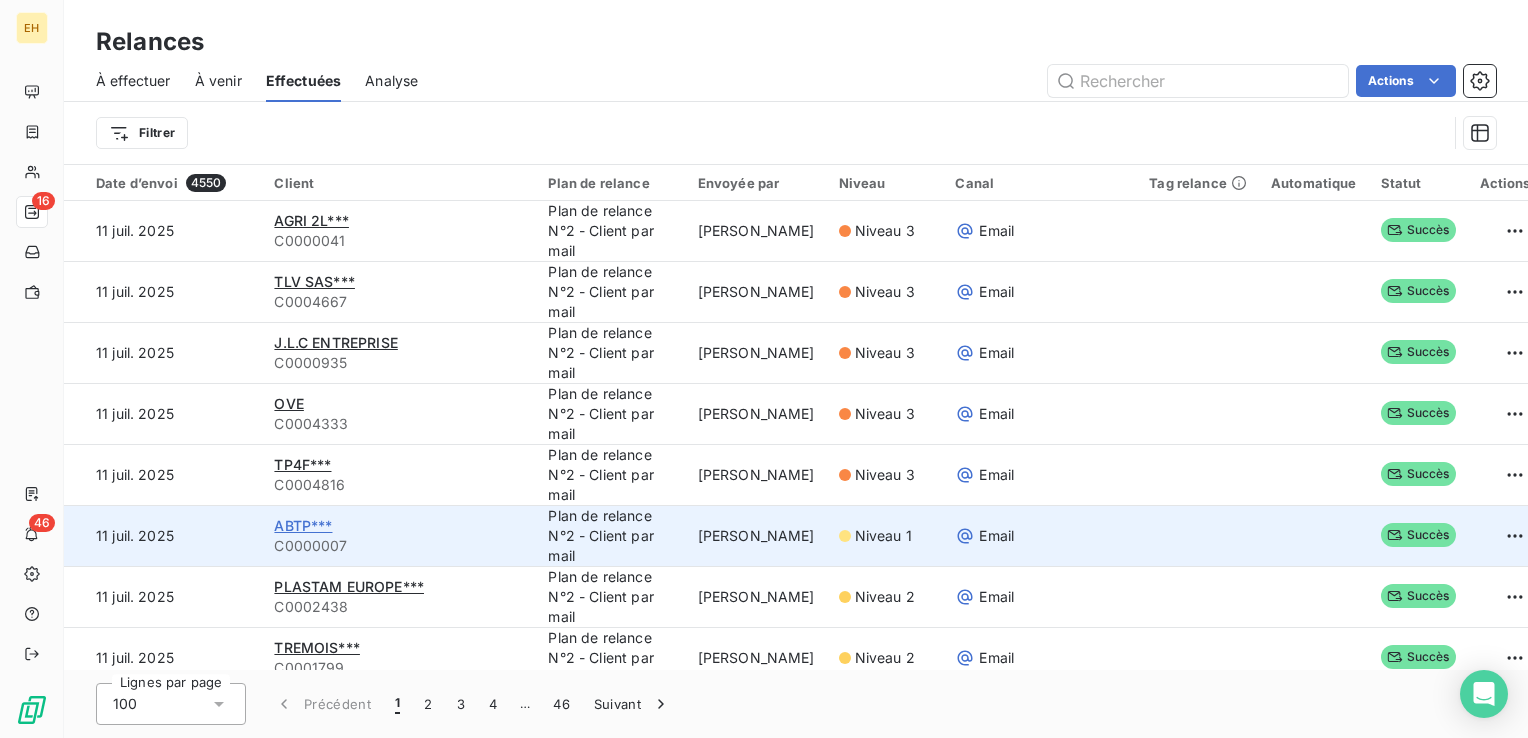 click on "ABTP***" at bounding box center (303, 525) 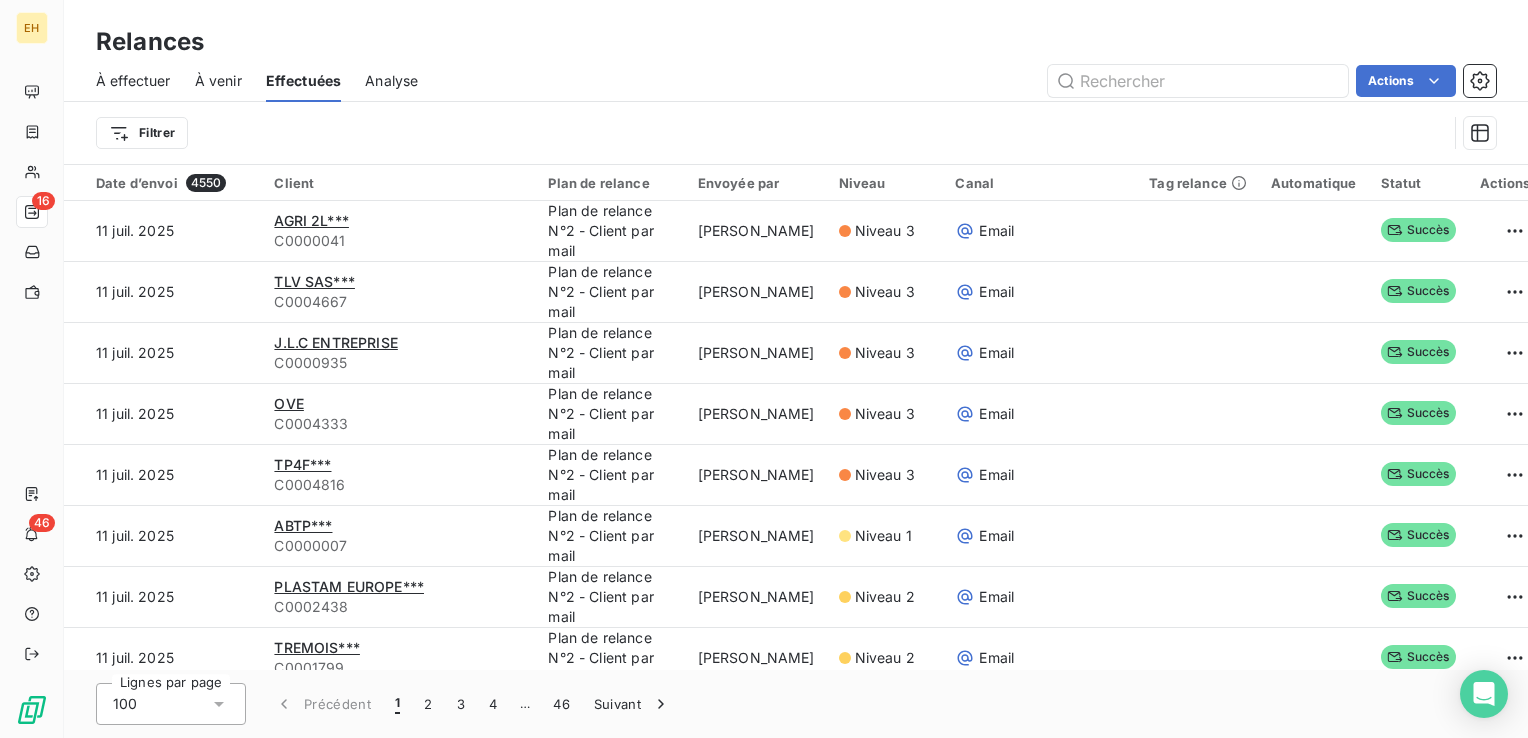 click on "À effectuer" at bounding box center [133, 81] 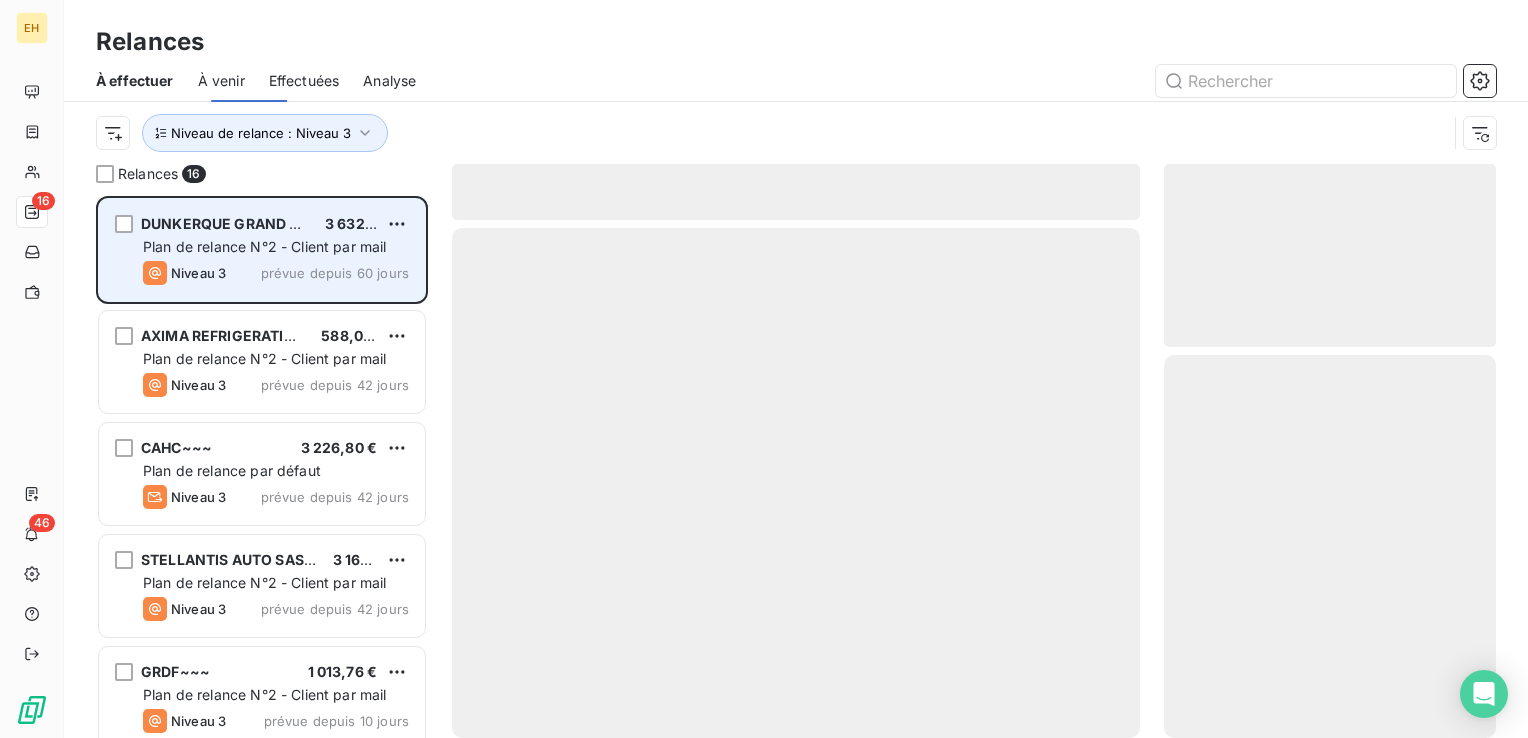scroll, scrollTop: 16, scrollLeft: 16, axis: both 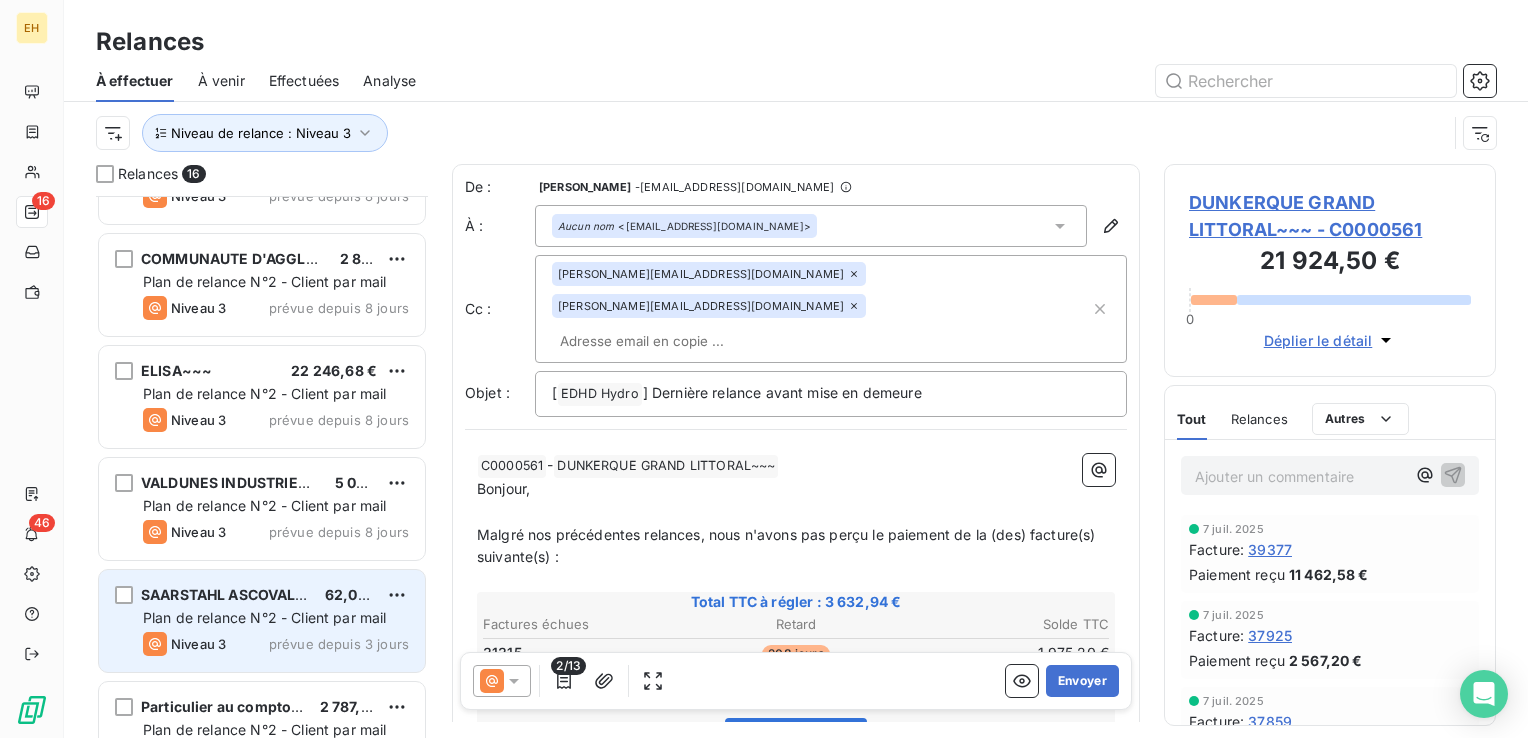 click on "prévue depuis 8 jours" at bounding box center [339, 532] 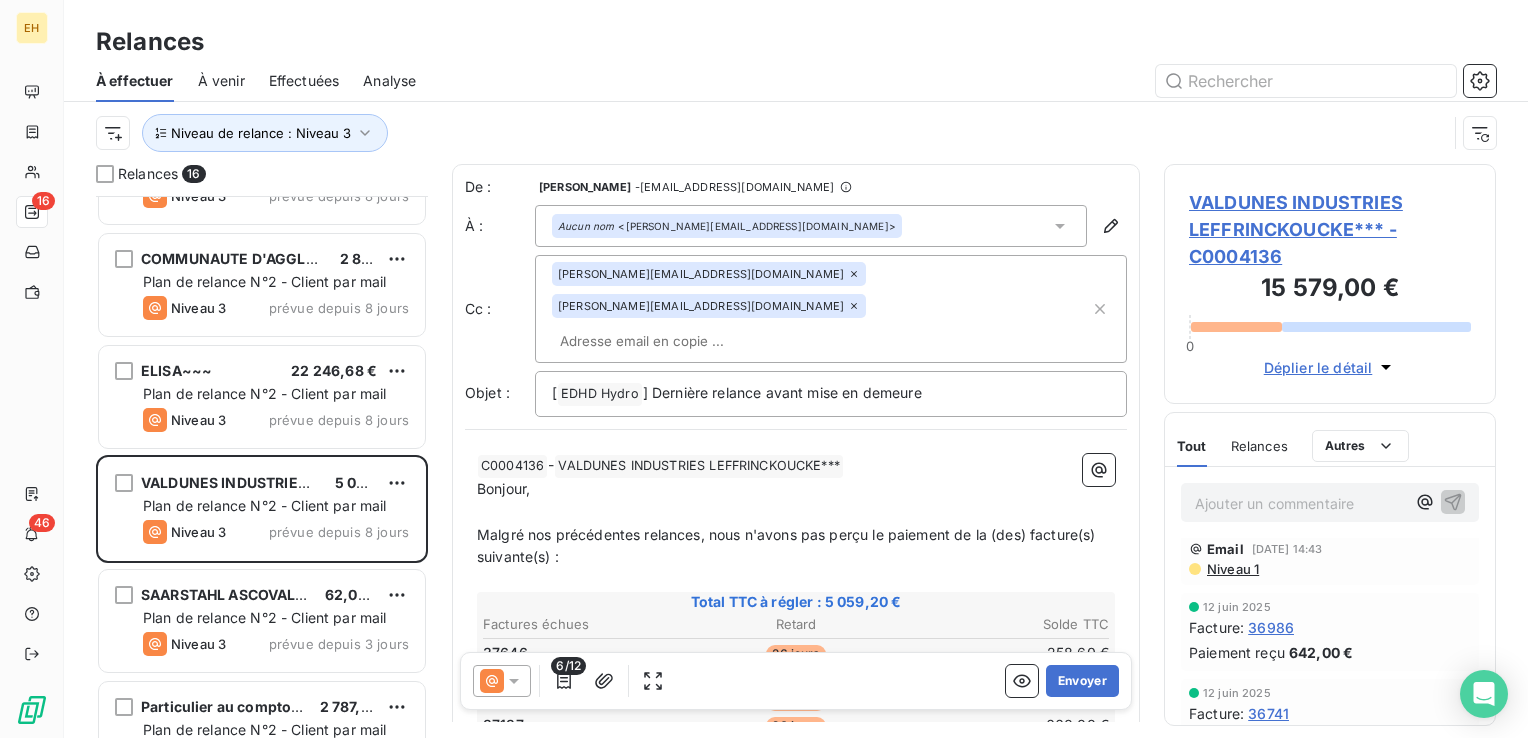 scroll, scrollTop: 100, scrollLeft: 0, axis: vertical 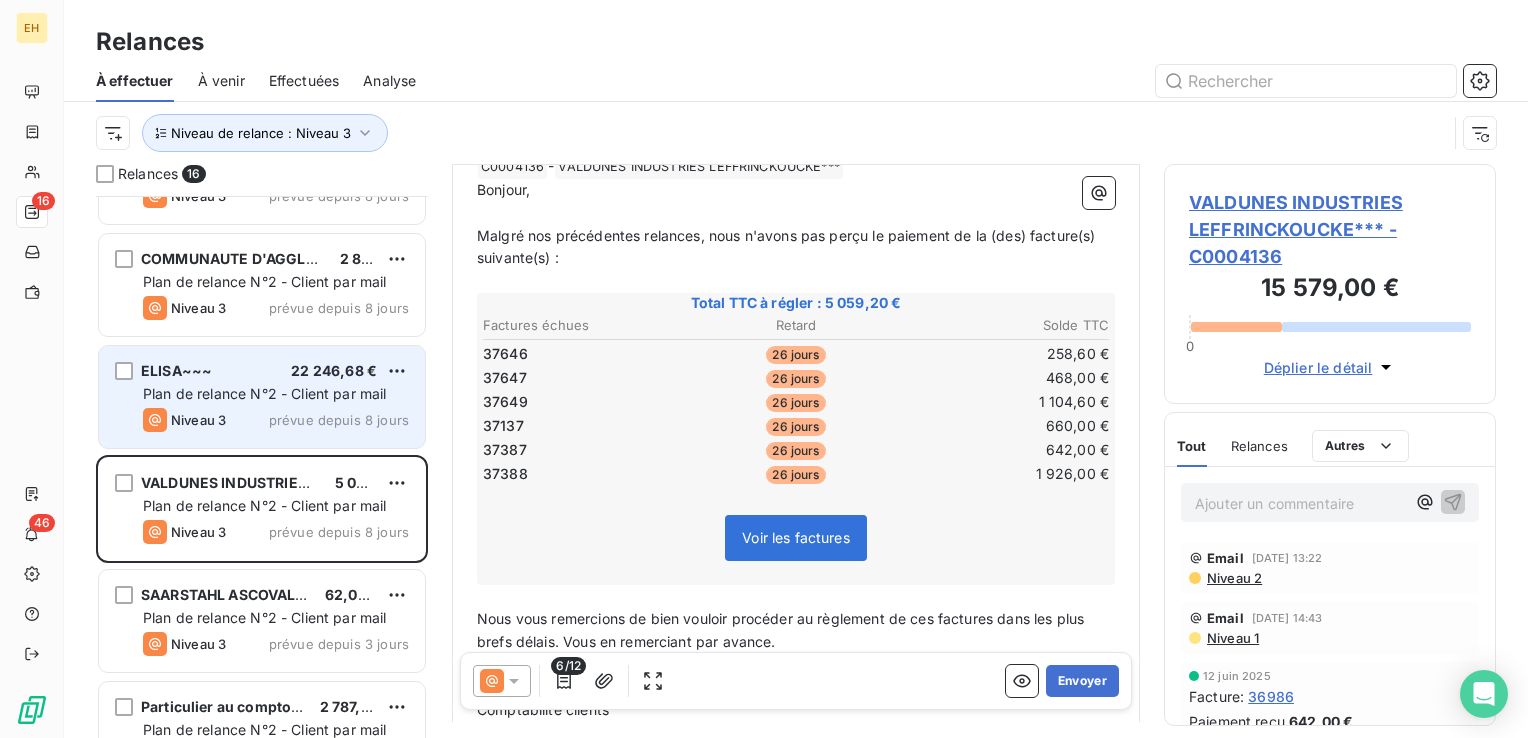 click on "ELISA~~~ 22 246,68 € Plan de relance N°2 - Client par mail  Niveau 3 prévue depuis 8 jours" at bounding box center [262, 397] 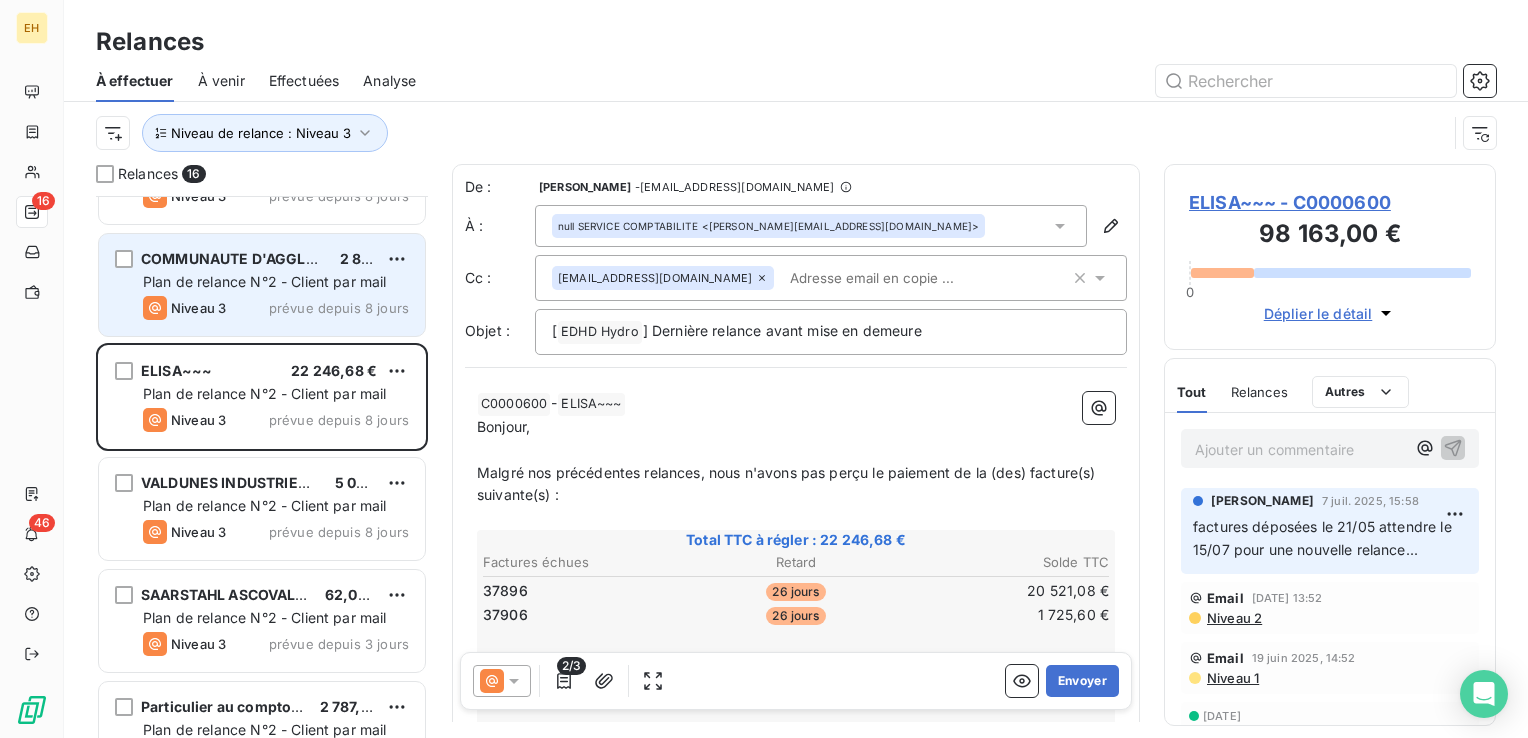 click on "Plan de relance N°2 - Client par mail" at bounding box center (265, 281) 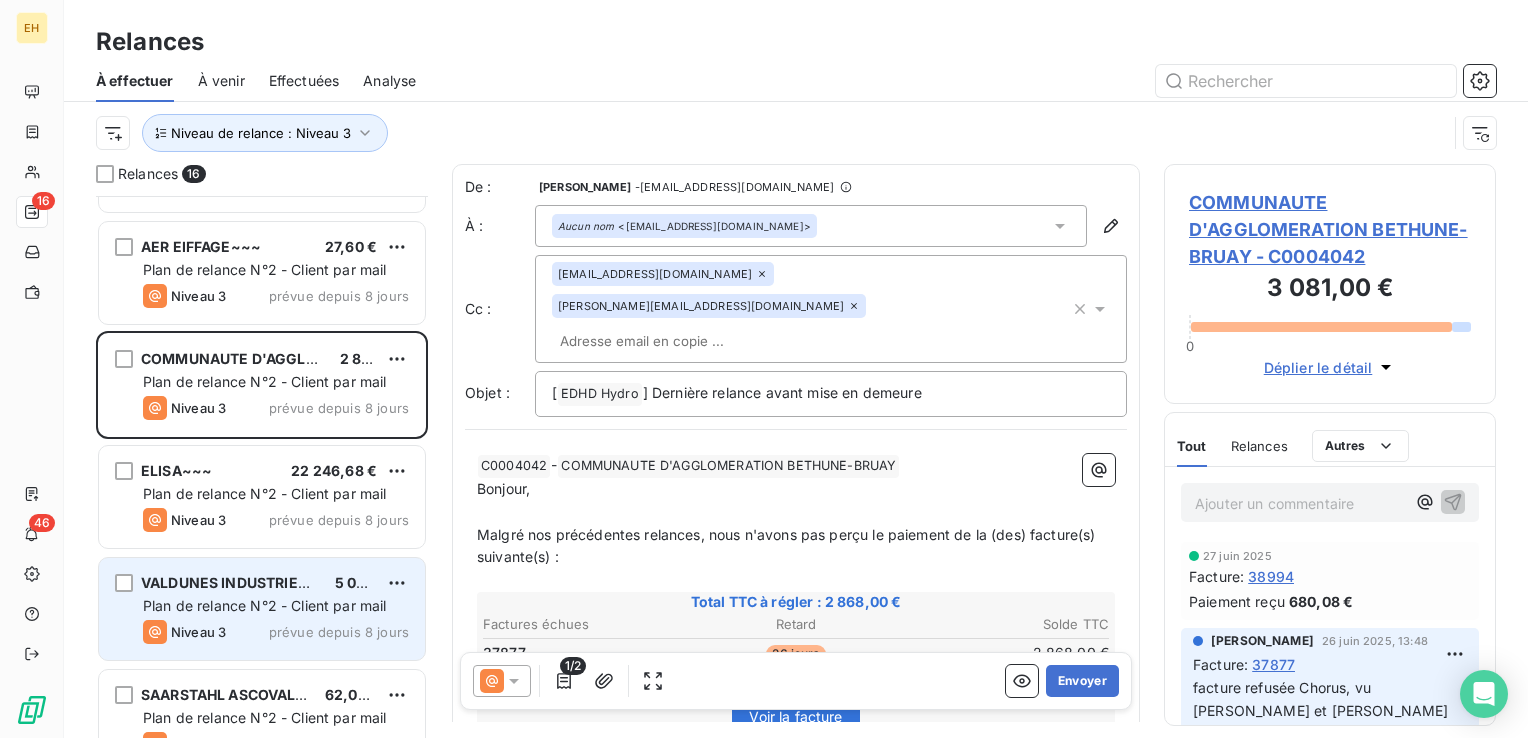 scroll, scrollTop: 550, scrollLeft: 0, axis: vertical 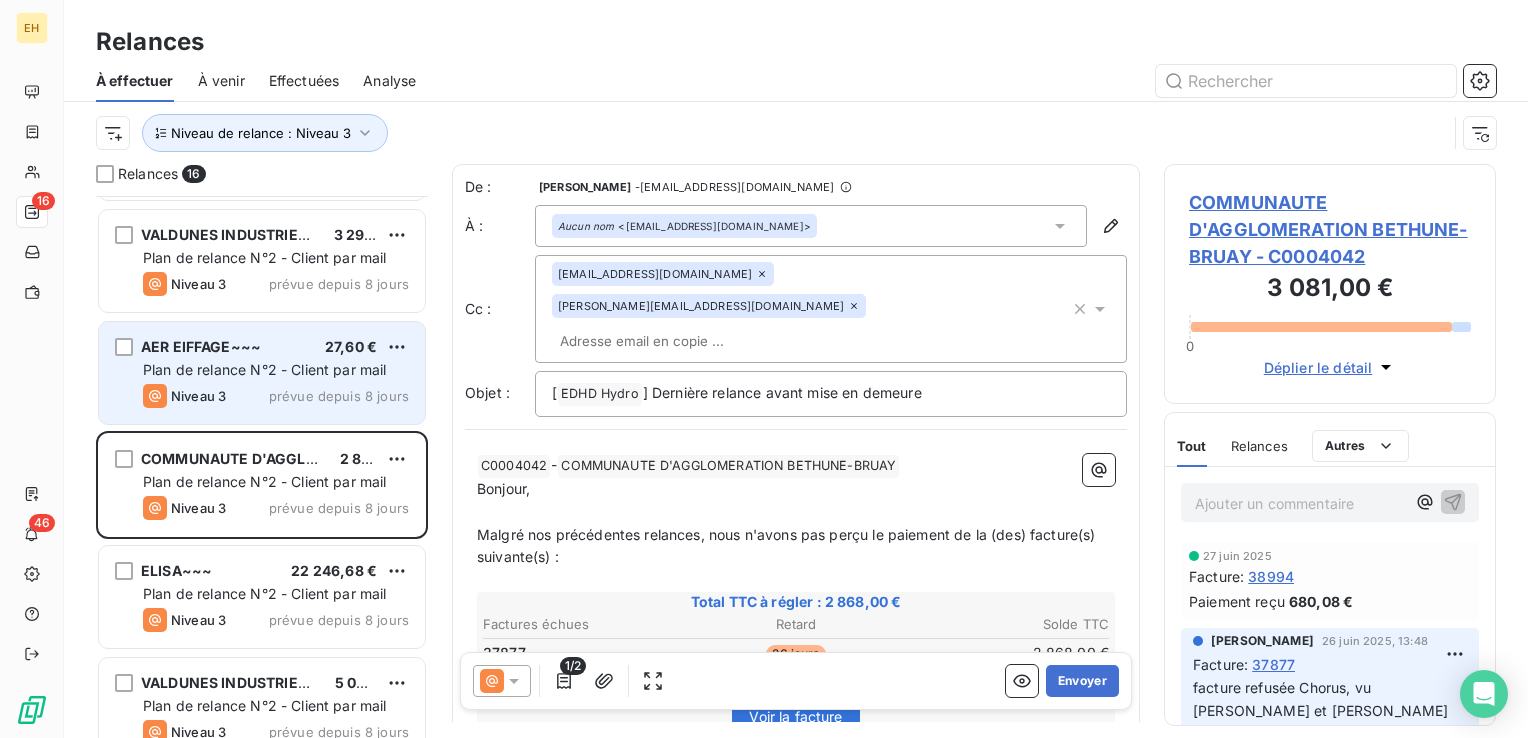 click on "Plan de relance N°2 - Client par mail" at bounding box center [265, 369] 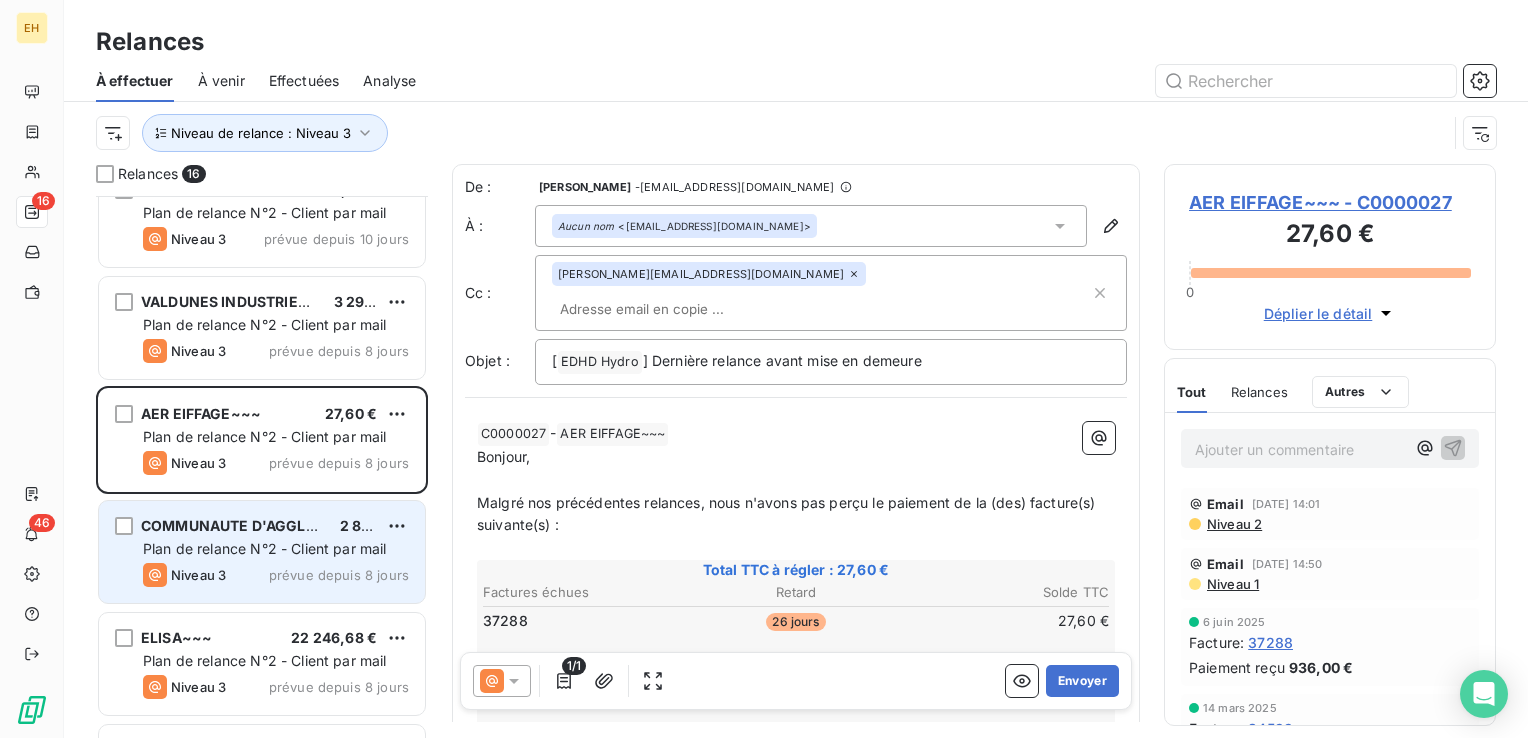 scroll, scrollTop: 450, scrollLeft: 0, axis: vertical 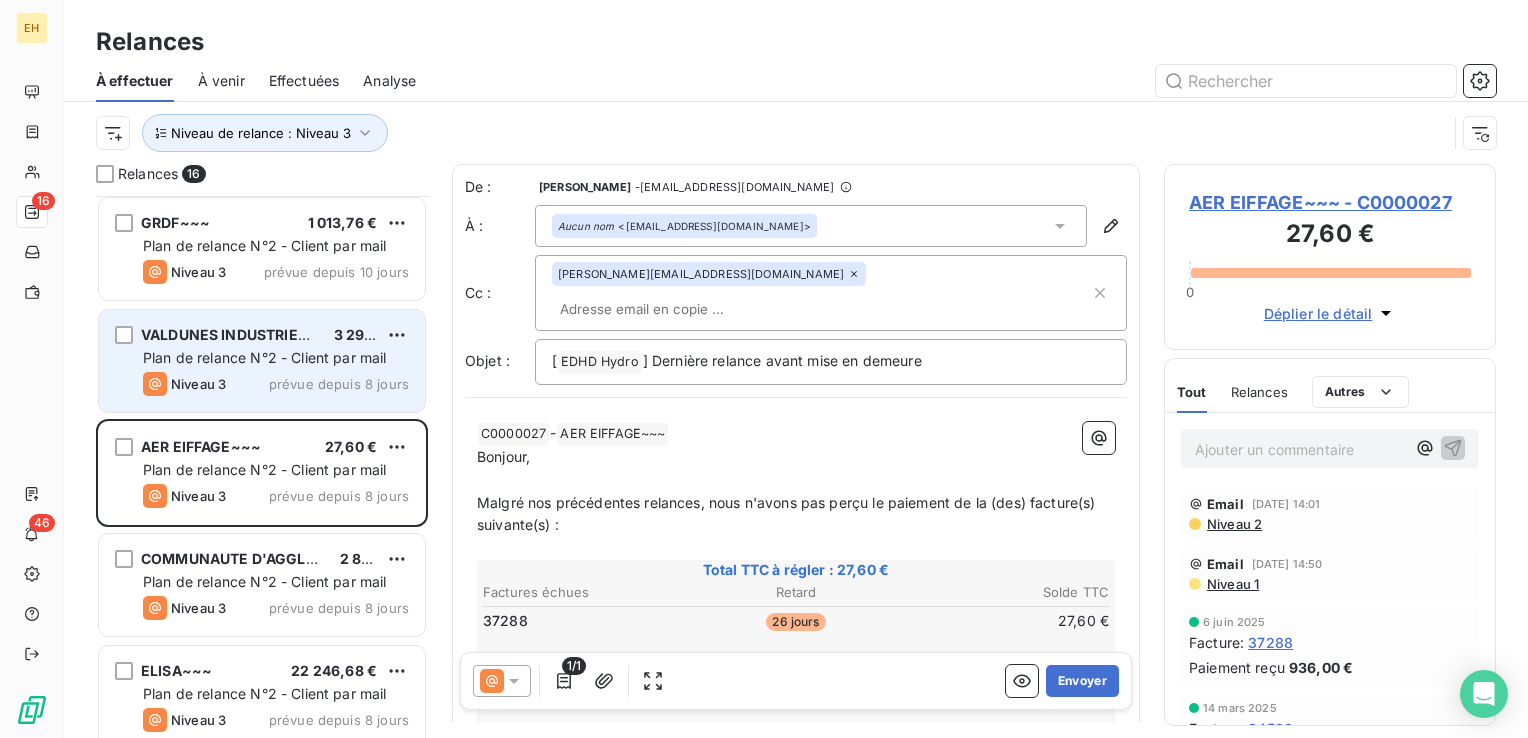 click on "Plan de relance N°2 - Client par mail" at bounding box center [265, 357] 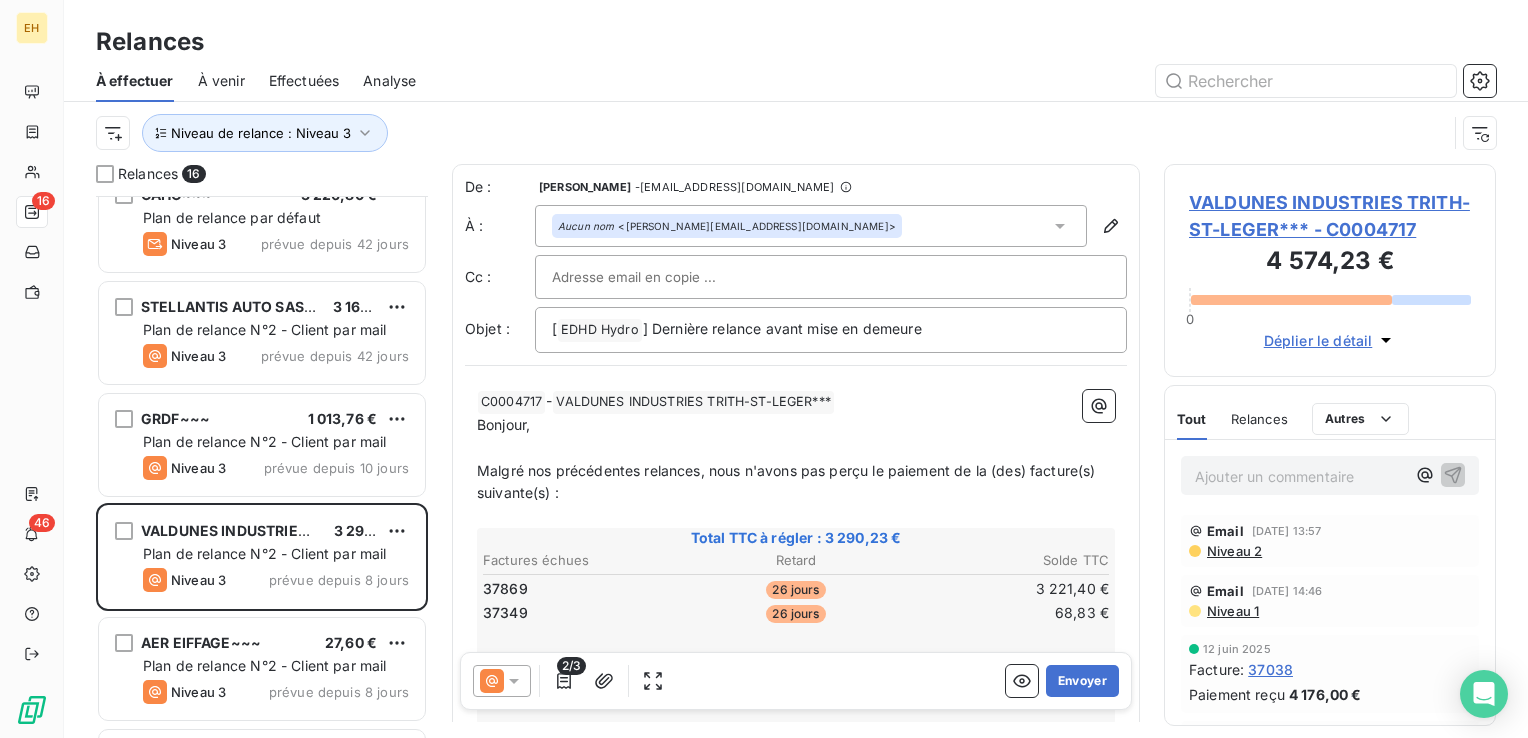 scroll, scrollTop: 250, scrollLeft: 0, axis: vertical 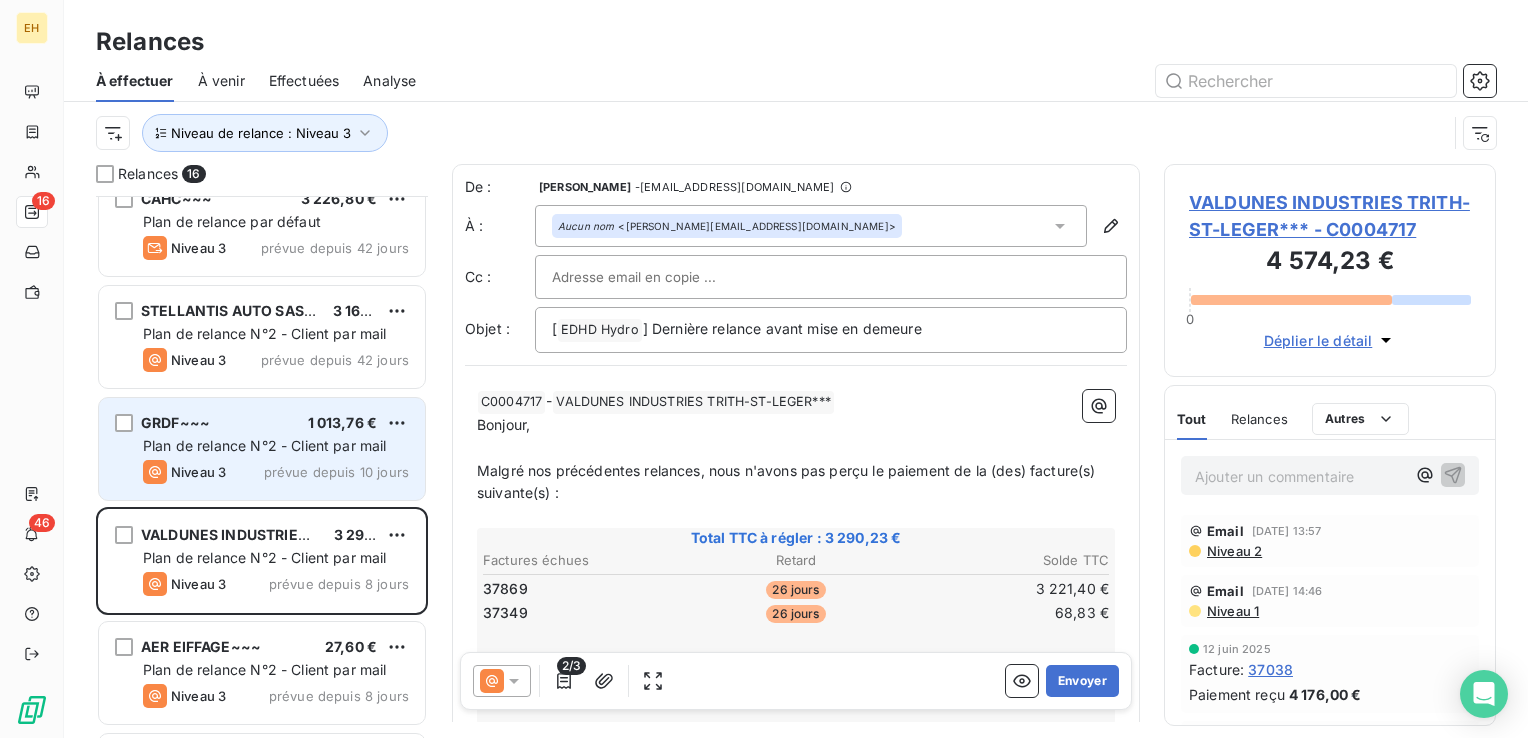 click on "1 013,76 €" at bounding box center [343, 422] 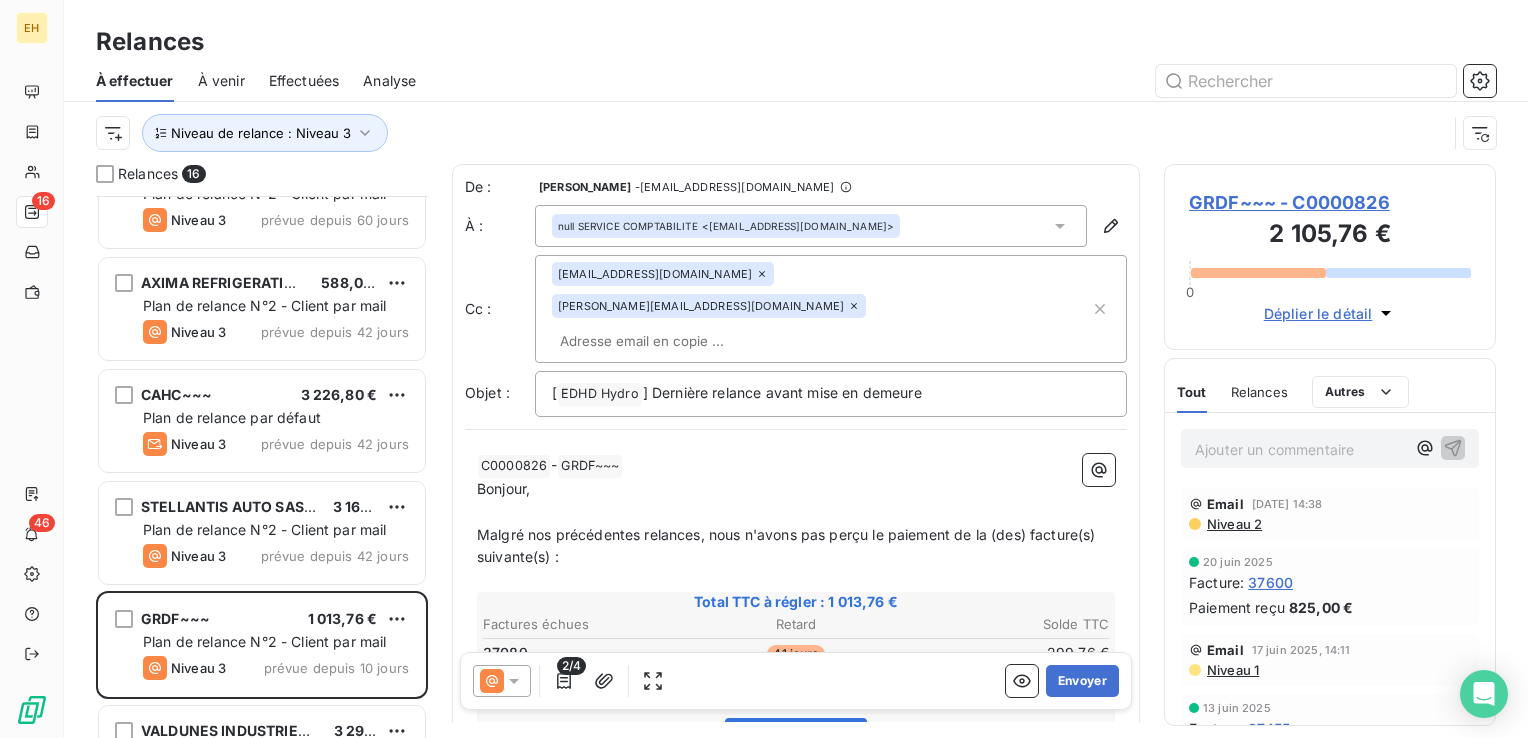 scroll, scrollTop: 50, scrollLeft: 0, axis: vertical 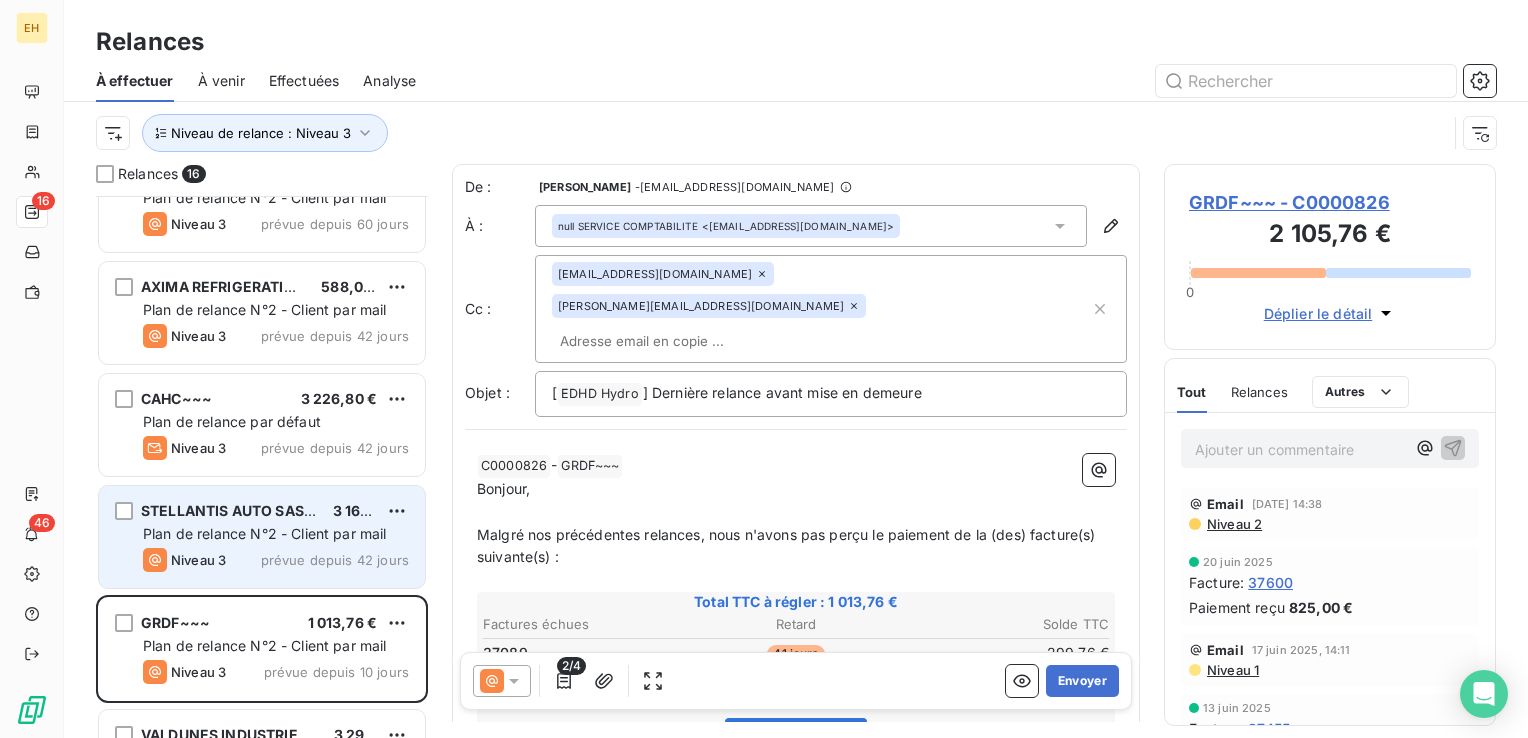 click on "3 160,14 €" at bounding box center [368, 510] 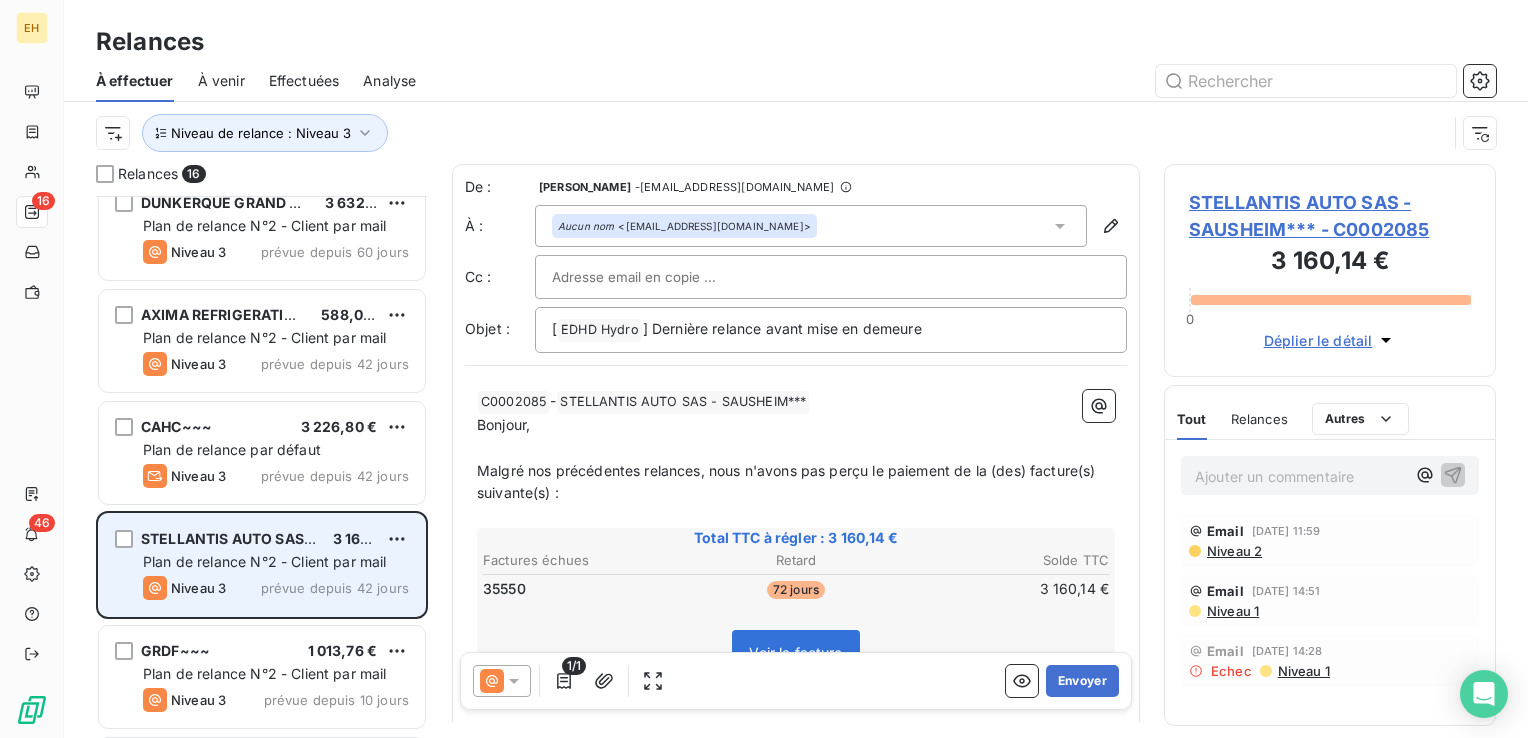 scroll, scrollTop: 0, scrollLeft: 0, axis: both 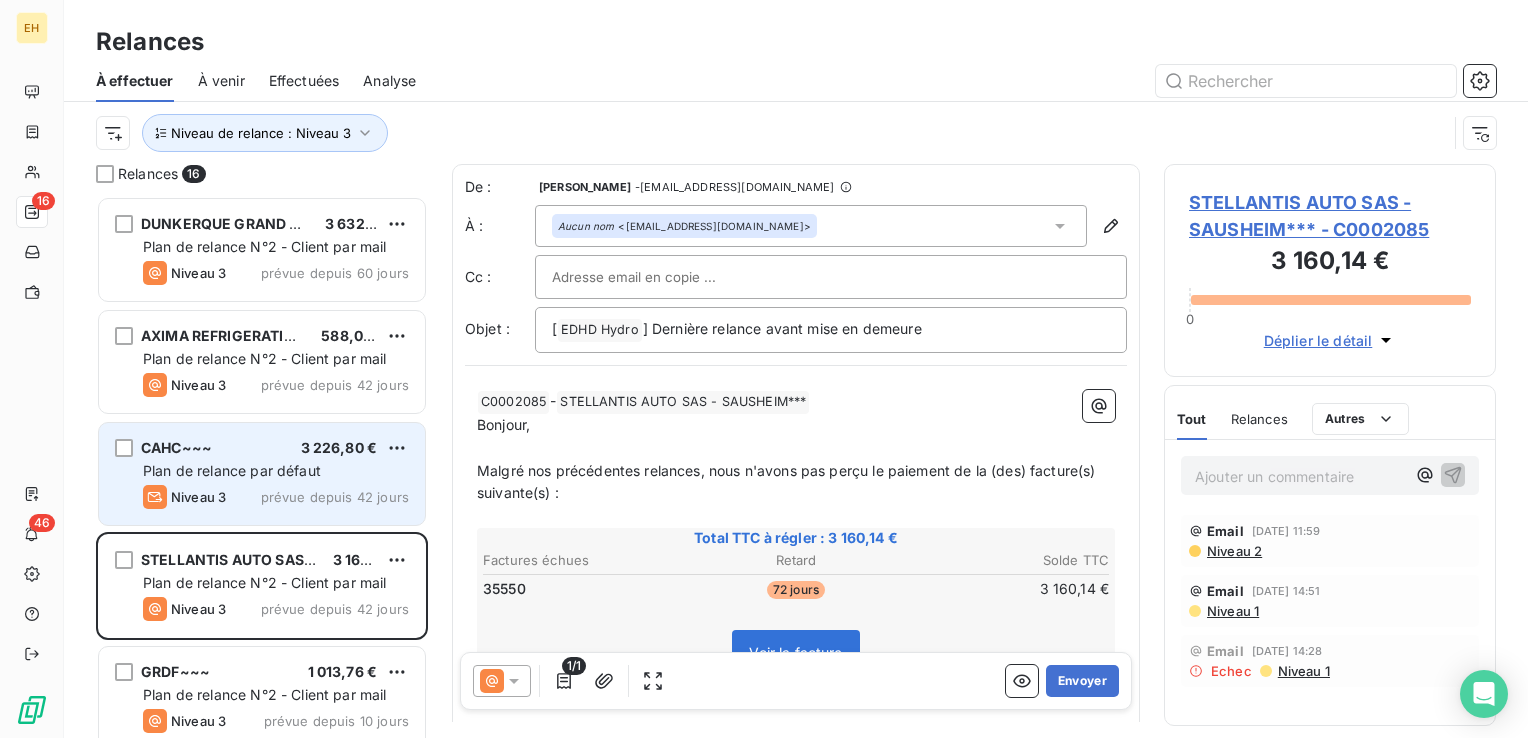 click on "Niveau 3 prévue depuis 42 jours" at bounding box center [276, 497] 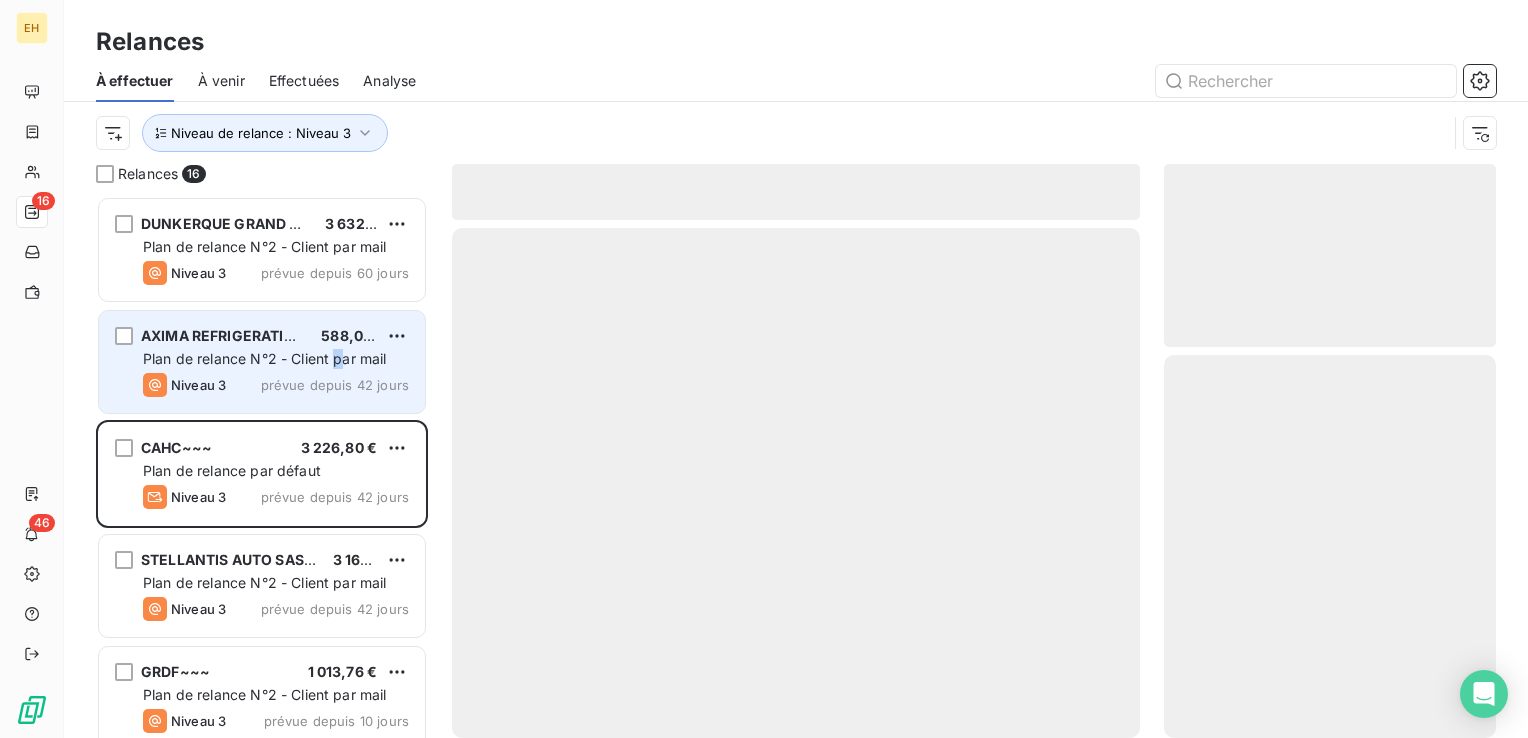 click on "Plan de relance N°2 - Client par mail" at bounding box center (265, 358) 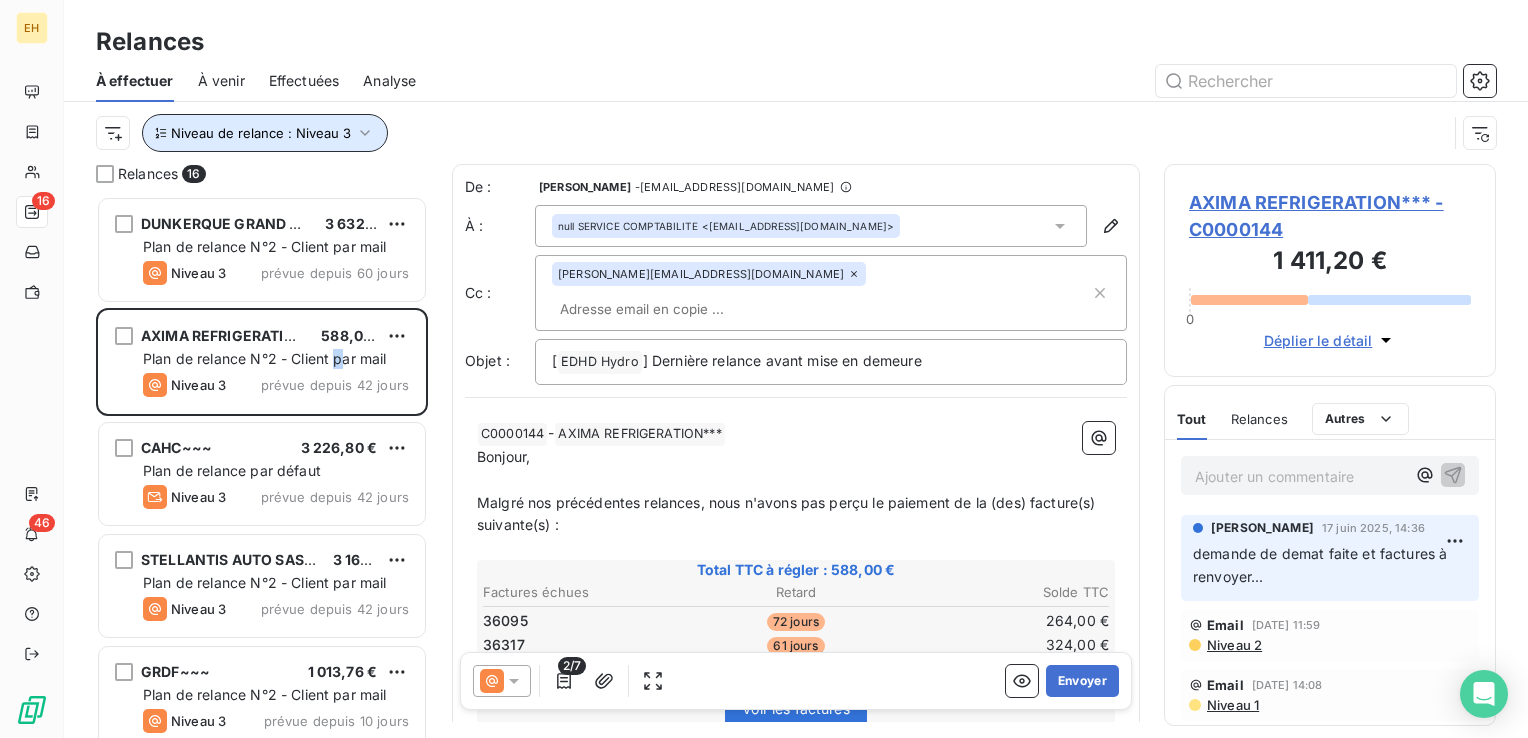 click 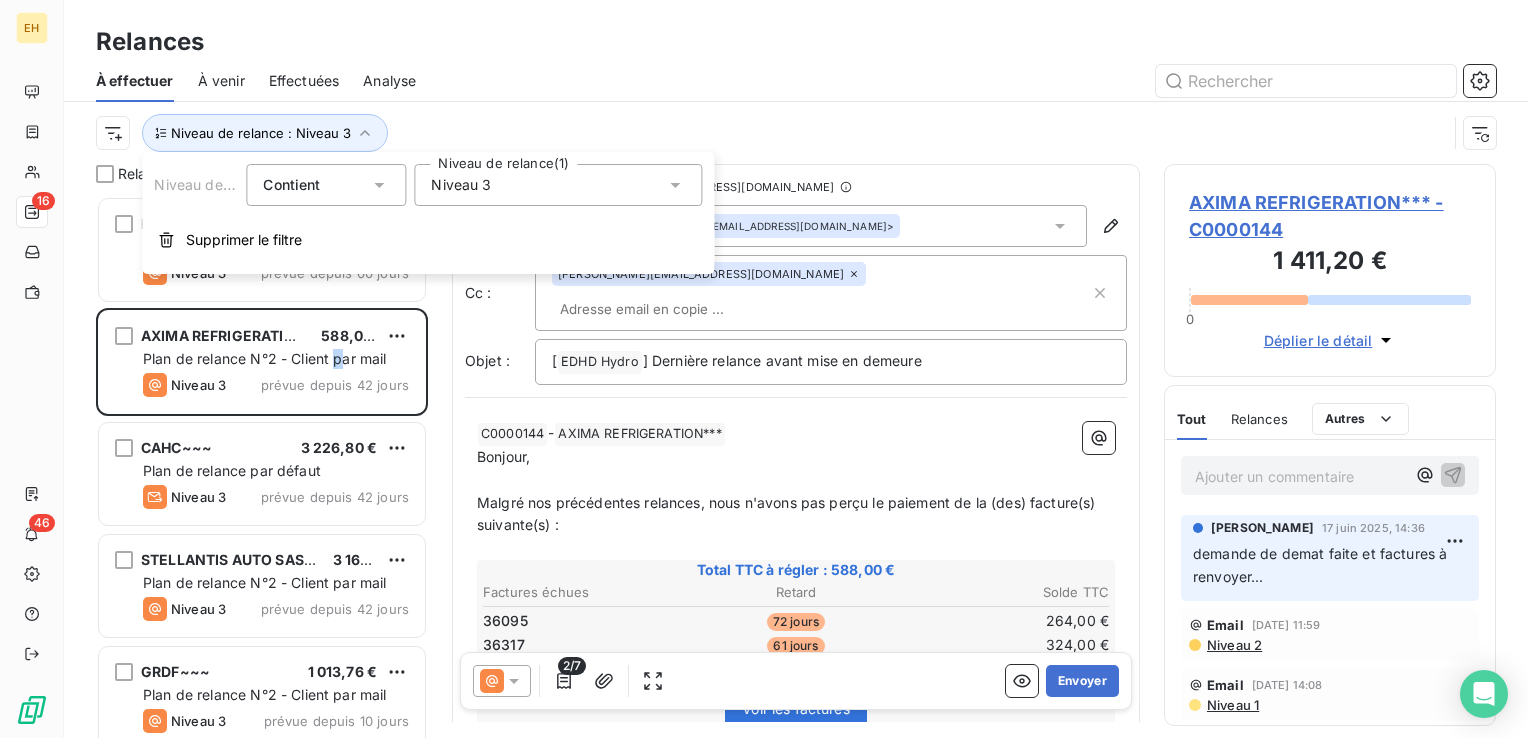 click on "Niveau 3" at bounding box center [461, 185] 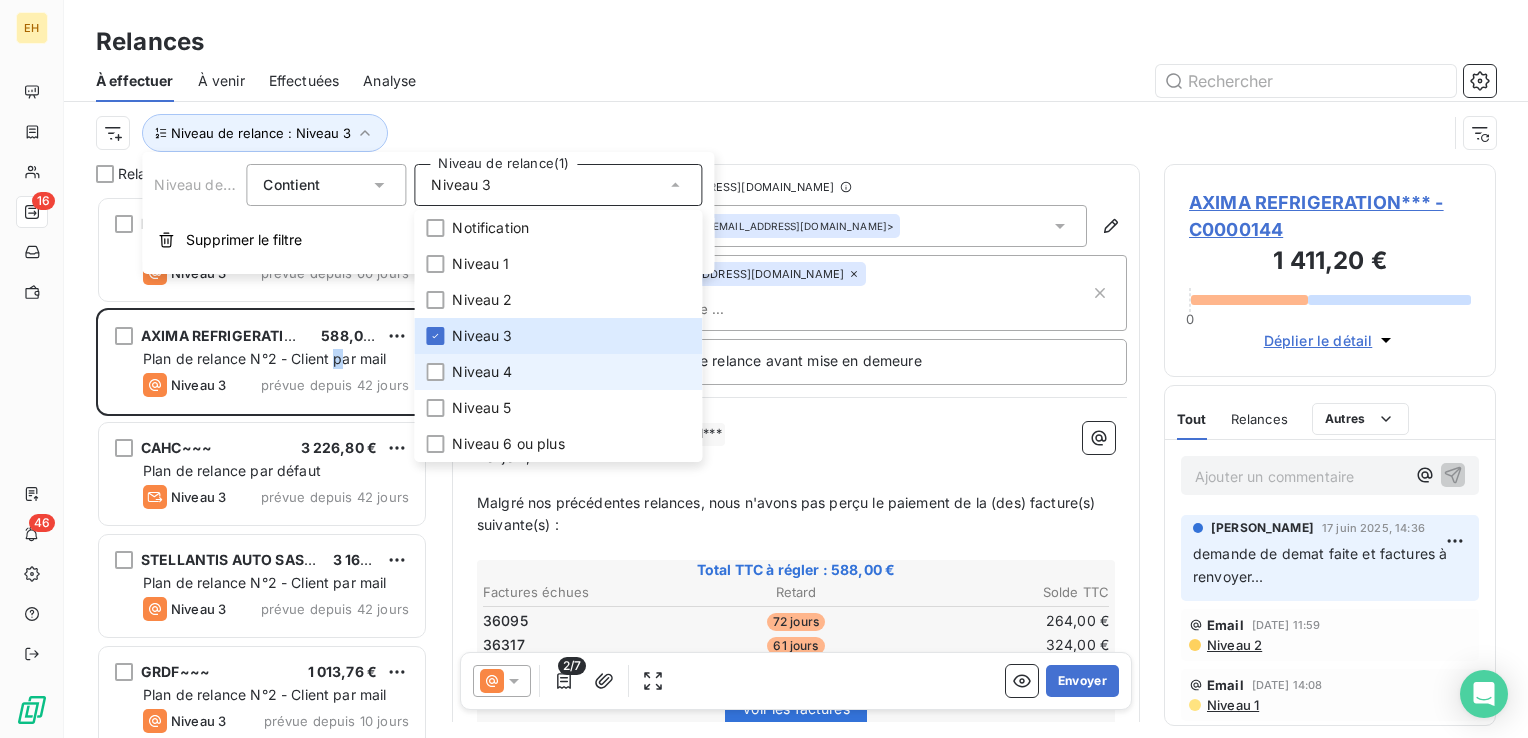 click on "Niveau 4" at bounding box center [482, 372] 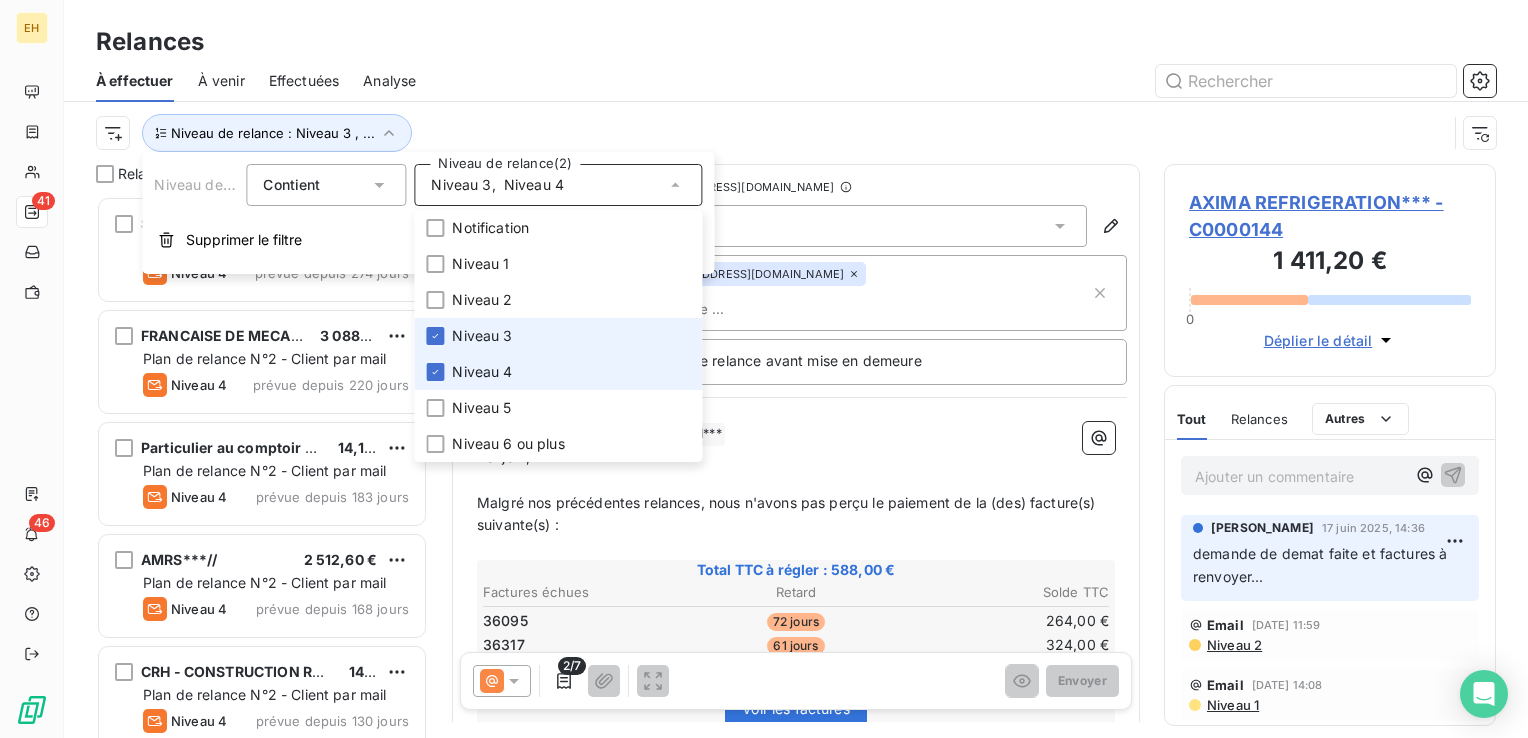 scroll, scrollTop: 16, scrollLeft: 16, axis: both 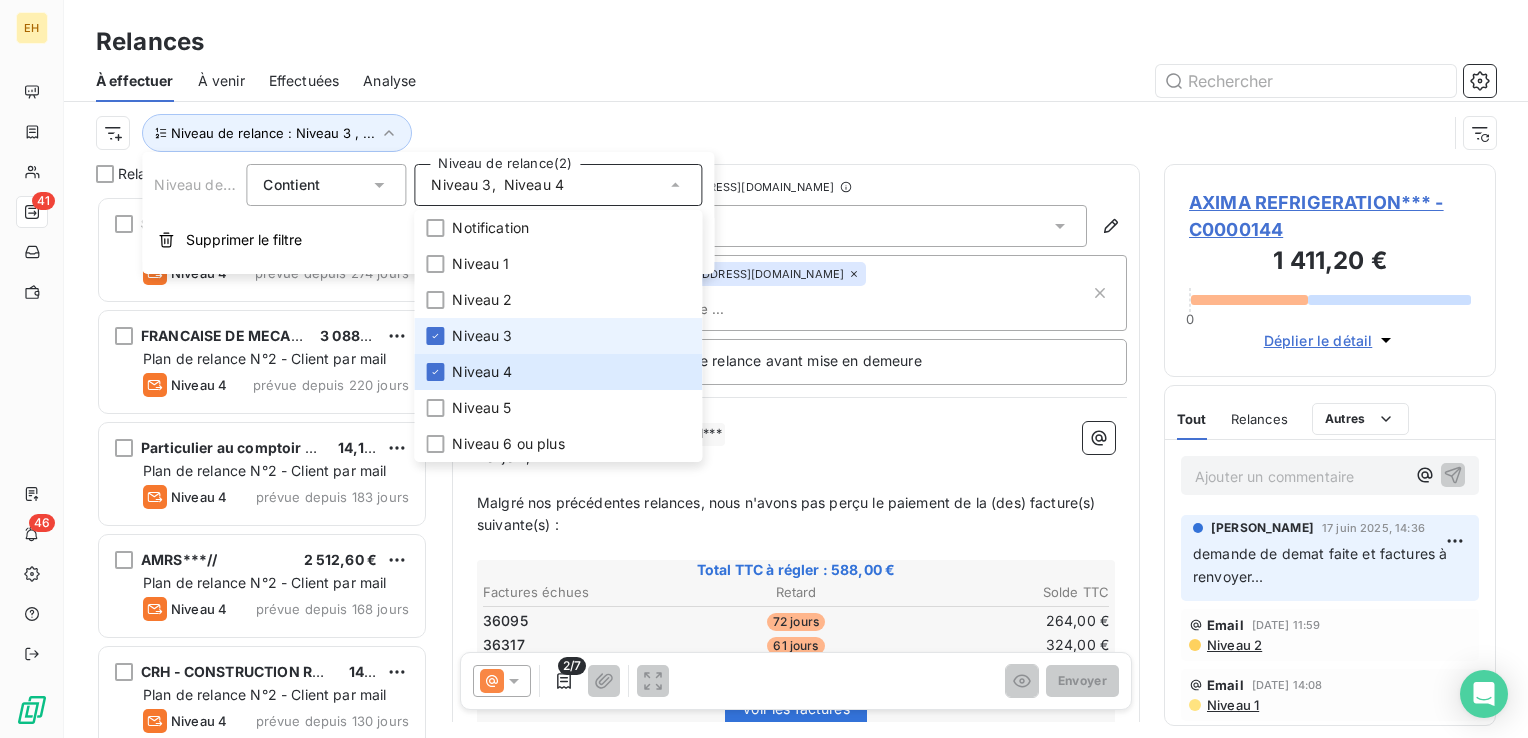 click on "Niveau 3" at bounding box center [482, 336] 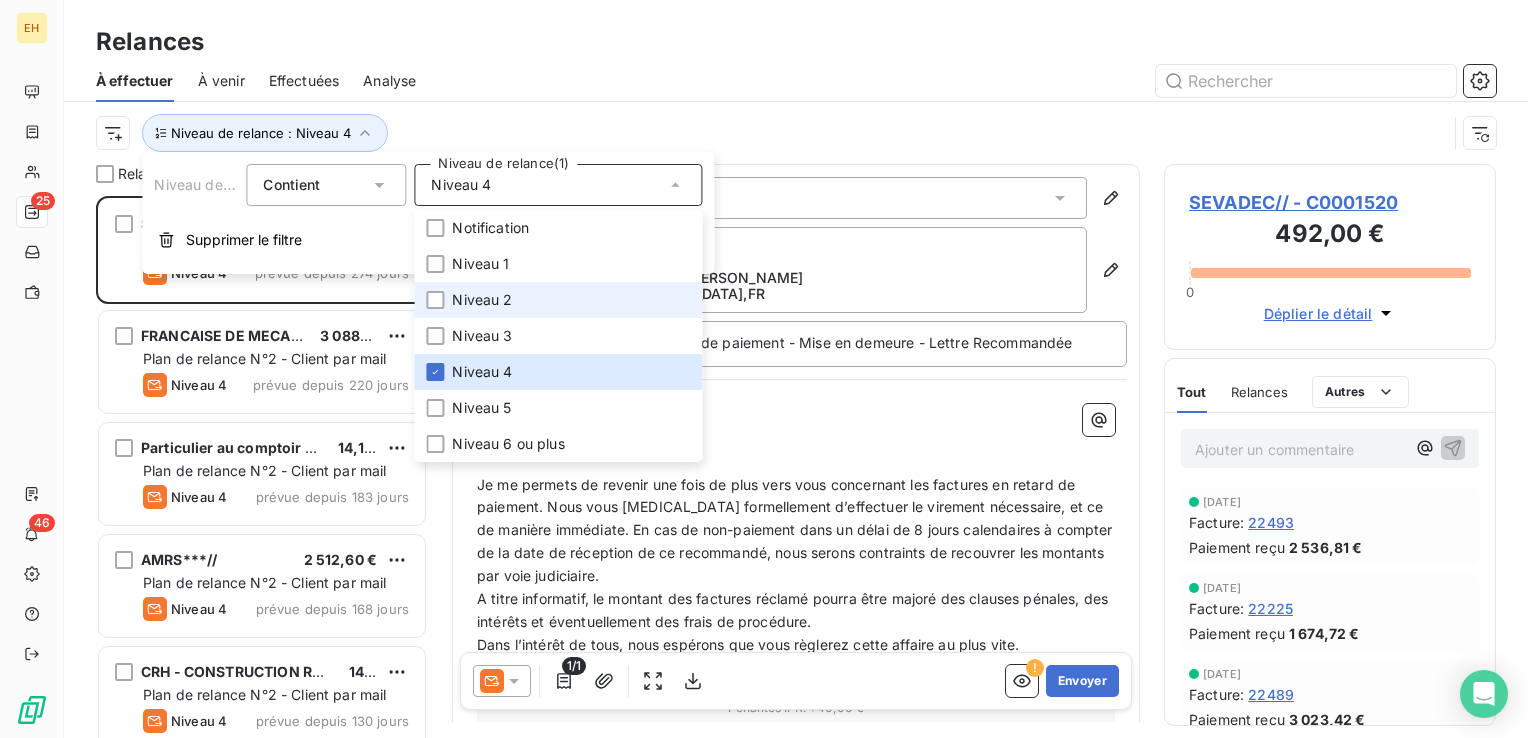 scroll, scrollTop: 16, scrollLeft: 16, axis: both 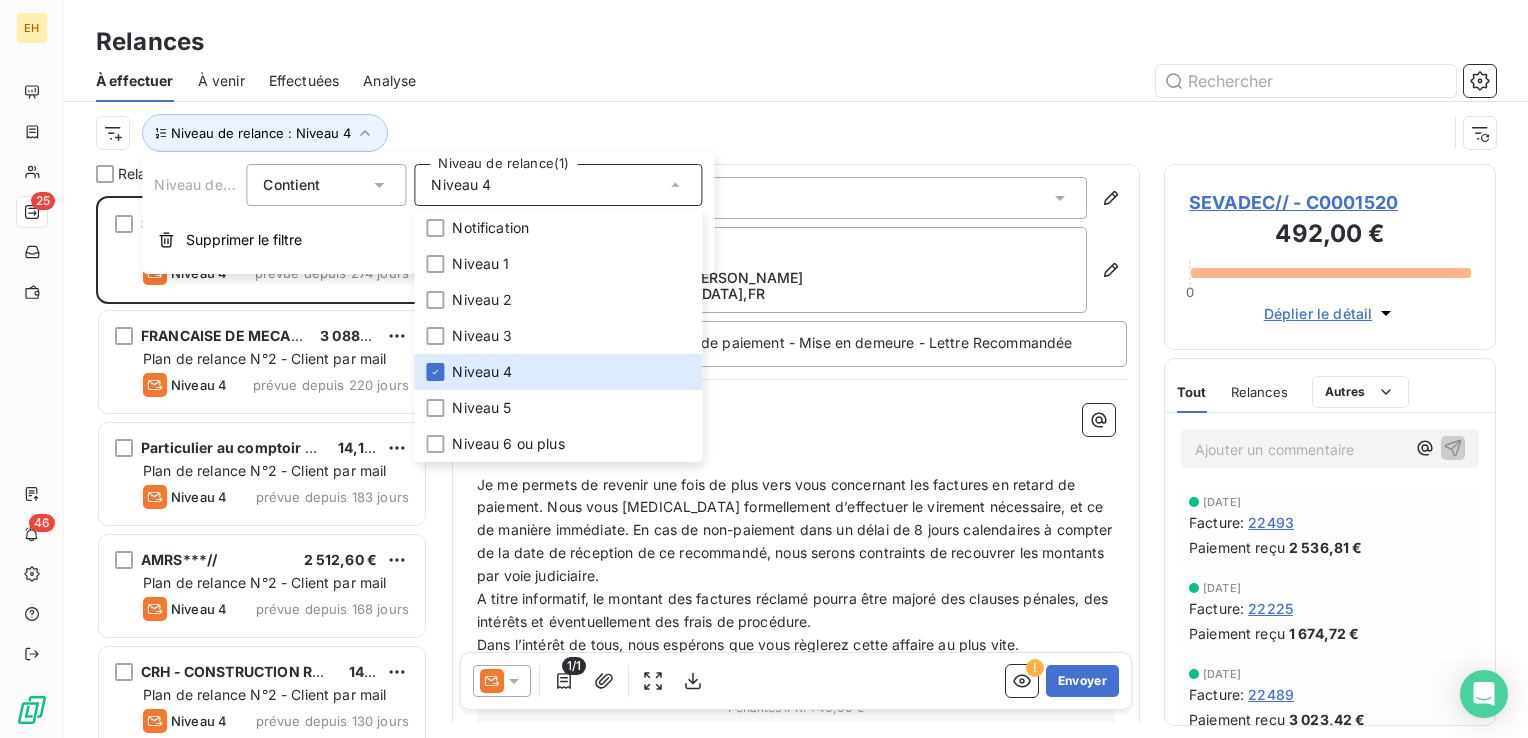 click at bounding box center [968, 81] 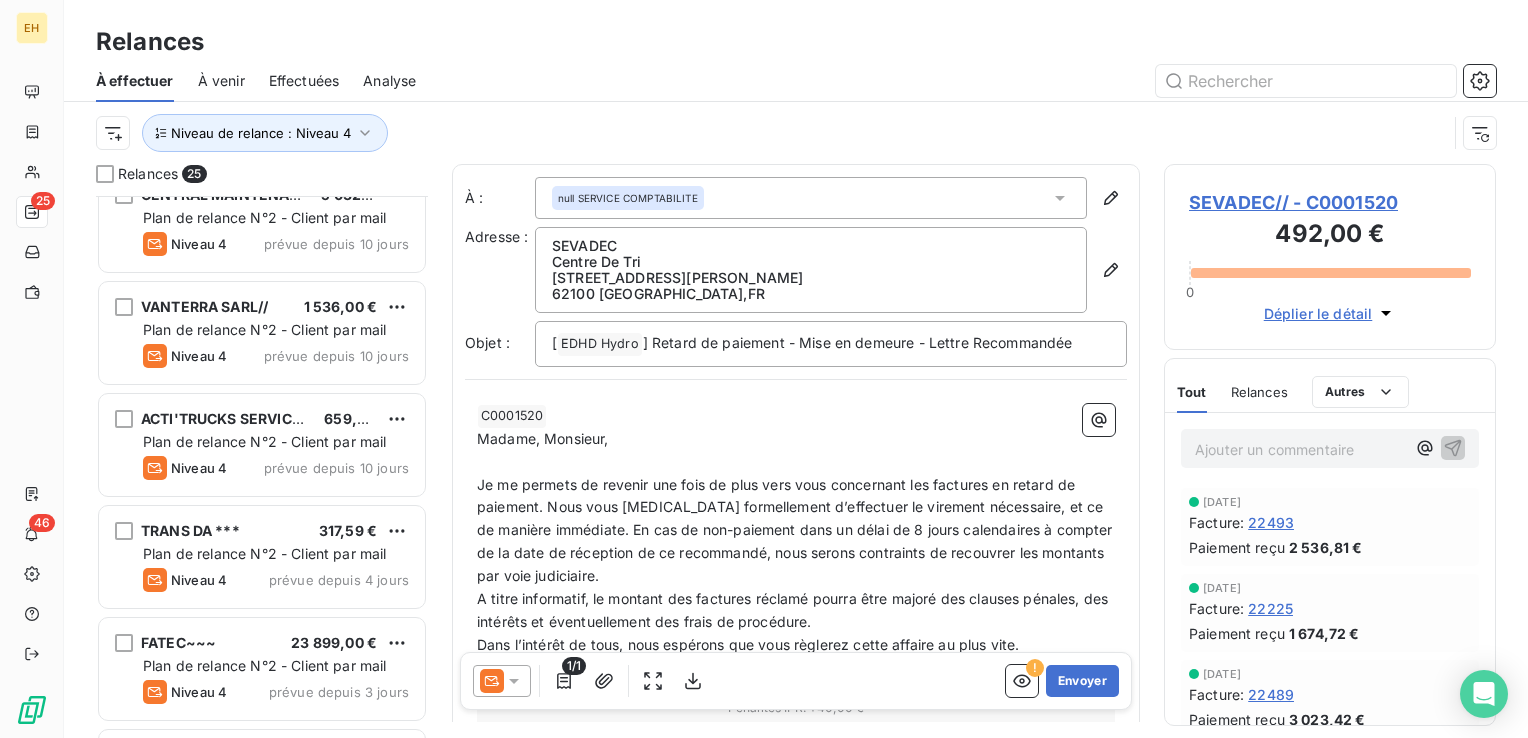 scroll, scrollTop: 2058, scrollLeft: 0, axis: vertical 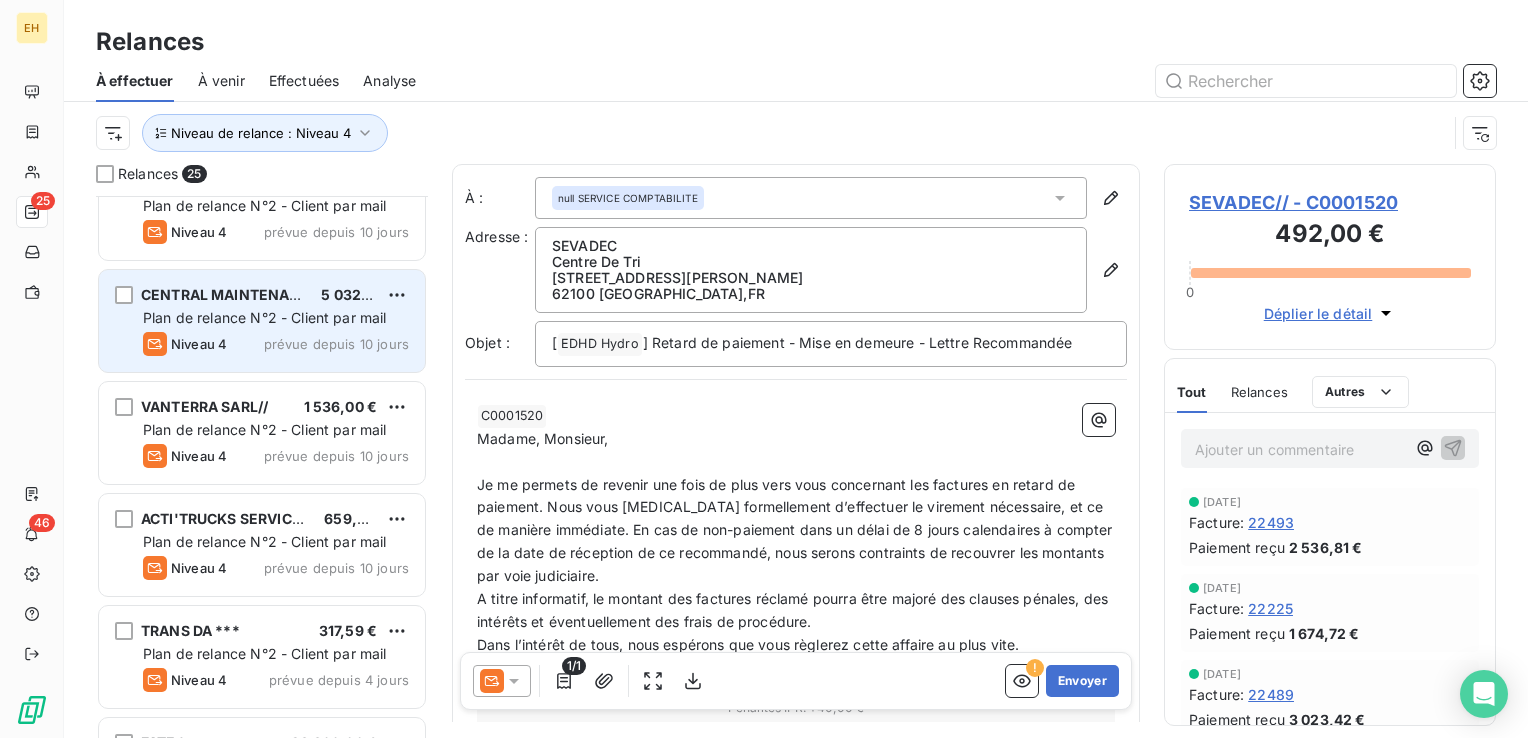 click on "Plan de relance N°2 - Client par mail" at bounding box center [276, 318] 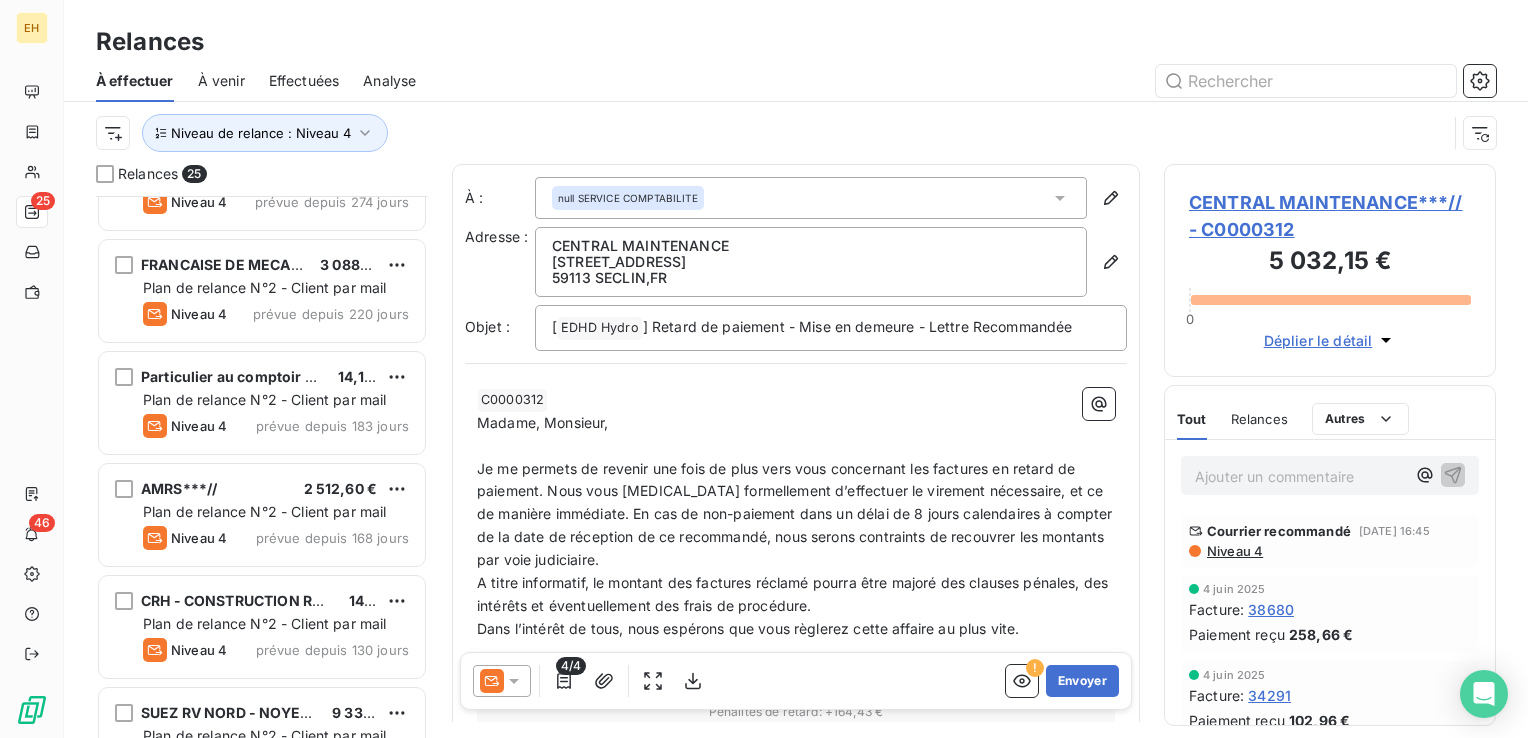 scroll, scrollTop: 0, scrollLeft: 0, axis: both 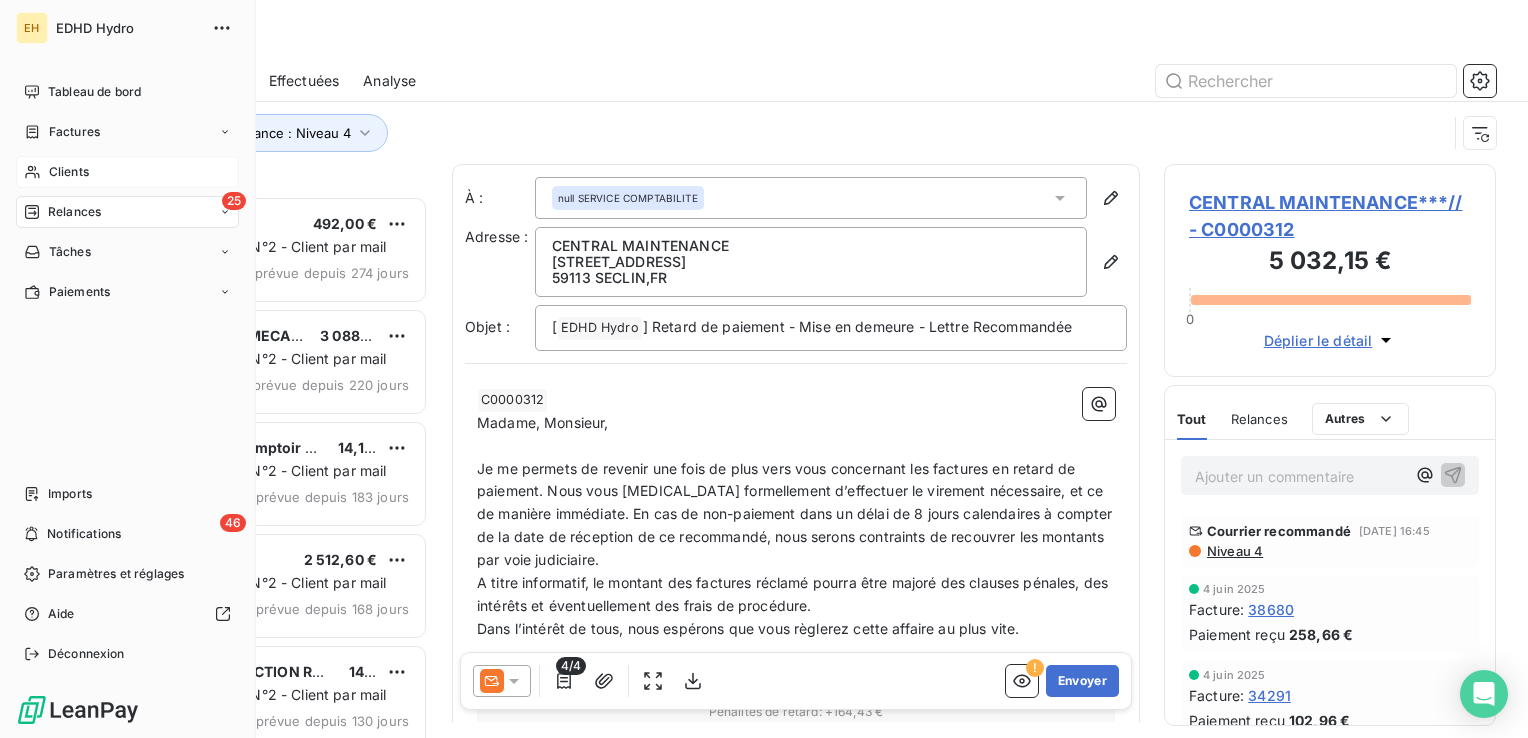 click on "Clients" at bounding box center (69, 172) 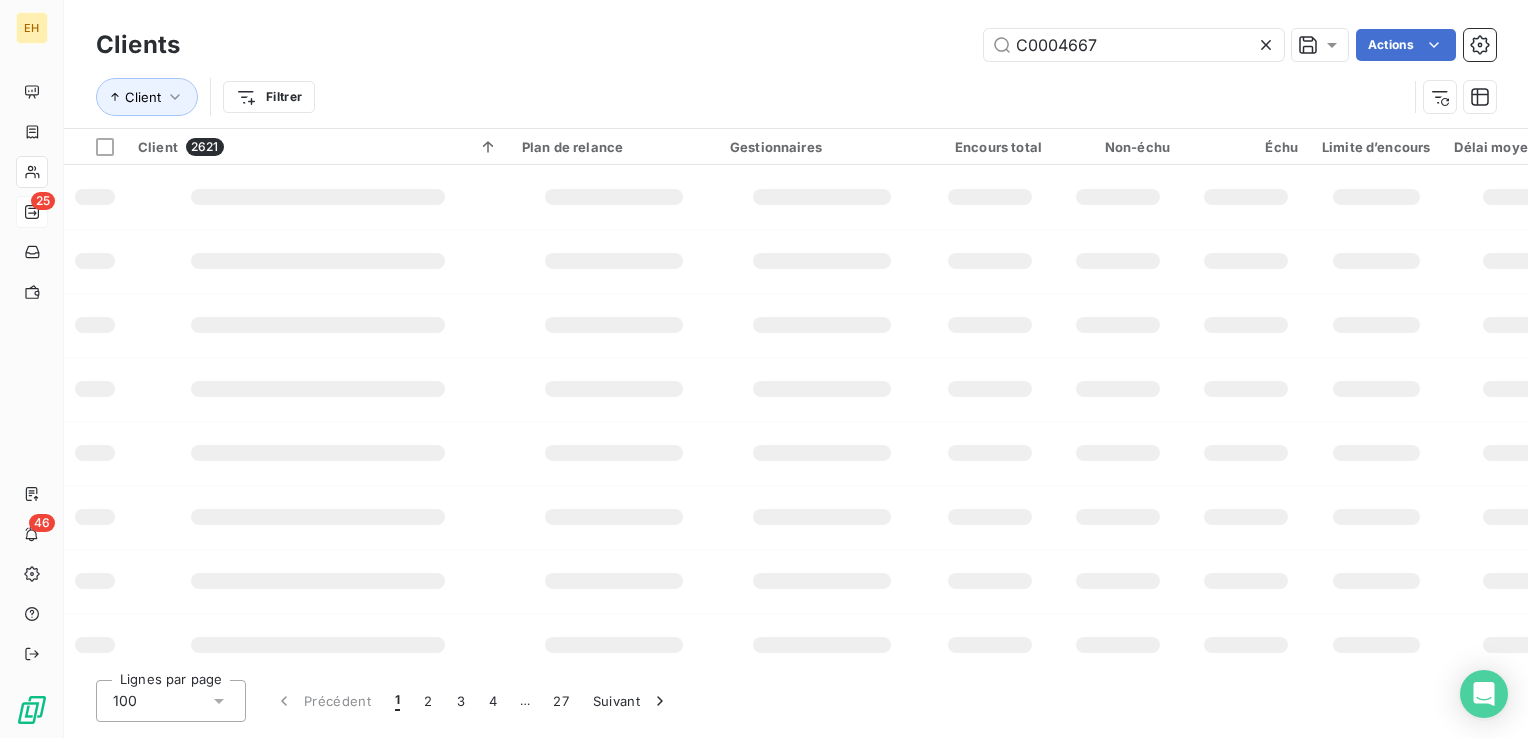 type on "C0004667" 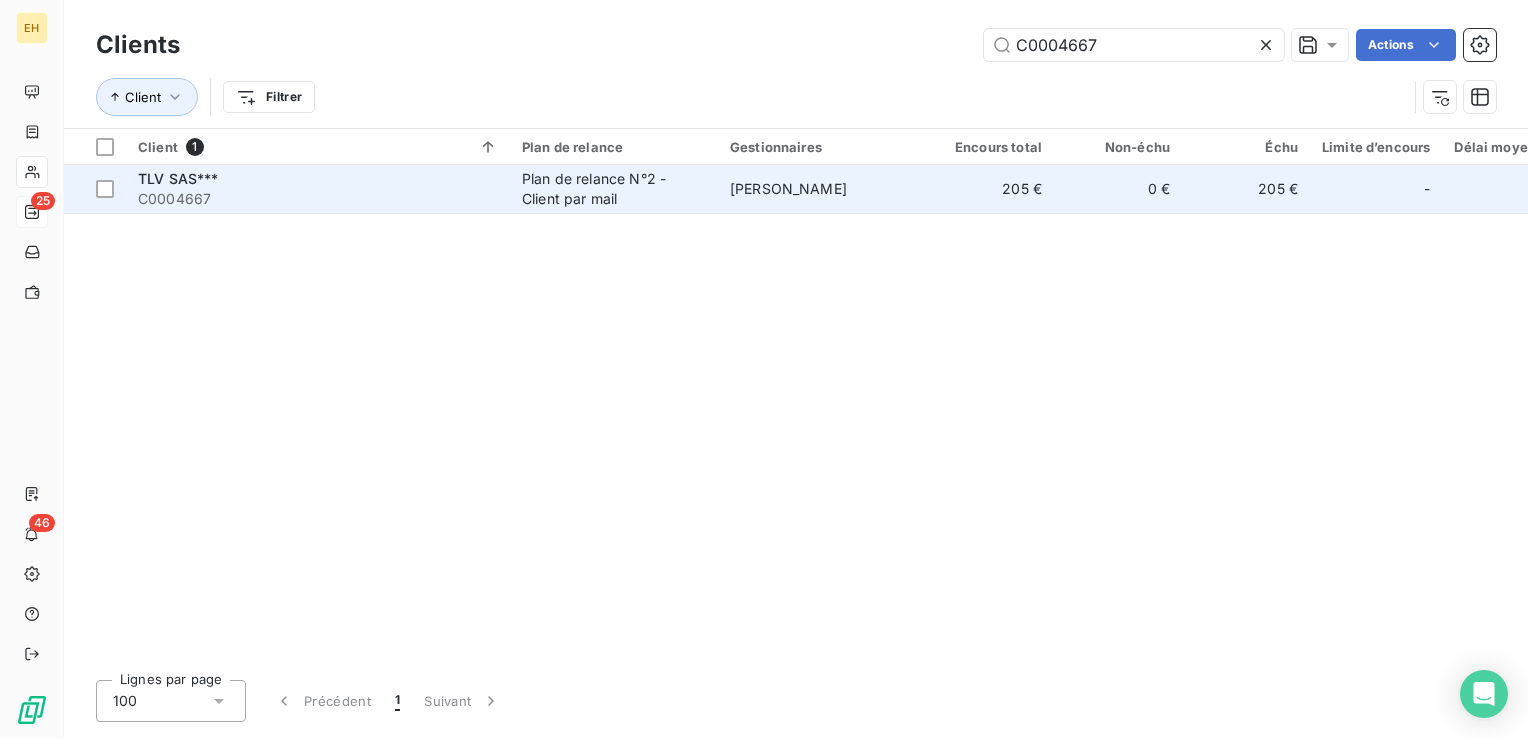 click on "C0004667" at bounding box center (318, 199) 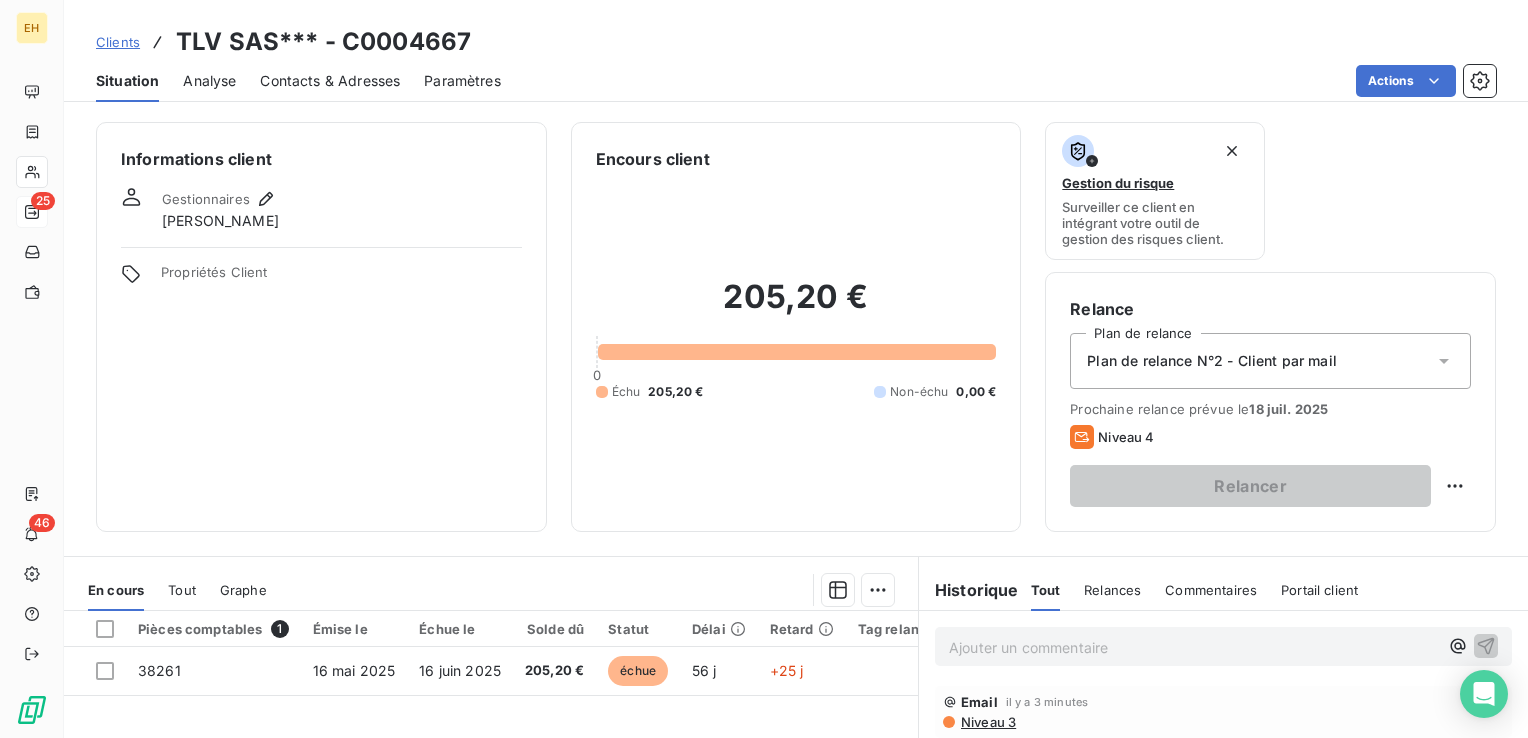 click on "Ajouter un commentaire ﻿" at bounding box center (1193, 647) 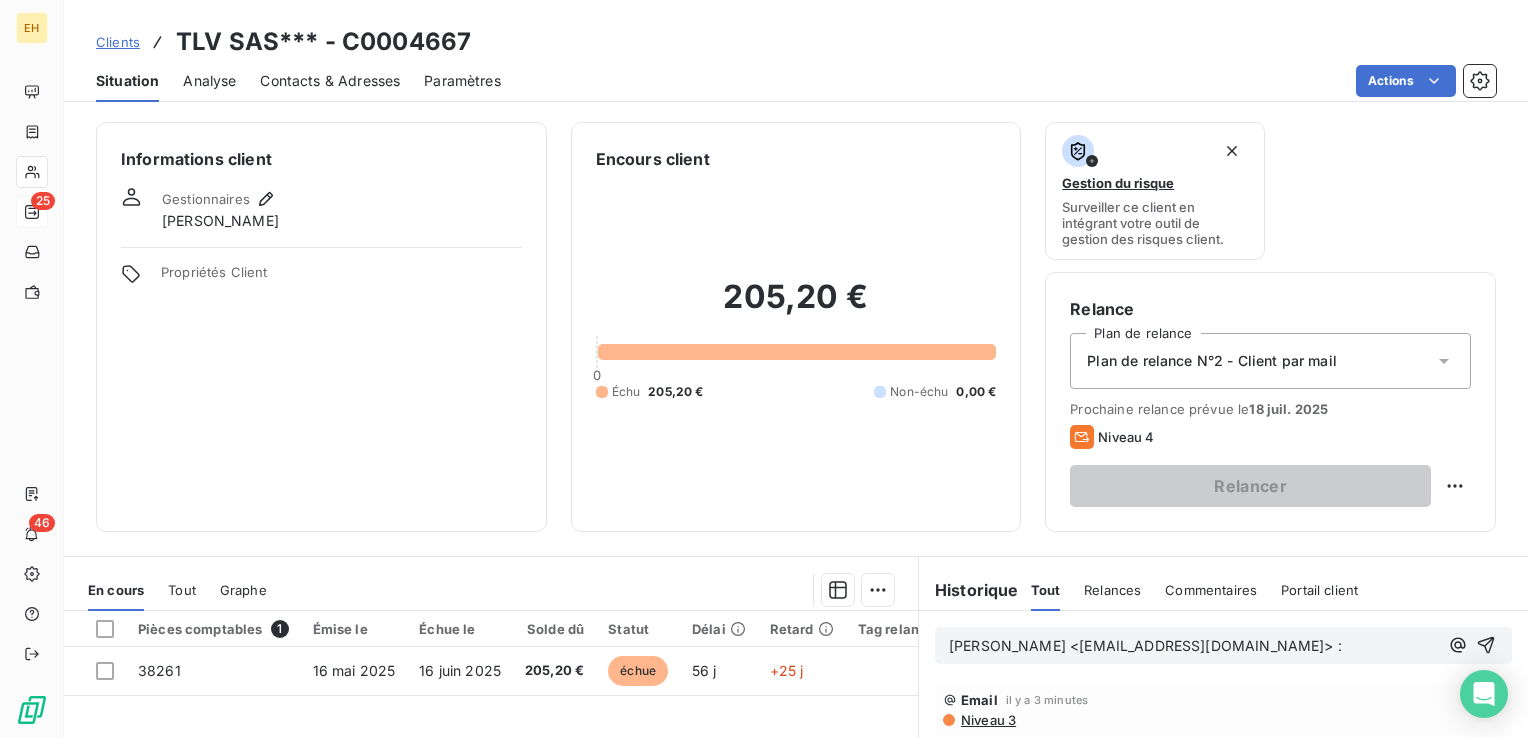 click on "[PERSON_NAME] <[EMAIL_ADDRESS][DOMAIN_NAME]> :" at bounding box center (1193, 646) 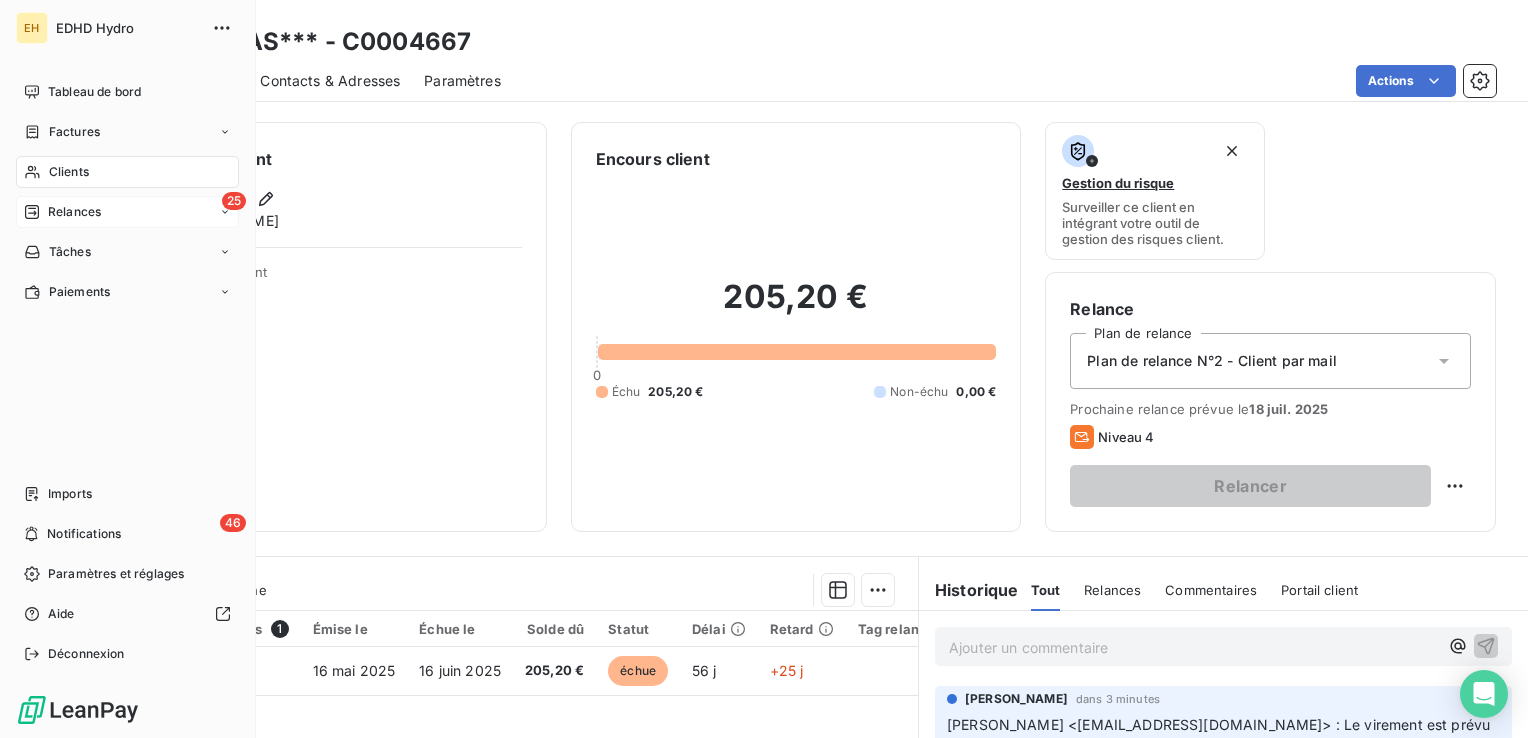 click on "Clients" at bounding box center [69, 172] 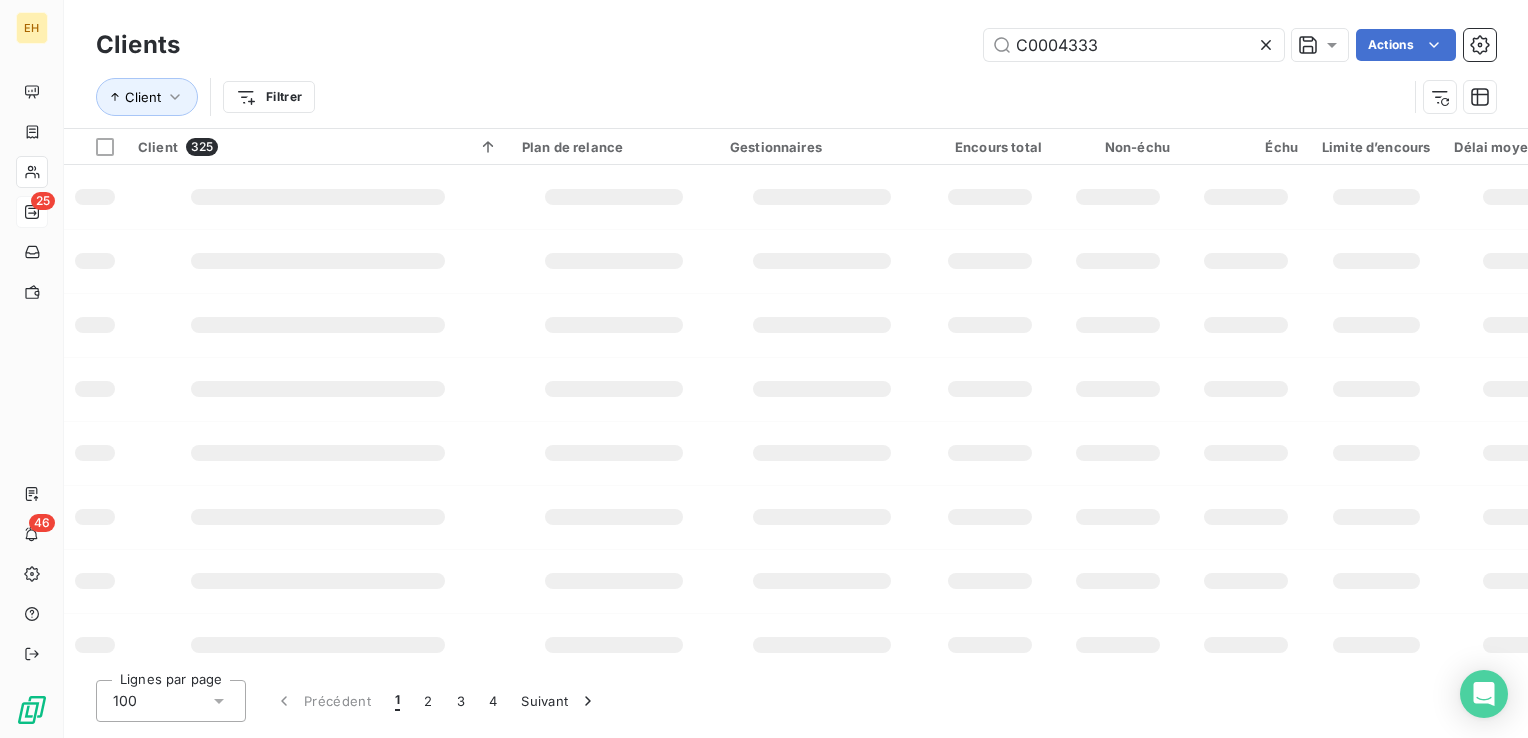 type on "C0004333" 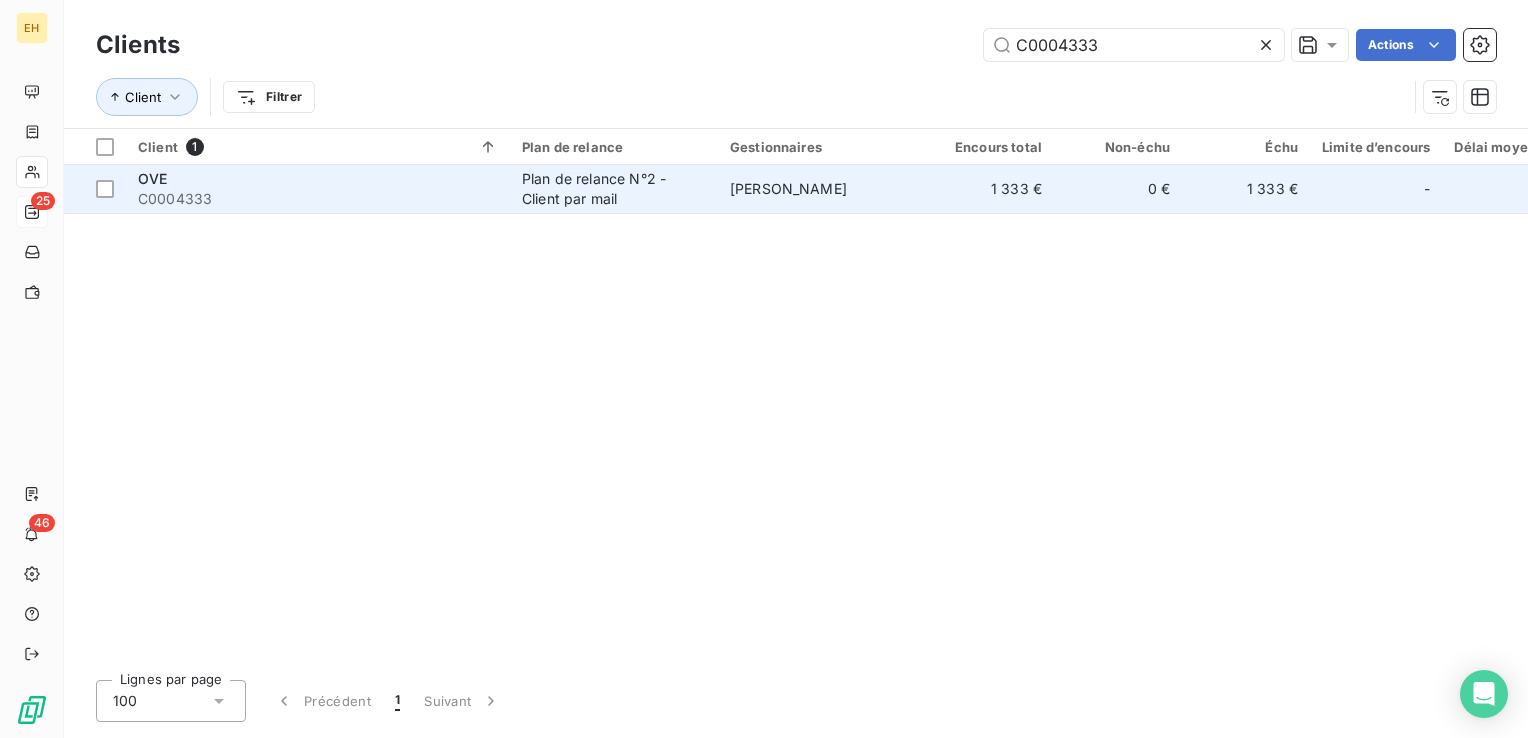 click on "Plan de relance N°2 - Client par mail" at bounding box center [614, 189] 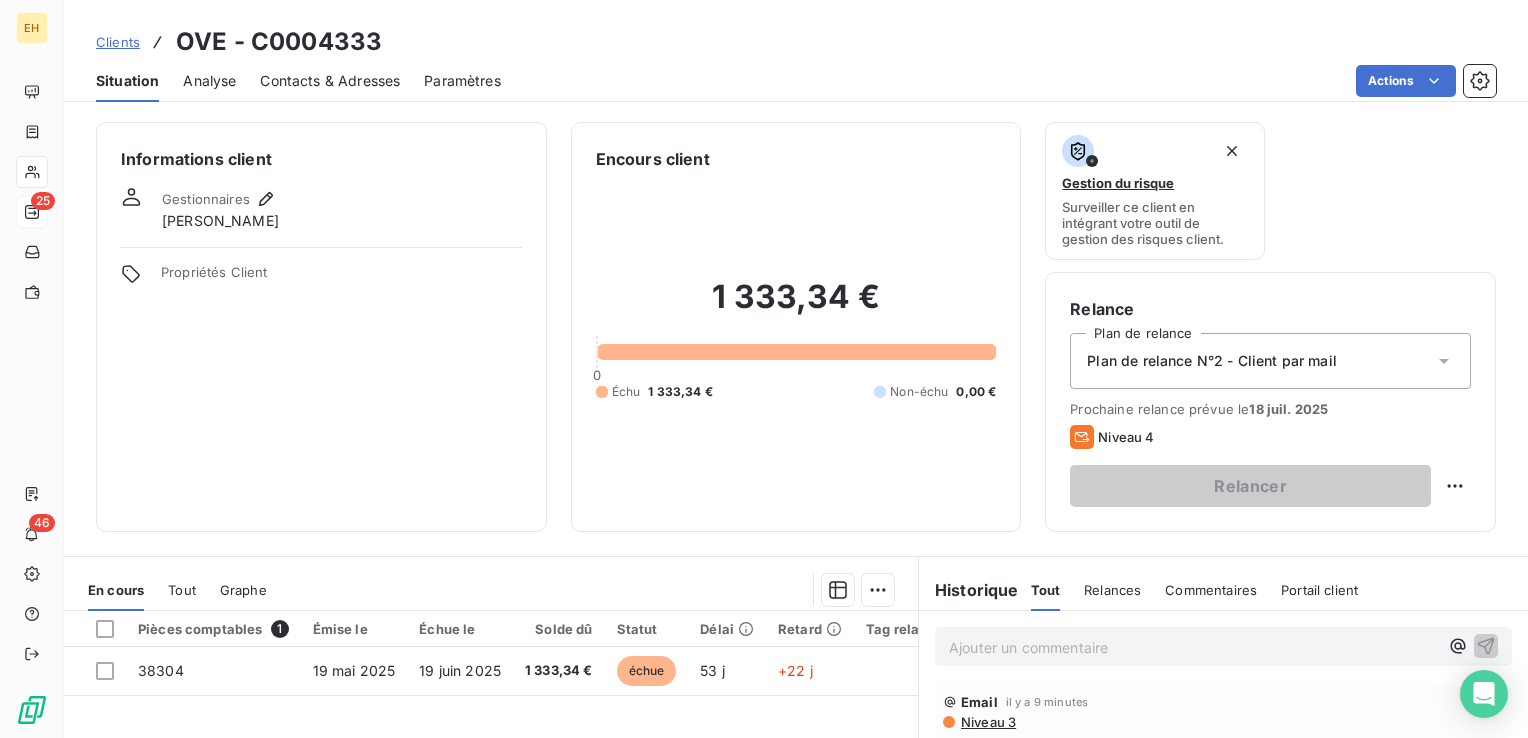click on "Ajouter un commentaire ﻿" at bounding box center [1193, 647] 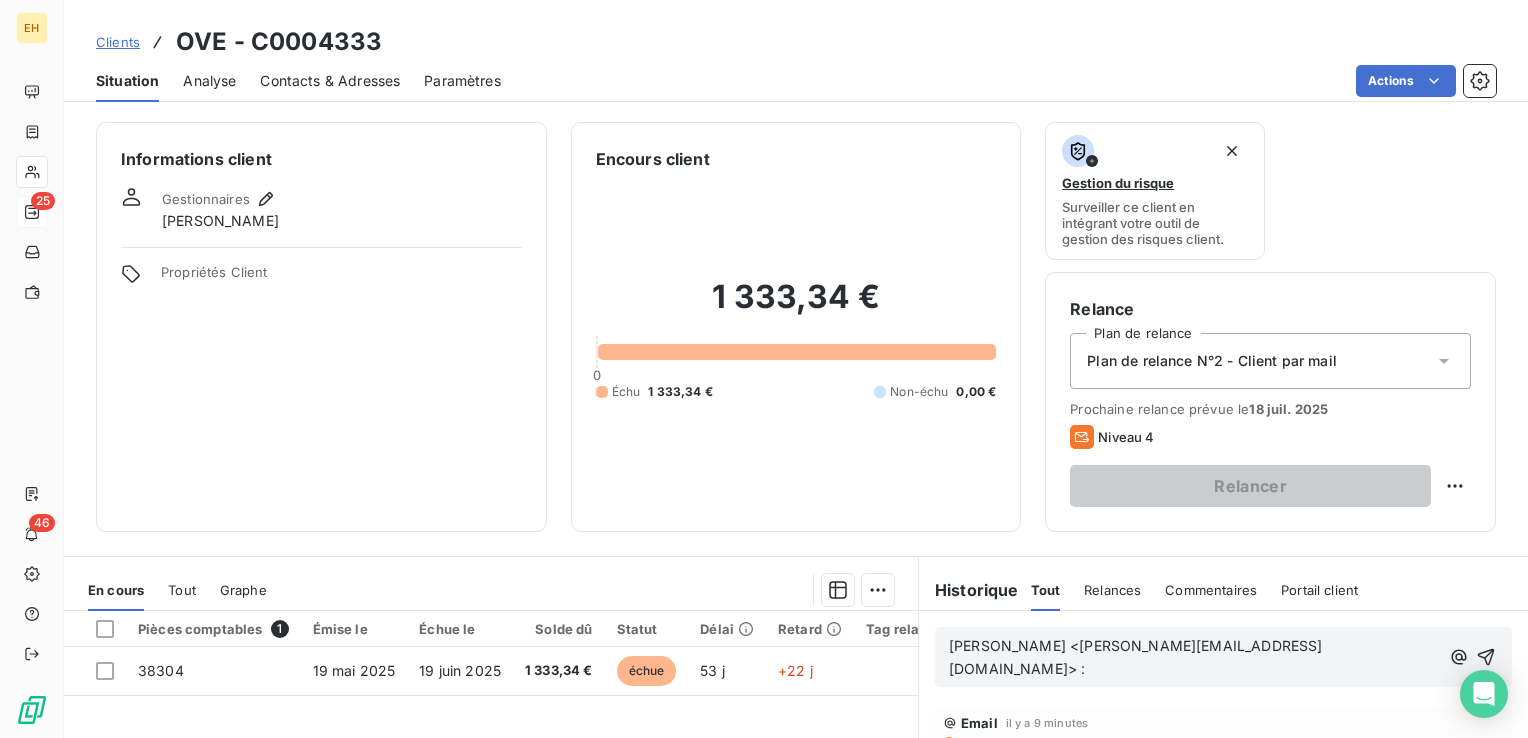 click on "[PERSON_NAME] <[PERSON_NAME][EMAIL_ADDRESS][DOMAIN_NAME]> :" at bounding box center (1194, 658) 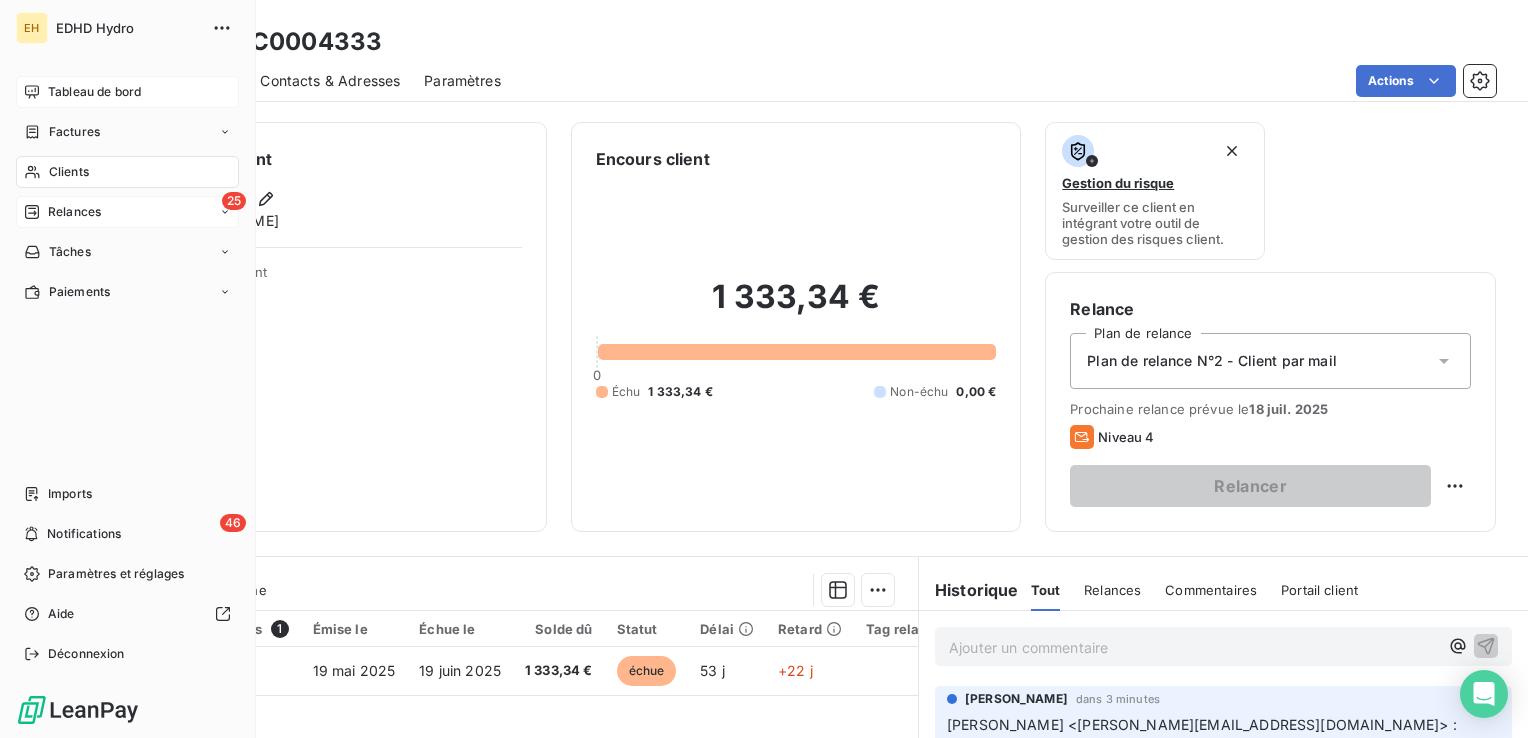 click on "Tableau de bord" at bounding box center (94, 92) 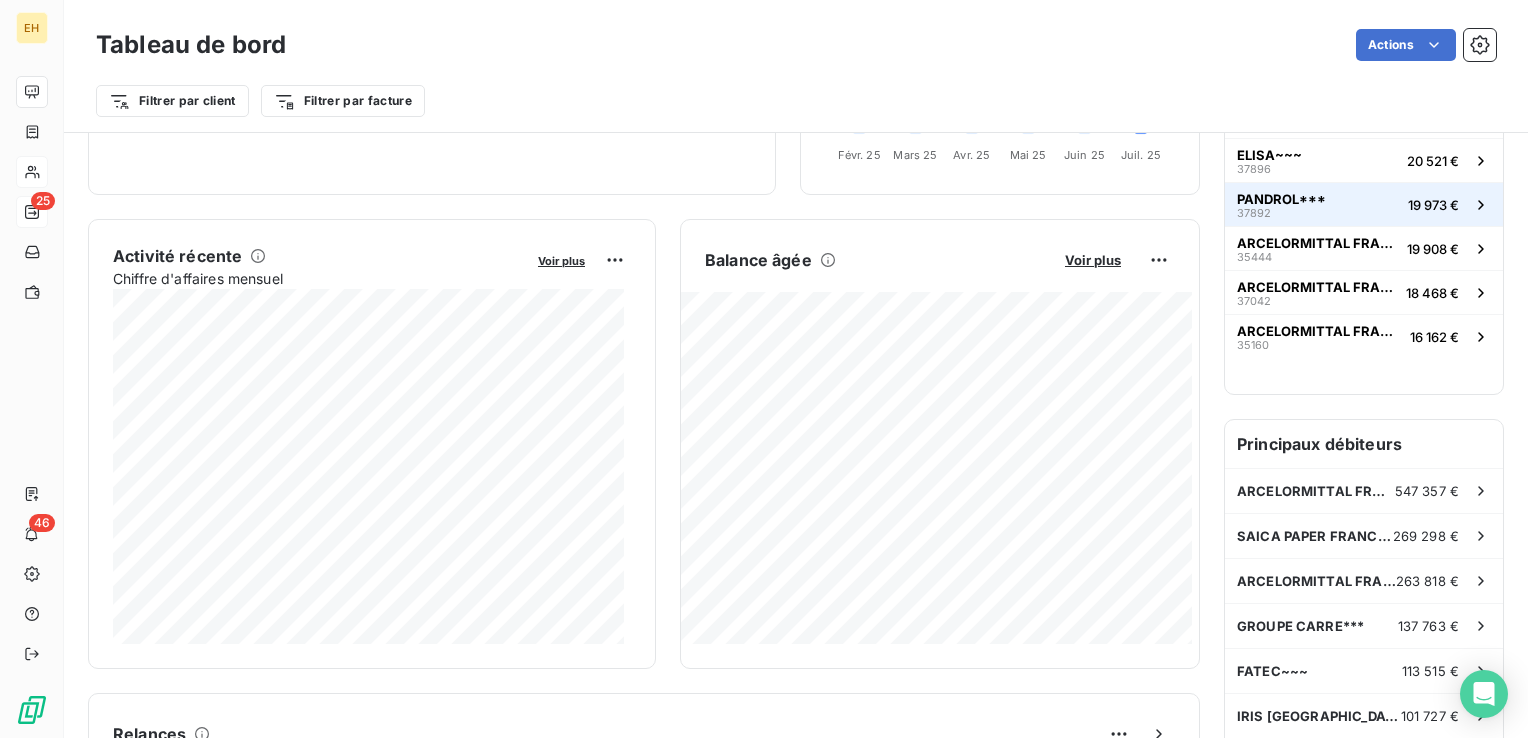 scroll, scrollTop: 400, scrollLeft: 0, axis: vertical 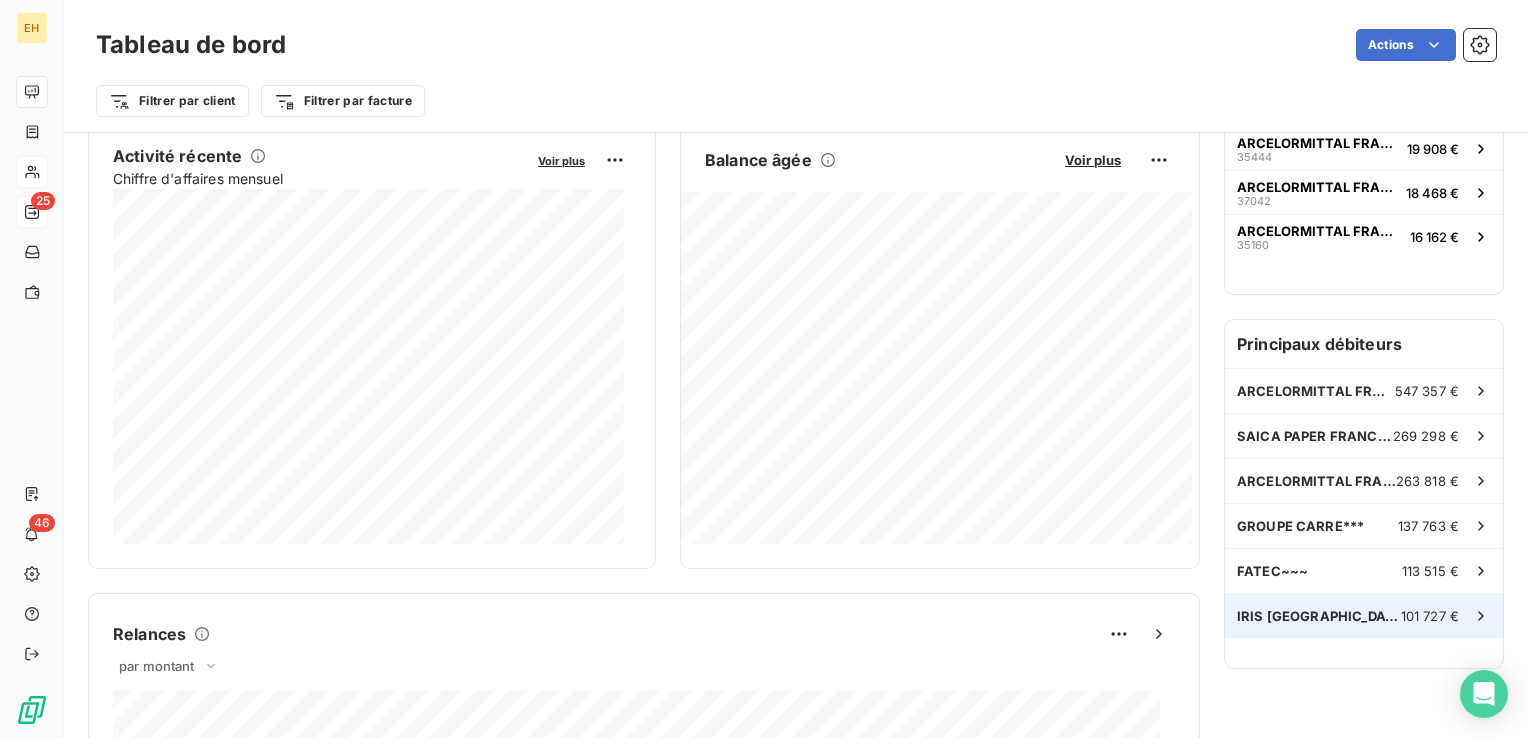 click on "IRIS [GEOGRAPHIC_DATA]" at bounding box center (1319, 616) 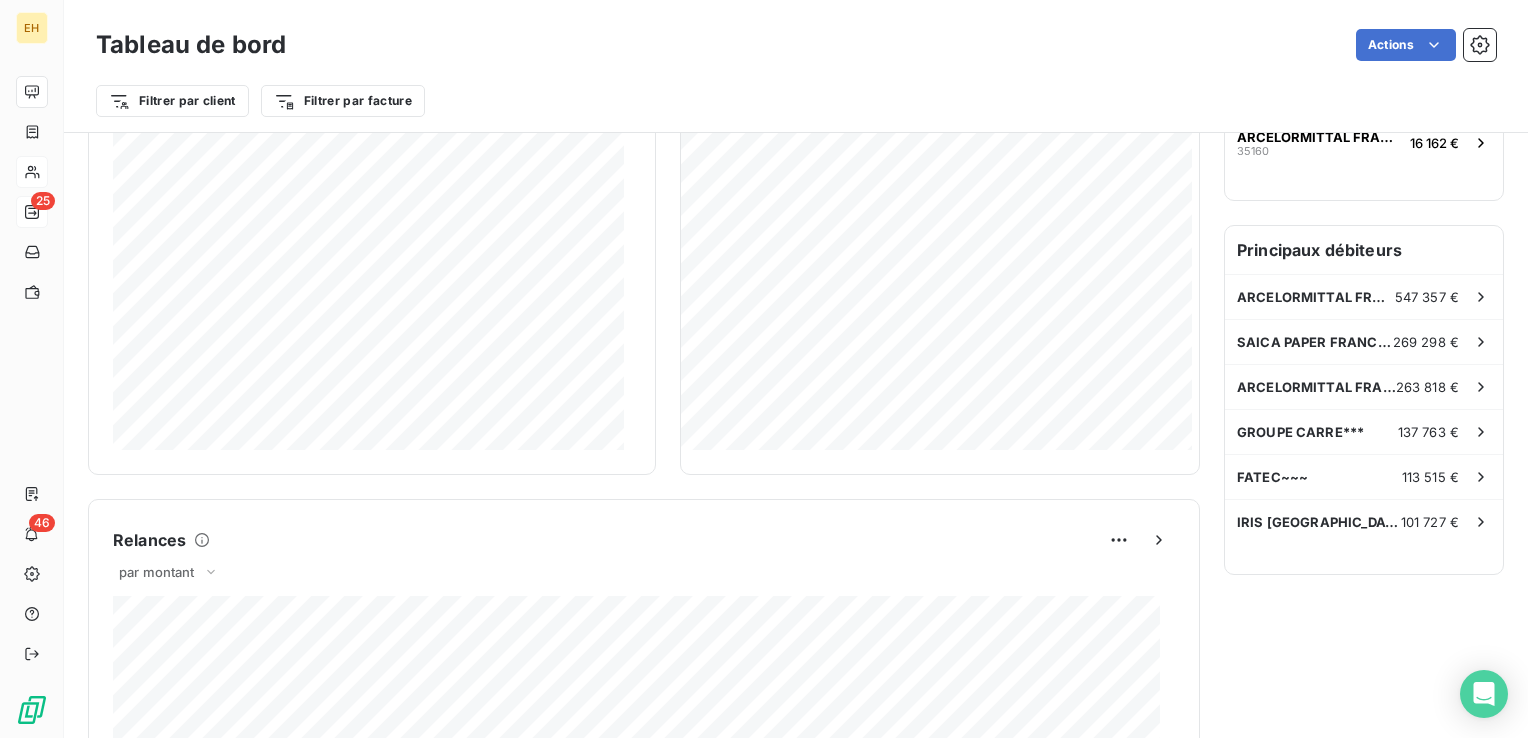 scroll, scrollTop: 502, scrollLeft: 0, axis: vertical 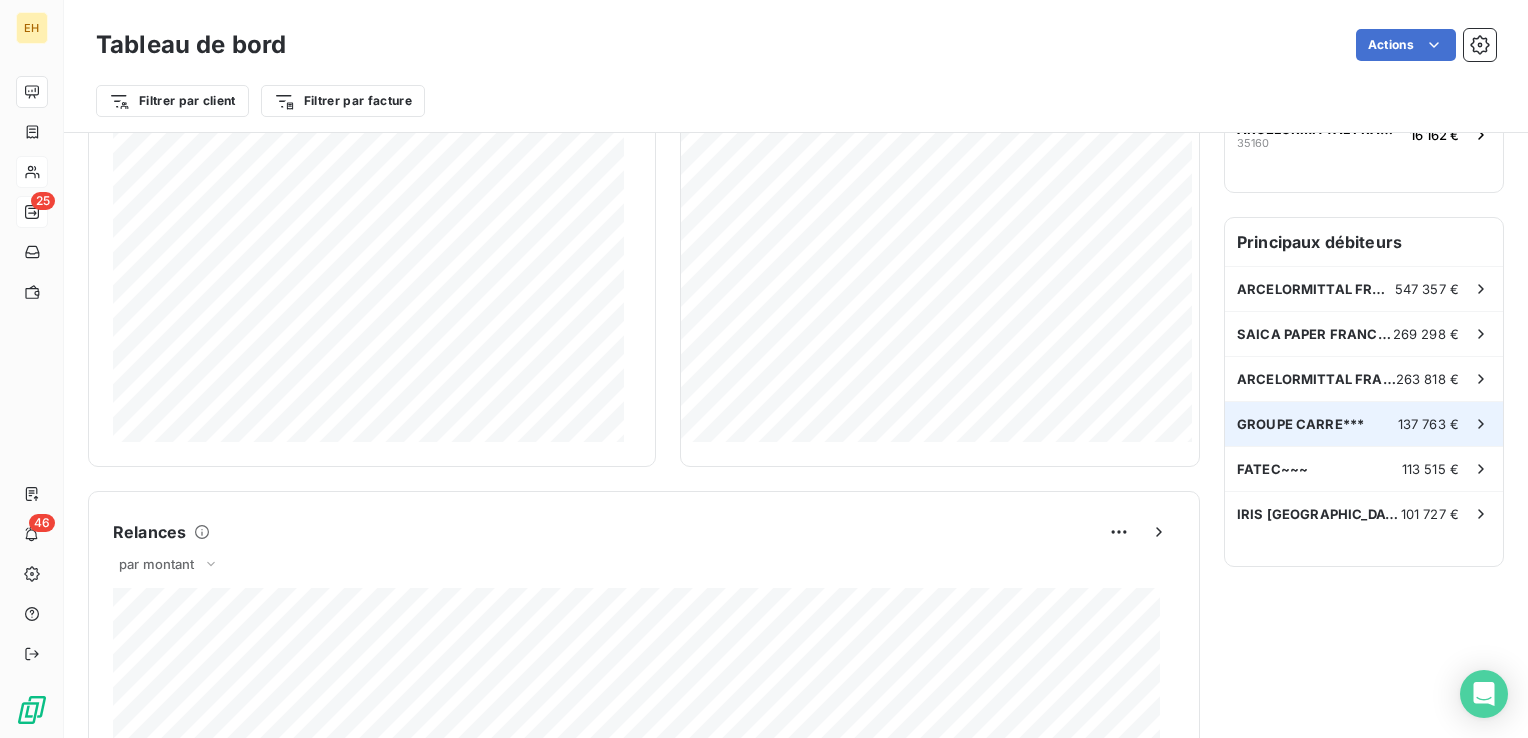 click on "GROUPE CARRE***" at bounding box center [1300, 424] 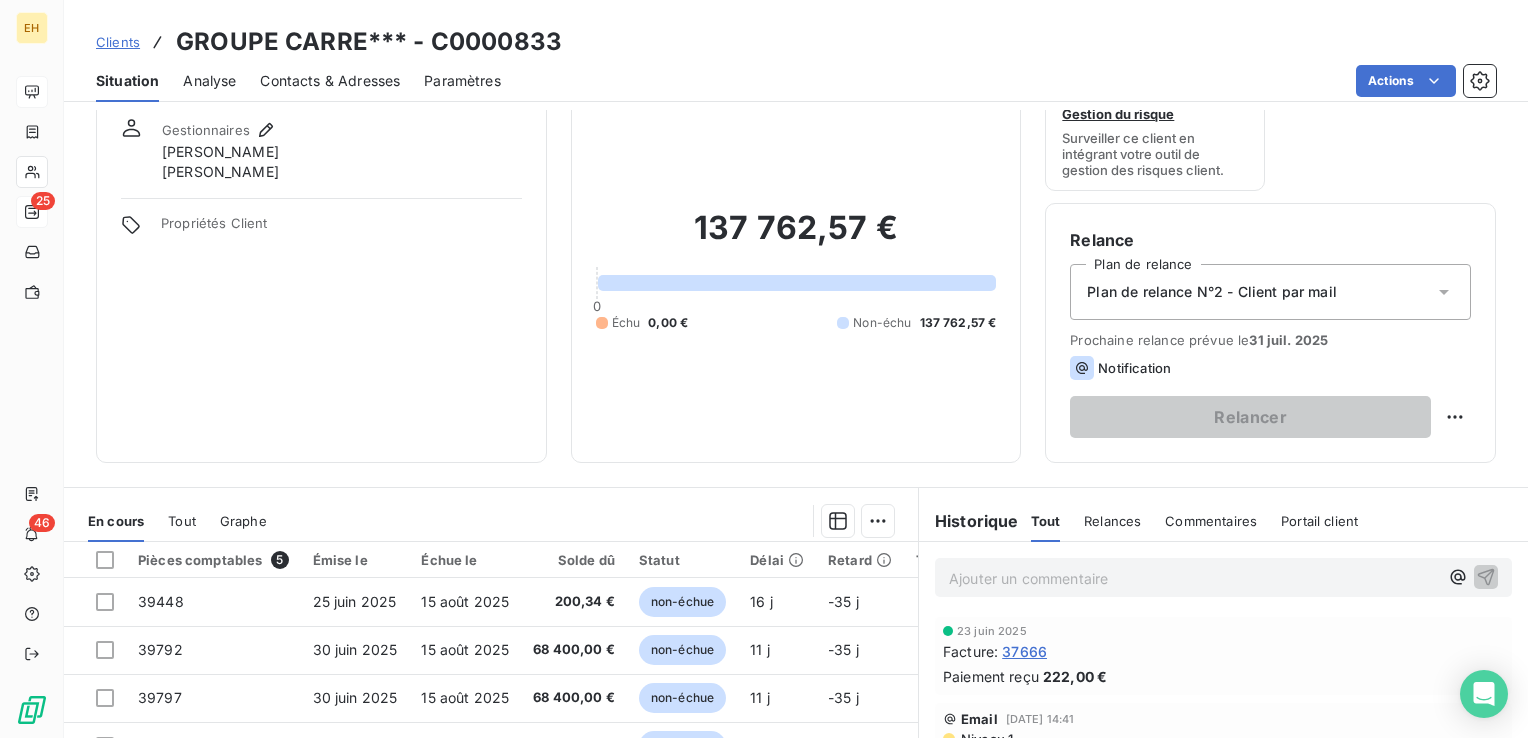 scroll, scrollTop: 0, scrollLeft: 0, axis: both 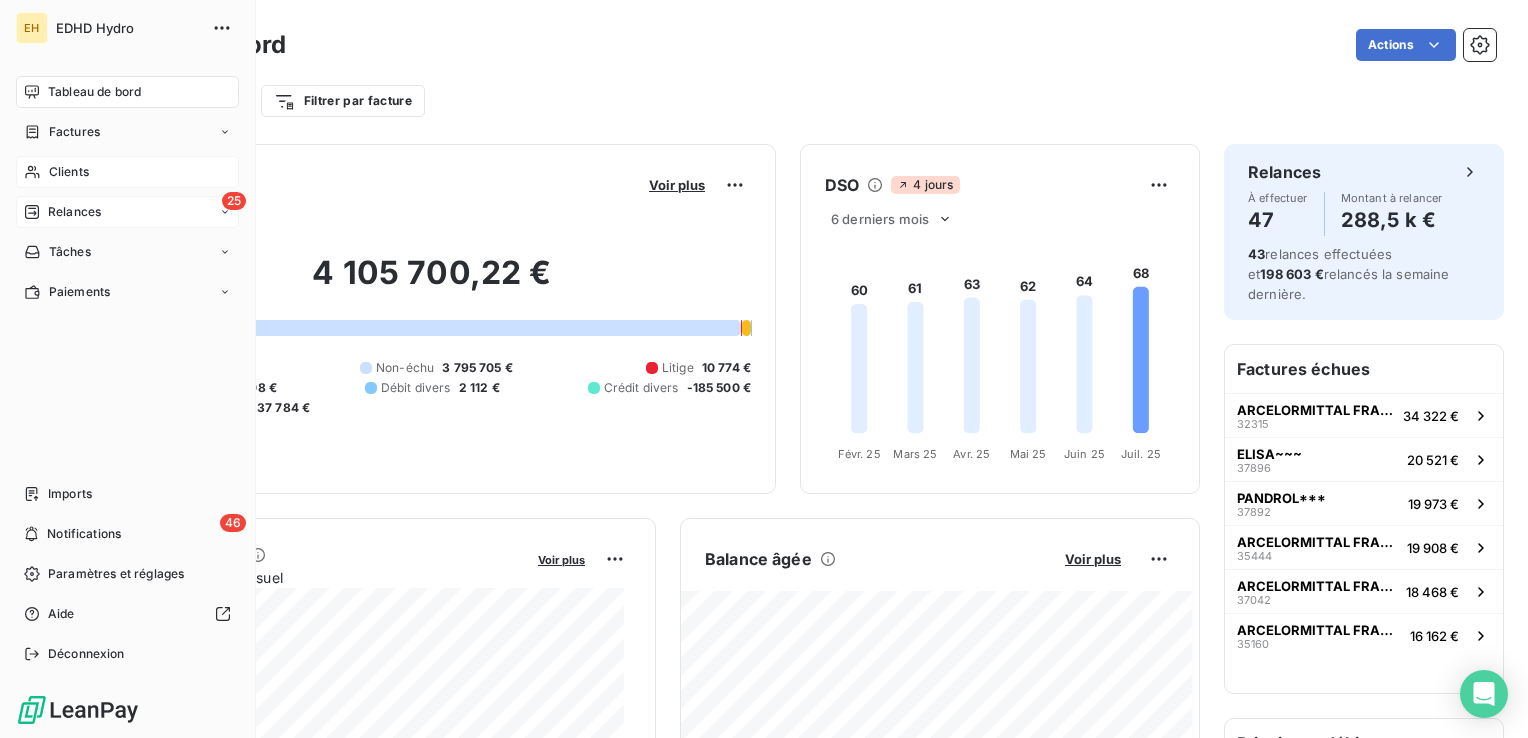click on "Tableau de bord" at bounding box center [94, 92] 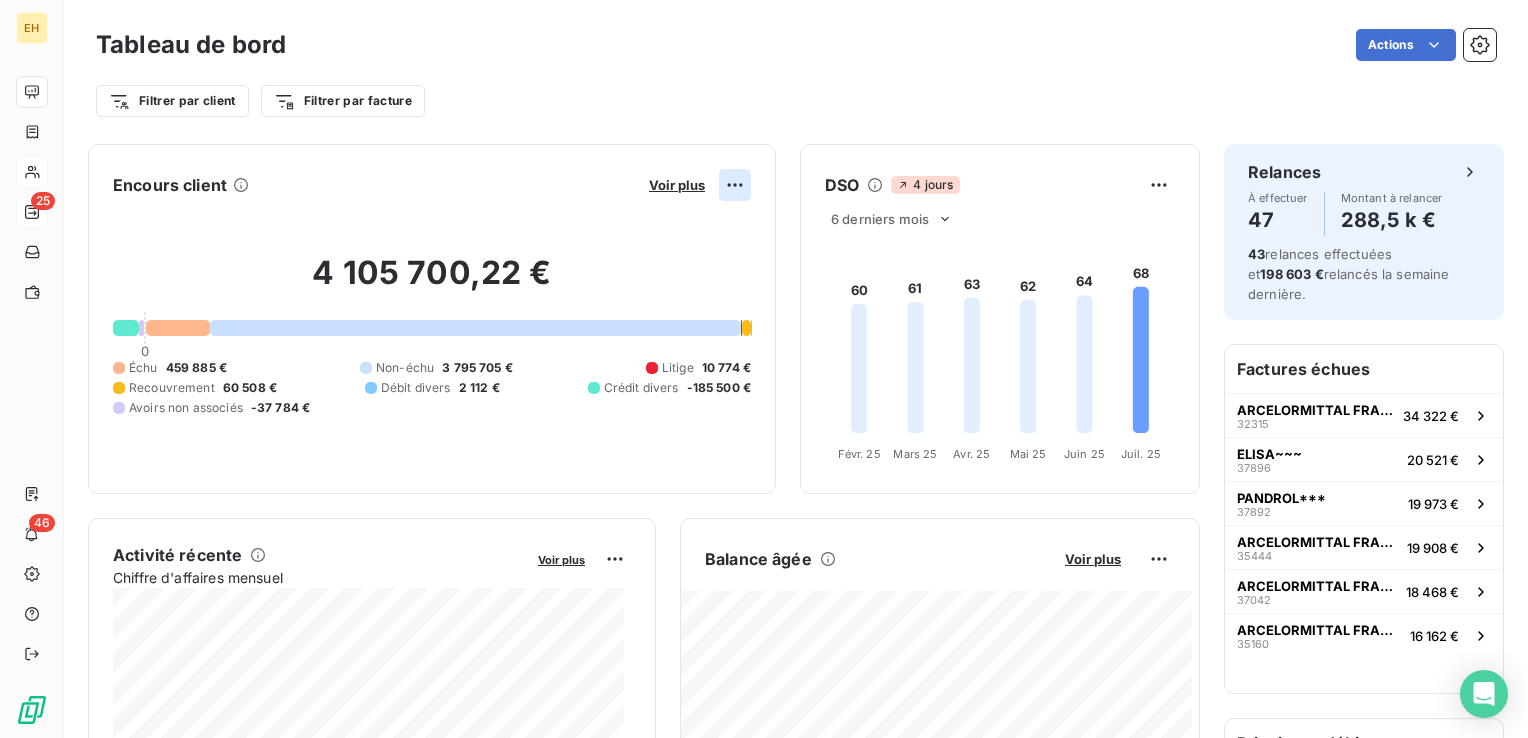 click on "EH 25 46 Tableau de bord Actions Filtrer par client Filtrer par facture Encours client   Voir plus 4 105 700,22 € 0 Échu 459 885 € Non-échu 3 795 705 €   Litige 10 774 € Recouvrement 60 508 € Débit divers 2 112 € Crédit divers -185 500 € Avoirs non associés -37 784 € DSO 4 jours 6 derniers mois 60 61 63 62 64 68 [DATE] Févr. [DATE] Mars [DATE] Avr. [DATE] Mai [DATE] Juin [DATE] Juil. 25 Activité récente Chiffre d'affaires mensuel Voir plus Balance âgée Voir plus Relances par montant Encaissements Prévisionnel basé sur le délai moyen de paiement des 3 derniers mois Relances À effectuer 47 Montant à relancer 288,5 k € 43  relances effectuées et  198 603 €  relancés la semaine dernière. Factures échues ARCELORMITTAL FRANCE - Site de [GEOGRAPHIC_DATA] 32315 34 322 € ELISA~~~ 37896 20 521 € PANDROL*** 37892 19 973 € ARCELORMITTAL FRANCE - Site de [GEOGRAPHIC_DATA] 35444 19 908 € 37042 18 468 € 35160 FATEC~~~" at bounding box center (764, 369) 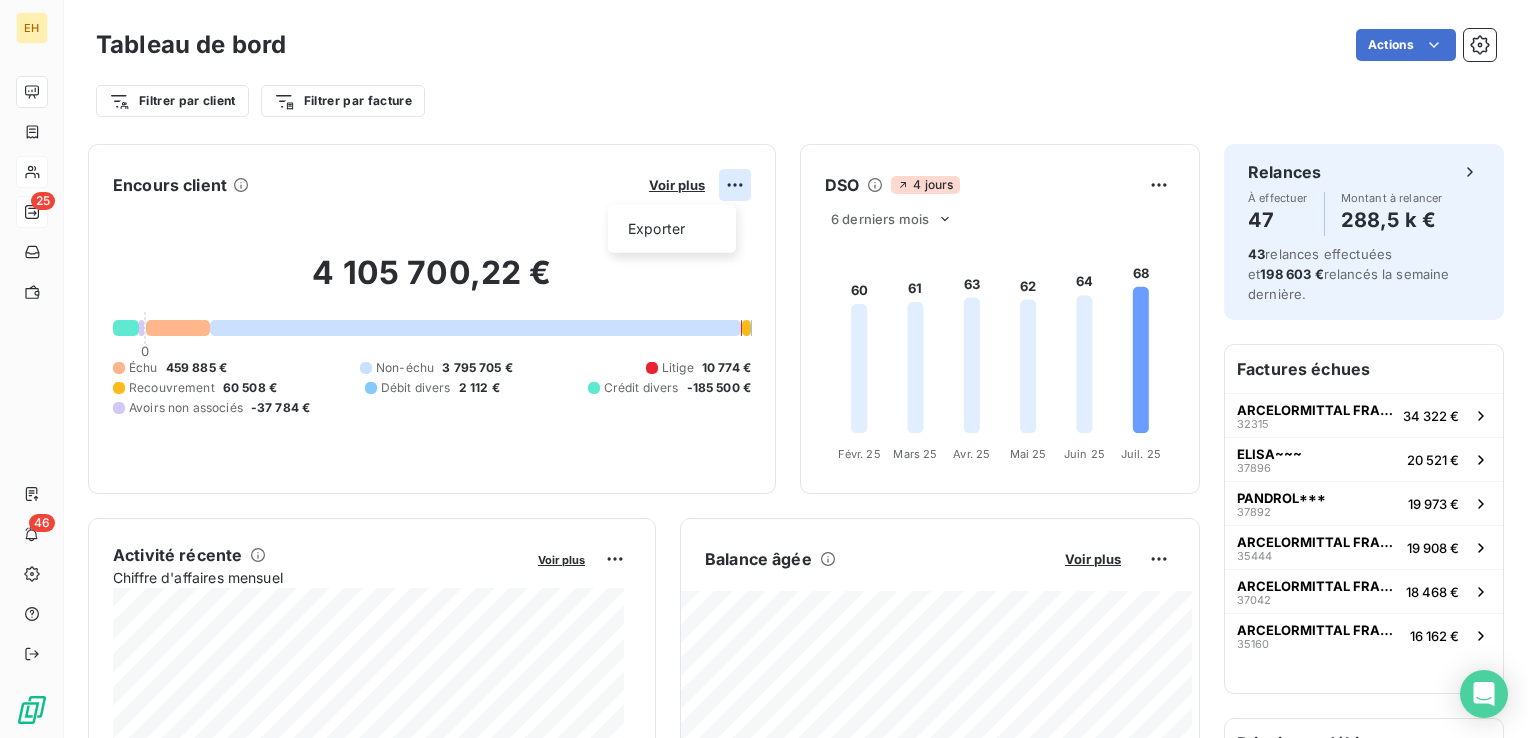 click on "EH 25 46 Tableau de bord Actions Filtrer par client Filtrer par facture Encours client   Voir plus Exporter 4 105 700,22 € 0 Échu 459 885 € Non-échu 3 795 705 €   Litige 10 774 € Recouvrement 60 508 € Débit divers 2 112 € Crédit divers -185 500 € Avoirs non associés -37 784 € DSO 4 jours 6 derniers mois 60 61 63 62 64 68 [DATE] Févr. [DATE] Mars [DATE] Avr. [DATE] Mai [DATE] Juin [DATE] Juil. 25 Activité récente Chiffre d'affaires mensuel Voir plus Balance âgée Voir plus Relances par montant Encaissements Prévisionnel basé sur le délai moyen de paiement des 3 derniers mois Relances À effectuer 47 Montant à relancer 288,5 k € 43  relances effectuées et  198 603 €  relancés la semaine dernière. Factures échues ARCELORMITTAL FRANCE - Site de [GEOGRAPHIC_DATA] 32315 34 322 € ELISA~~~ 37896 20 521 € PANDROL*** 37892 19 973 € ARCELORMITTAL FRANCE - Site de [GEOGRAPHIC_DATA] 35444 19 908 € 37042 18 468 € 35160" at bounding box center [764, 369] 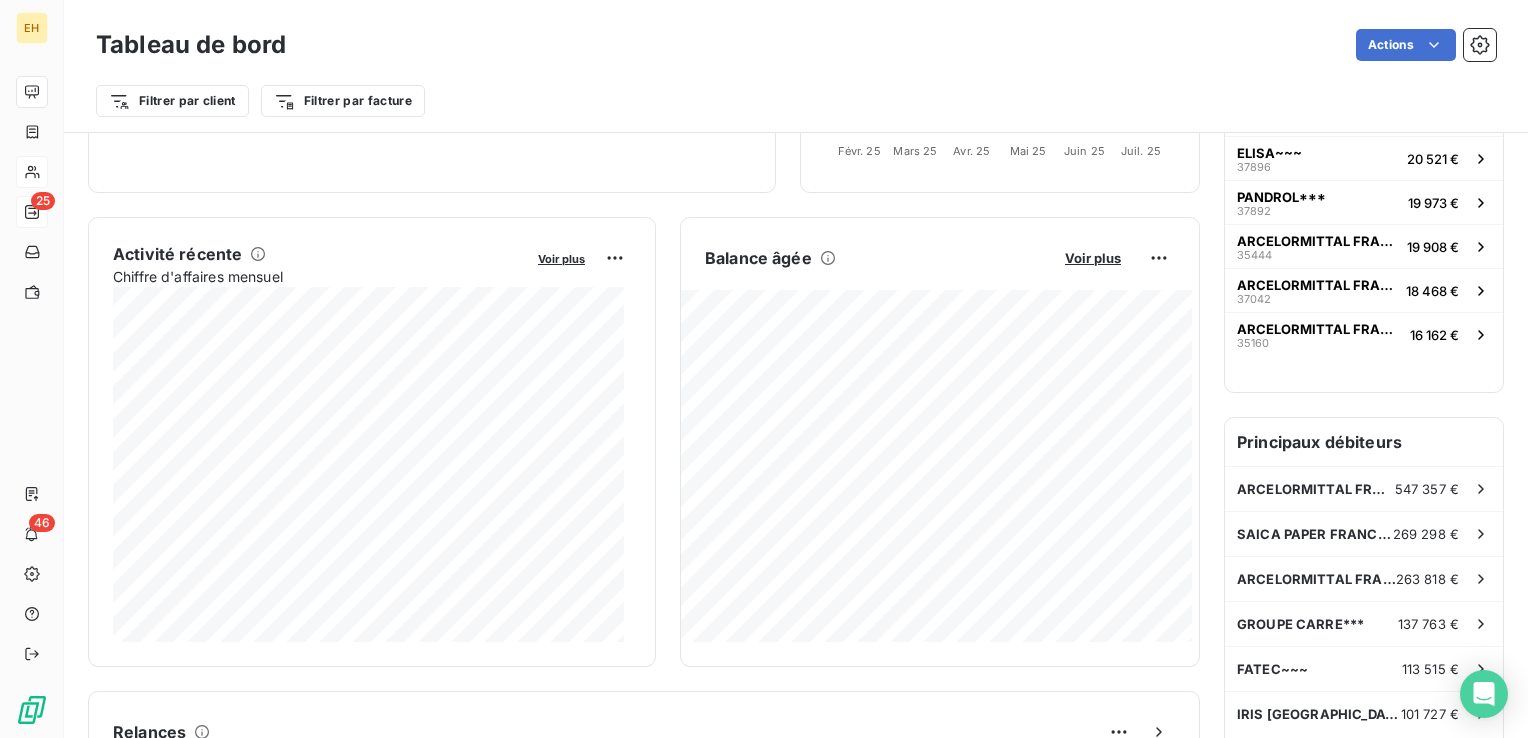 scroll, scrollTop: 302, scrollLeft: 0, axis: vertical 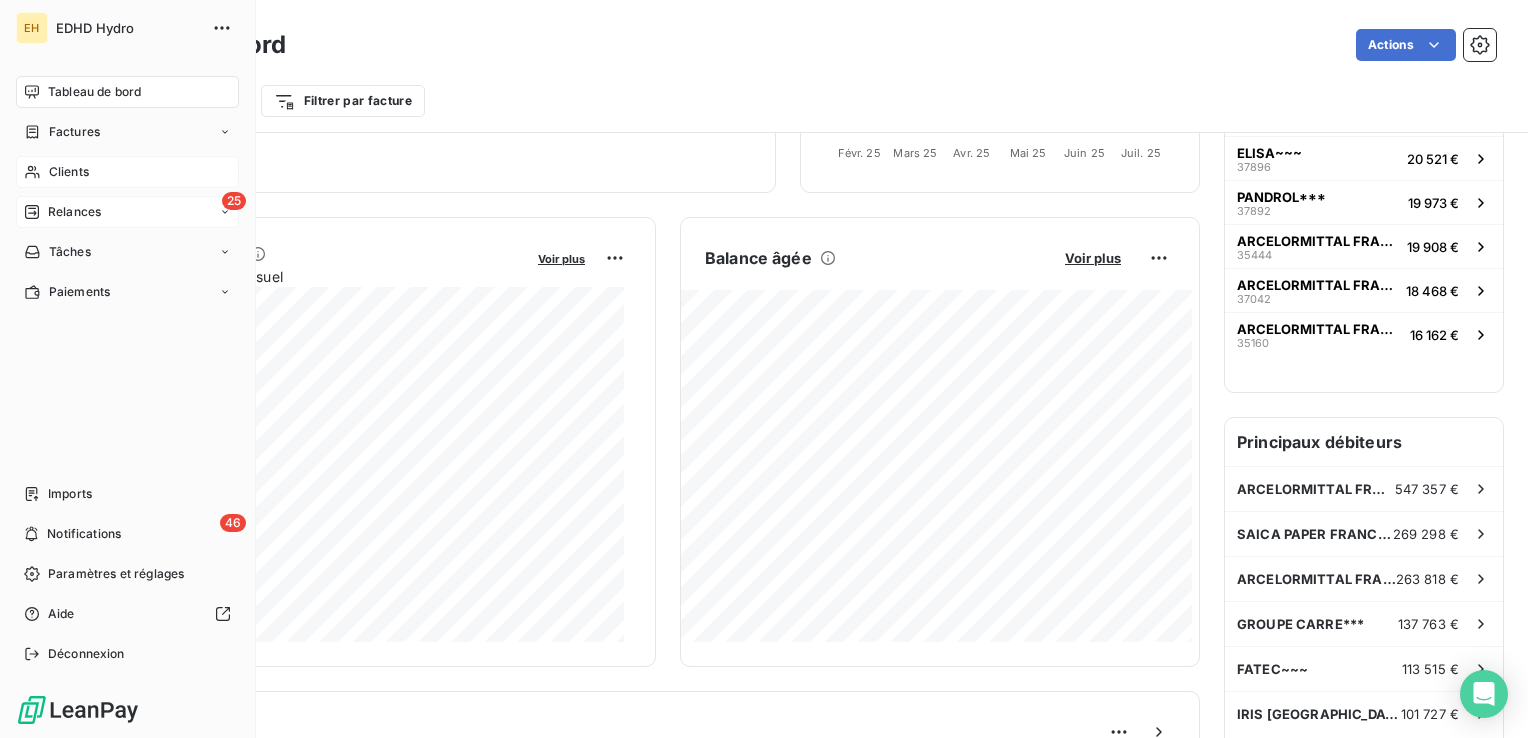 click on "Clients" at bounding box center (69, 172) 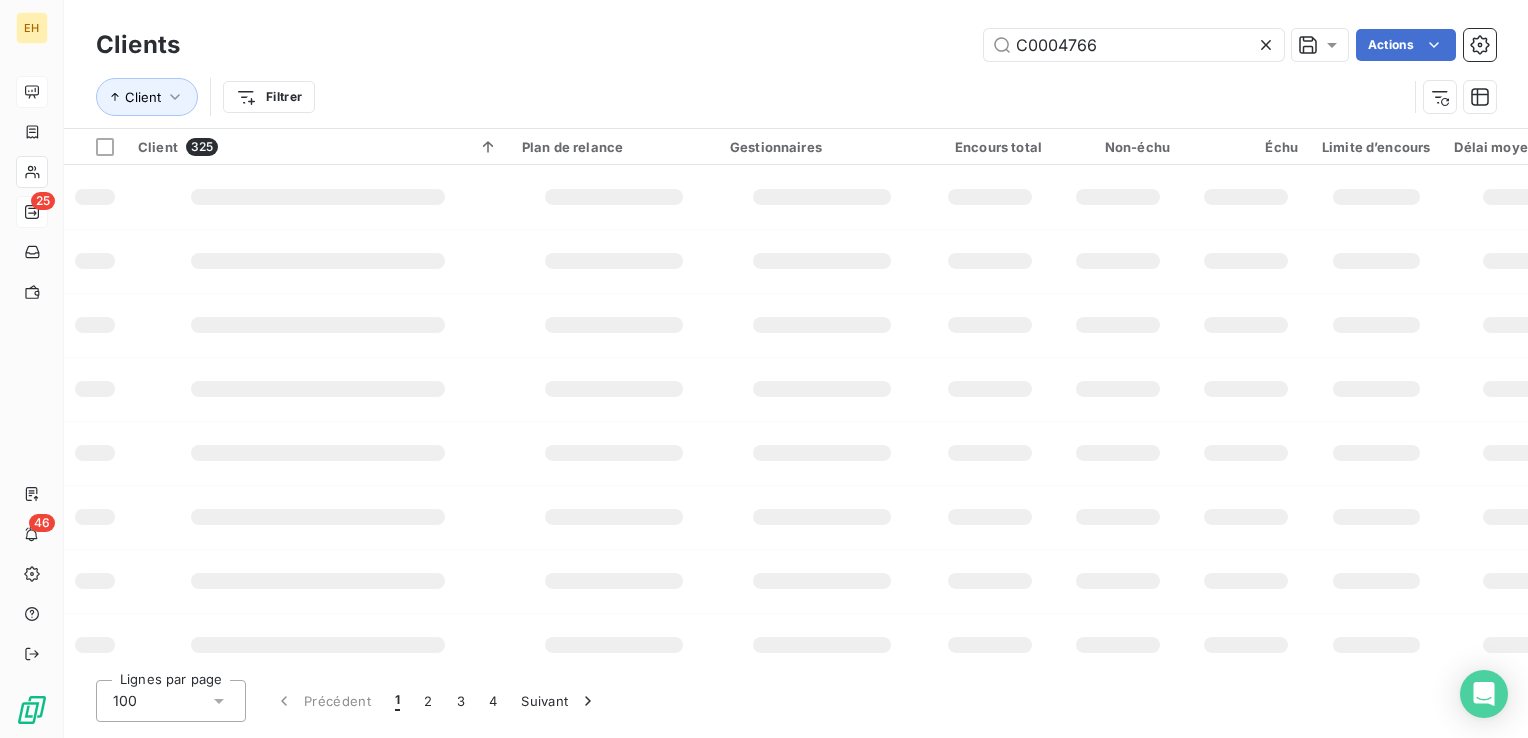 type on "C0004766" 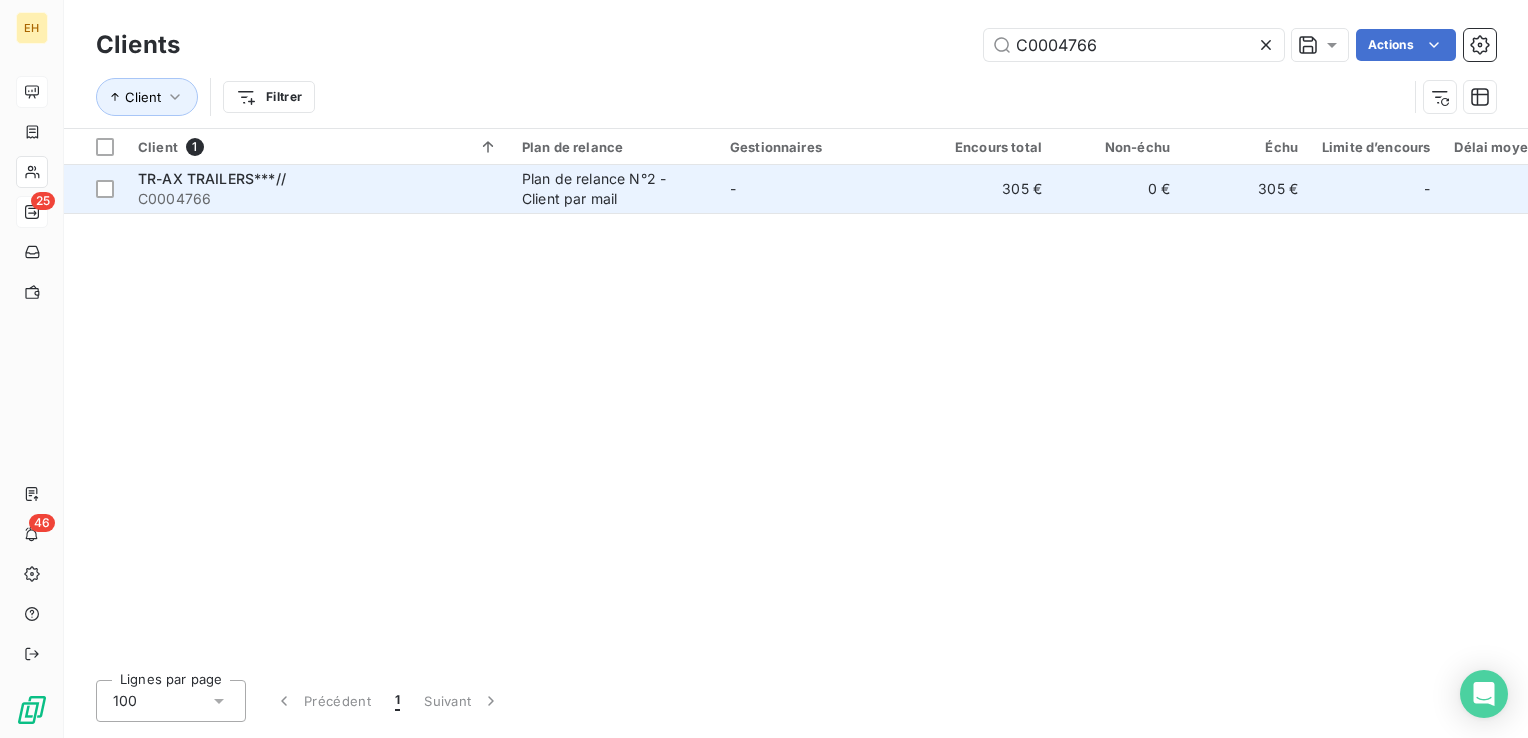 click on "-" at bounding box center (822, 189) 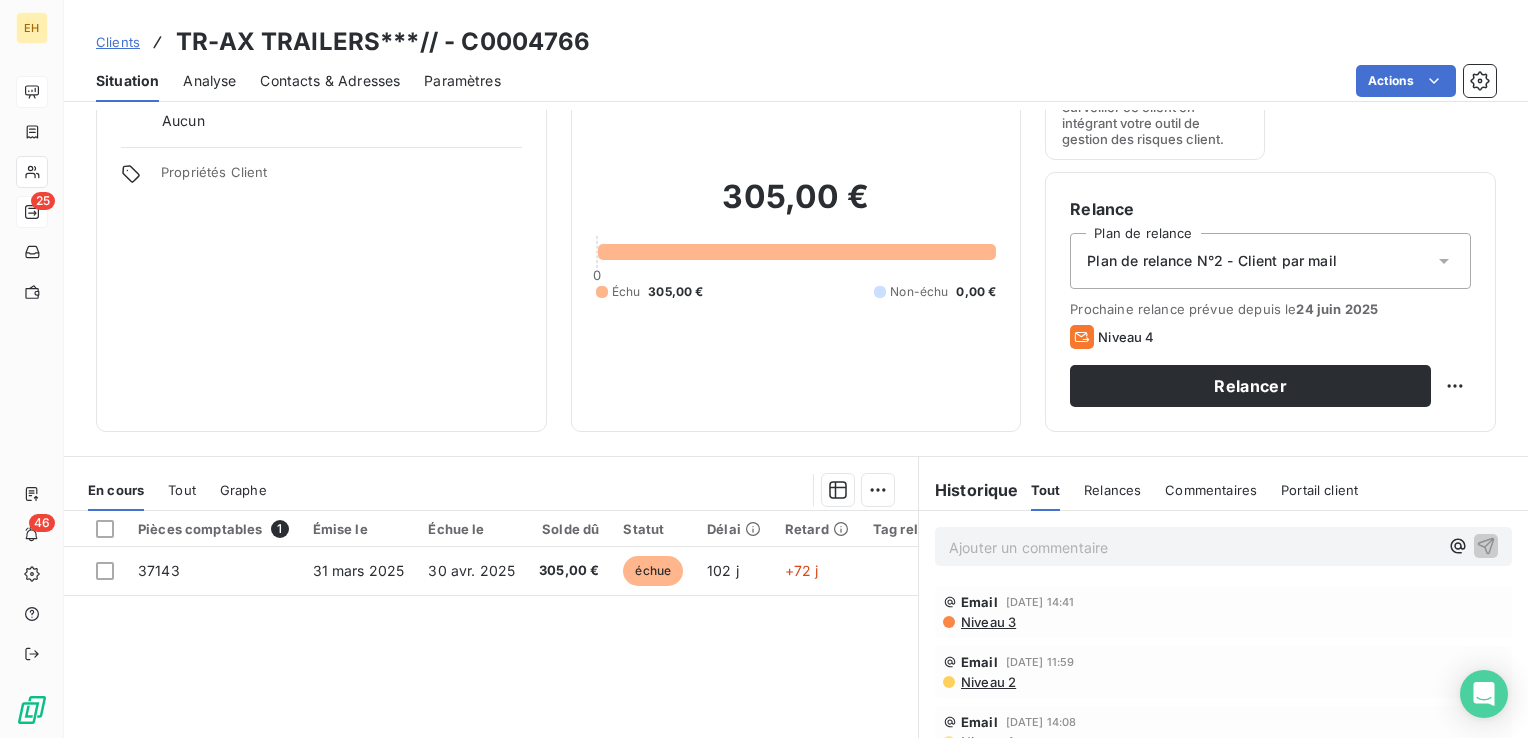 scroll, scrollTop: 100, scrollLeft: 0, axis: vertical 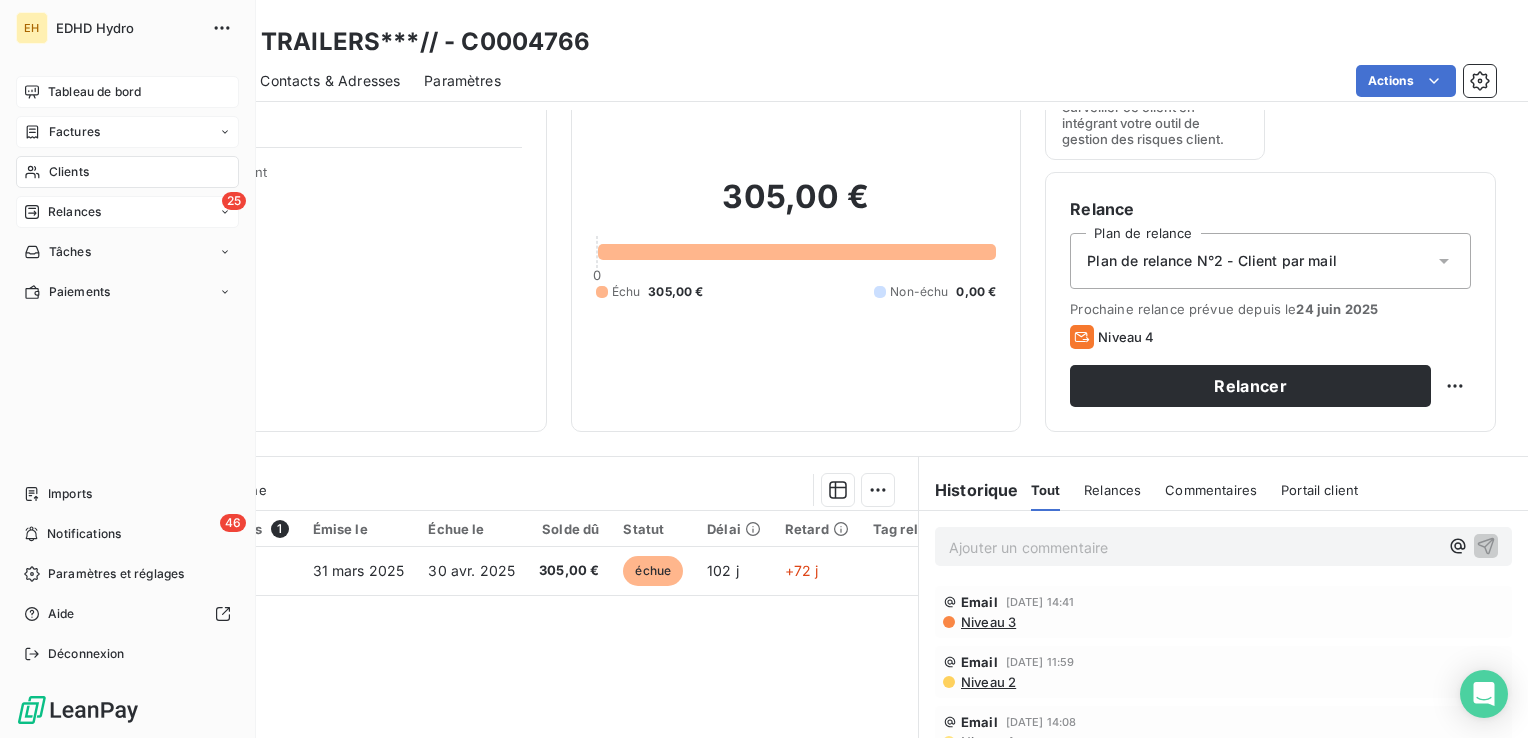click on "Factures" at bounding box center (74, 132) 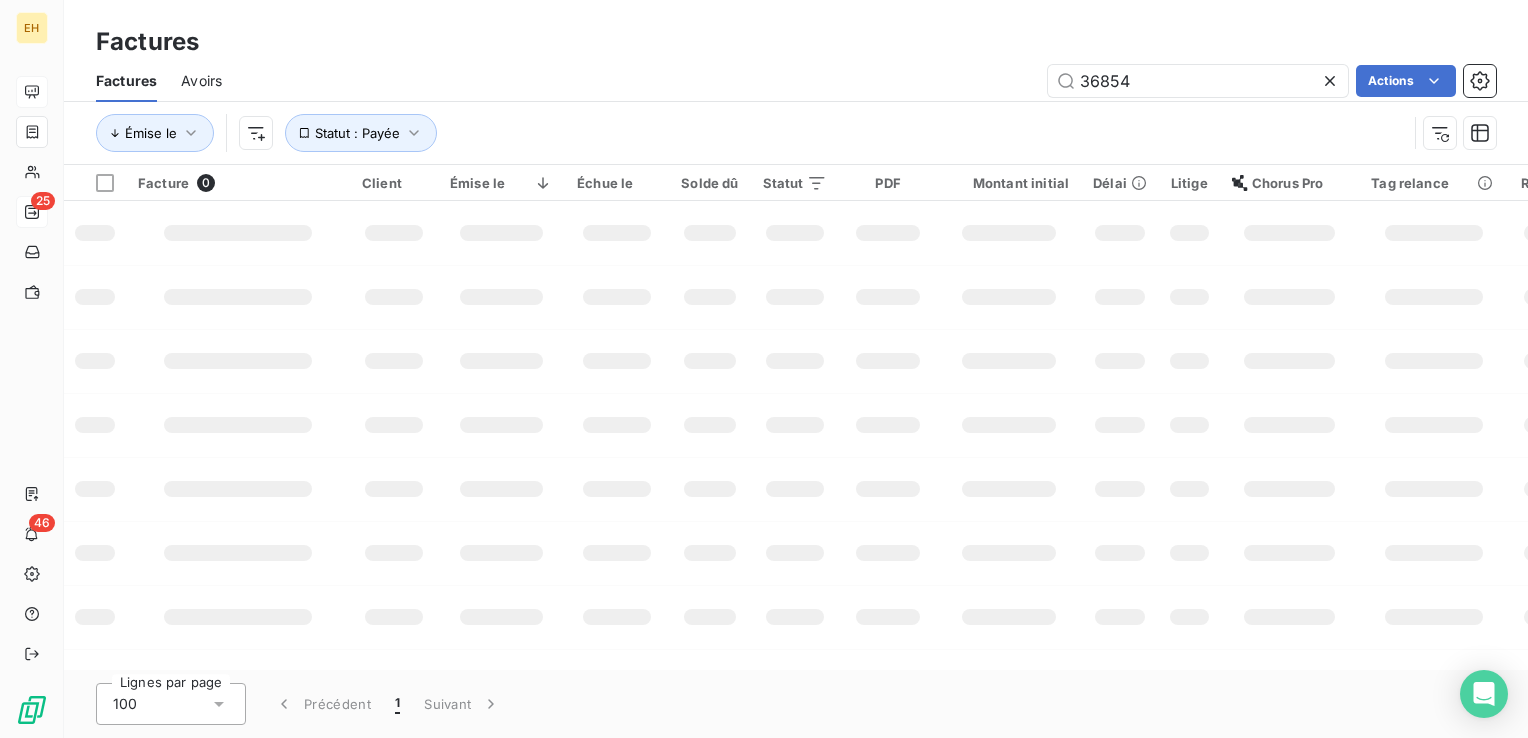 drag, startPoint x: 1156, startPoint y: 82, endPoint x: 892, endPoint y: 51, distance: 265.81384 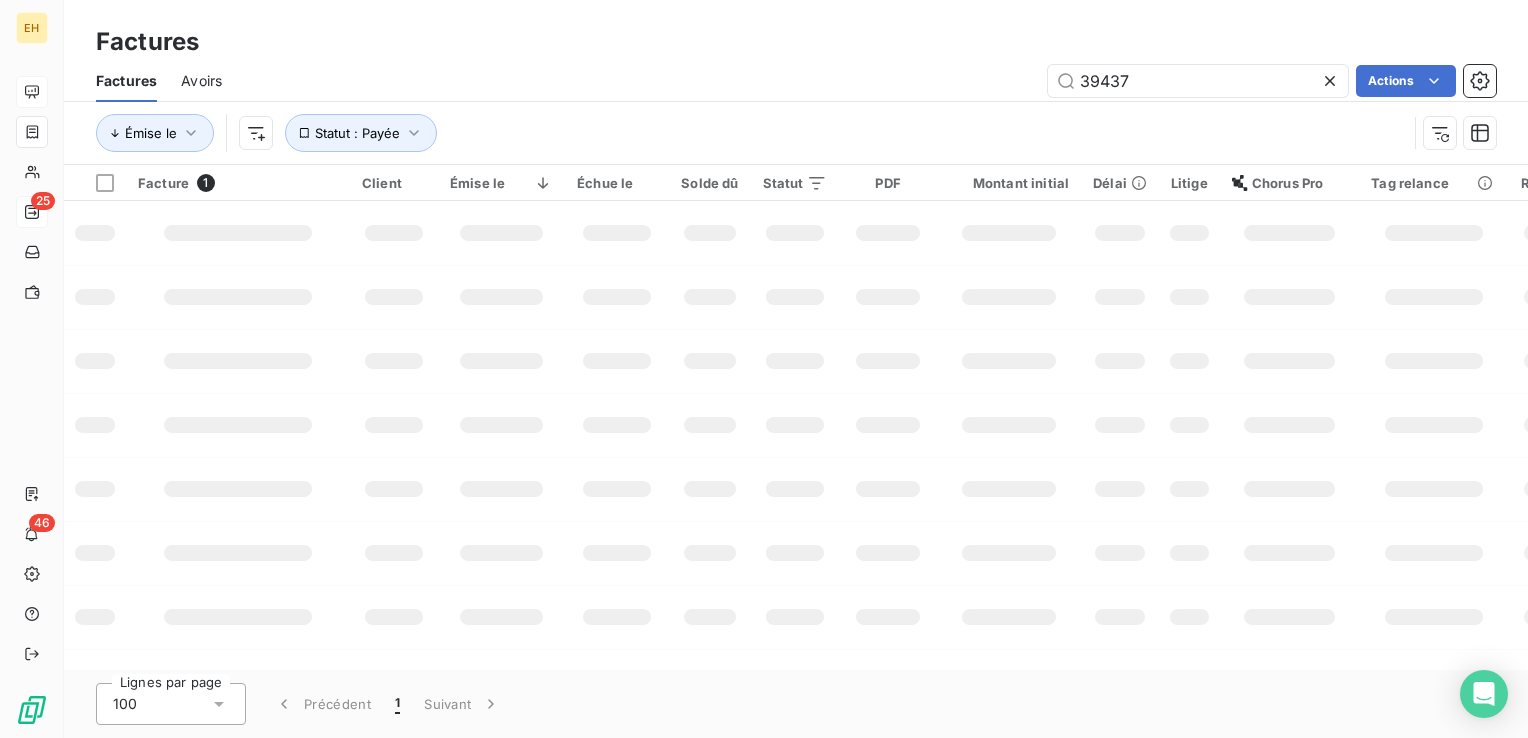 type on "39437" 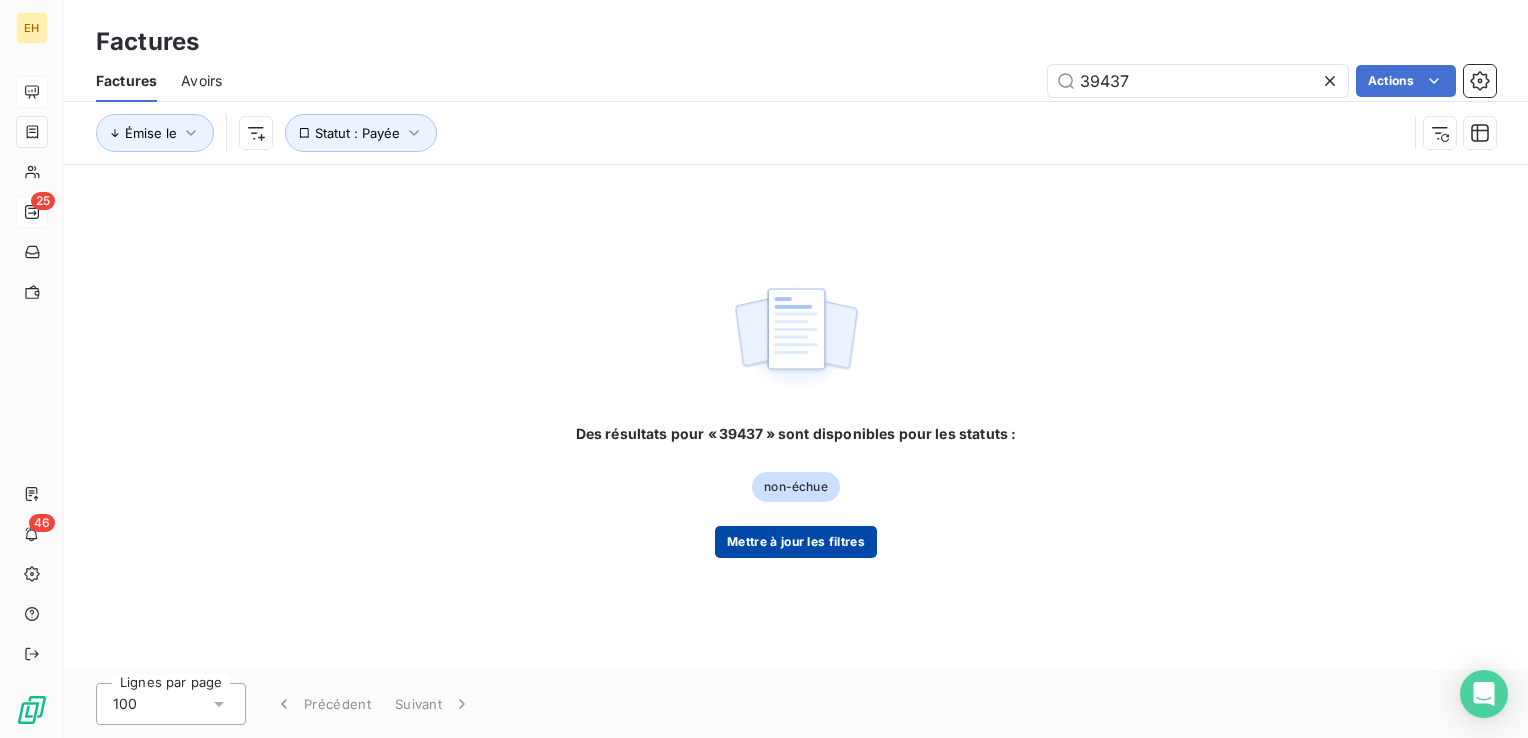 click on "Mettre à jour les filtres" at bounding box center (796, 542) 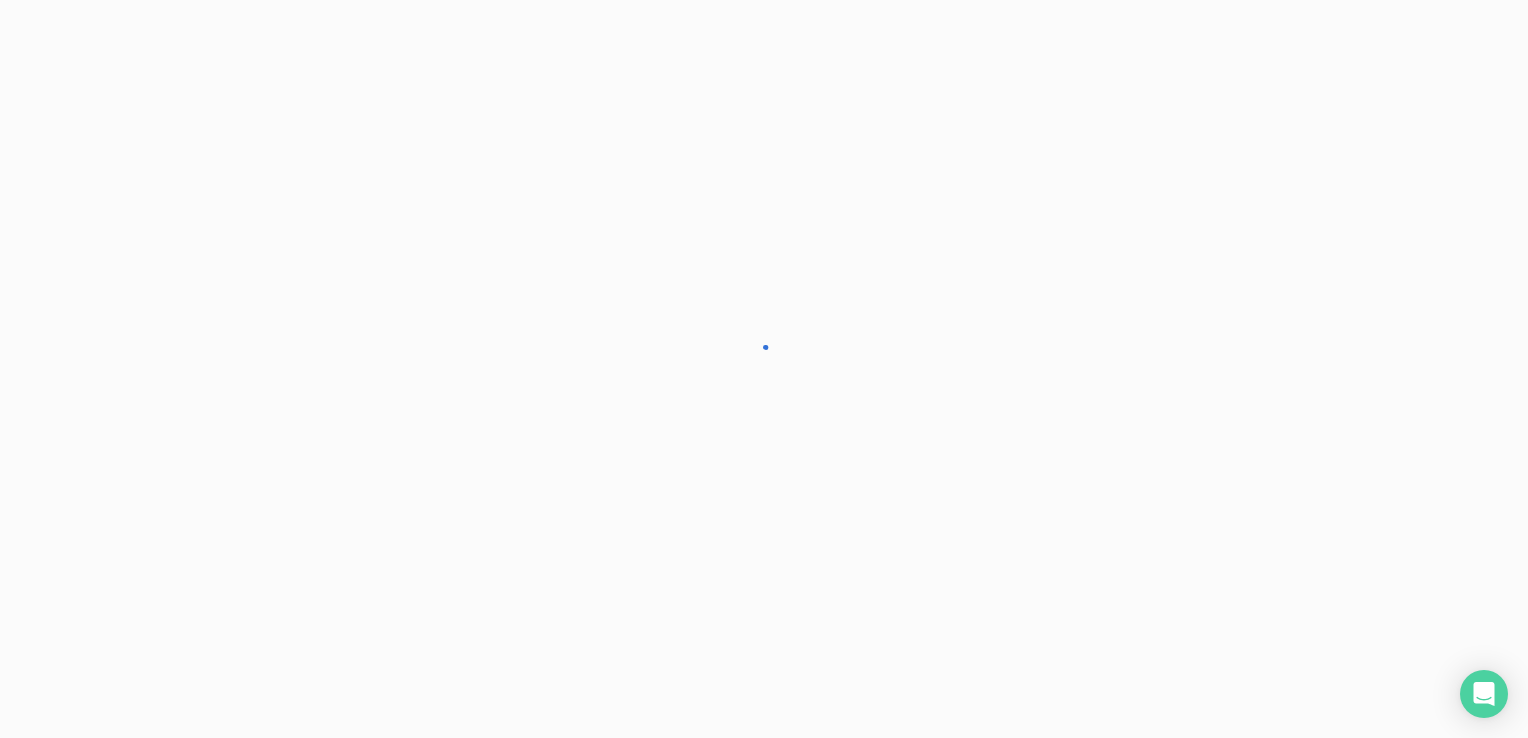scroll, scrollTop: 0, scrollLeft: 0, axis: both 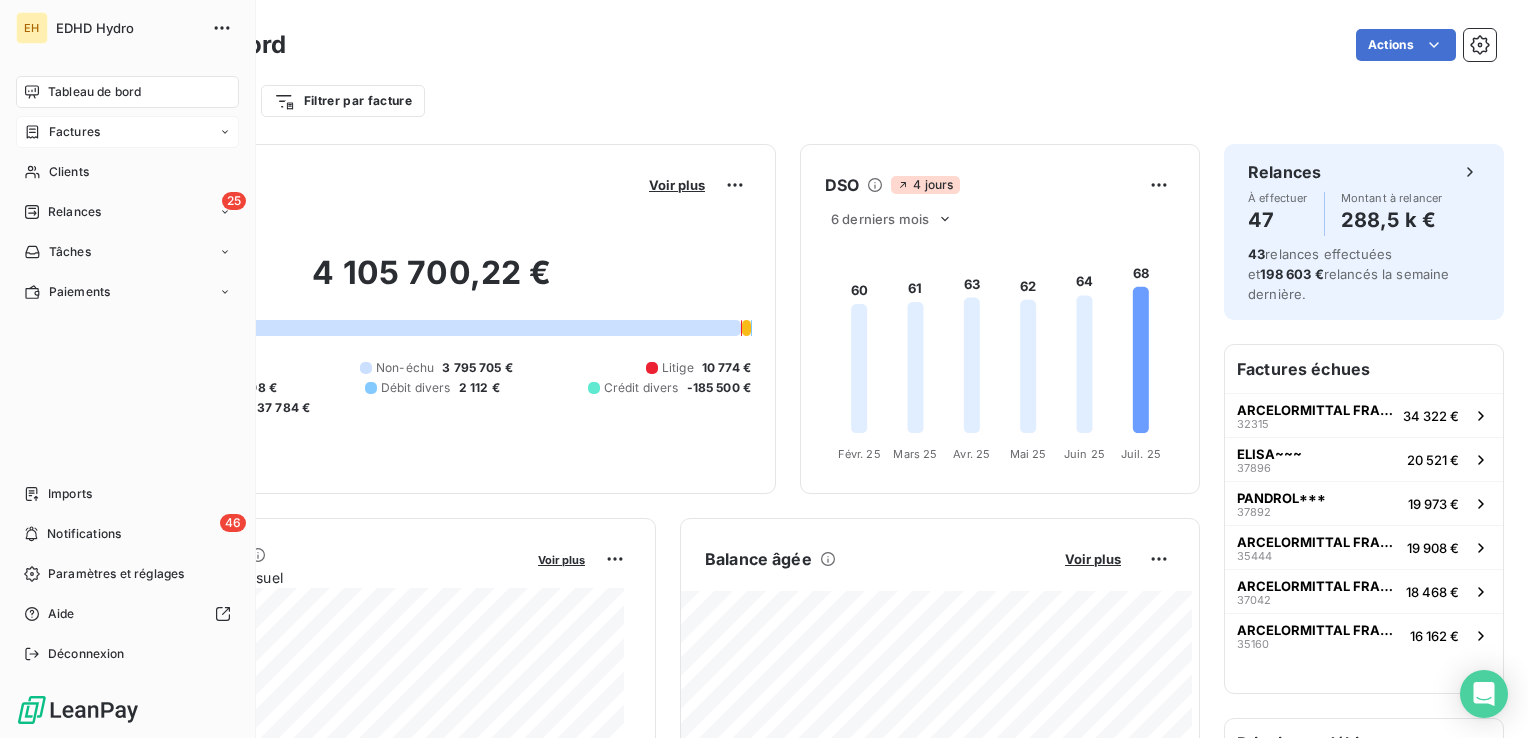 click on "Factures" at bounding box center [74, 132] 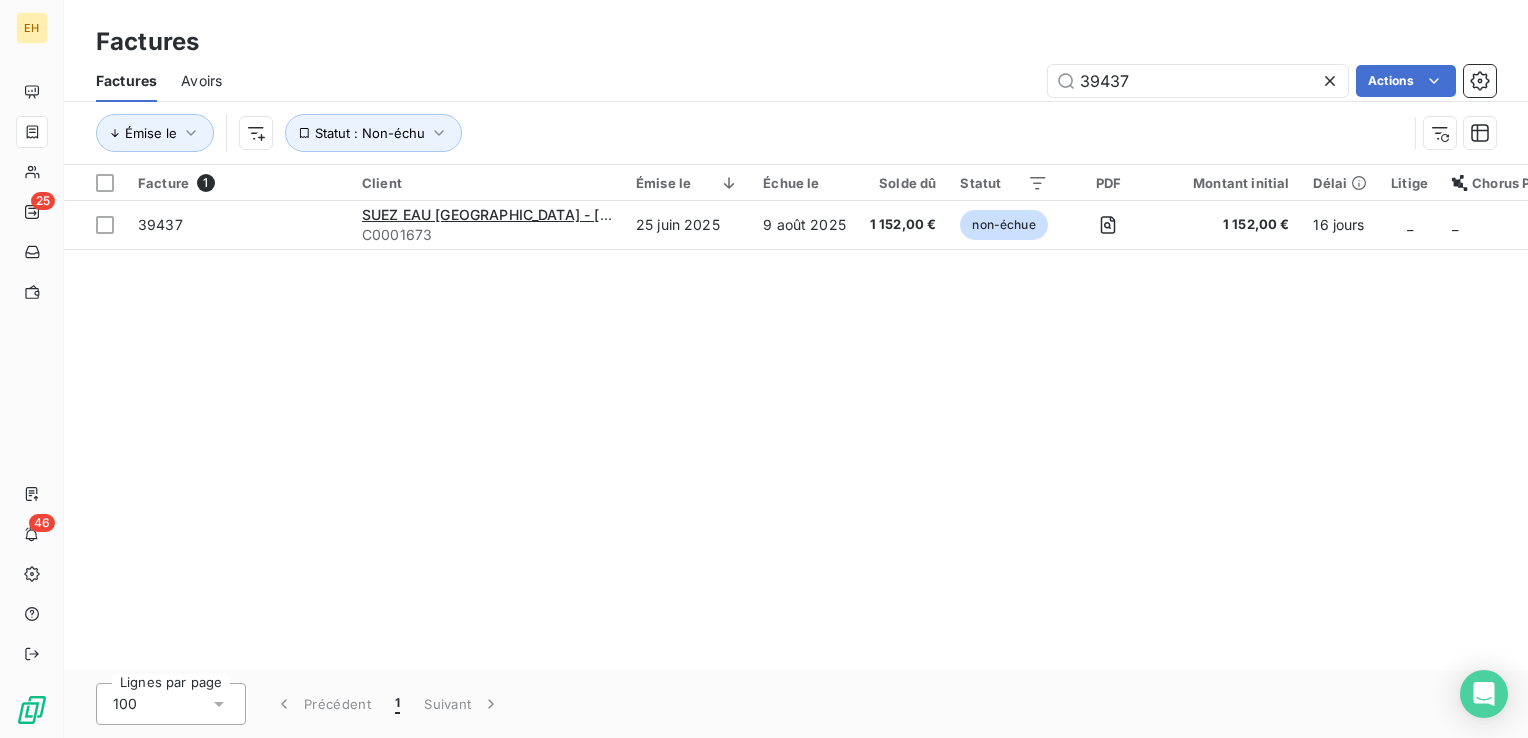 drag, startPoint x: 1152, startPoint y: 83, endPoint x: 533, endPoint y: 54, distance: 619.67896 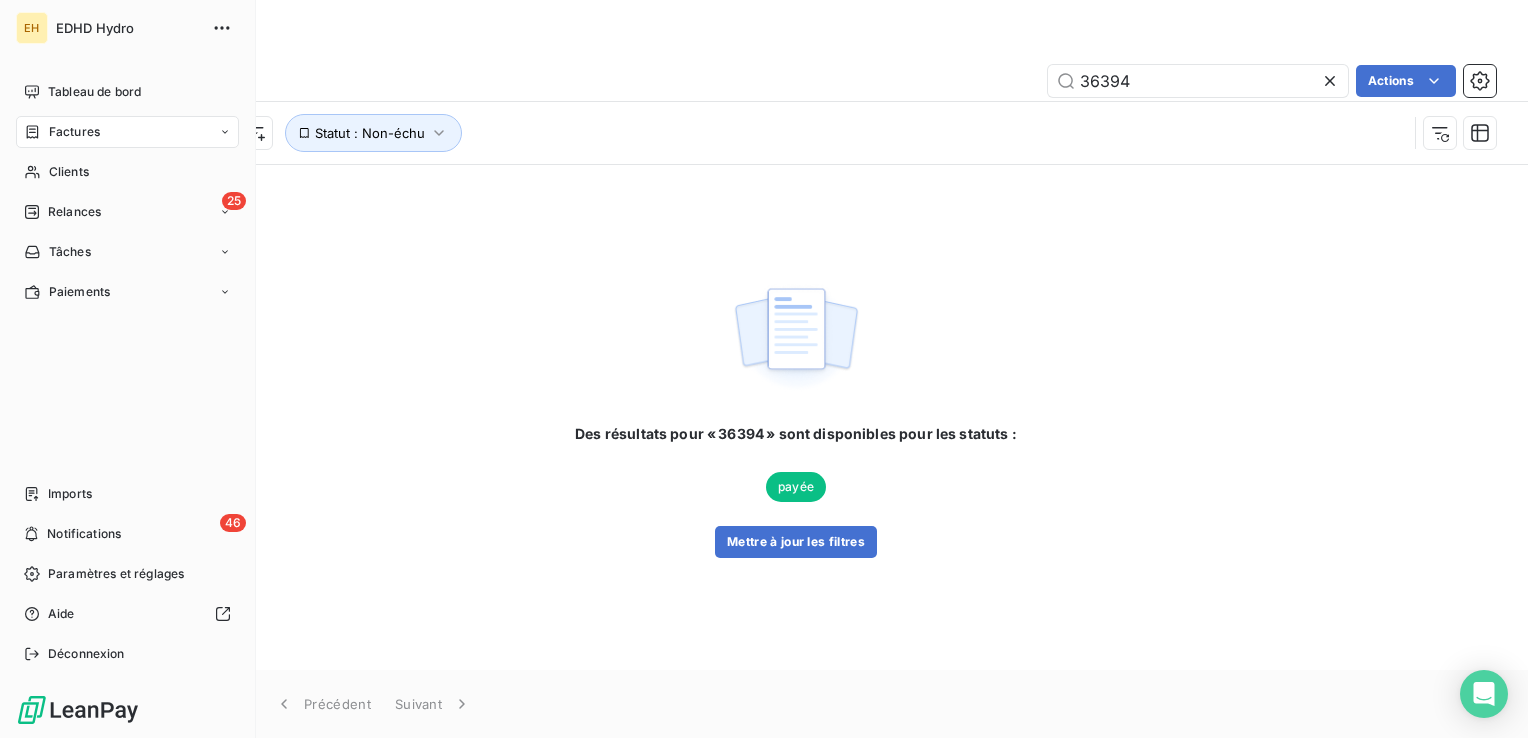 click on "Factures" at bounding box center (74, 132) 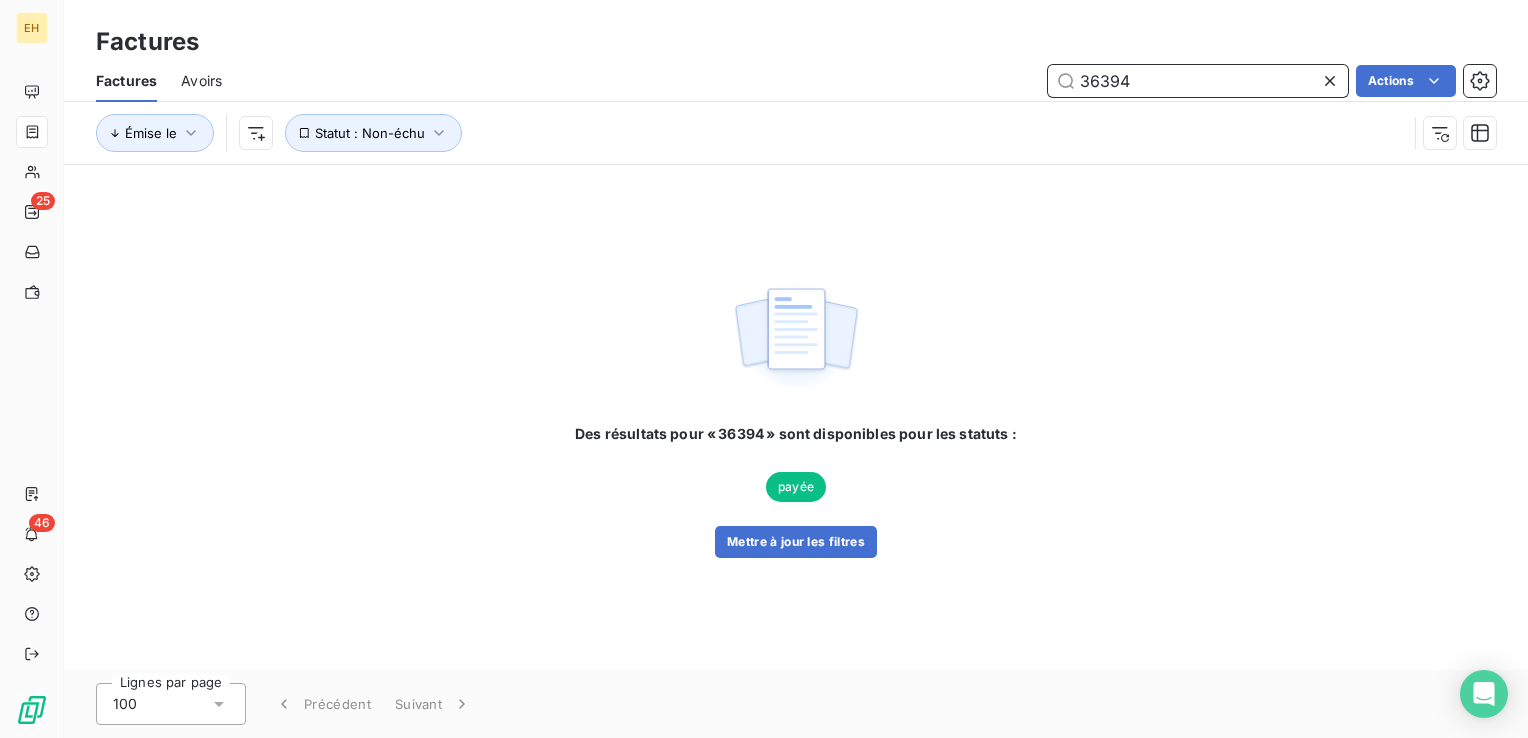 click on "36394" at bounding box center [1198, 81] 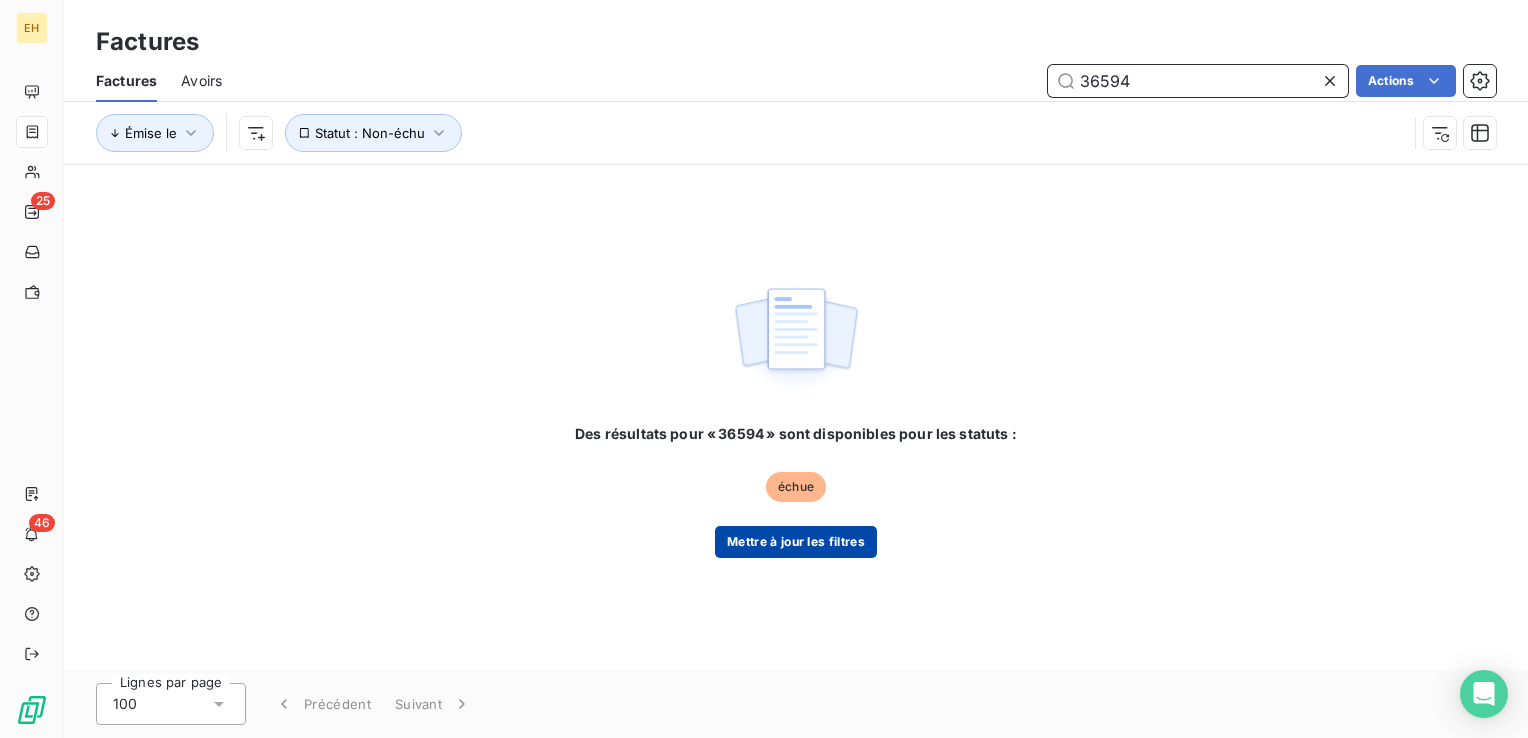 type on "36594" 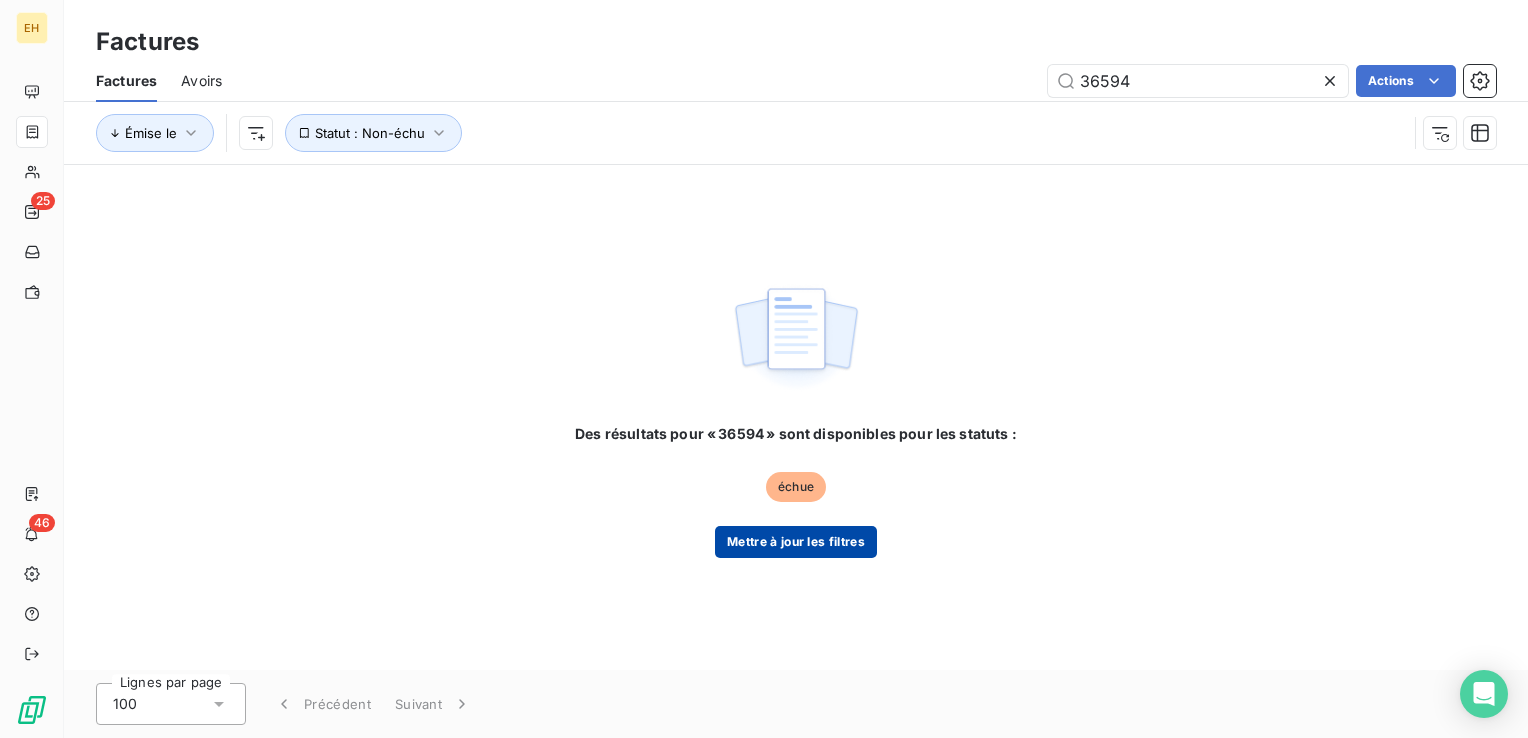 click on "Mettre à jour les filtres" at bounding box center (796, 542) 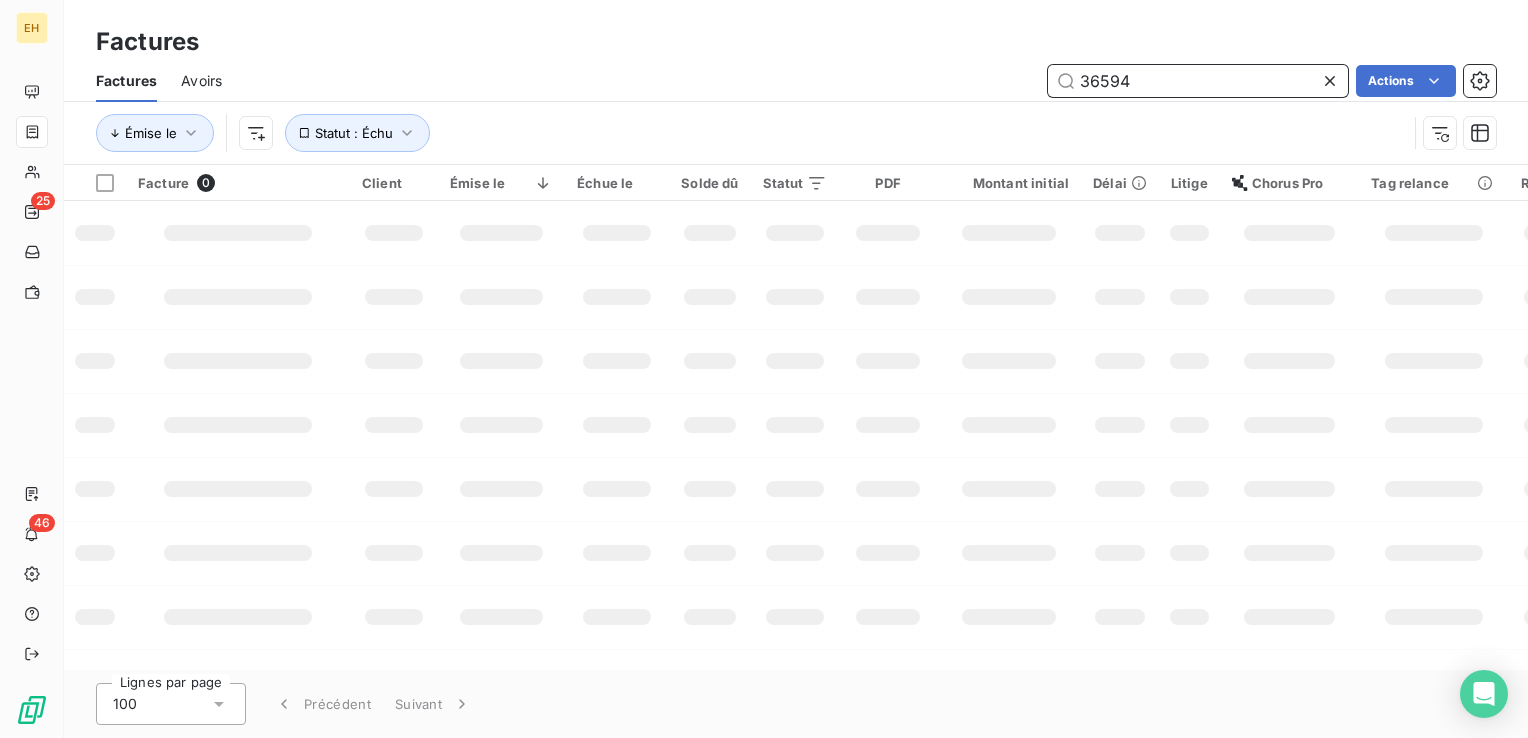 click on "36594" at bounding box center [1198, 81] 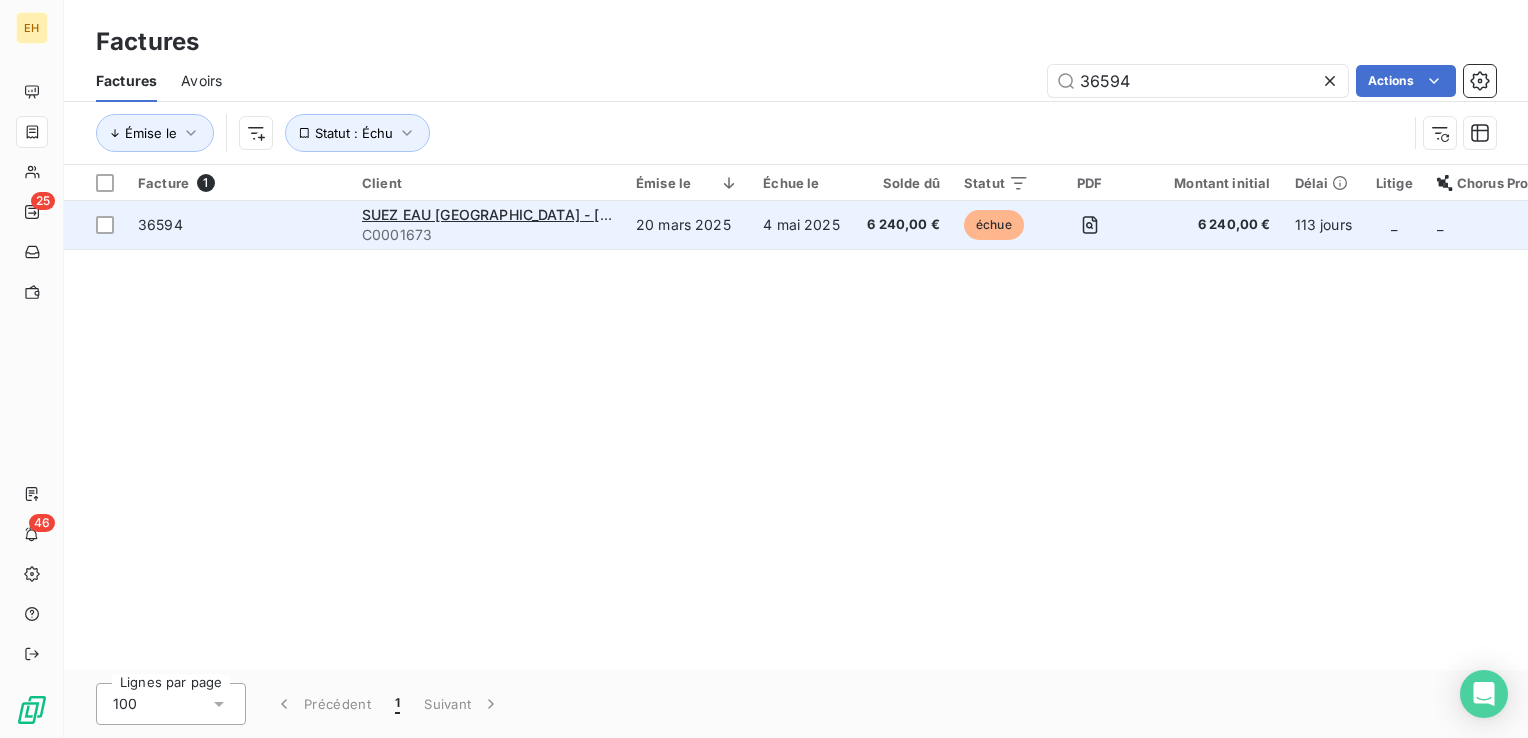 click on "36594" at bounding box center [238, 225] 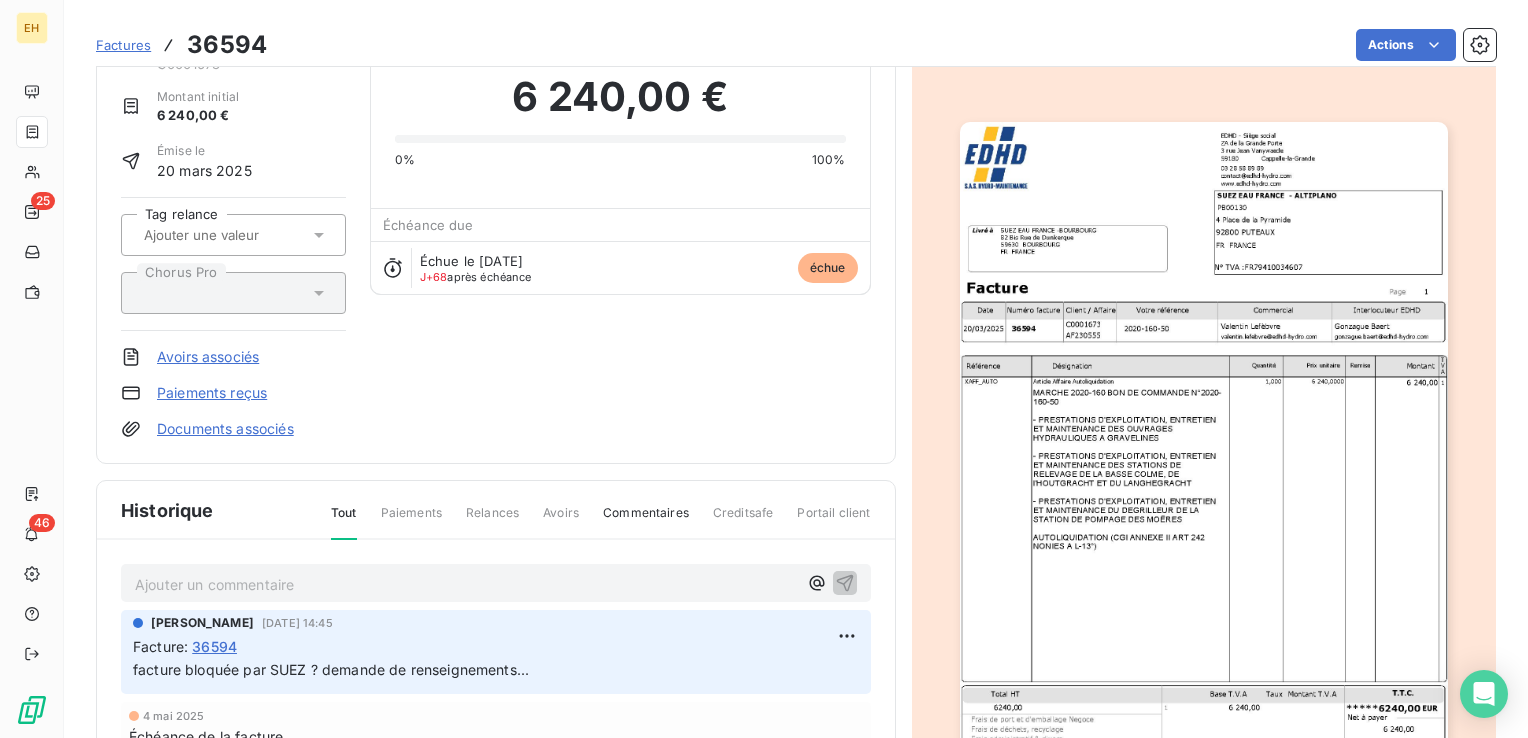 scroll, scrollTop: 102, scrollLeft: 0, axis: vertical 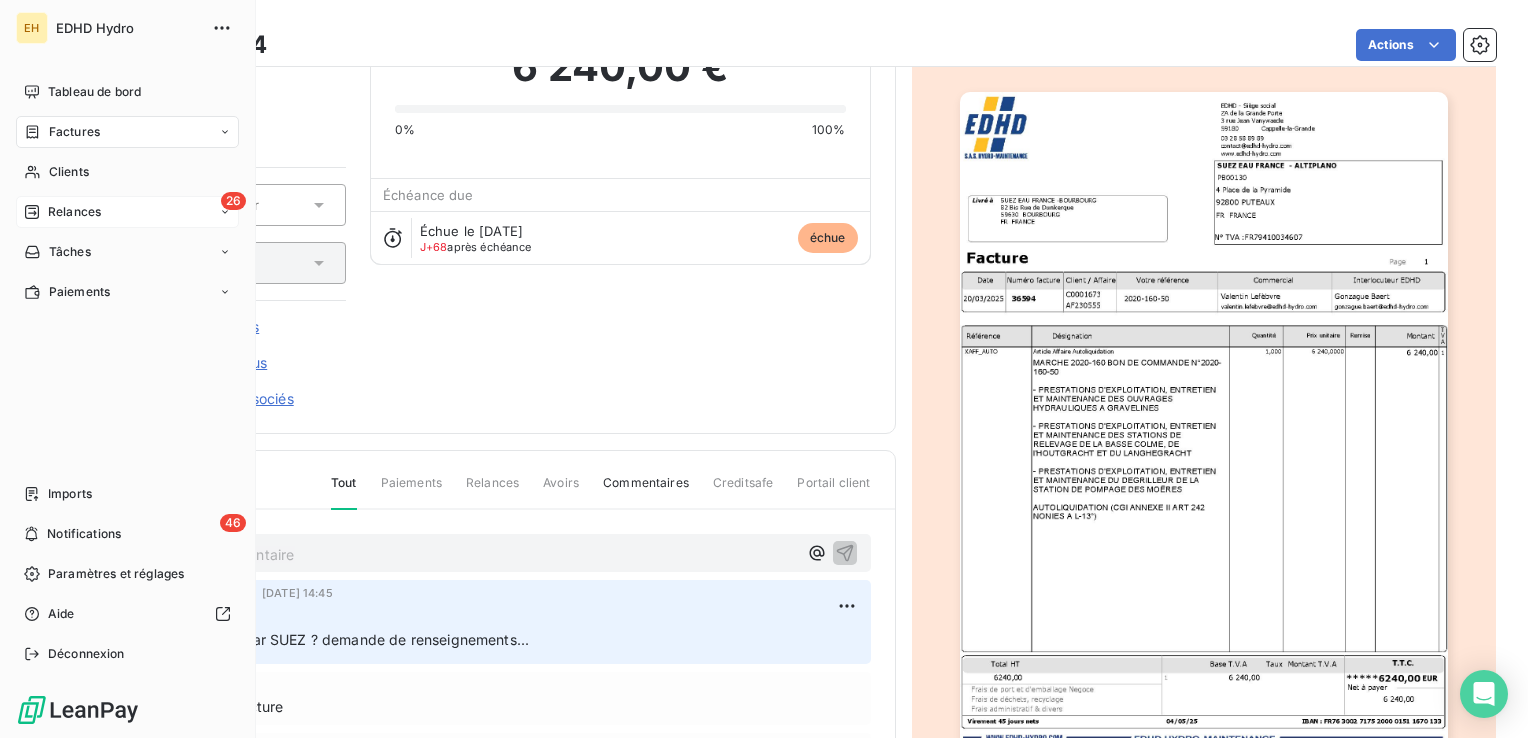 click on "Relances" at bounding box center [74, 212] 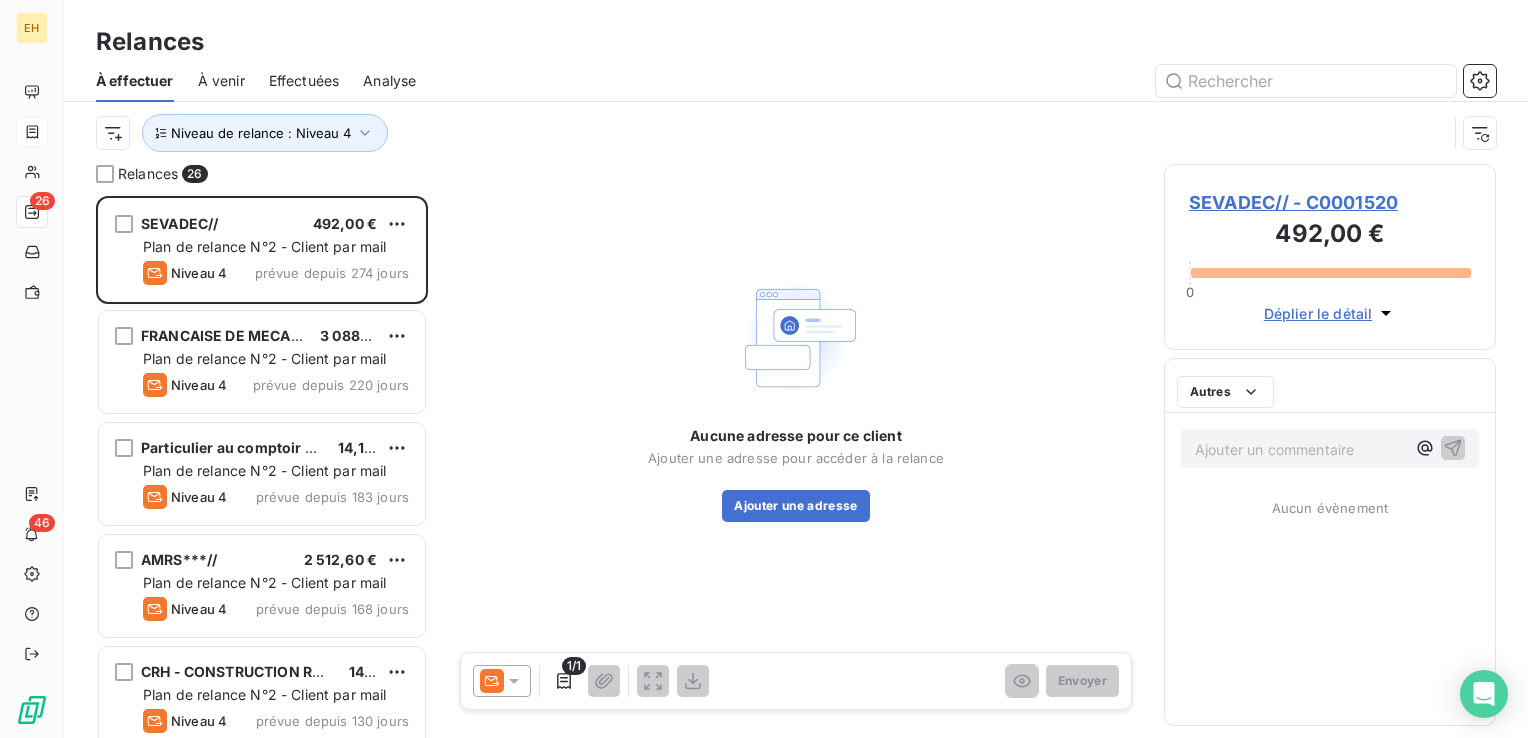 scroll, scrollTop: 16, scrollLeft: 16, axis: both 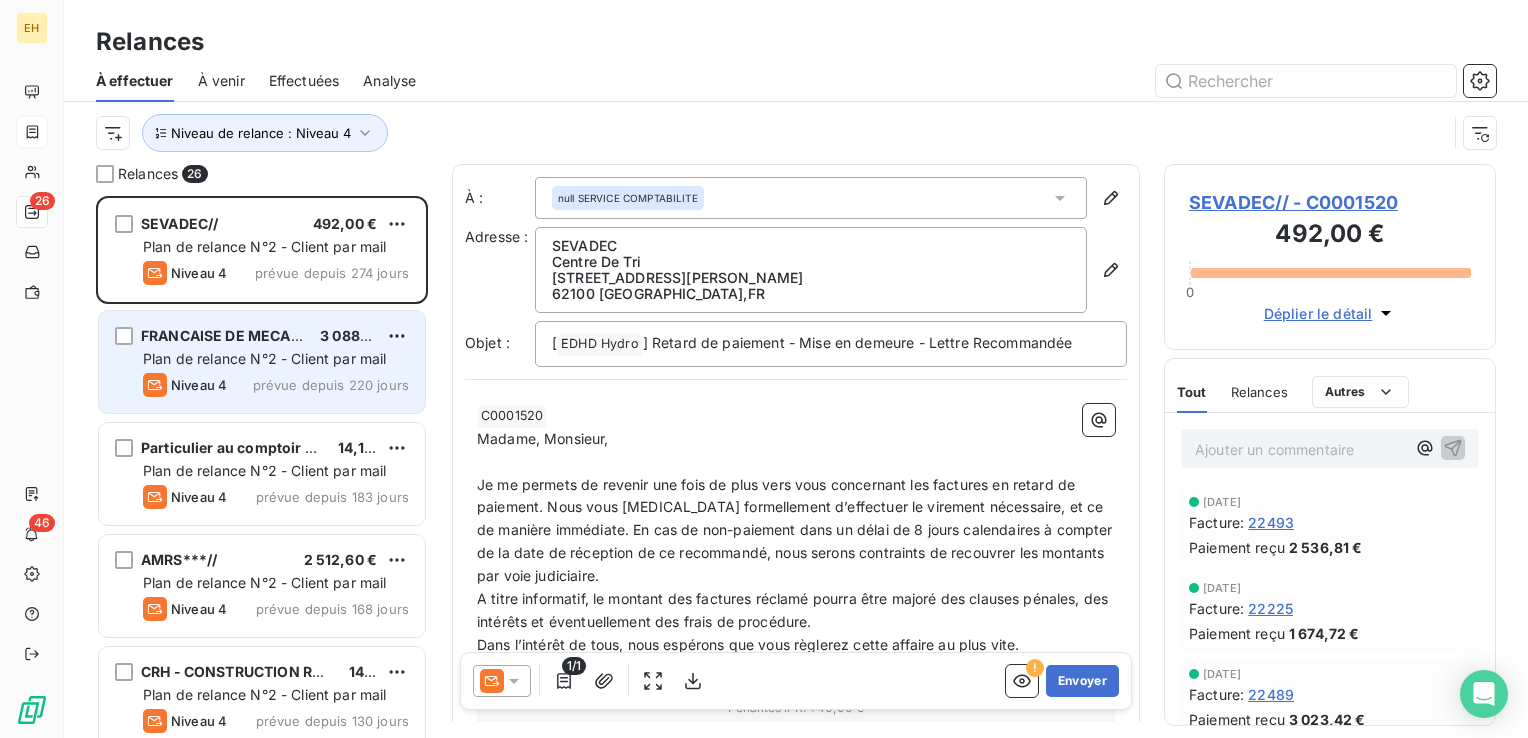 click on "Niveau 4 prévue depuis 220 jours" at bounding box center [276, 385] 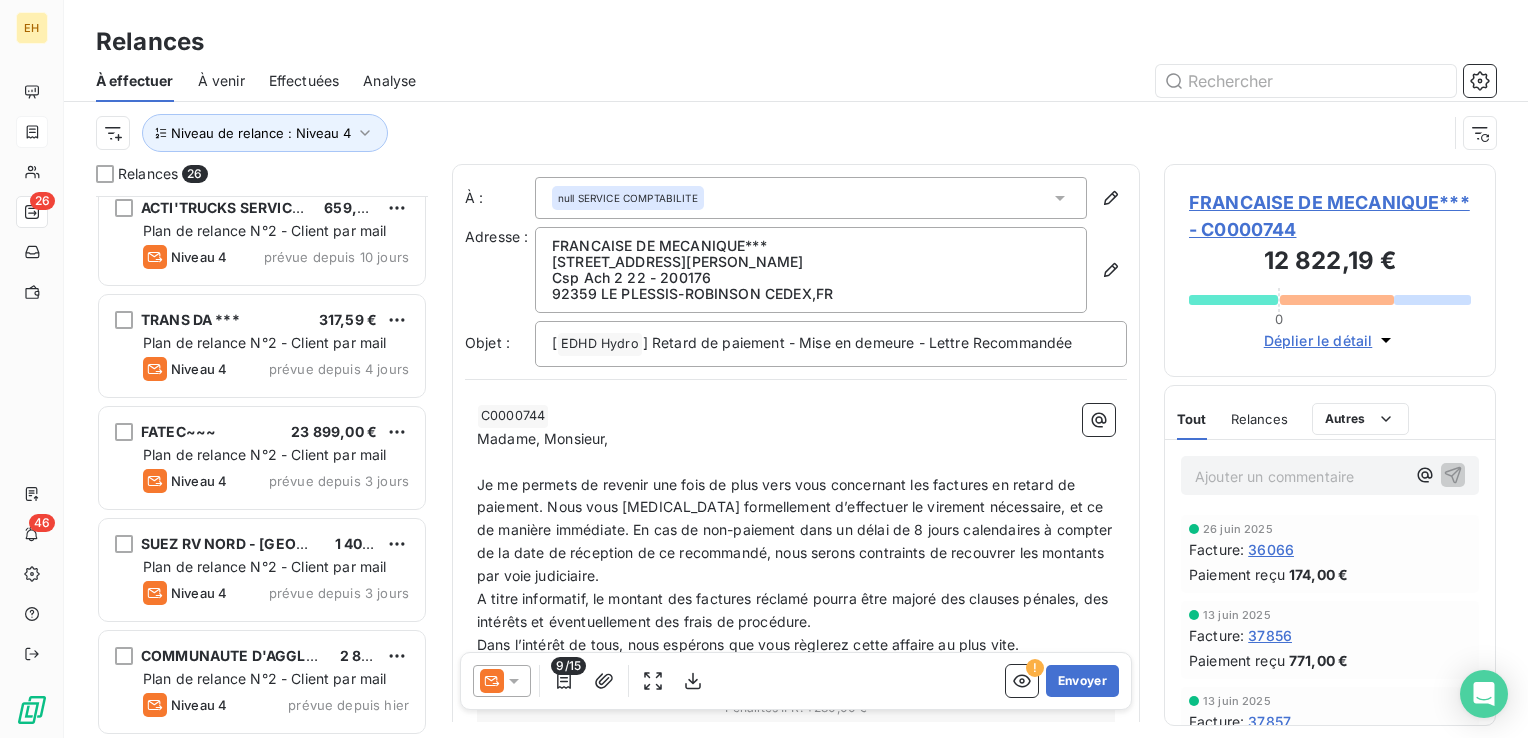 scroll, scrollTop: 2370, scrollLeft: 0, axis: vertical 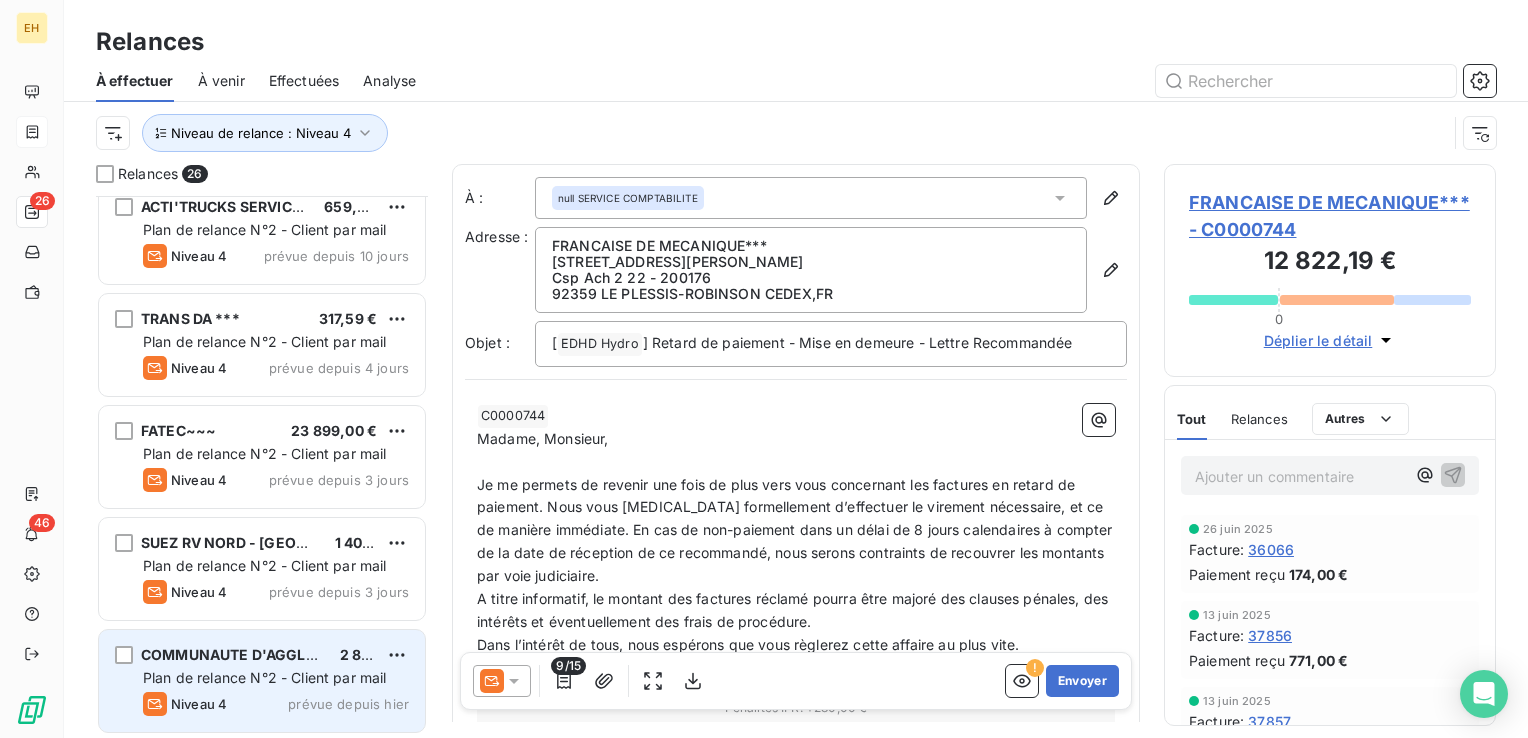 click on "COMMUNAUTE D'AGGLOMERATION BETHUNE-BRUAY" at bounding box center [330, 654] 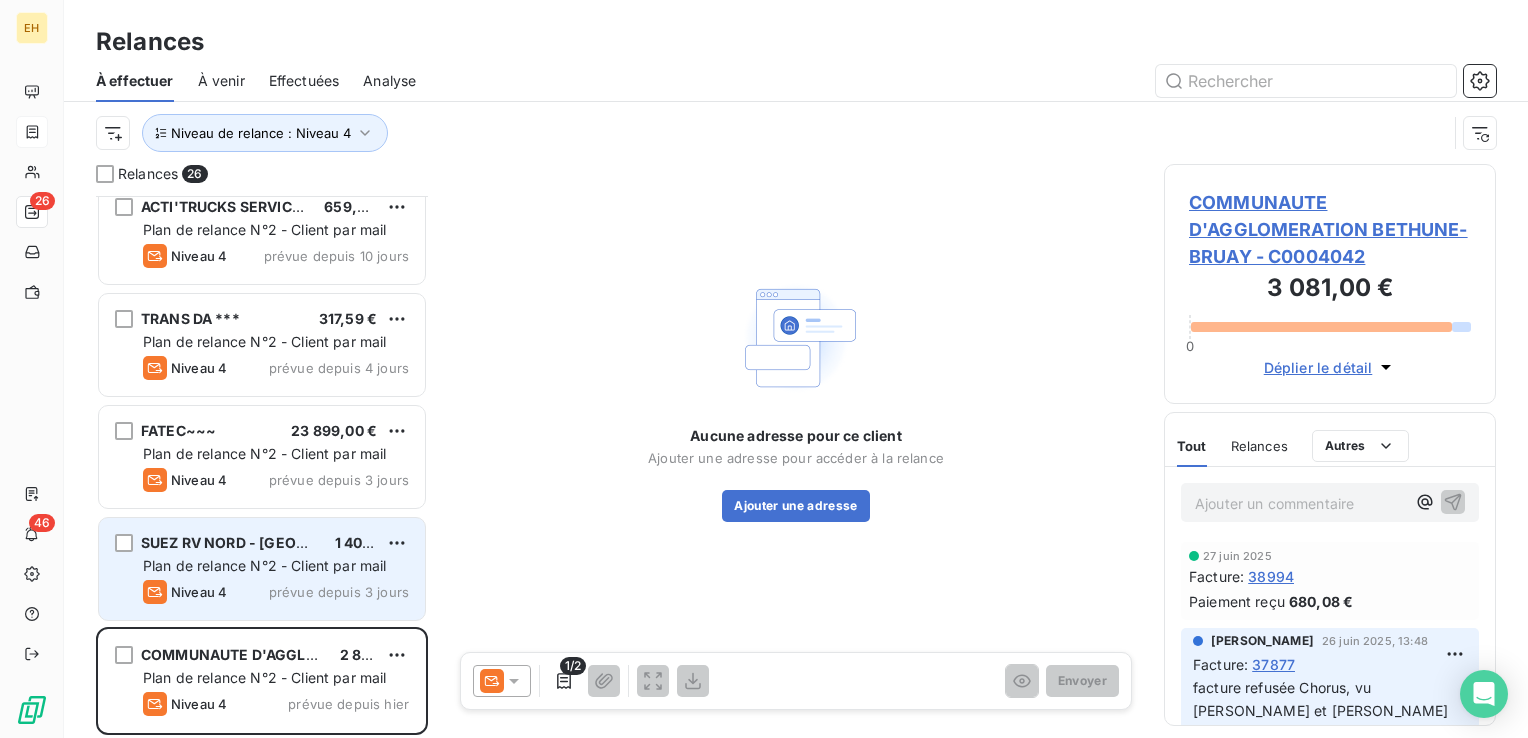 click on "Niveau 4 prévue depuis 3 jours" at bounding box center (276, 592) 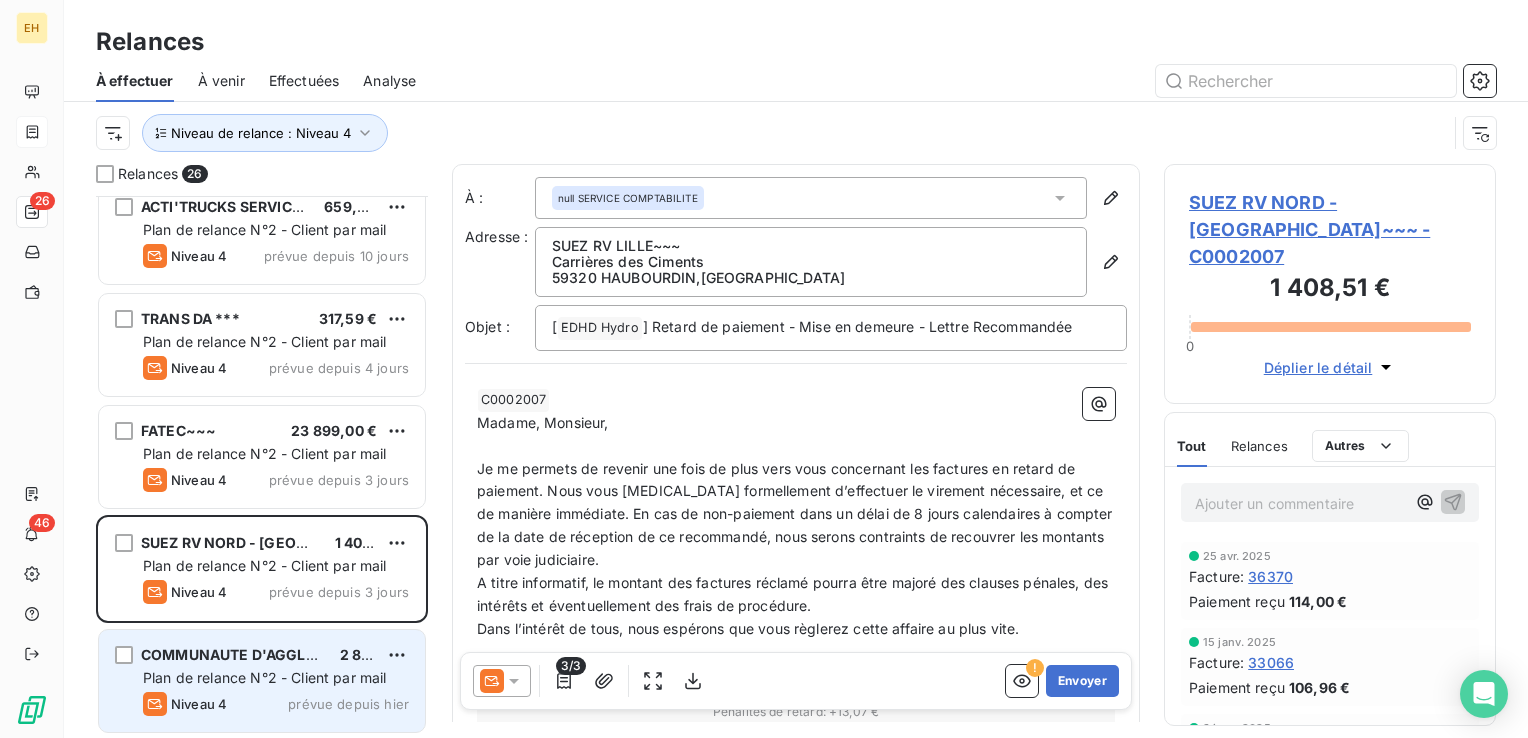 click on "Niveau 4 prévue depuis hier" at bounding box center [276, 704] 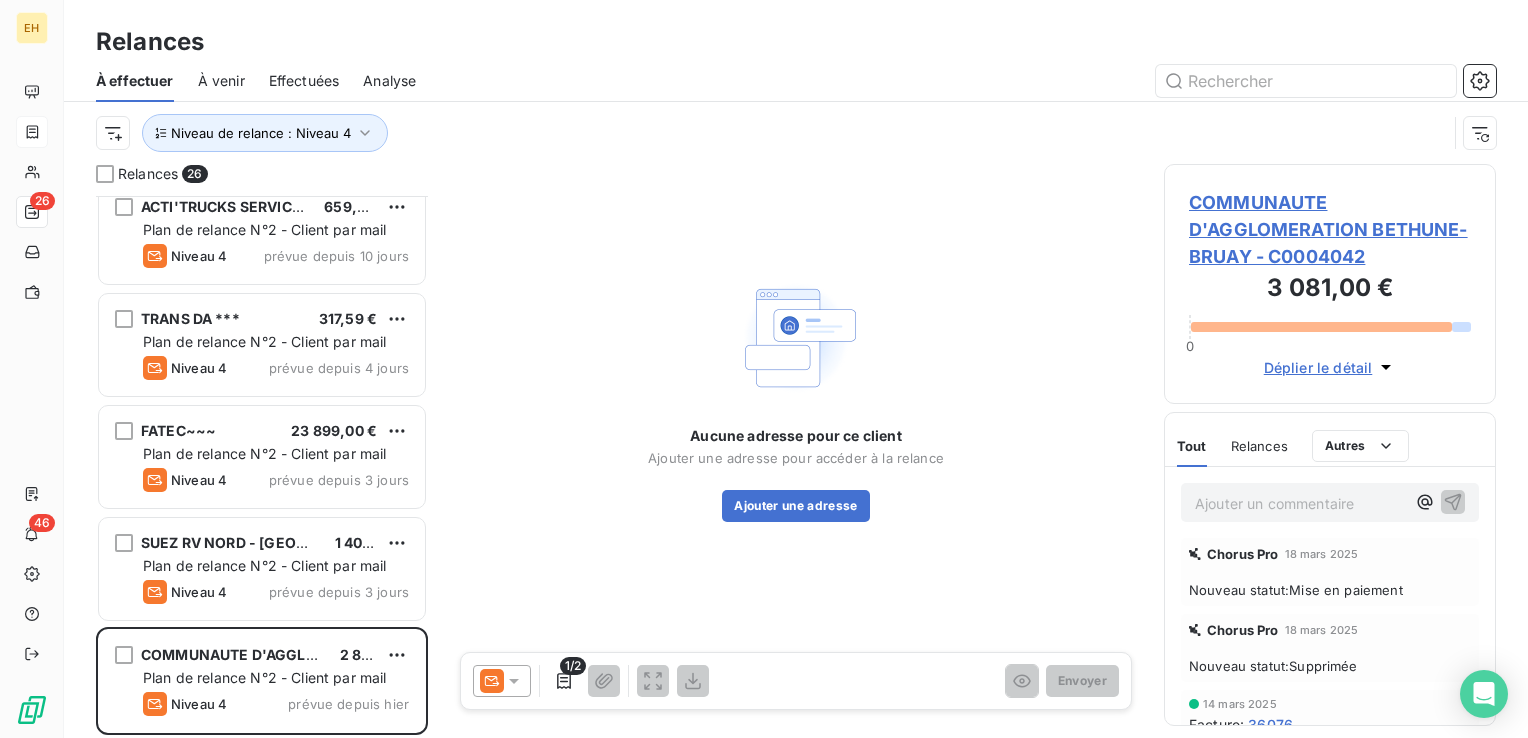 scroll, scrollTop: 0, scrollLeft: 0, axis: both 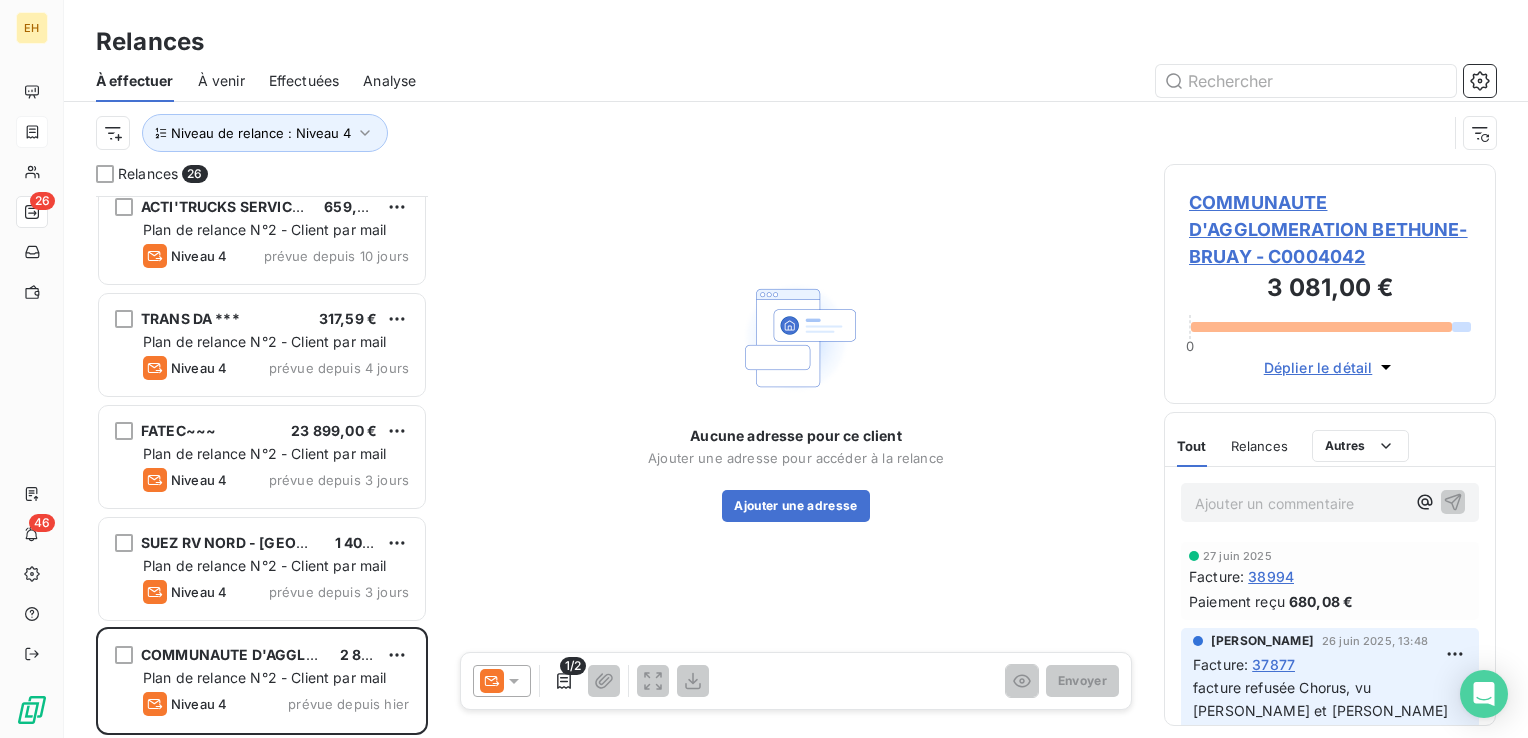click on "COMMUNAUTE D'AGGLOMERATION BETHUNE-BRUAY - C0004042" at bounding box center [1330, 229] 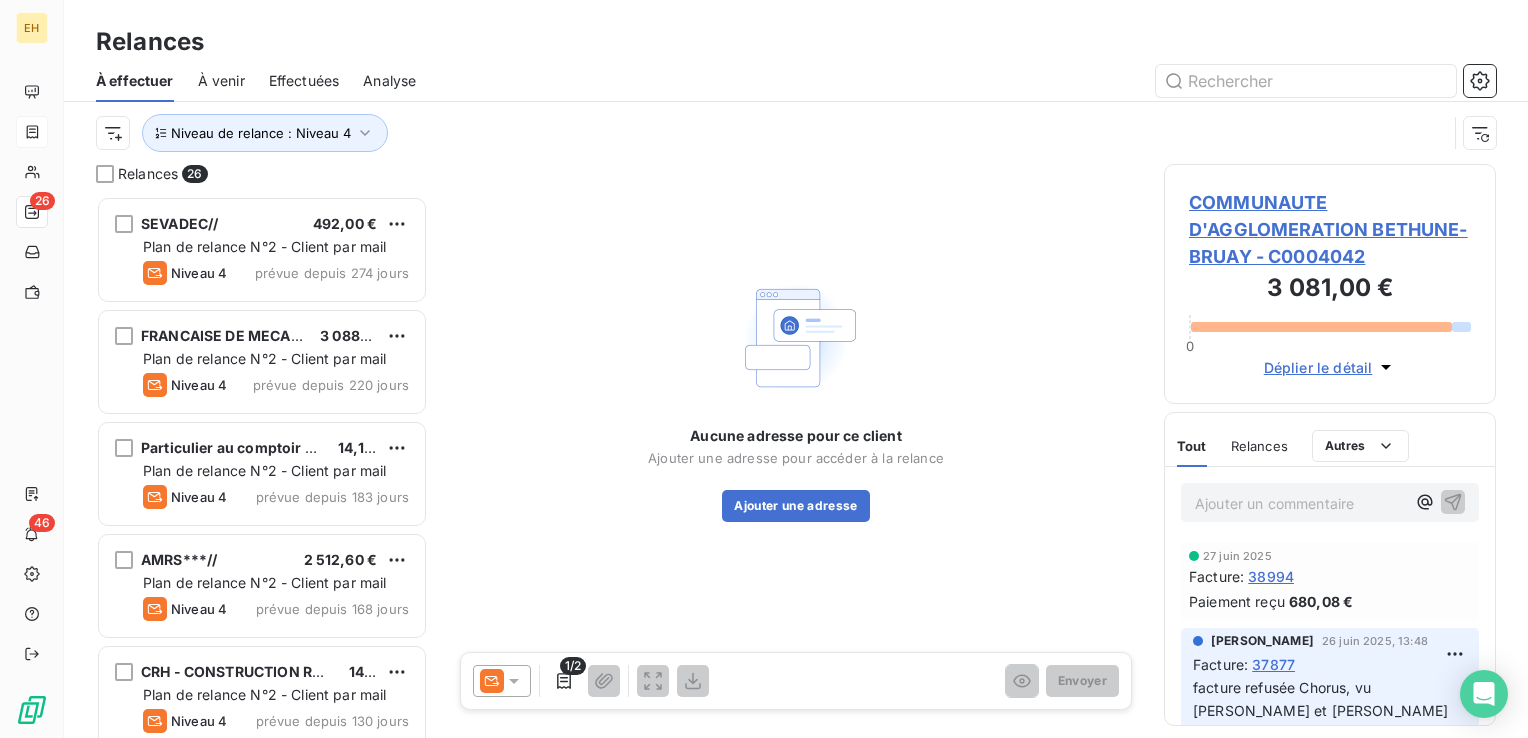 scroll, scrollTop: 16, scrollLeft: 16, axis: both 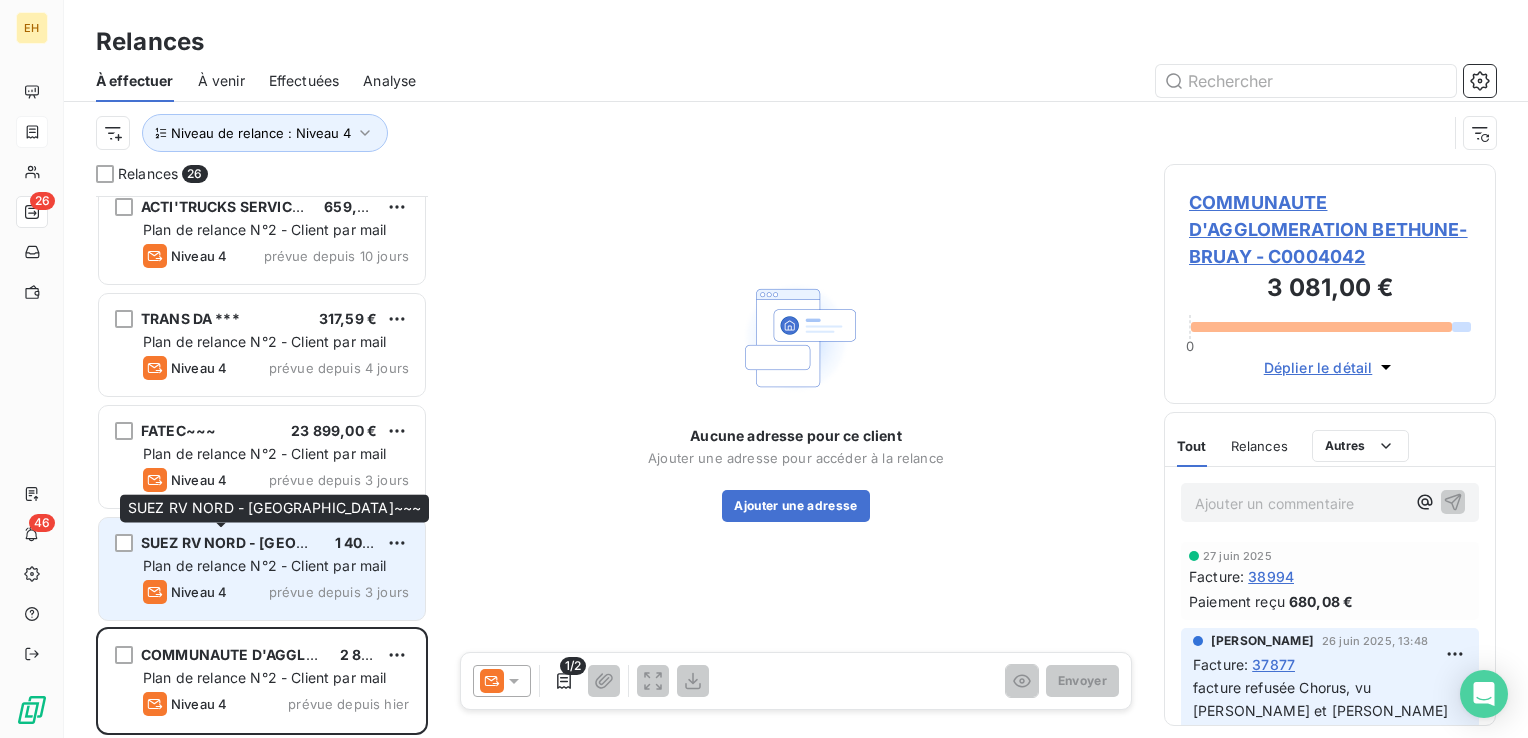 click on "Plan de relance N°2 - Client par mail" at bounding box center [265, 565] 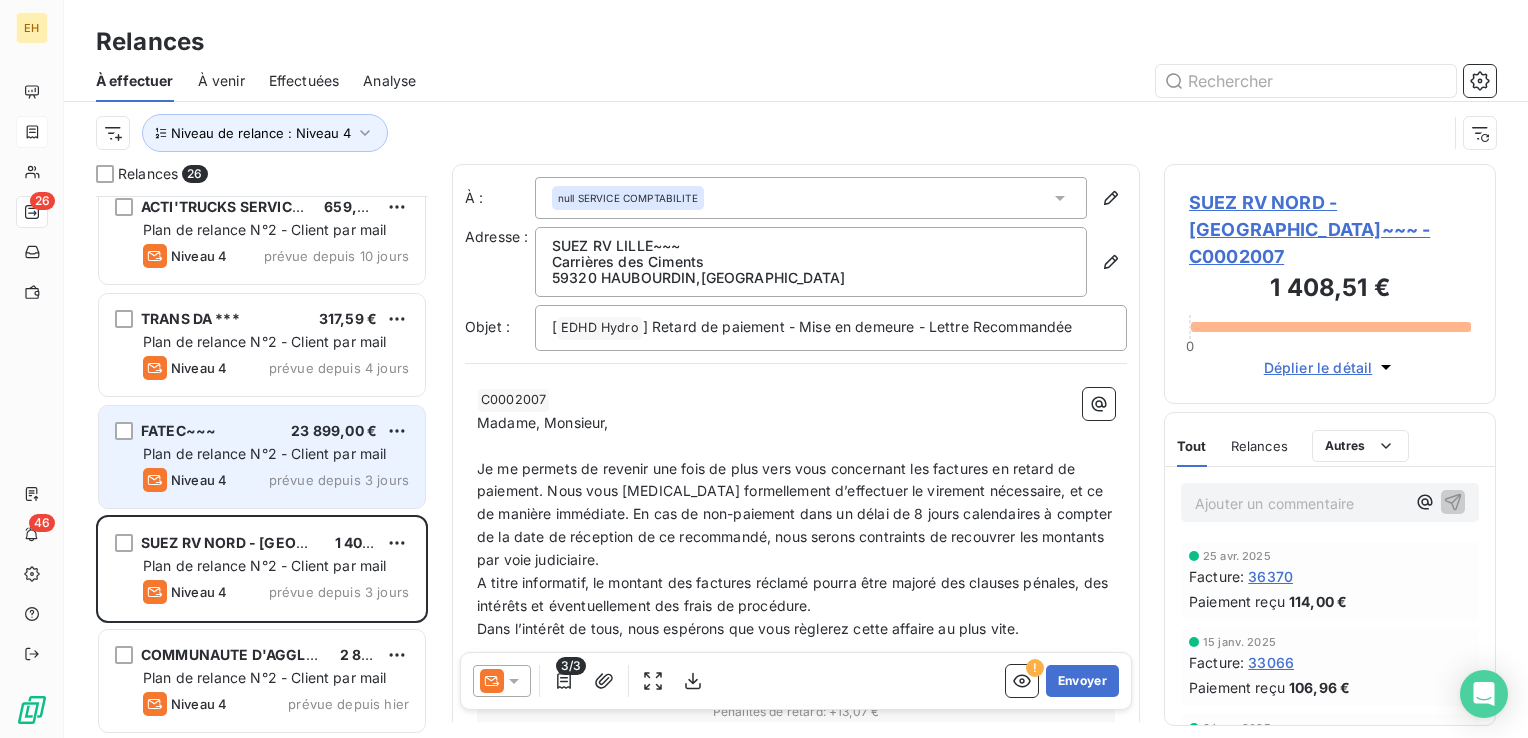click on "Plan de relance N°2 - Client par mail" at bounding box center (265, 453) 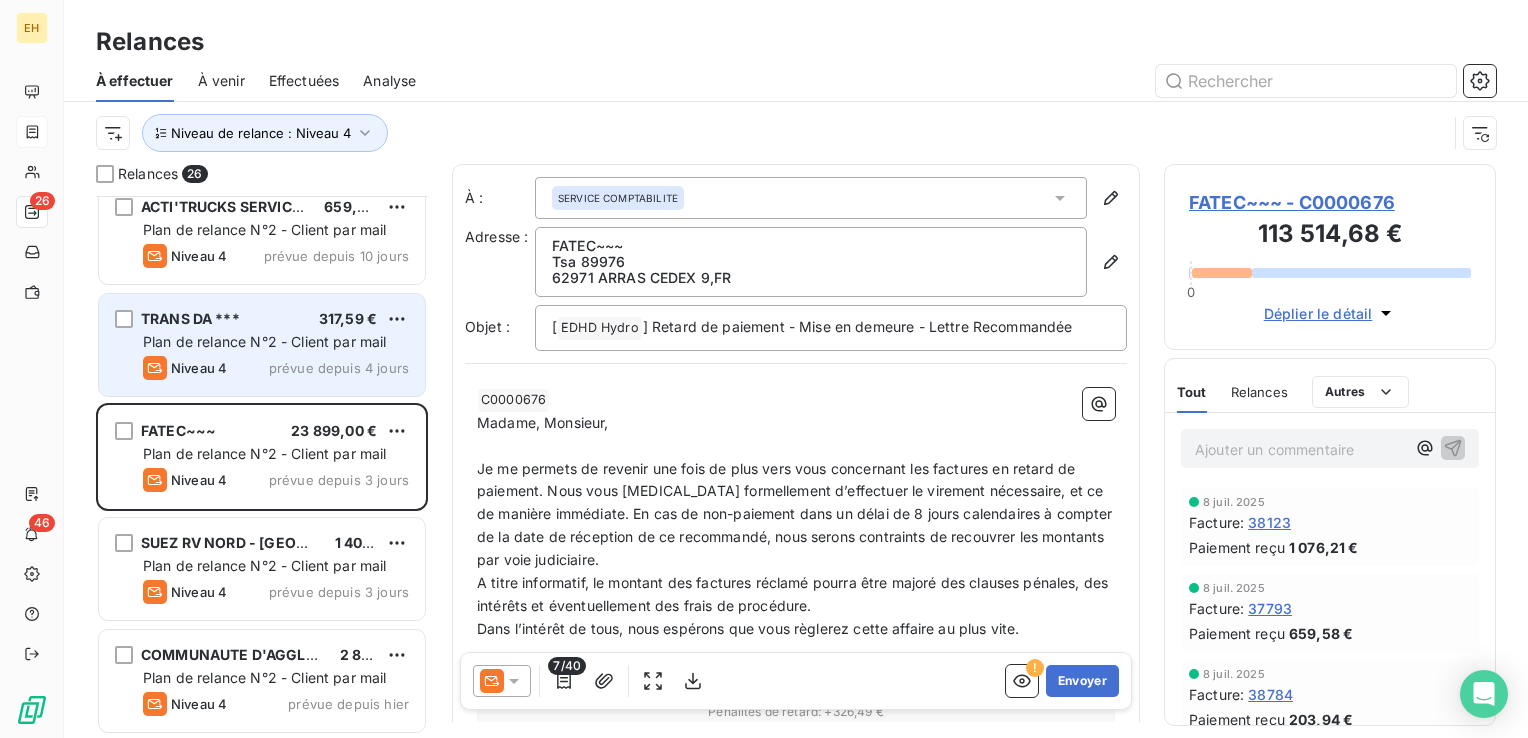 click on "Niveau 4 prévue depuis 4 jours" at bounding box center (276, 368) 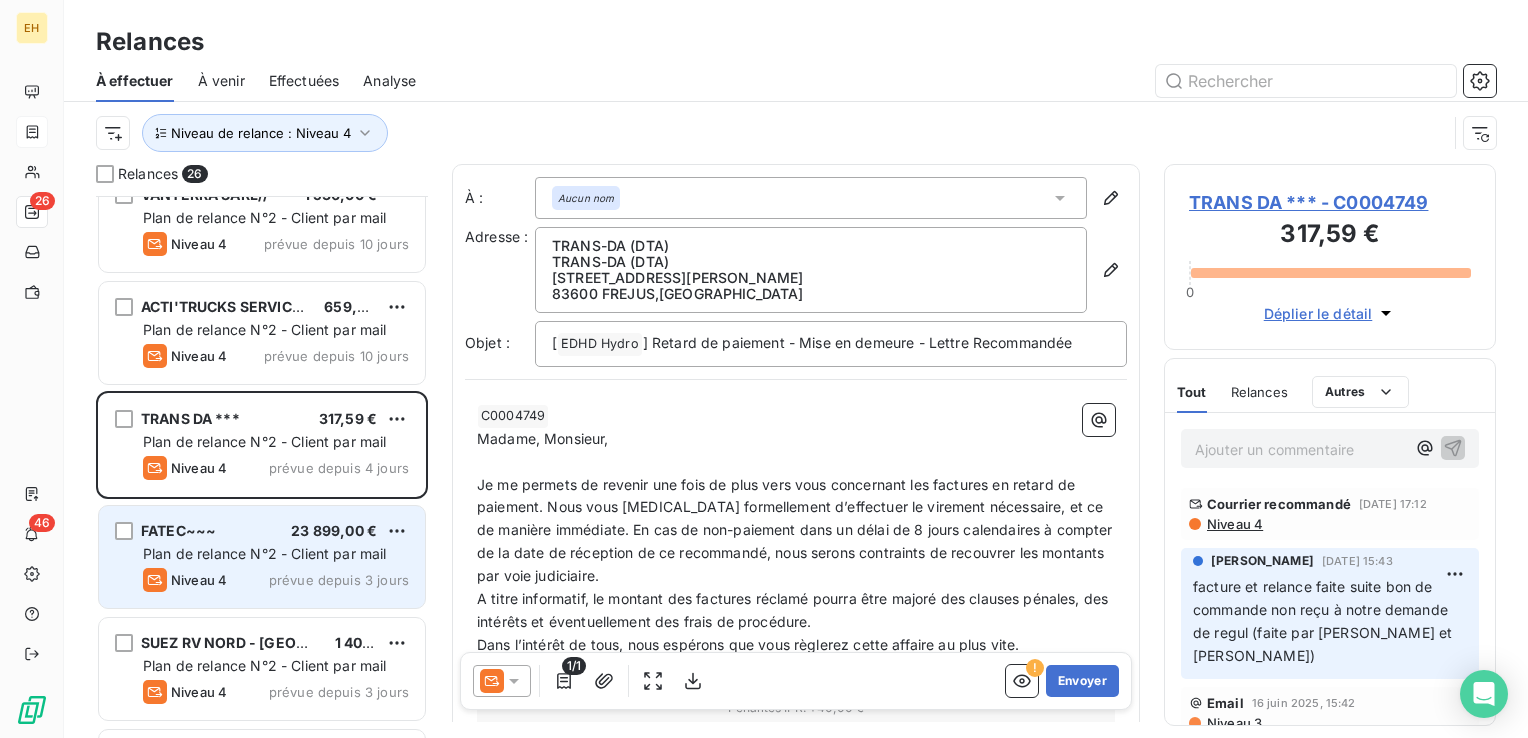 scroll, scrollTop: 2170, scrollLeft: 0, axis: vertical 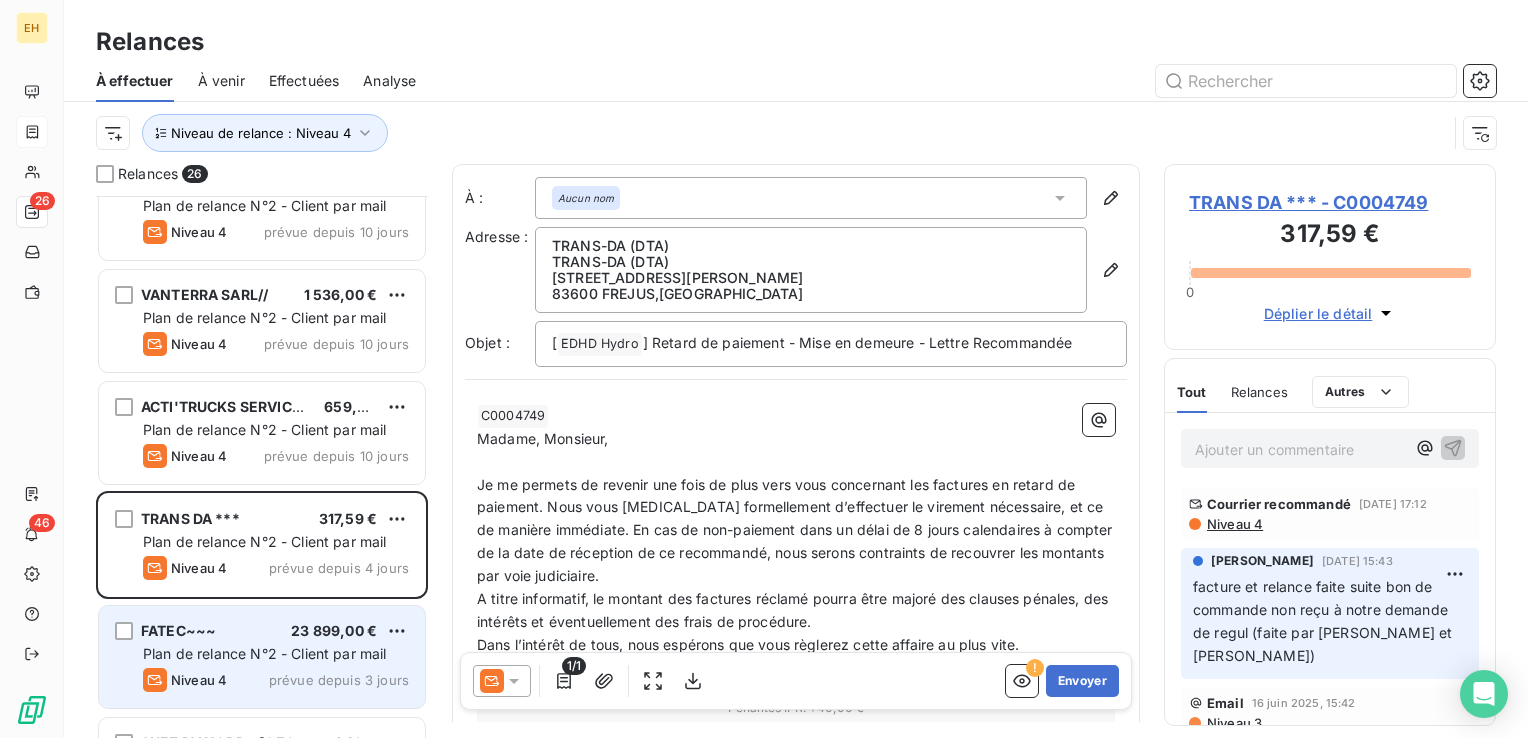 click on "Niveau 4 prévue depuis 10 jours" at bounding box center [276, 456] 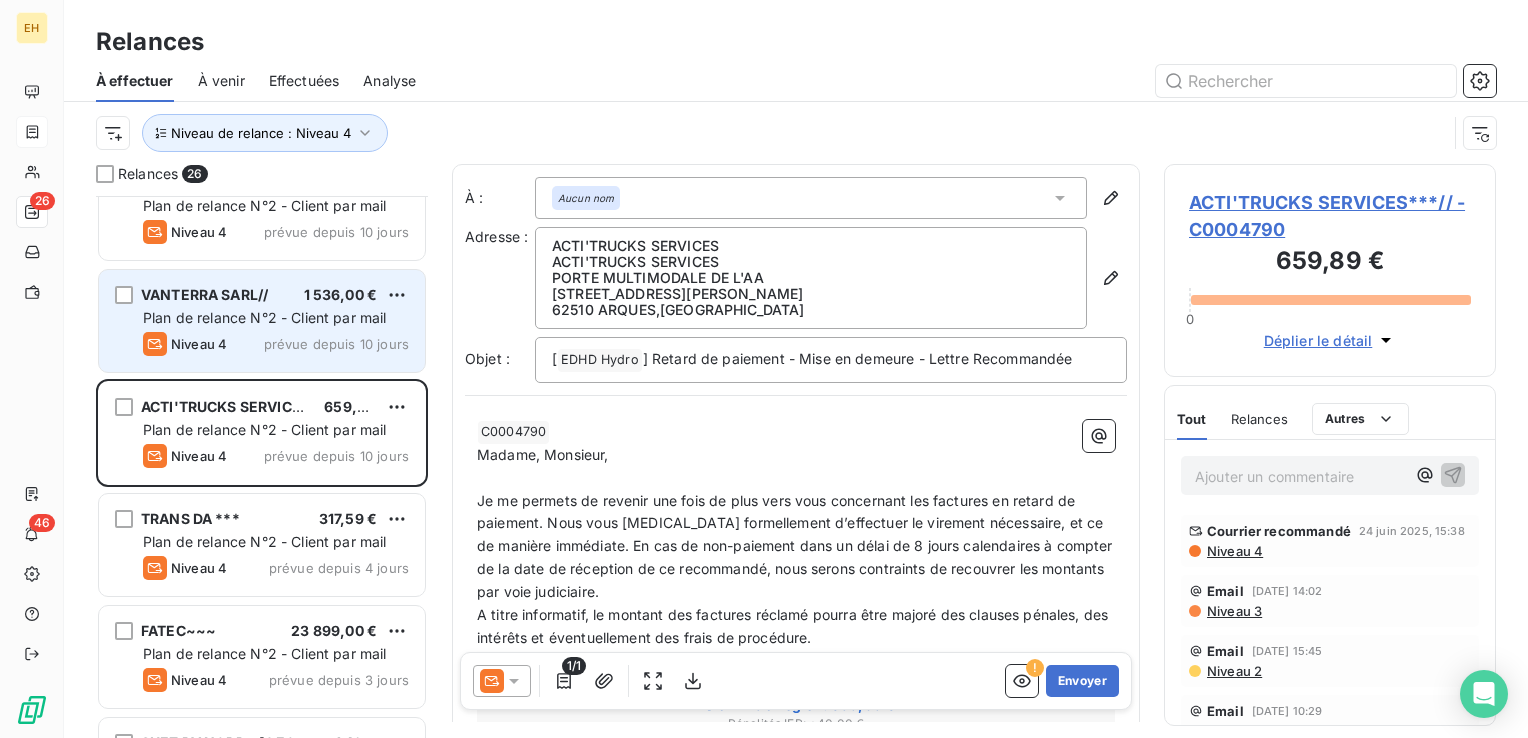 click on "Niveau 4 prévue depuis 10 jours" at bounding box center (276, 344) 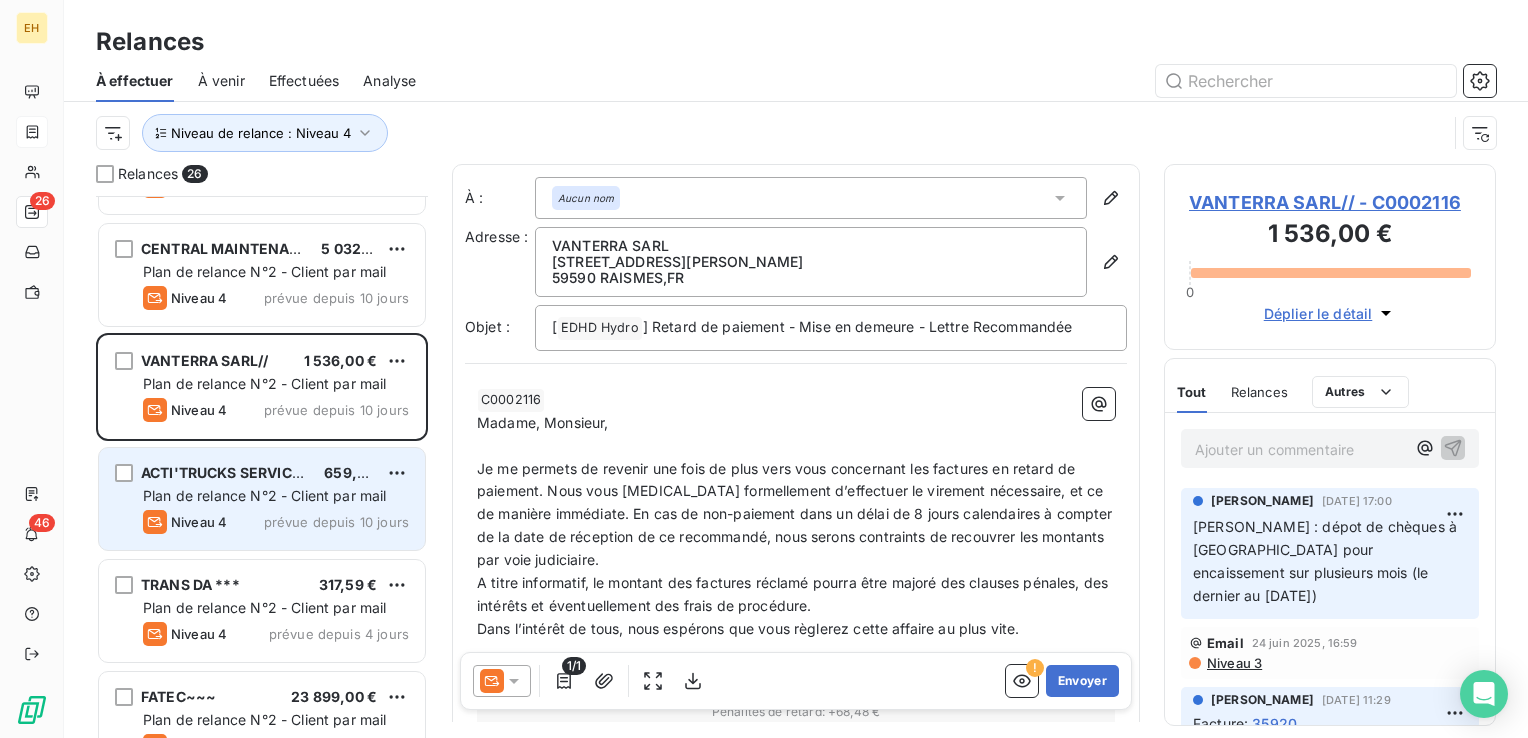 scroll, scrollTop: 2070, scrollLeft: 0, axis: vertical 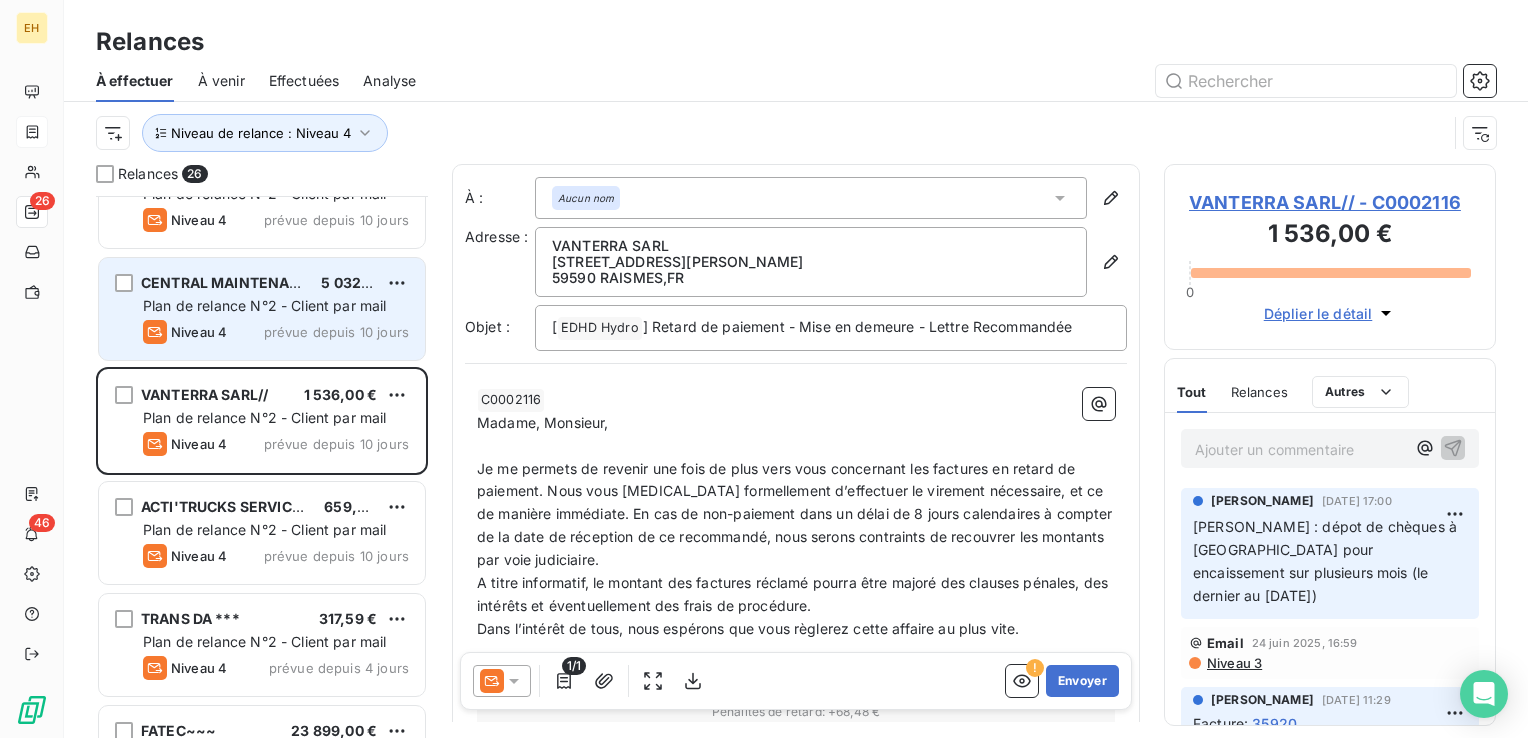 click on "Niveau 4 prévue depuis 10 jours" at bounding box center [276, 332] 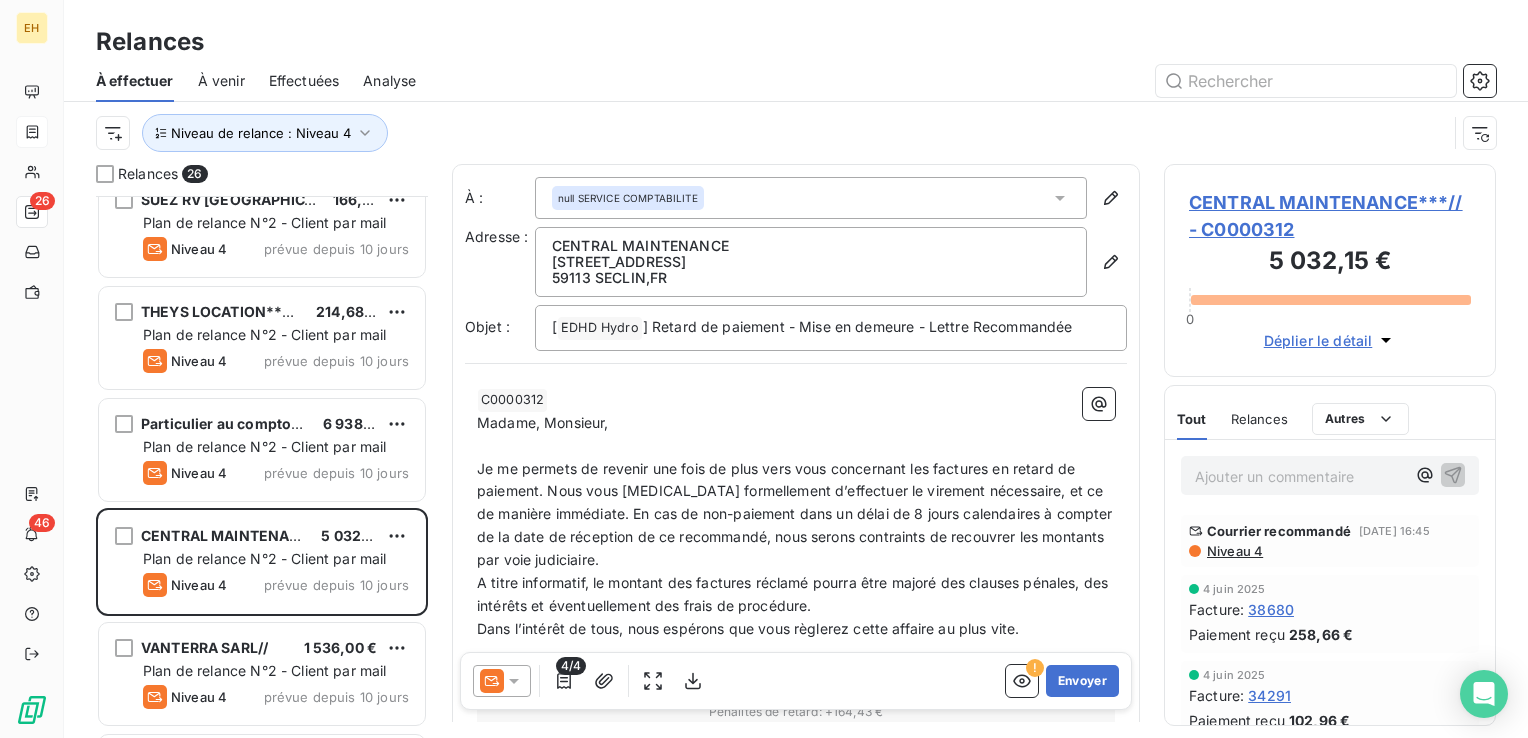 scroll, scrollTop: 1770, scrollLeft: 0, axis: vertical 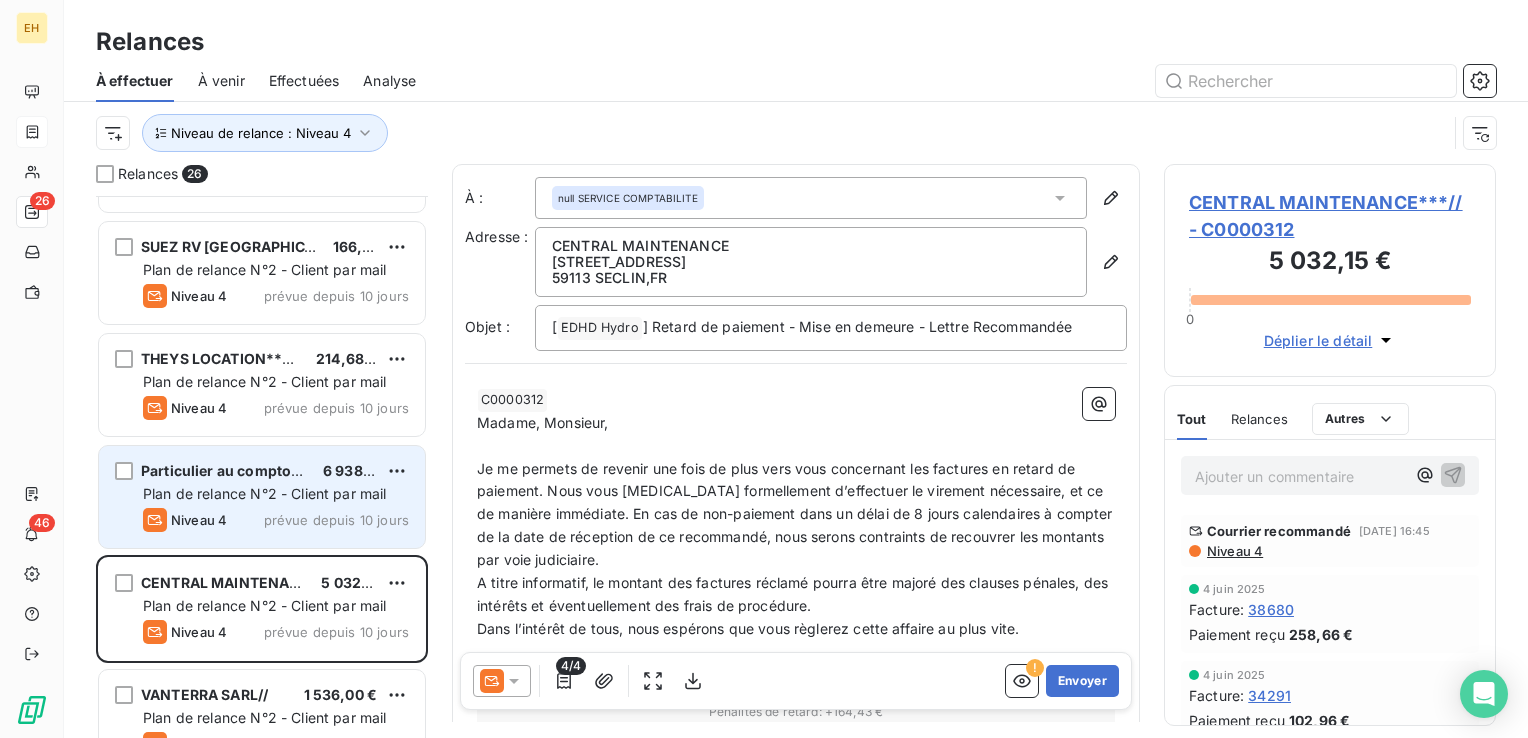 click on "Particulier au comptoir - Cappelle" at bounding box center (258, 470) 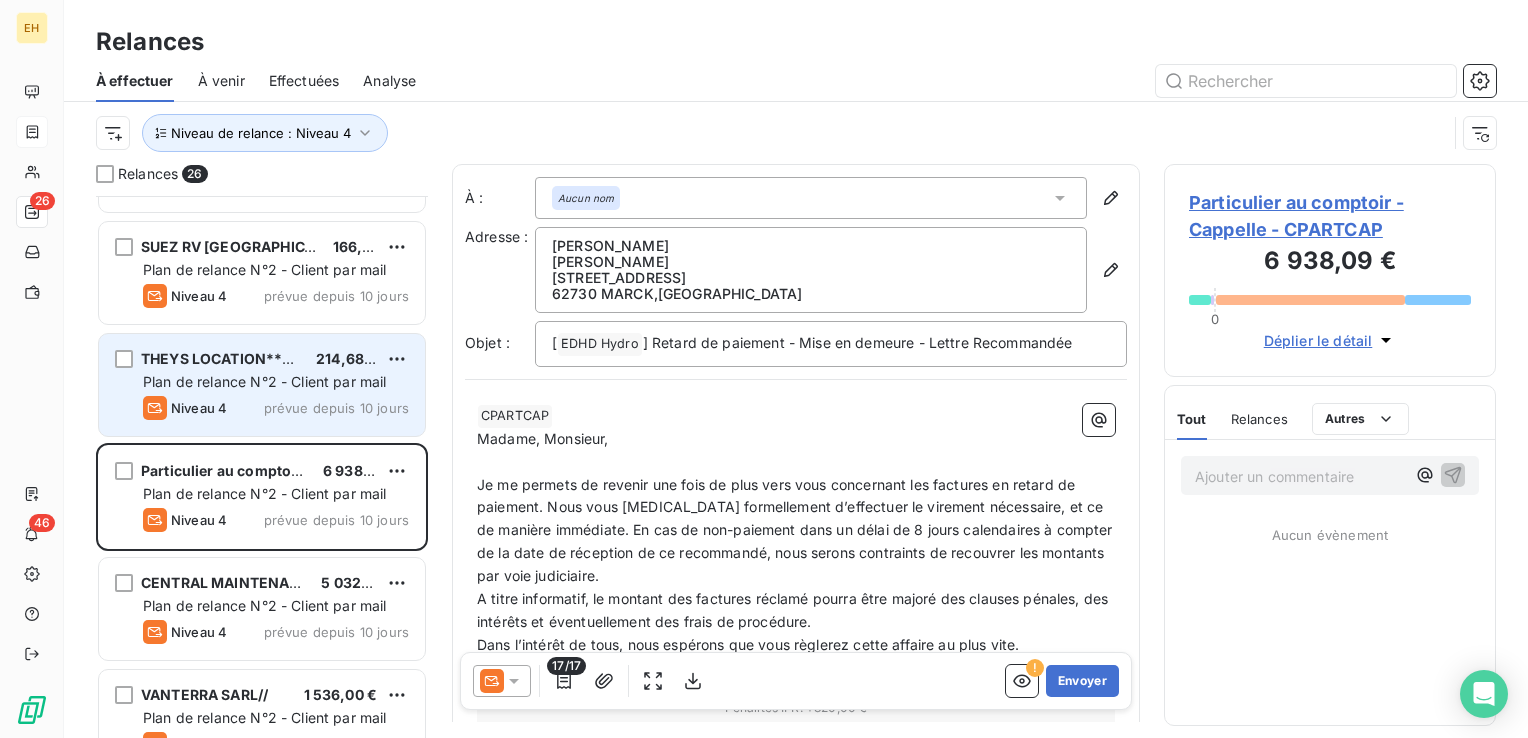 click on "Niveau 4 prévue depuis 10 jours" at bounding box center (276, 408) 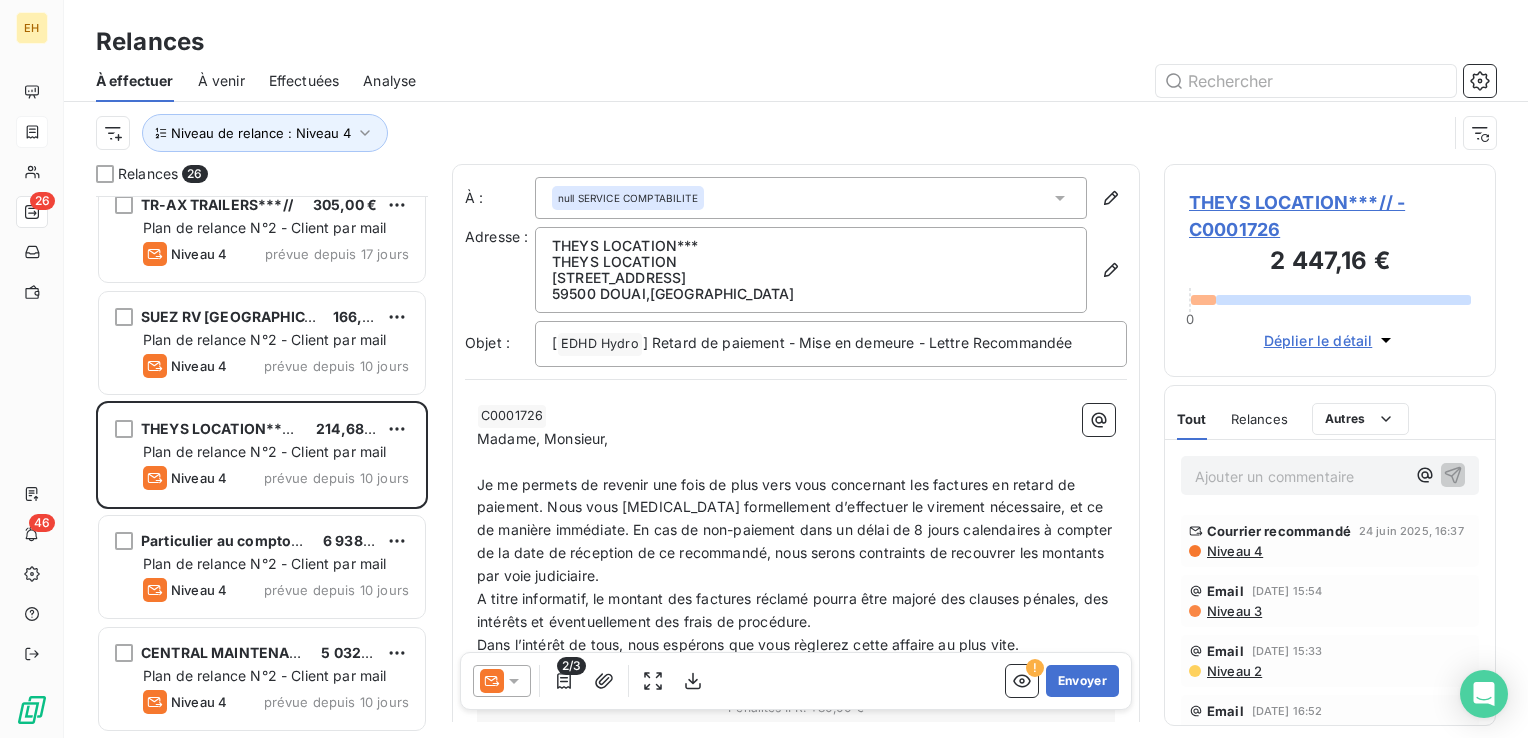 scroll, scrollTop: 1570, scrollLeft: 0, axis: vertical 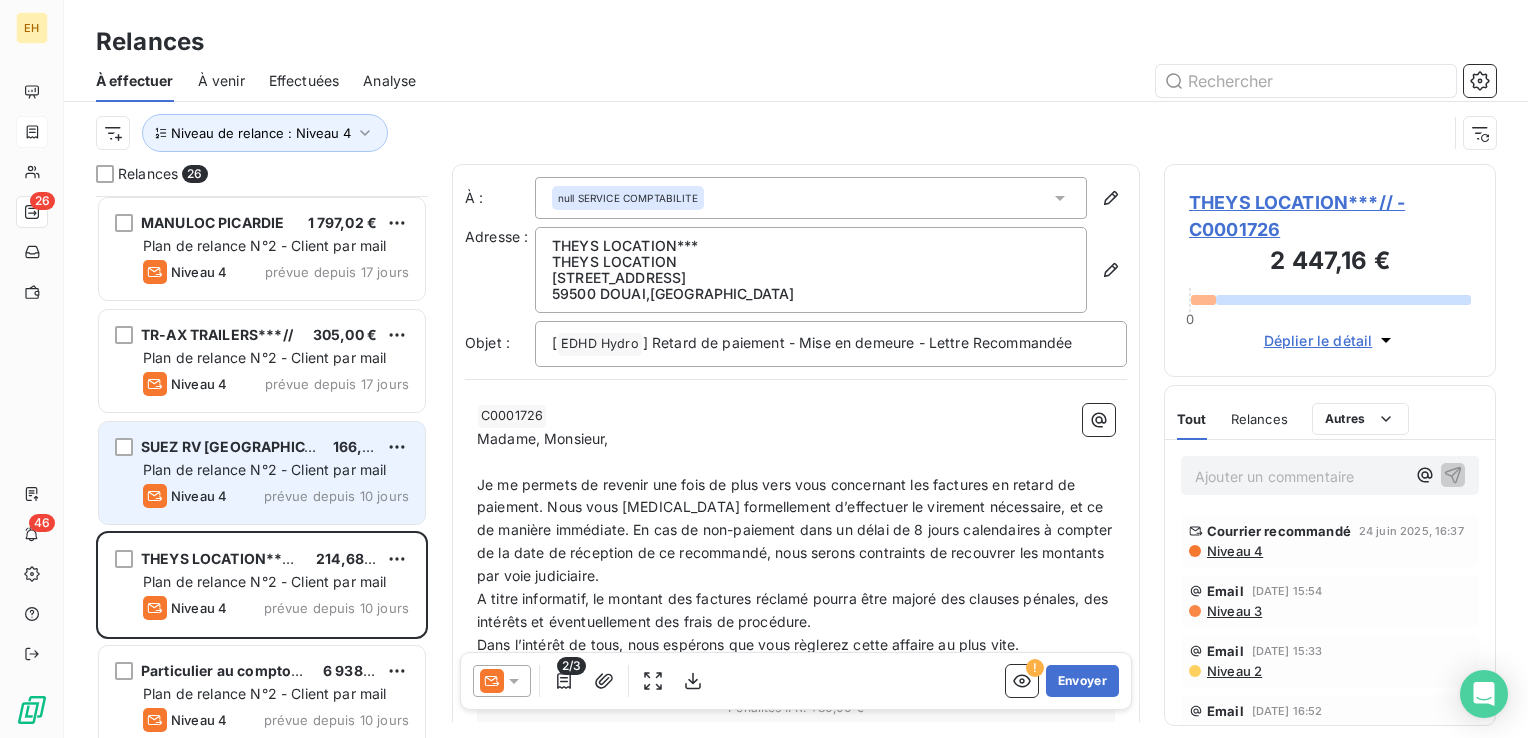 click on "Plan de relance N°2 - Client par mail" at bounding box center [276, 470] 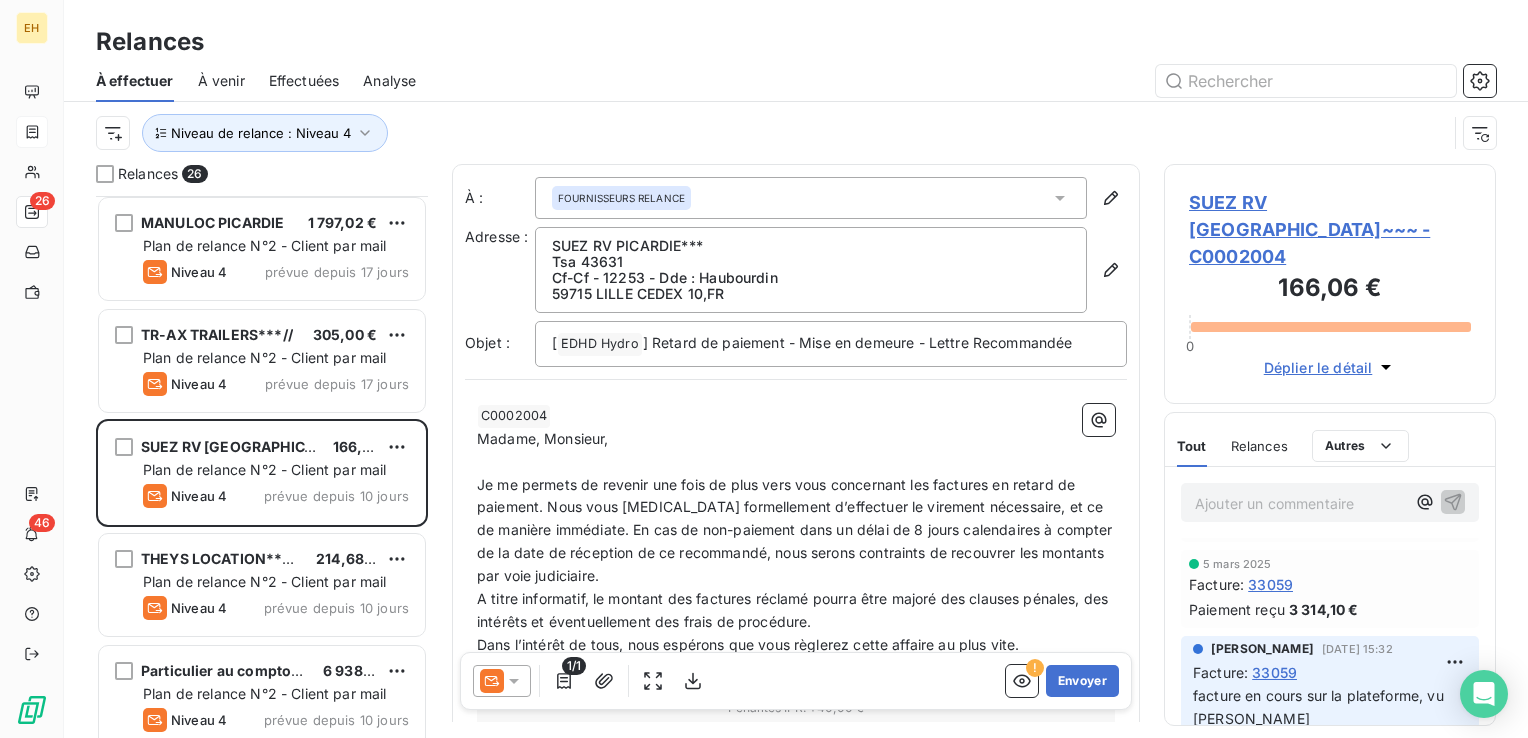 scroll, scrollTop: 200, scrollLeft: 0, axis: vertical 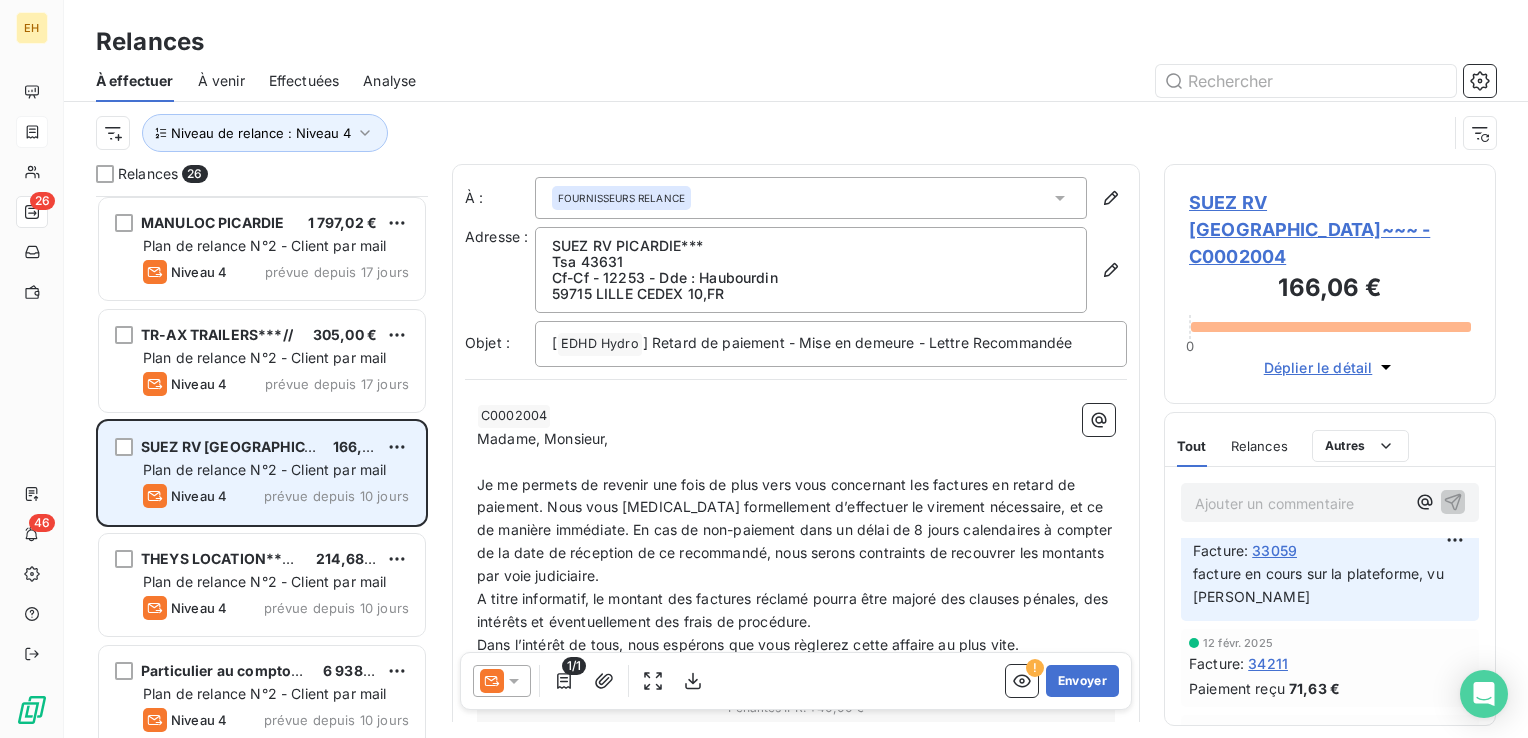 click on "SUEZ RV [GEOGRAPHIC_DATA]~~~" at bounding box center [262, 446] 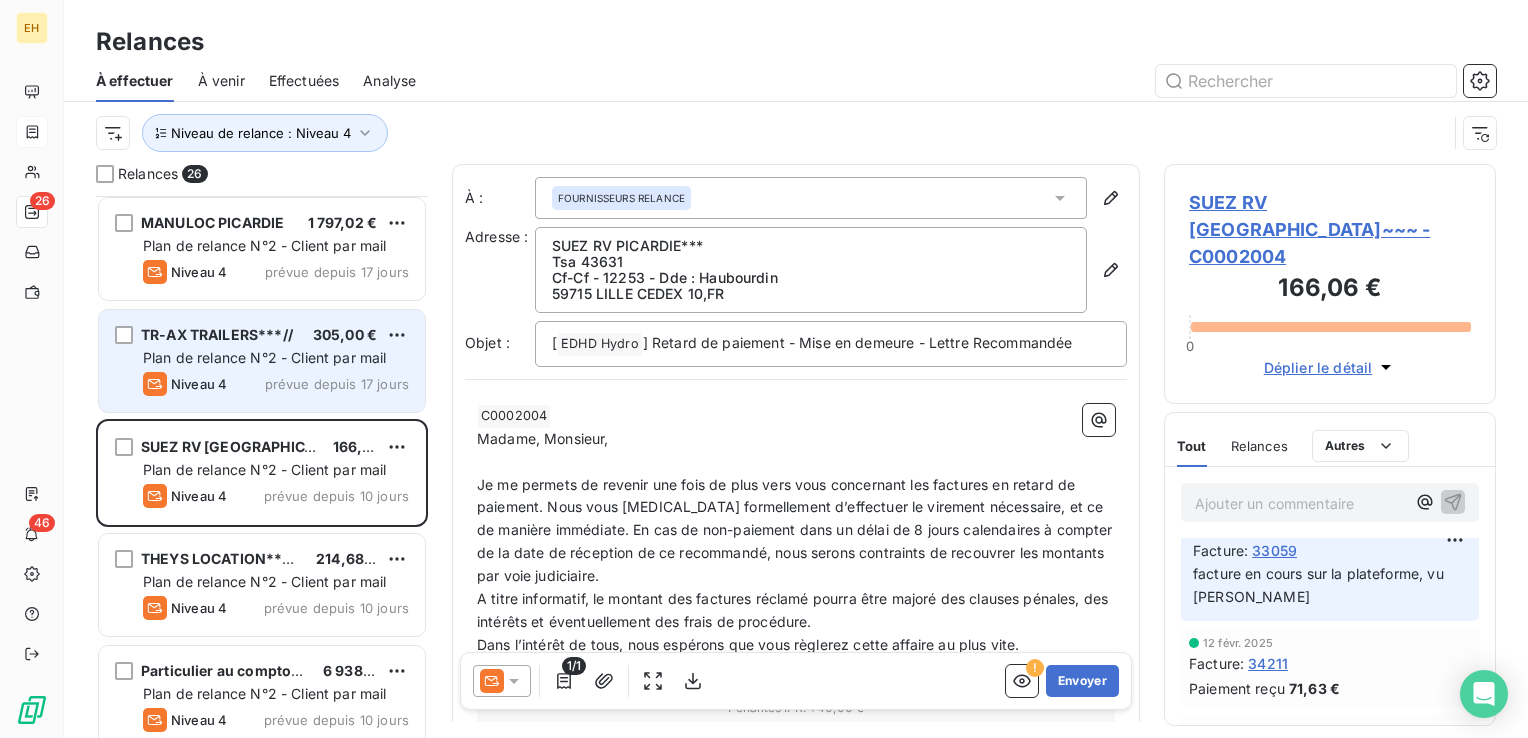 click on "TR-AX TRAILERS***// 305,00 € Plan de relance N°2 - Client par mail  Niveau 4 prévue depuis 17 jours" at bounding box center (262, 361) 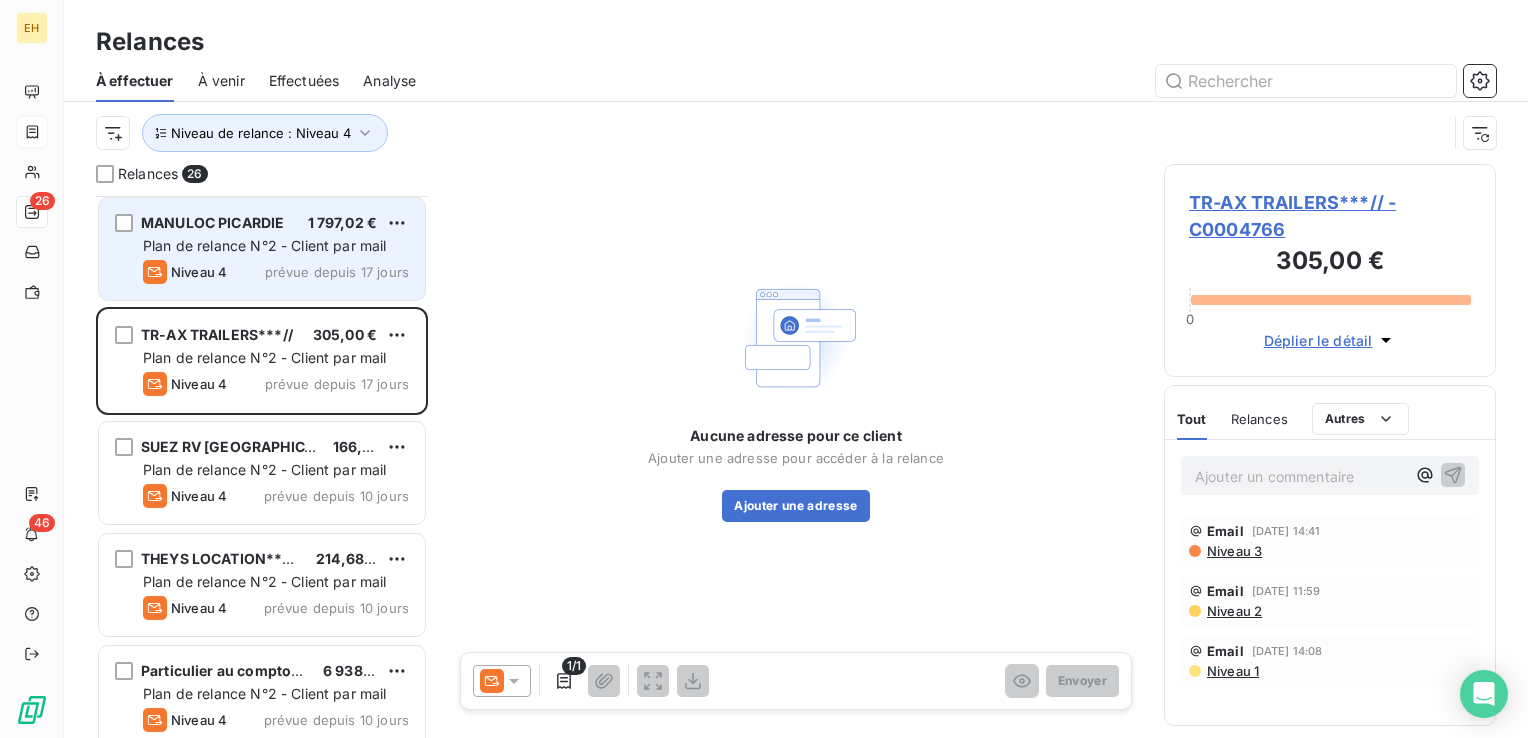 click on "Plan de relance N°2 - Client par mail" at bounding box center [276, 246] 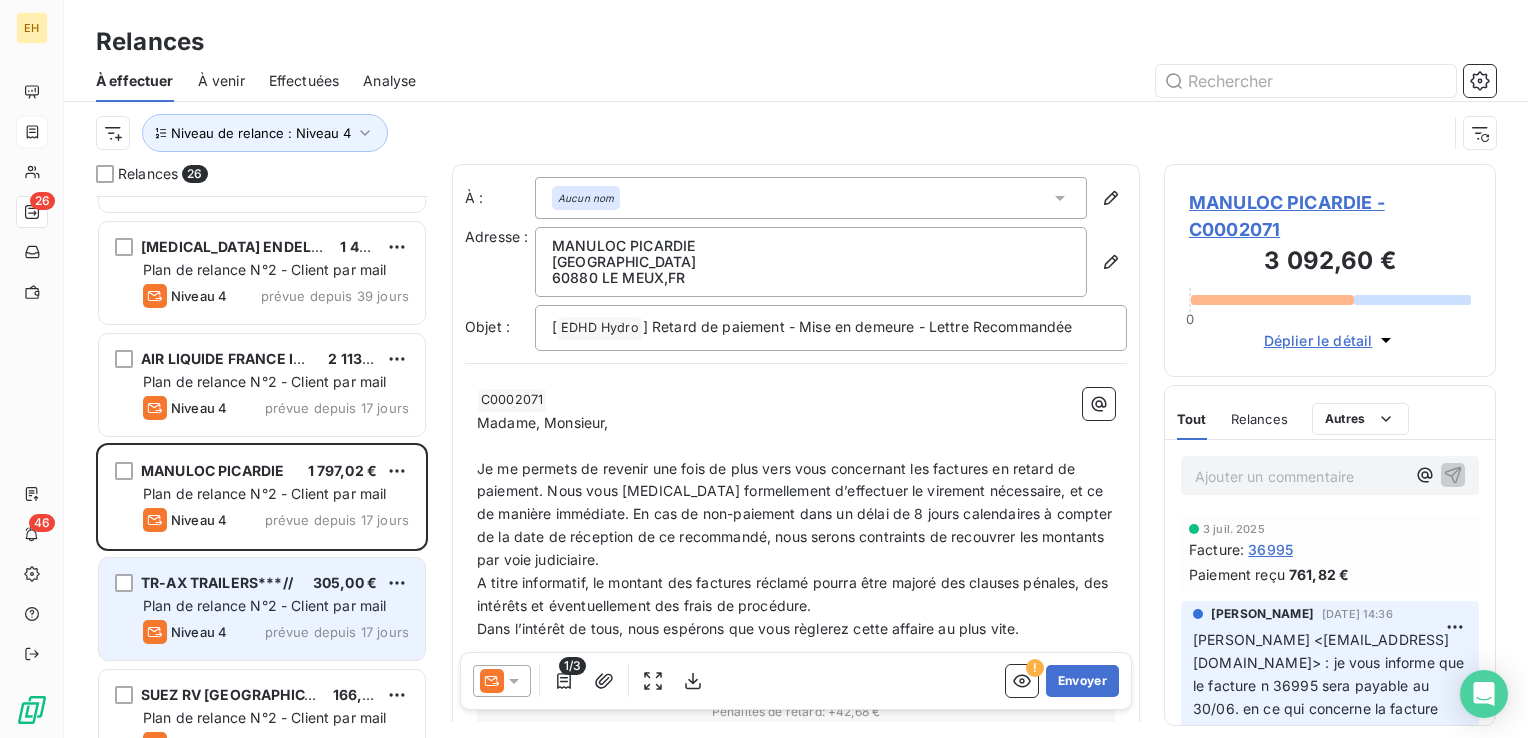 scroll, scrollTop: 1270, scrollLeft: 0, axis: vertical 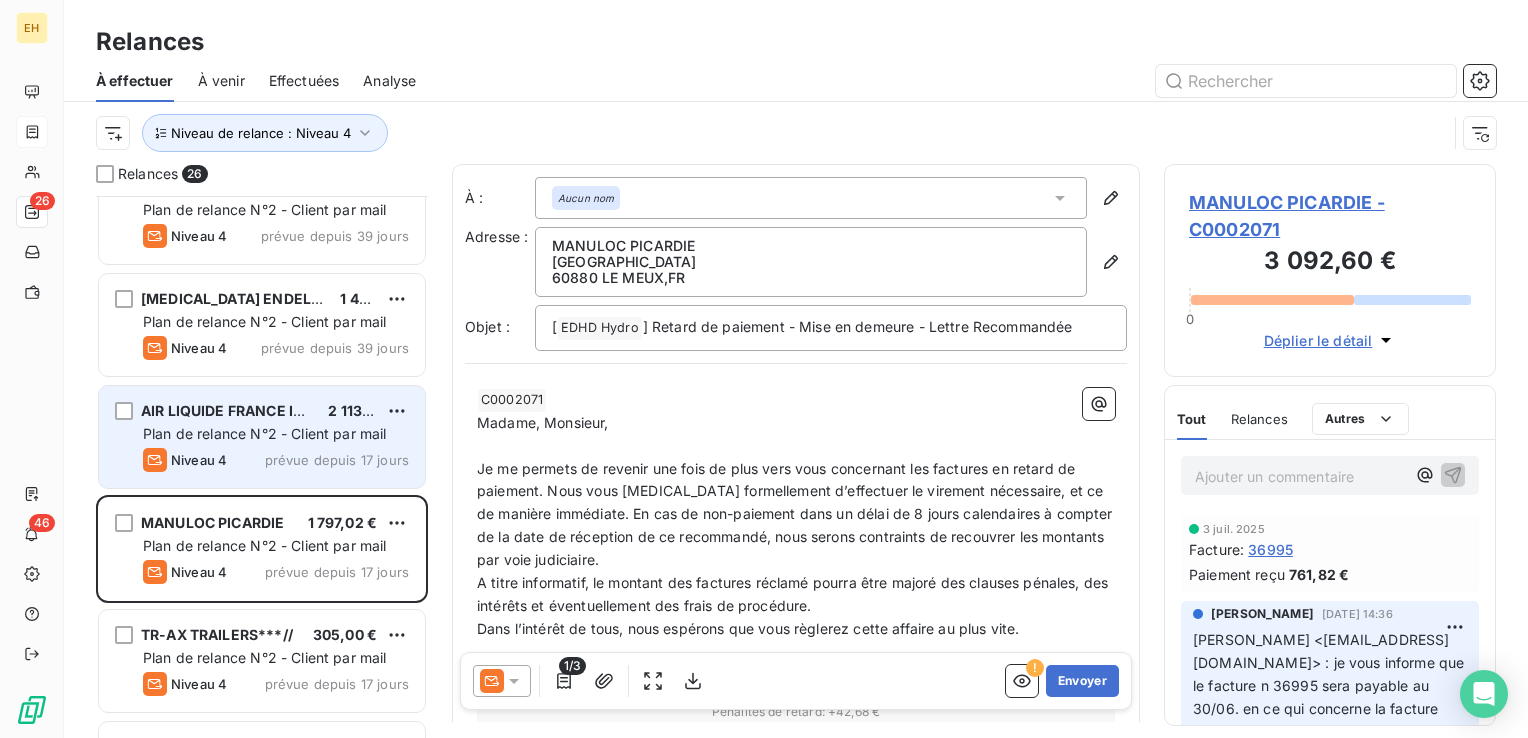 click on "AIR LIQUIDE FRANCE INDUSTRIE*** 2 113,20 € Plan de relance N°2 - Client par mail  Niveau 4 prévue depuis 17 jours" at bounding box center (262, 437) 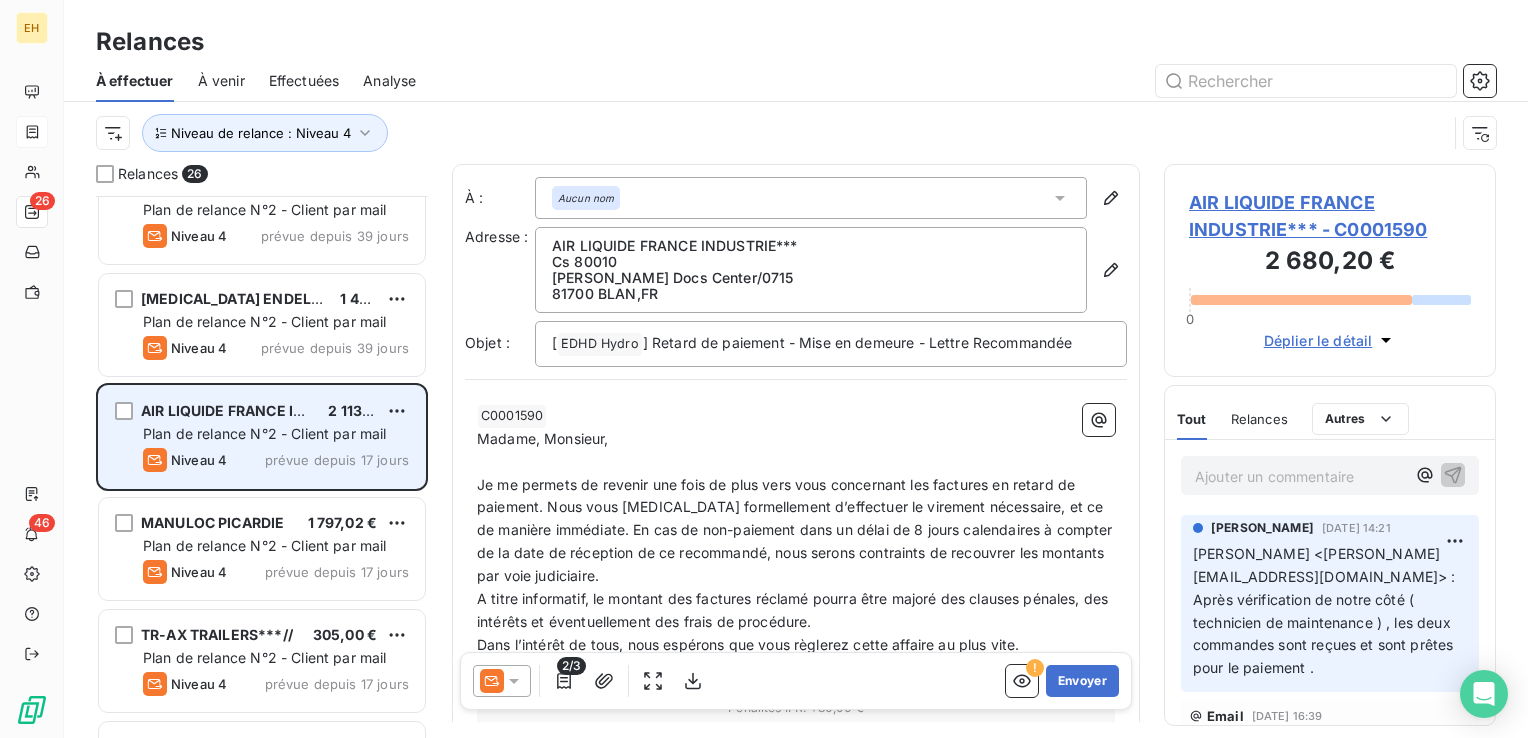 click on "AIR LIQUIDE FRANCE INDUSTRIE***" at bounding box center [265, 410] 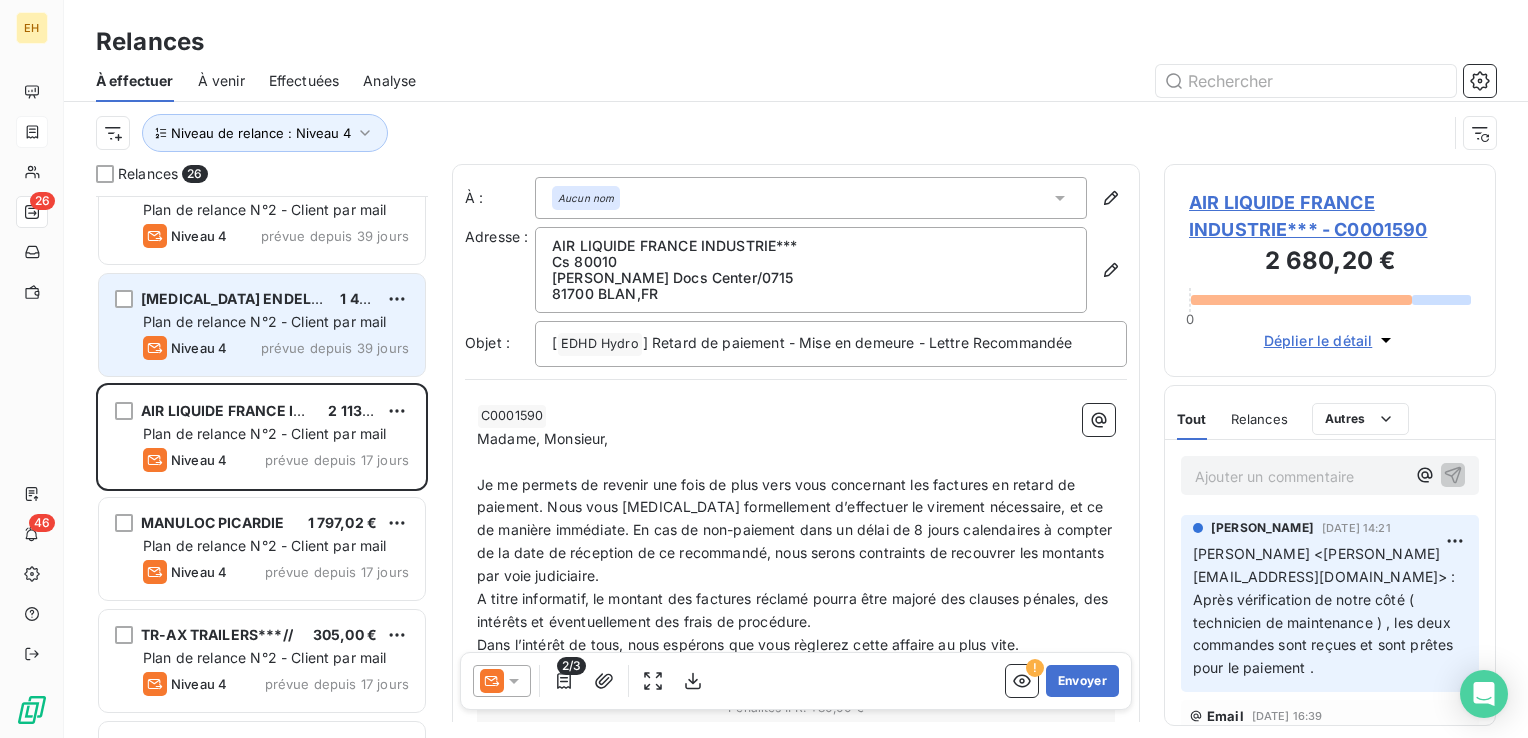 click on "prévue depuis 39 jours" at bounding box center [335, 348] 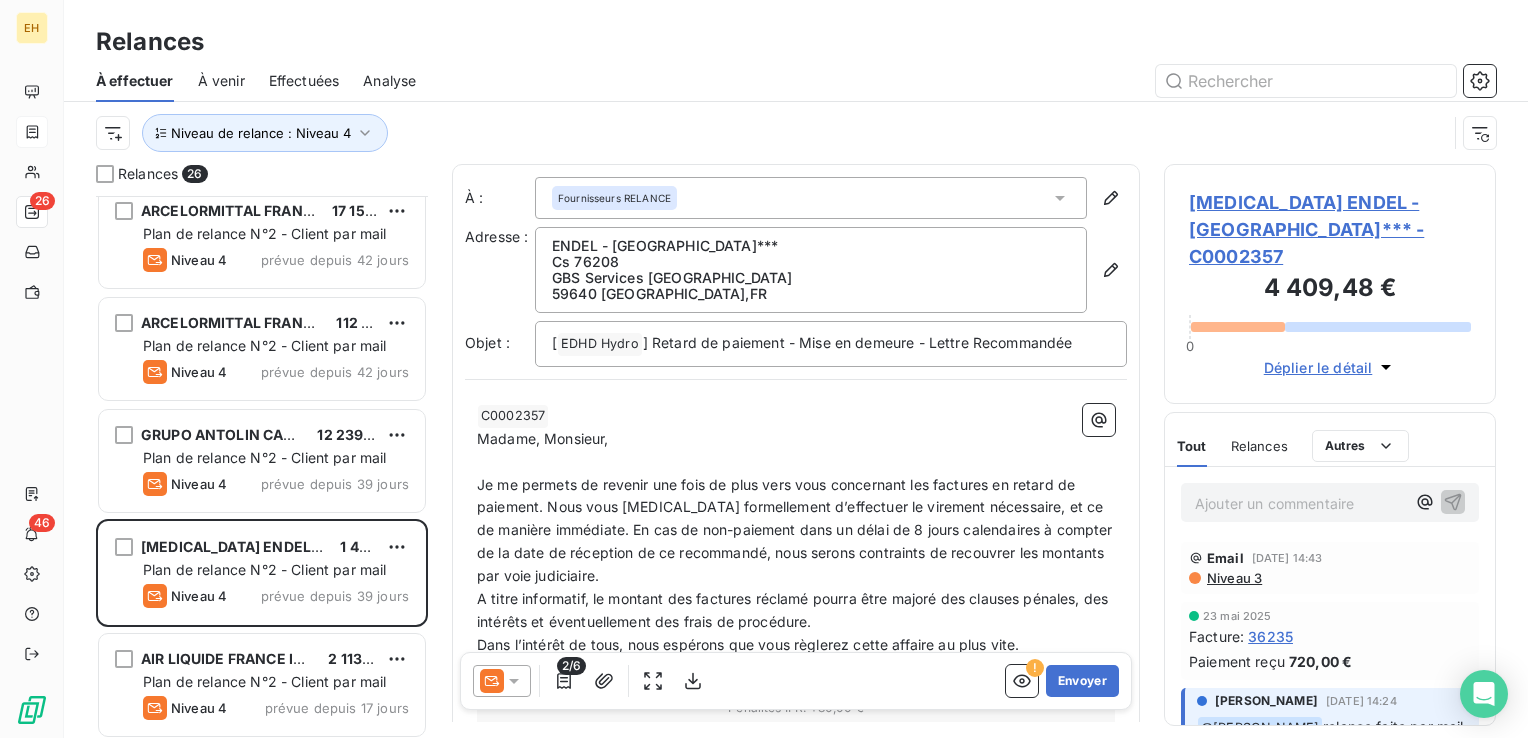 scroll, scrollTop: 970, scrollLeft: 0, axis: vertical 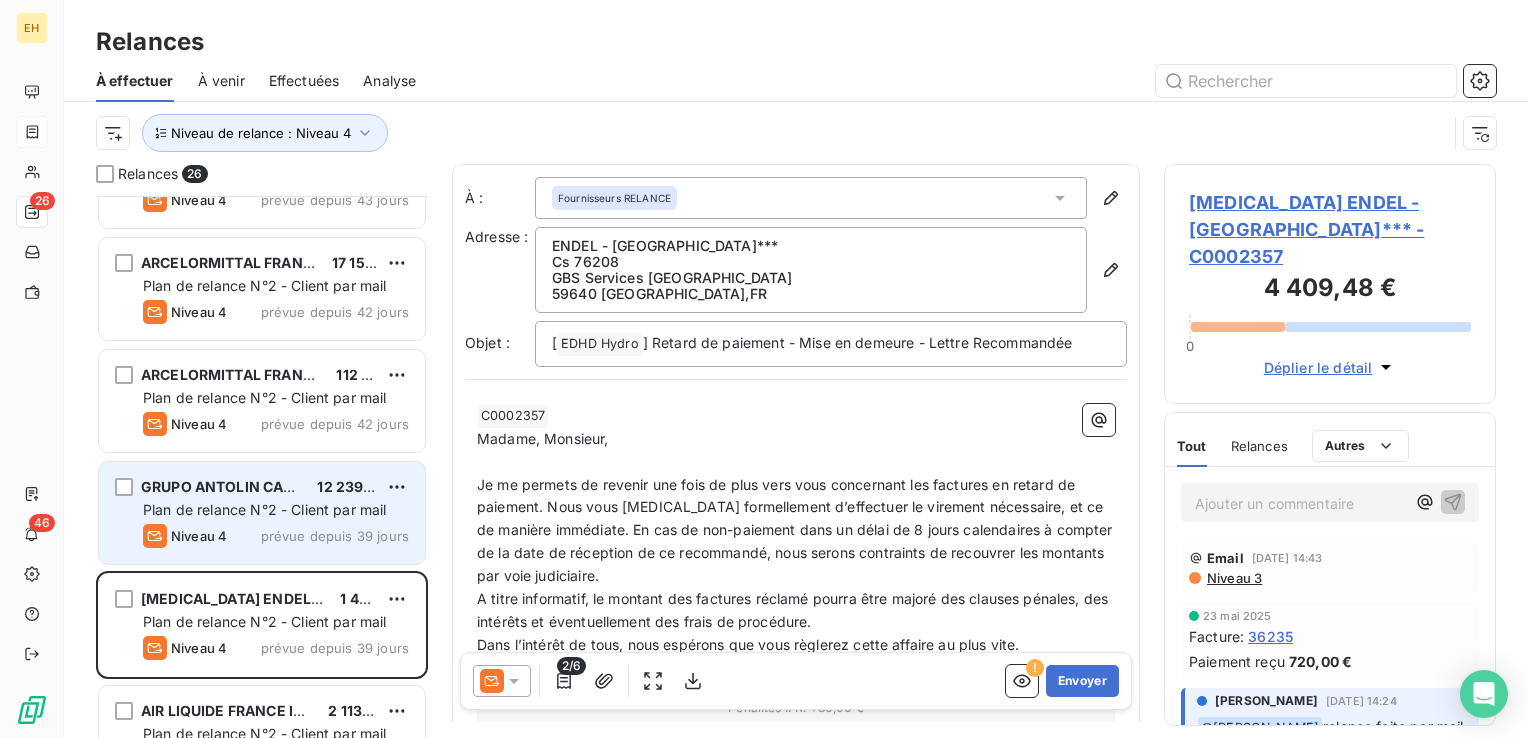 click on "GRUPO ANTOLIN CAMBRAI***//" at bounding box center (252, 486) 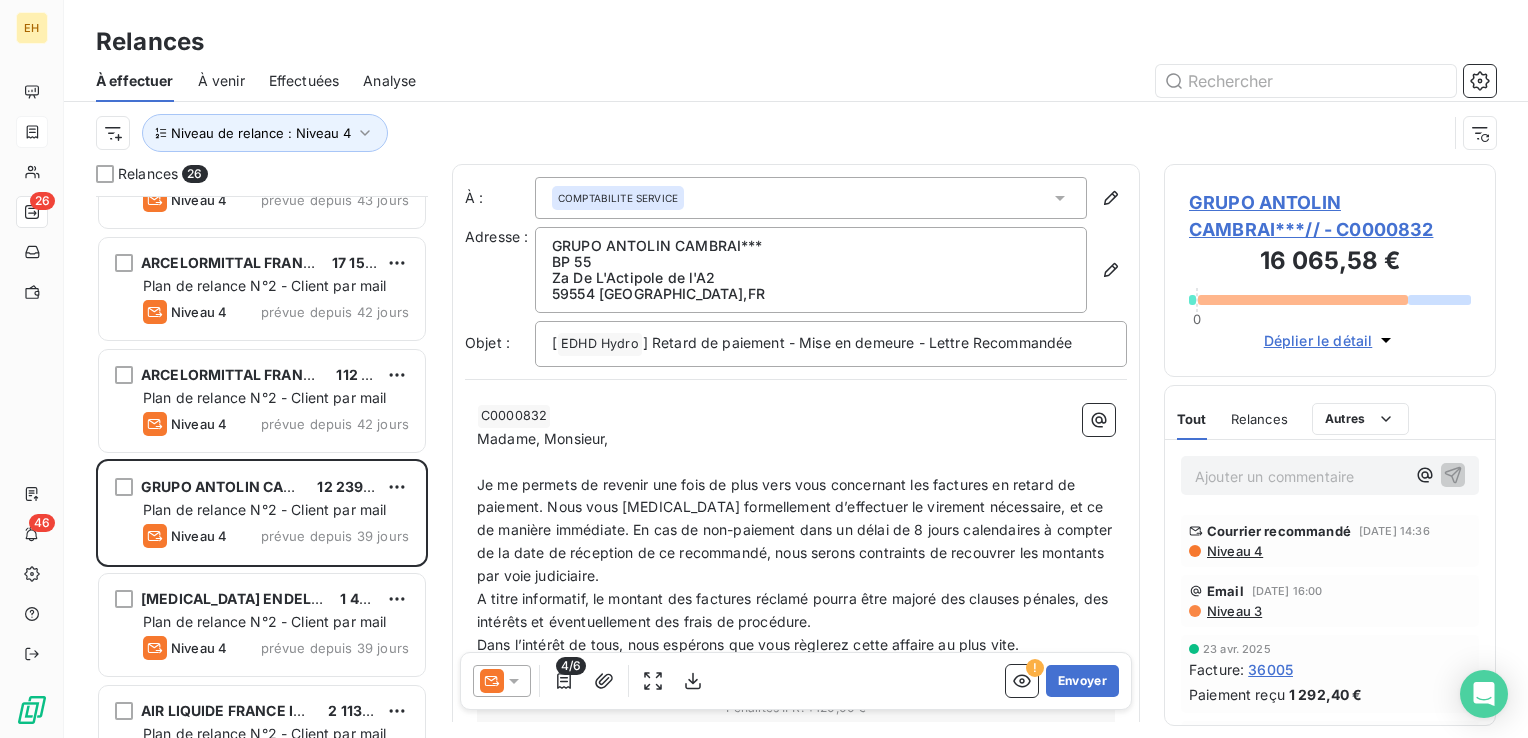 click on "ARCELORMITTAL FRANCE - Site de Dunkerque 112 839,46 € Plan de relance N°2 - Client par mail  Niveau 4 prévue depuis 42 jours" at bounding box center [262, 403] 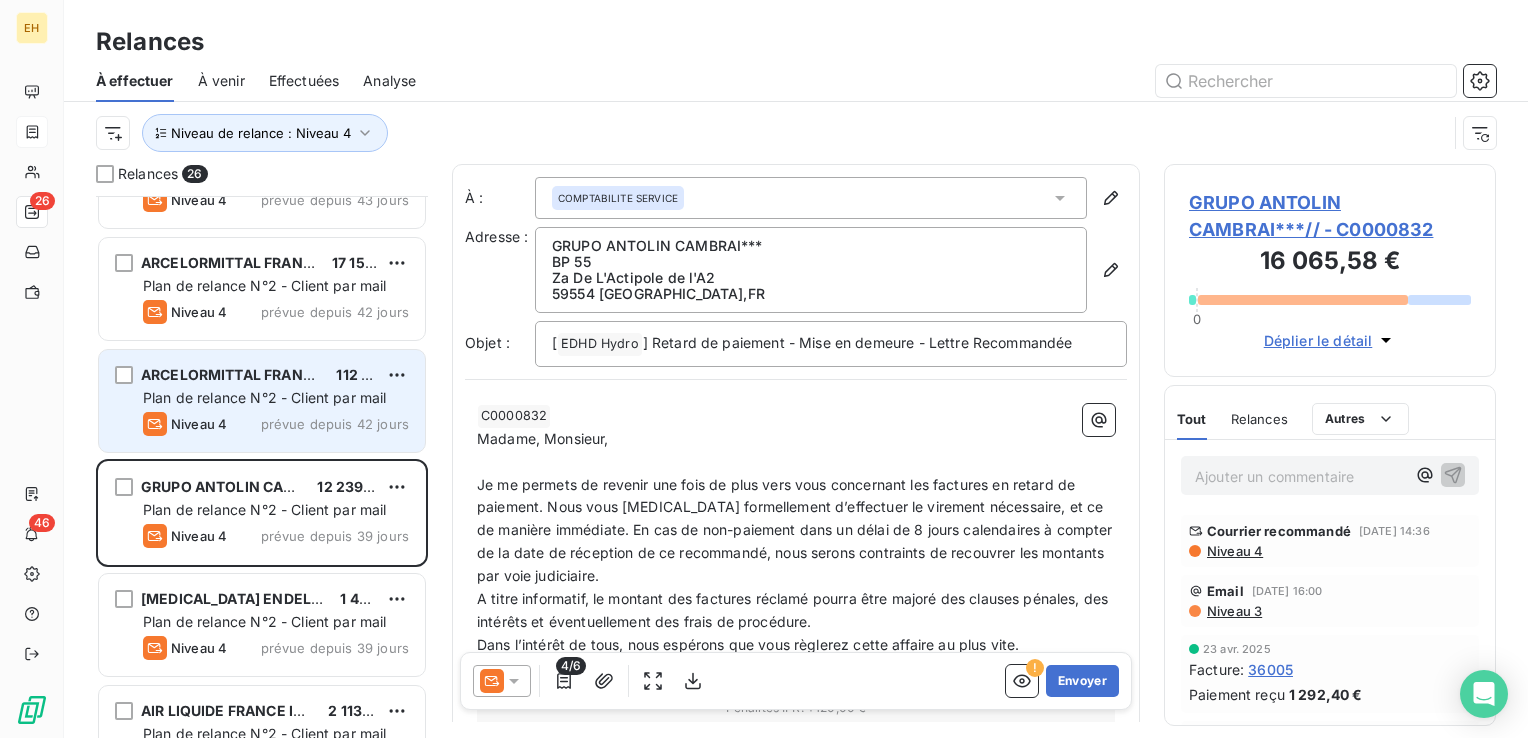 click on "prévue depuis 42 jours" at bounding box center [335, 424] 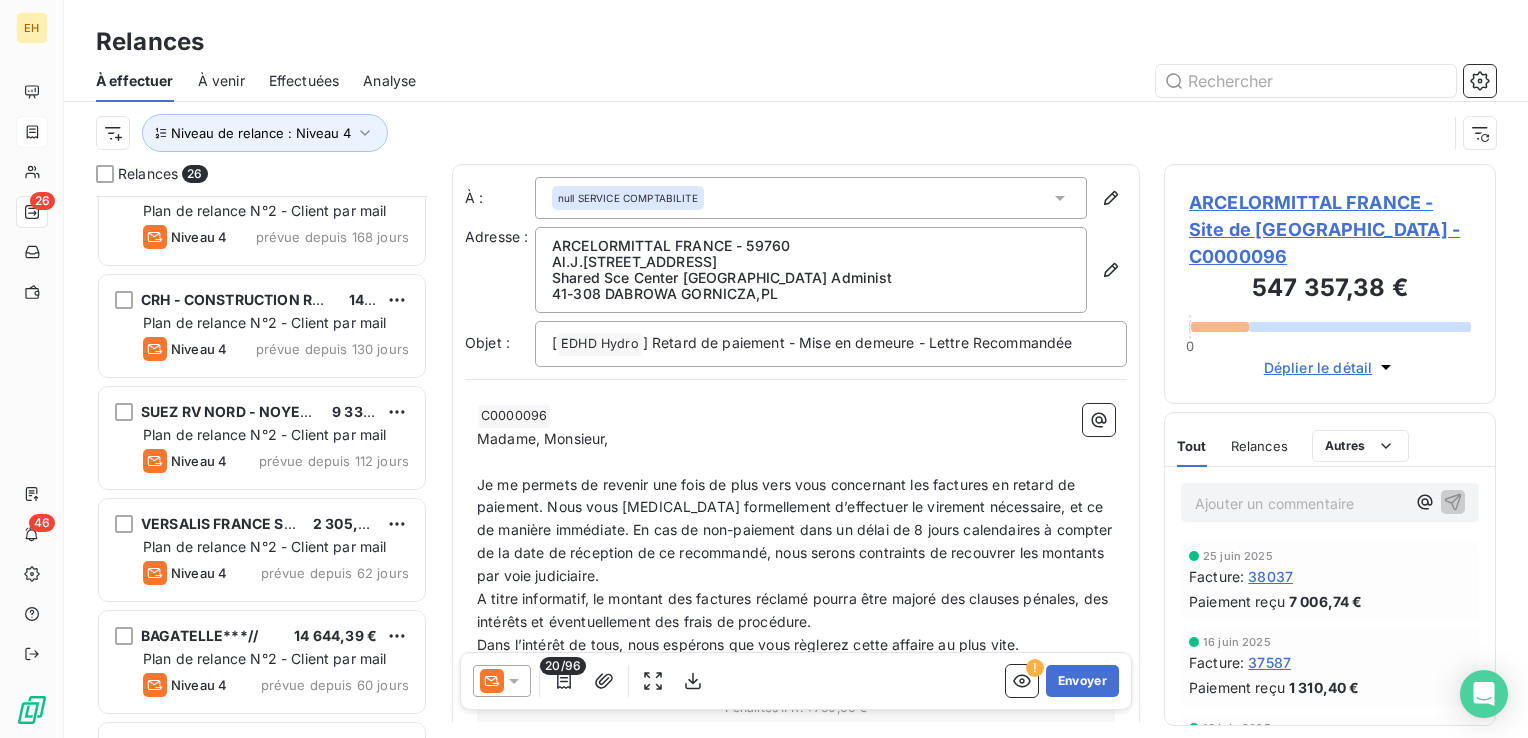 scroll, scrollTop: 370, scrollLeft: 0, axis: vertical 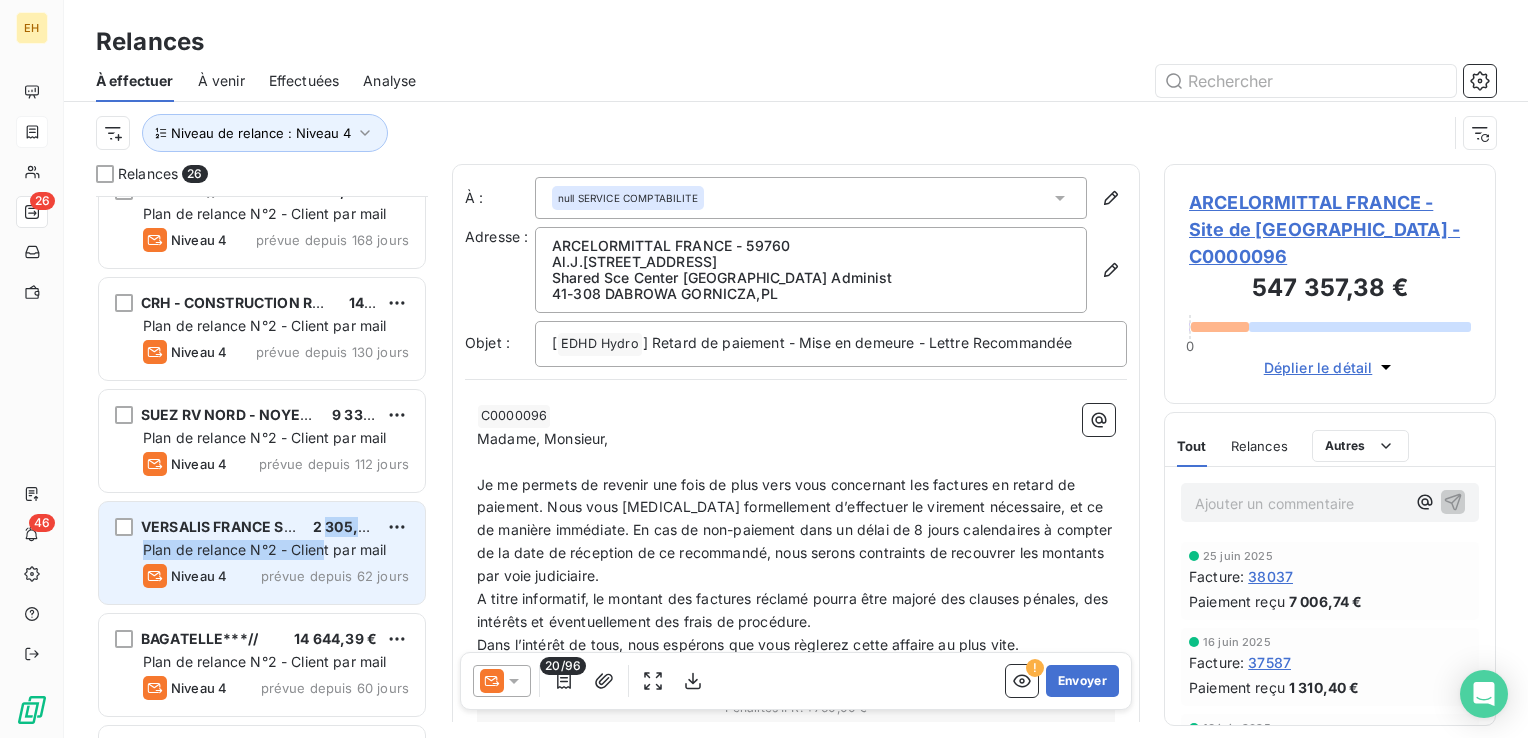 click on "VERSALIS FRANCE SAS*** 2 305,20 € Plan de relance N°2 - Client par mail  Niveau 4 prévue depuis 62 jours" at bounding box center (262, 553) 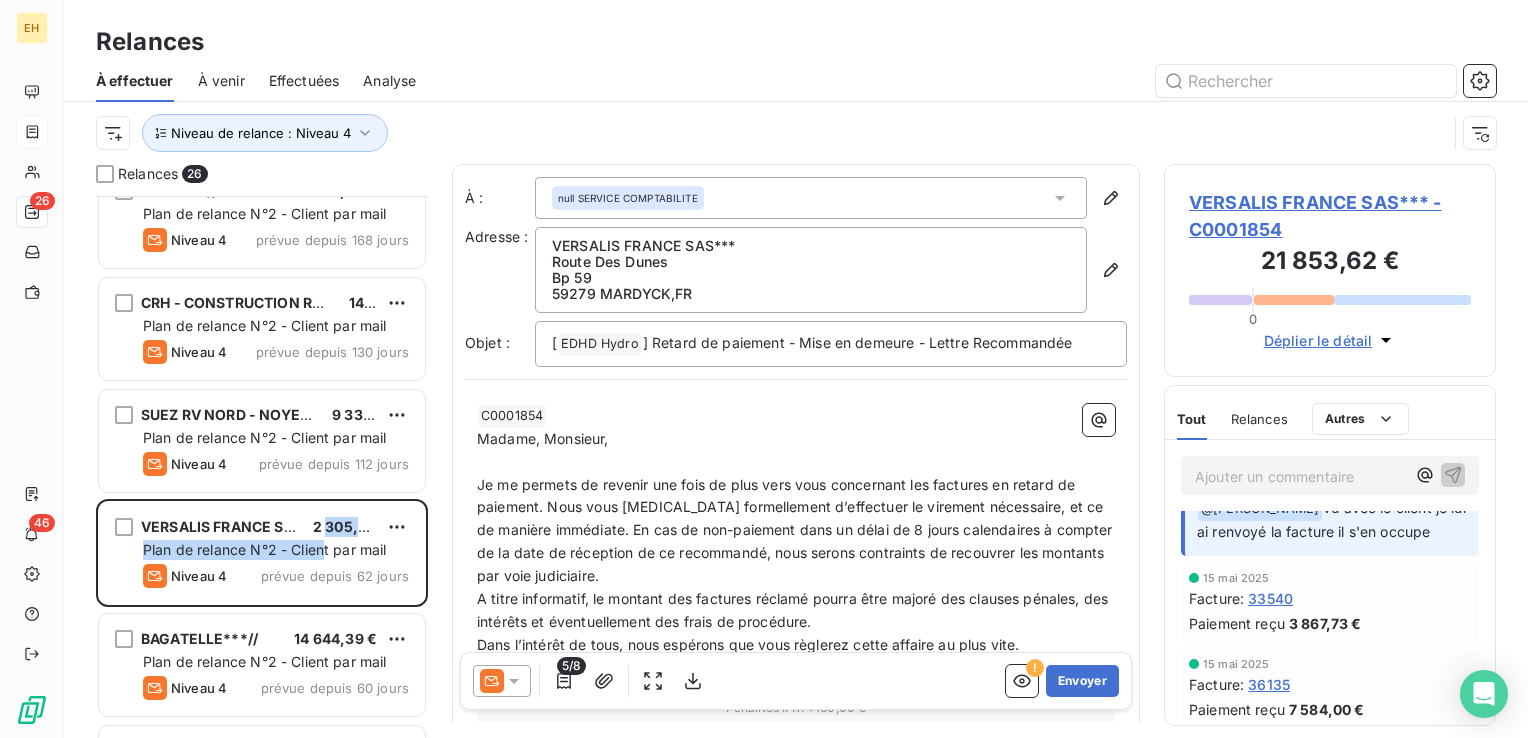scroll, scrollTop: 300, scrollLeft: 0, axis: vertical 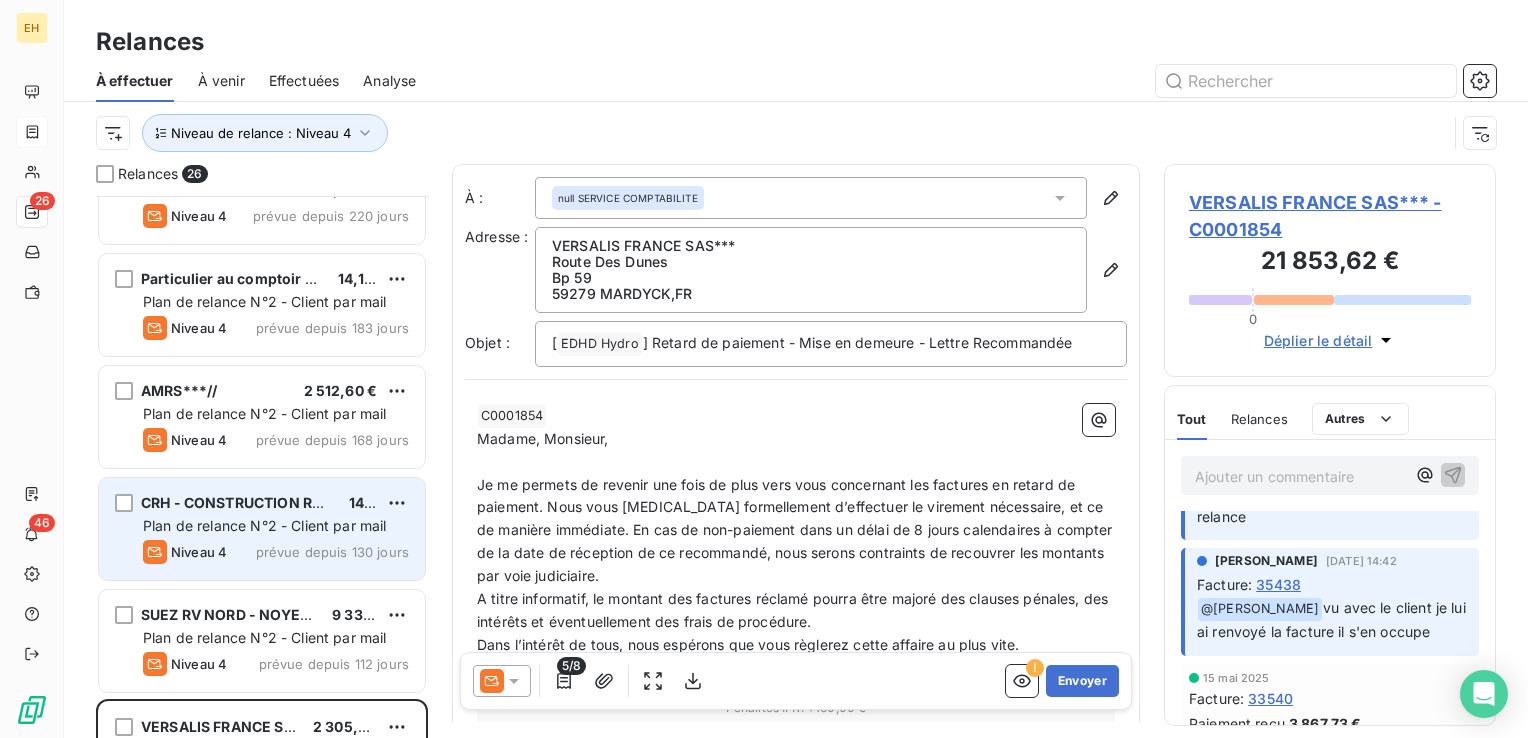 click on "CRH - CONSTRUCTION RENOVATION HABITAT// 14,15 € Plan de relance N°2 - Client par mail  Niveau 4 prévue depuis 130 jours" at bounding box center [262, 529] 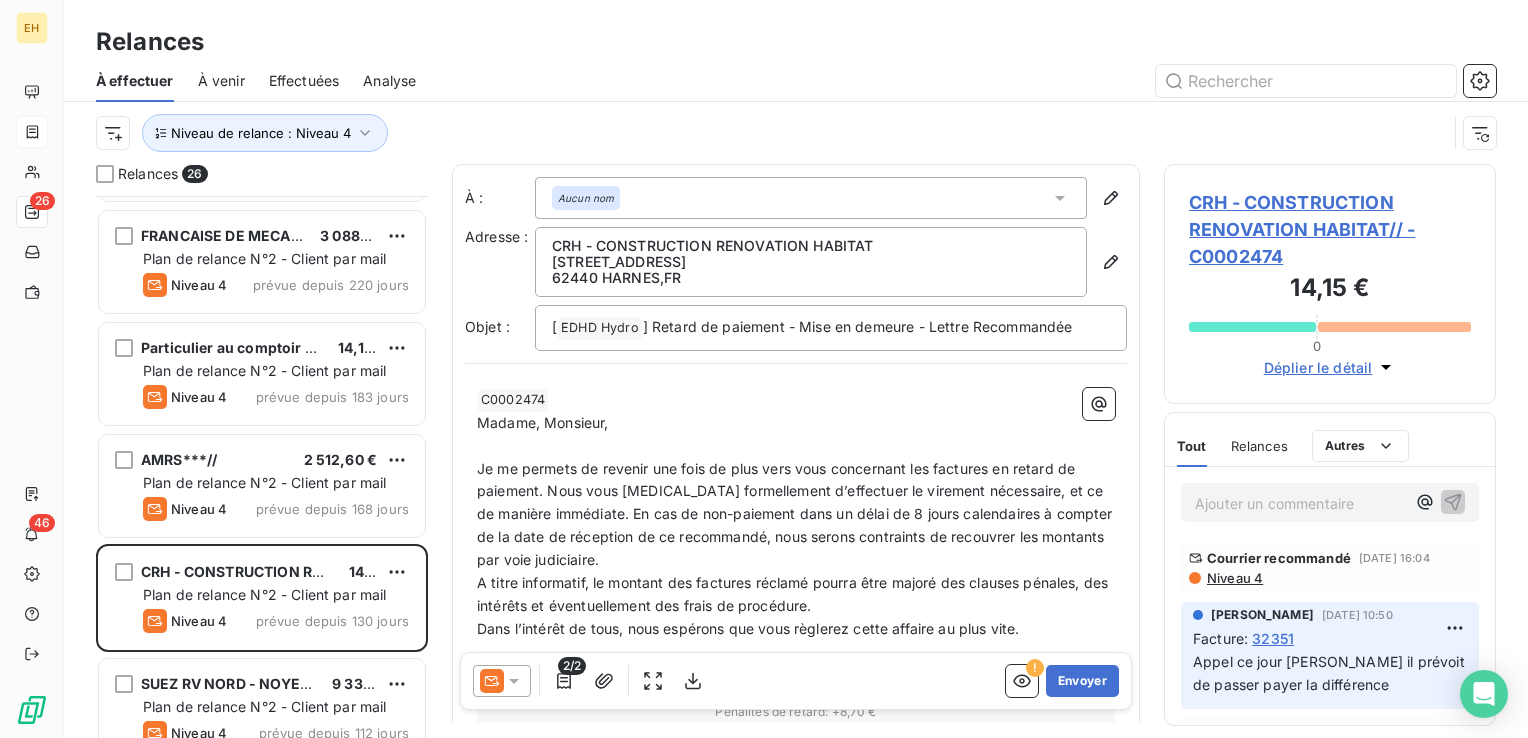 scroll, scrollTop: 0, scrollLeft: 0, axis: both 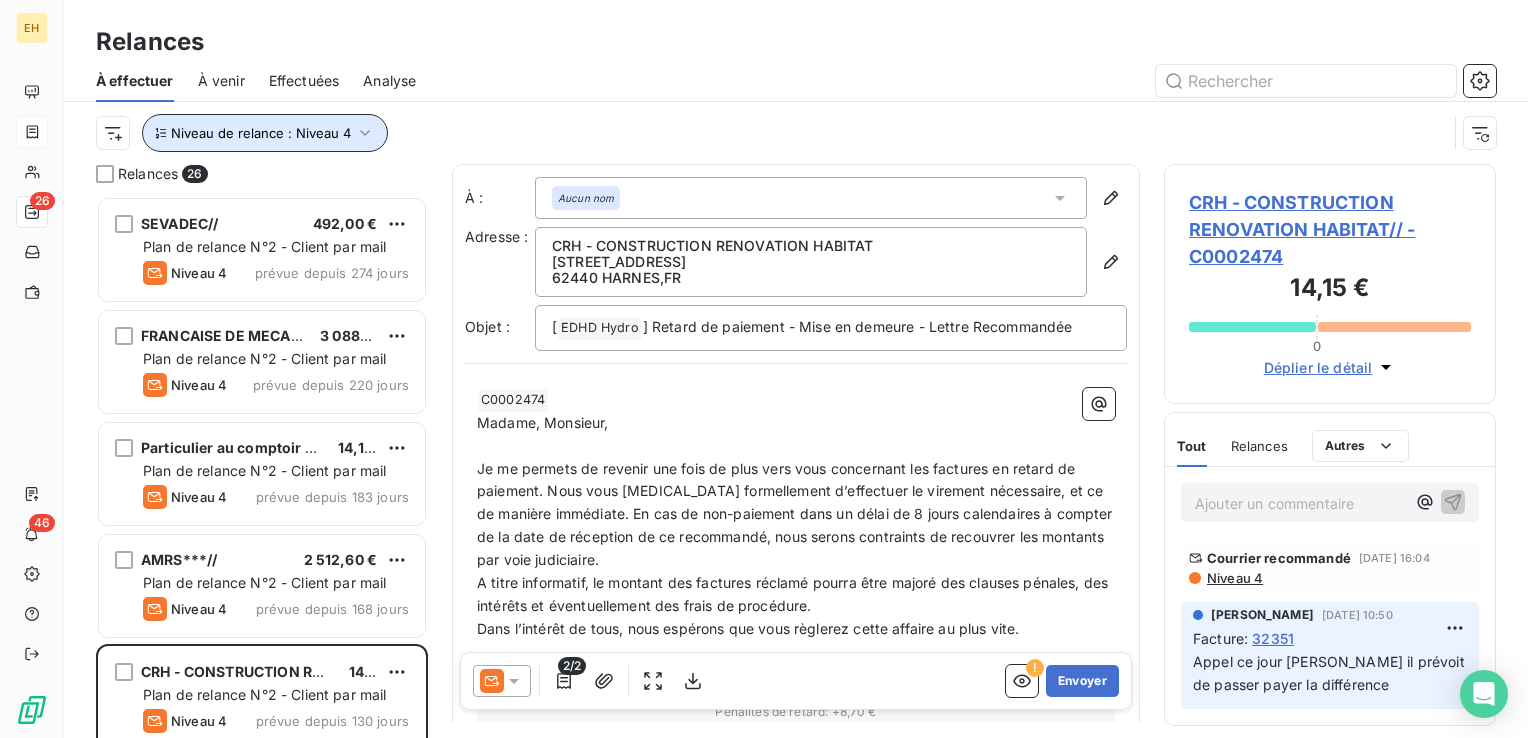 click 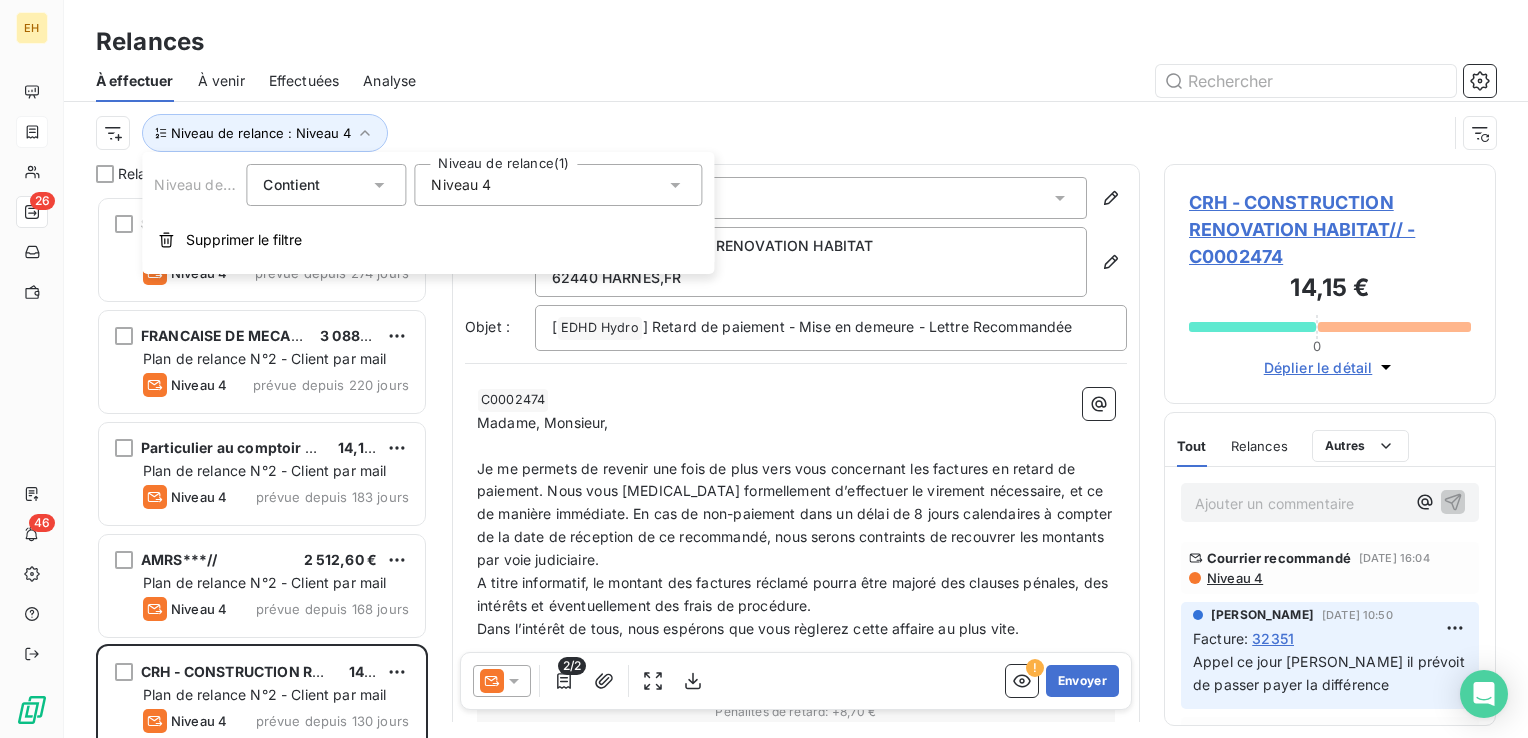 click on "Niveau 4" at bounding box center [558, 185] 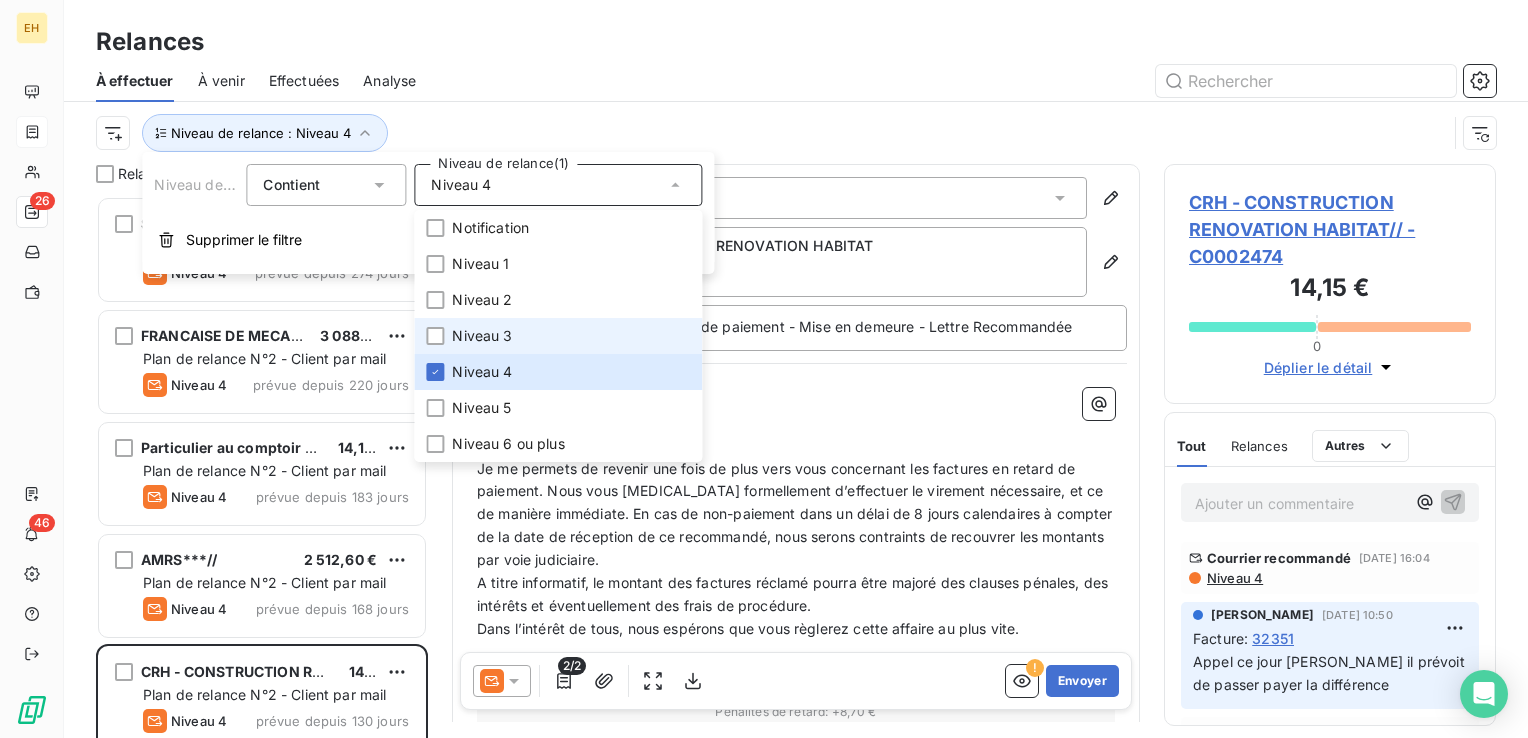 drag, startPoint x: 494, startPoint y: 336, endPoint x: 493, endPoint y: 357, distance: 21.023796 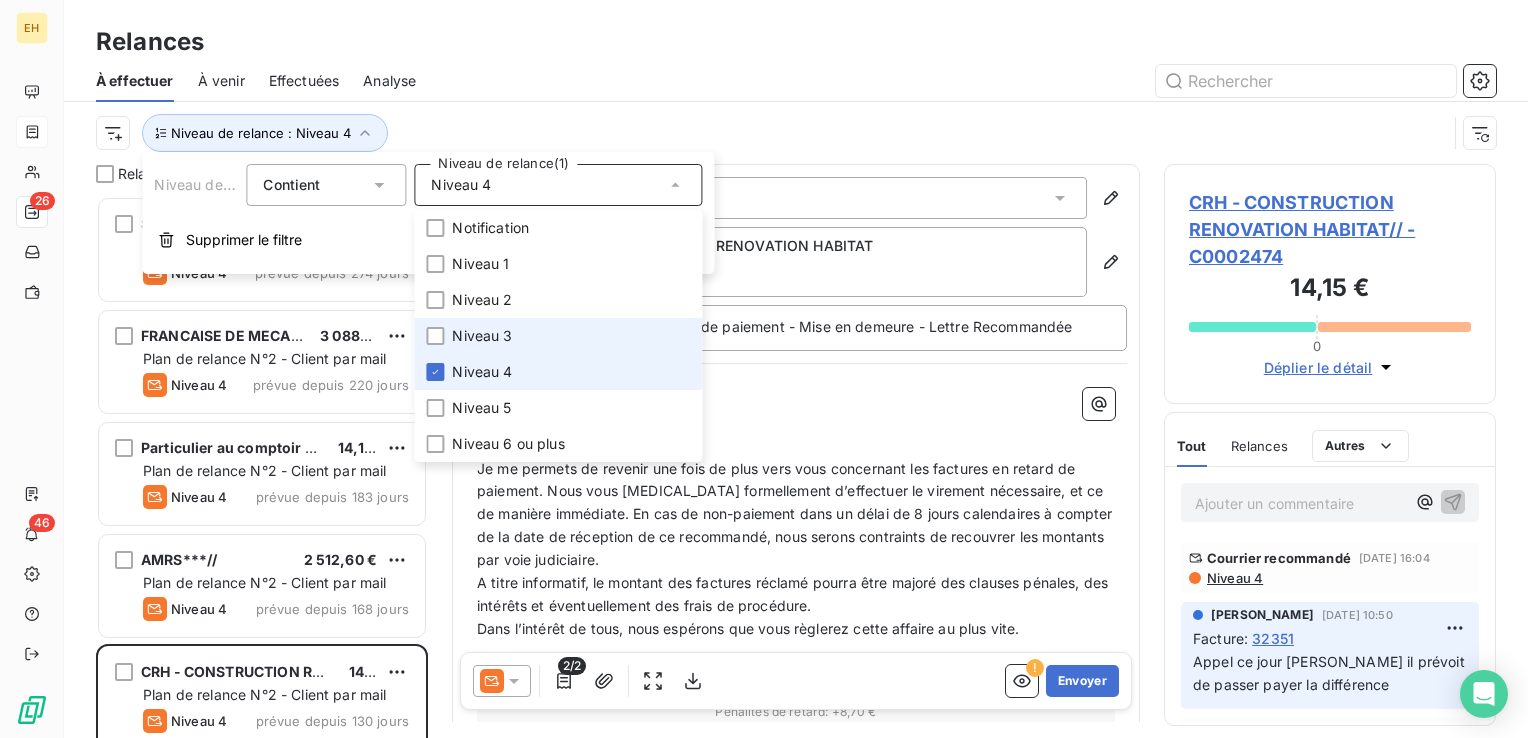 click on "Niveau 3" at bounding box center [482, 336] 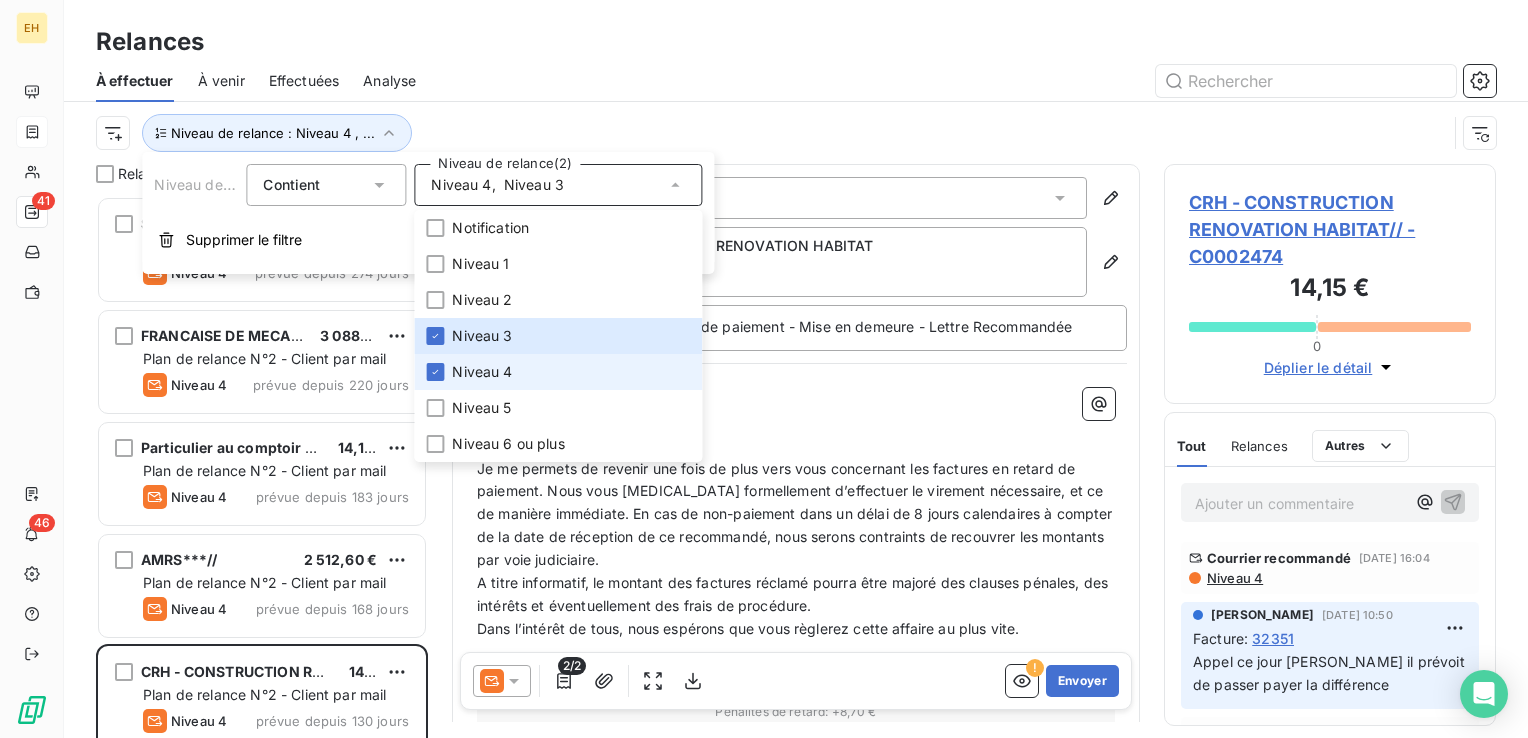 scroll, scrollTop: 16, scrollLeft: 16, axis: both 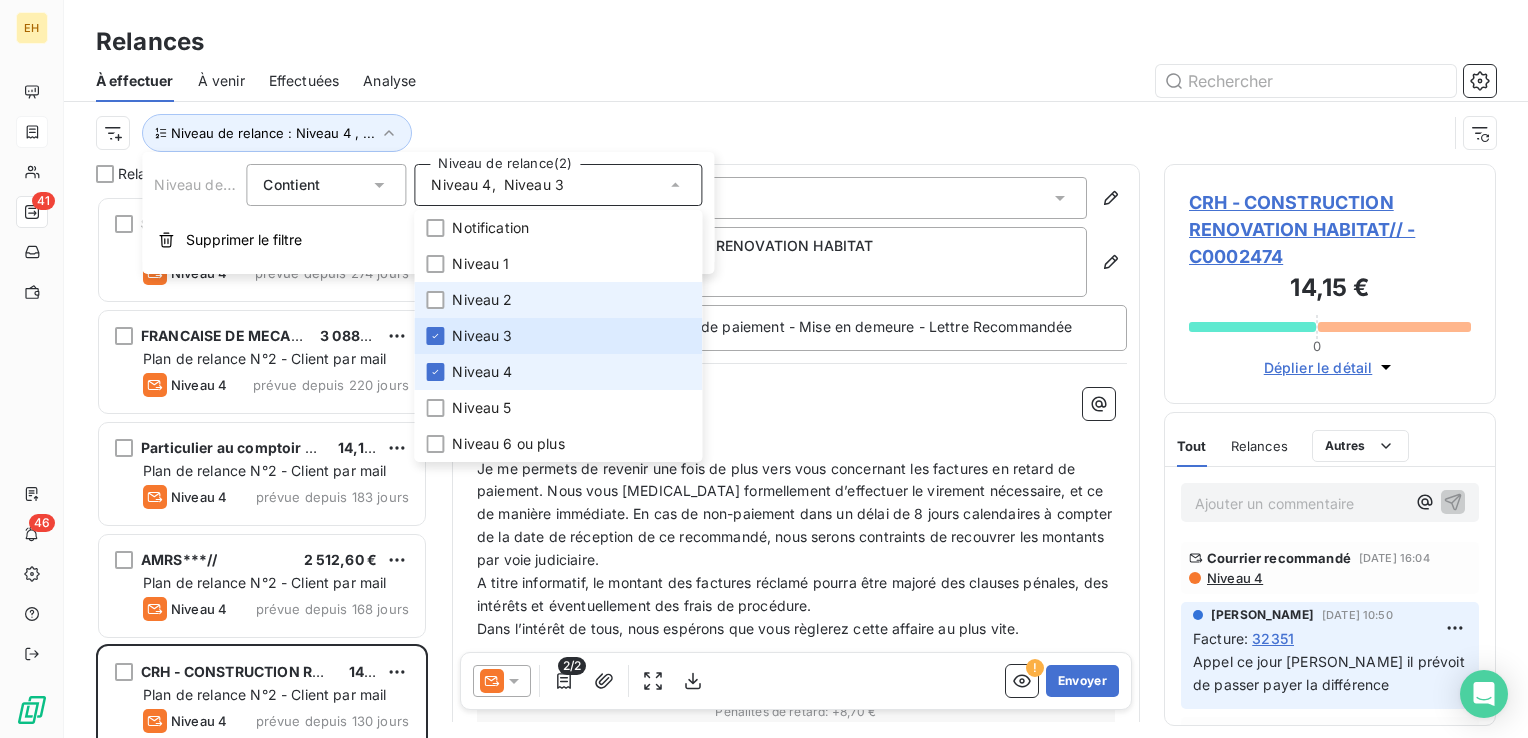 click on "Niveau 4" at bounding box center (482, 372) 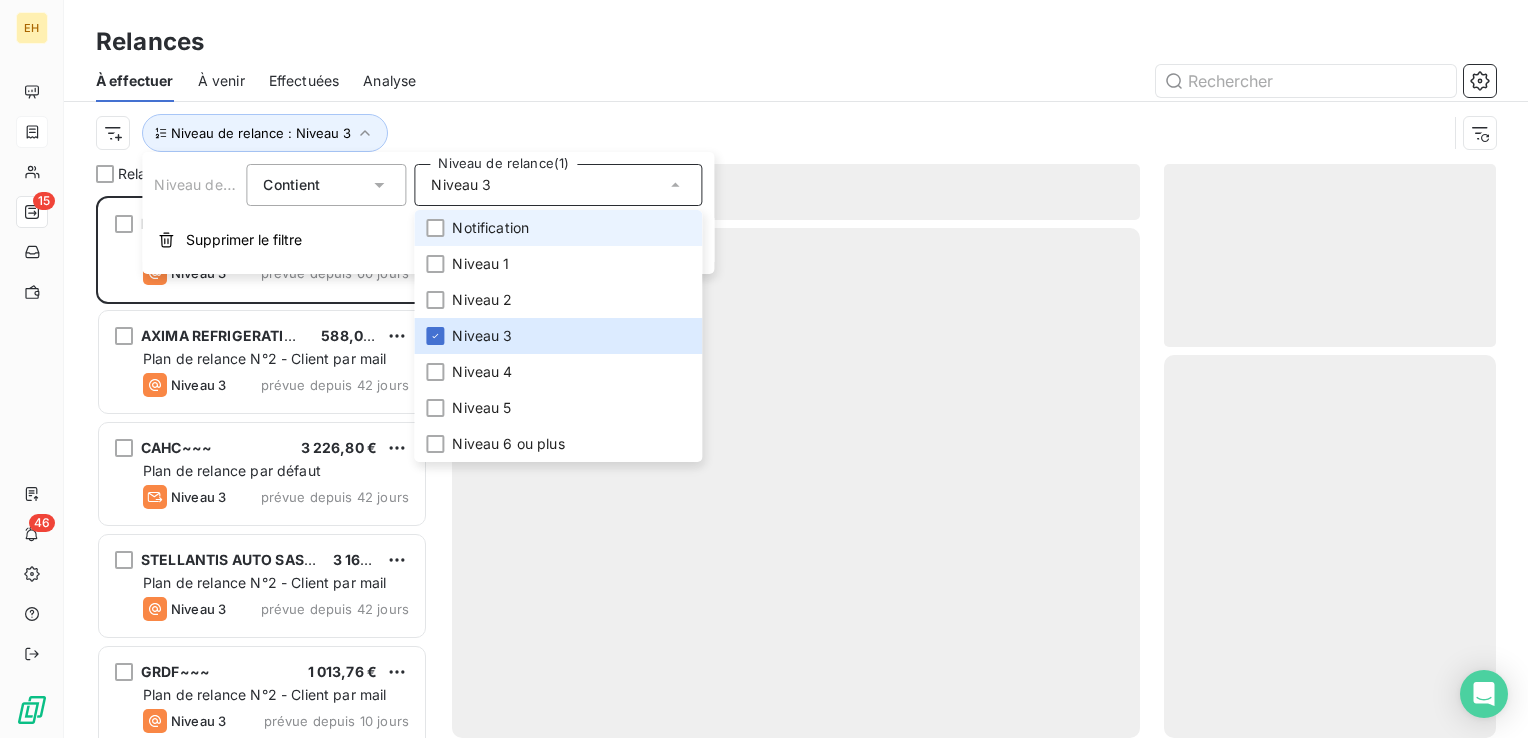 scroll, scrollTop: 16, scrollLeft: 16, axis: both 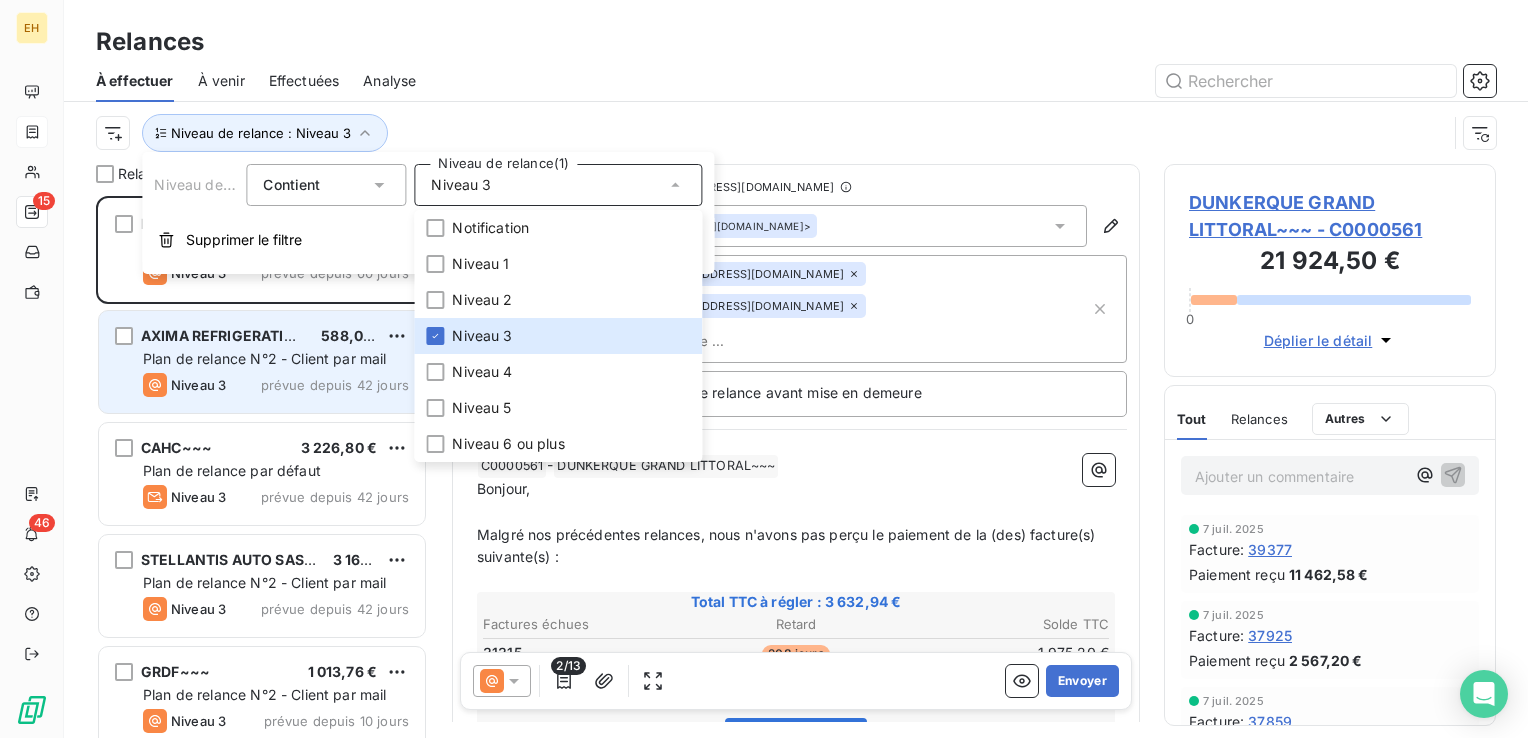 click on "AXIMA REFRIGERATION*** 588,00 € Plan de relance N°2 - Client par mail  Niveau 3 prévue depuis 42 jours" at bounding box center [262, 362] 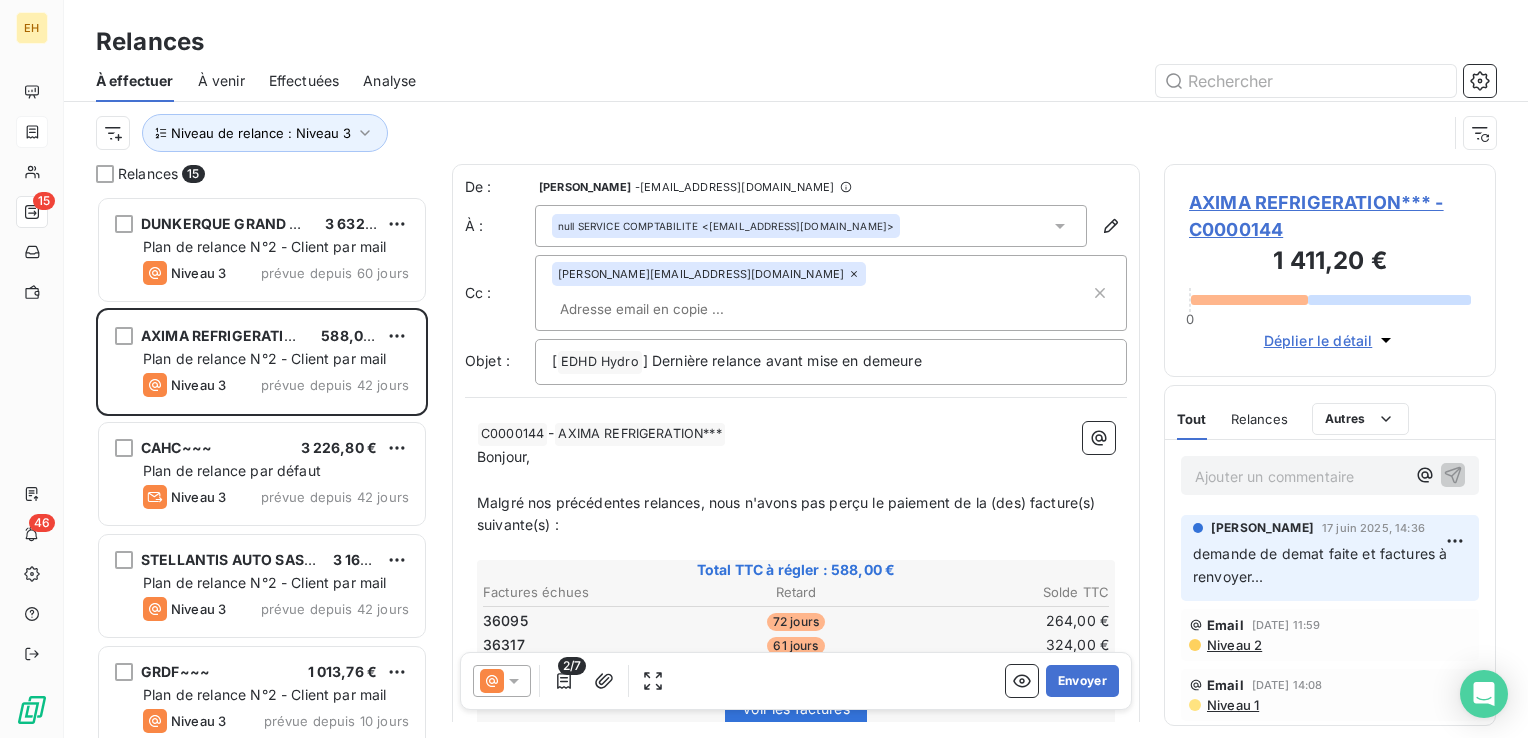 scroll, scrollTop: 16, scrollLeft: 16, axis: both 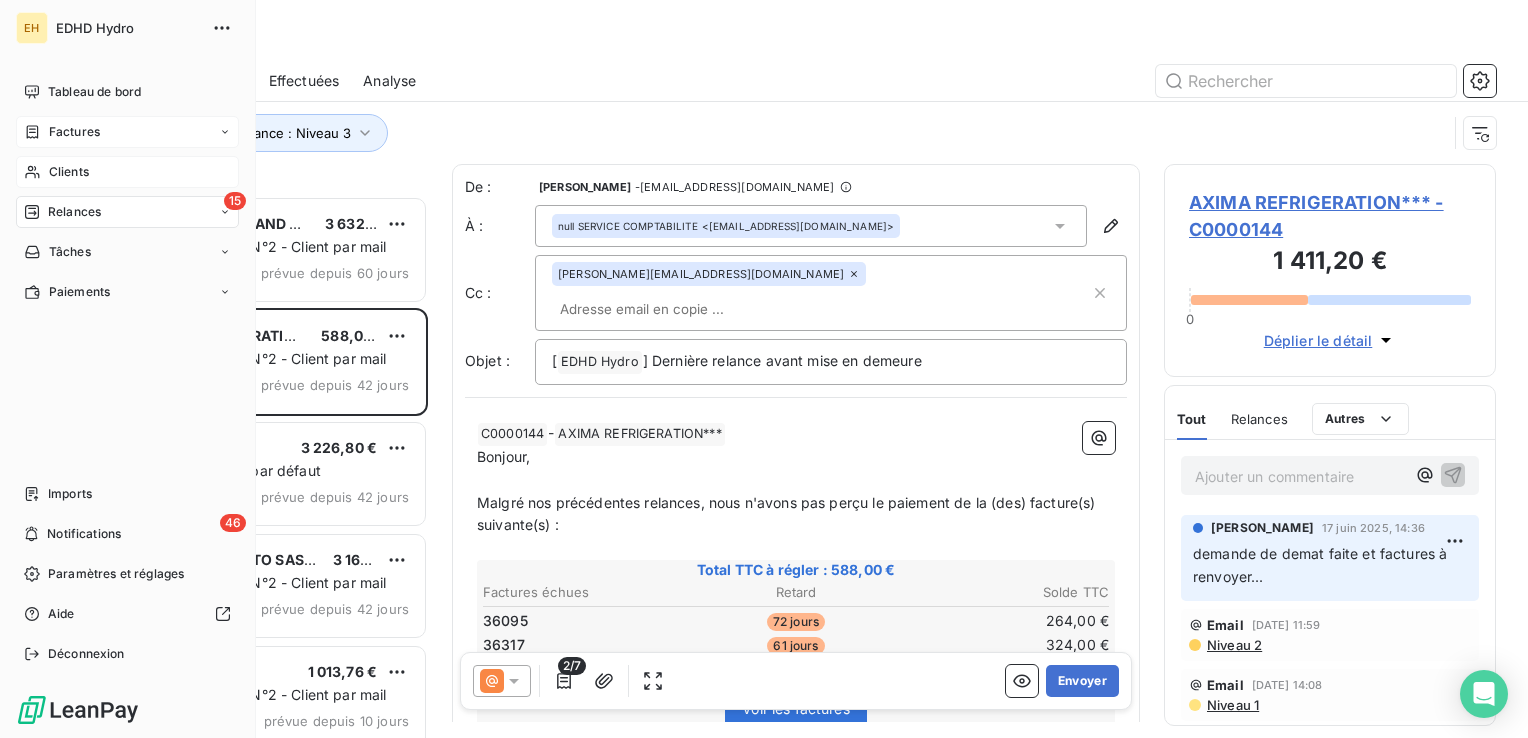 click on "Clients" at bounding box center [69, 172] 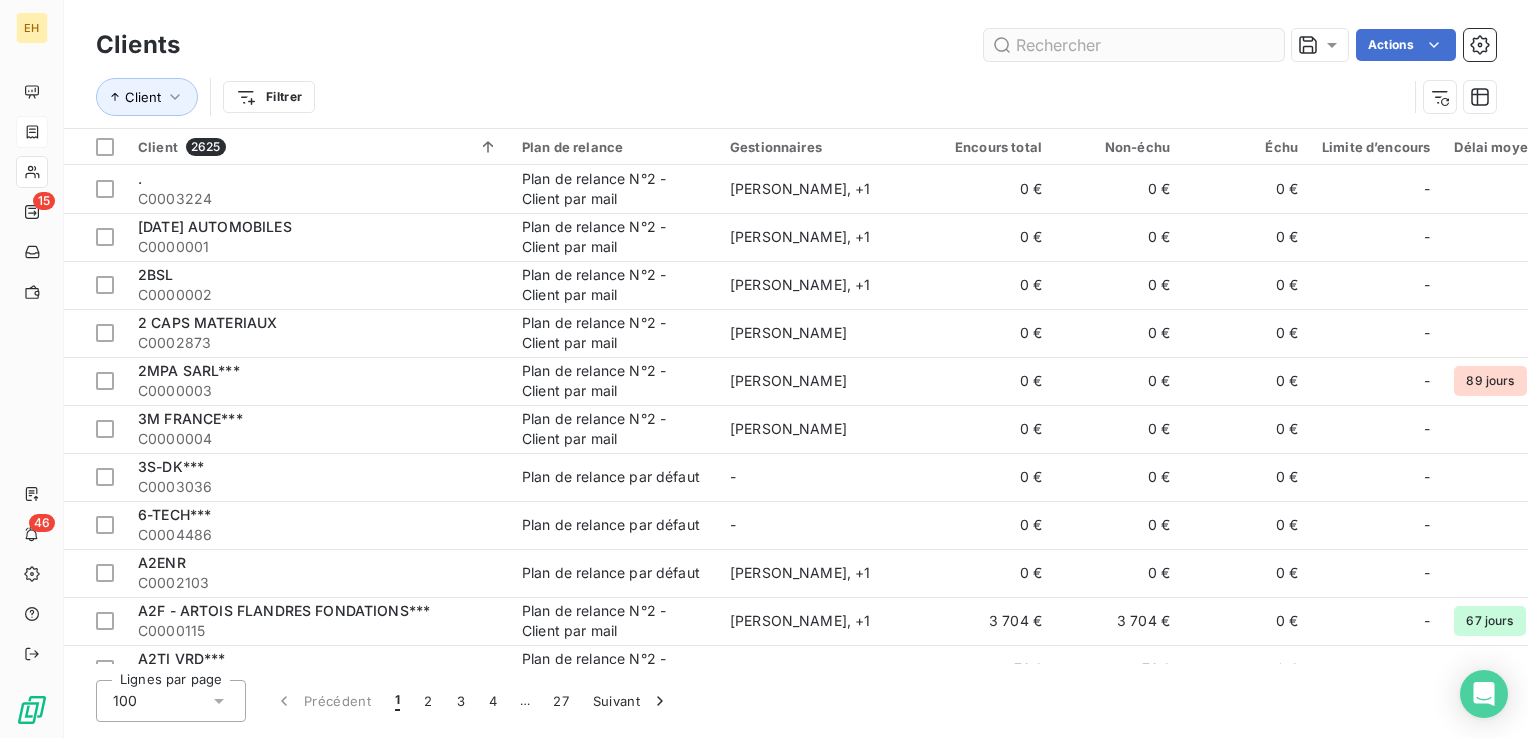 click at bounding box center (1134, 45) 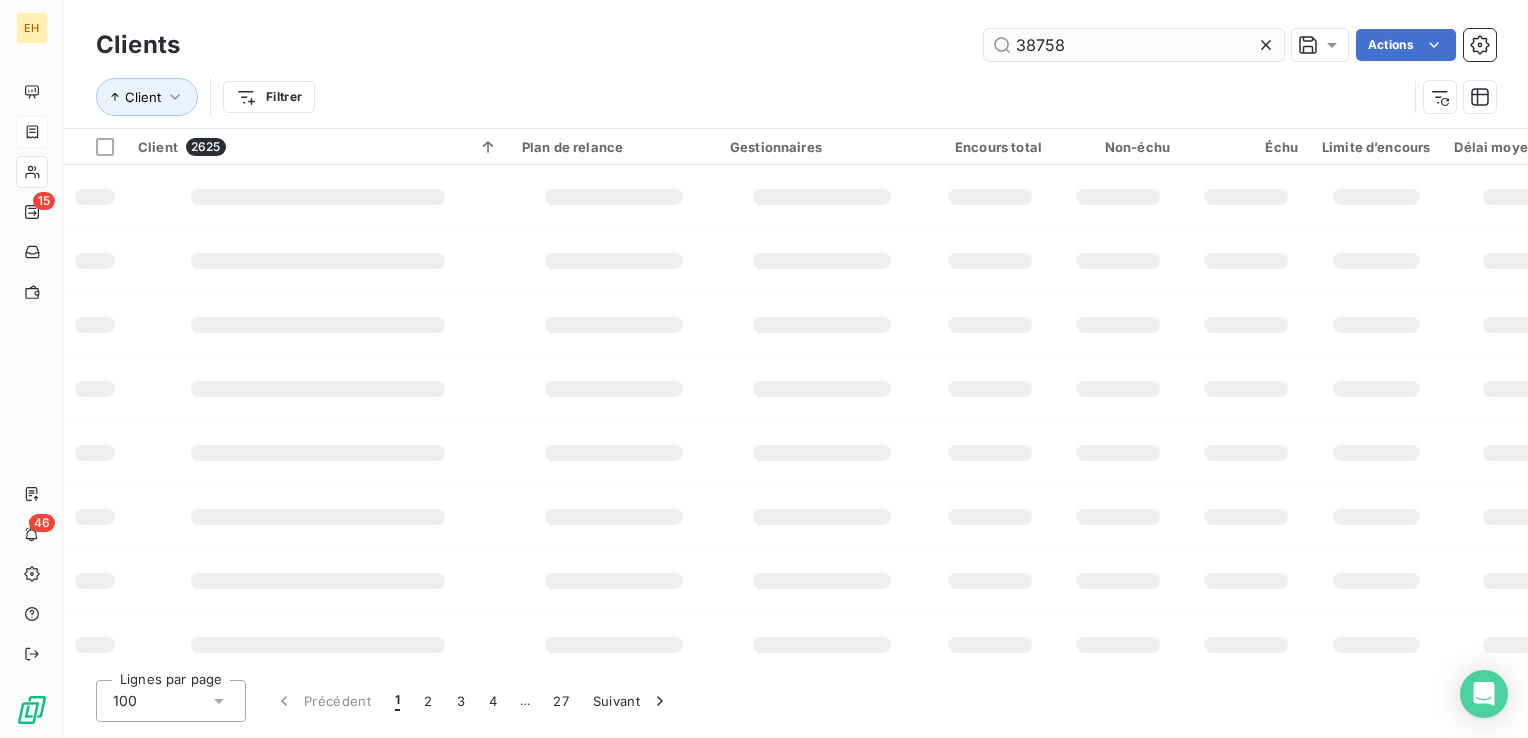 type on "38758" 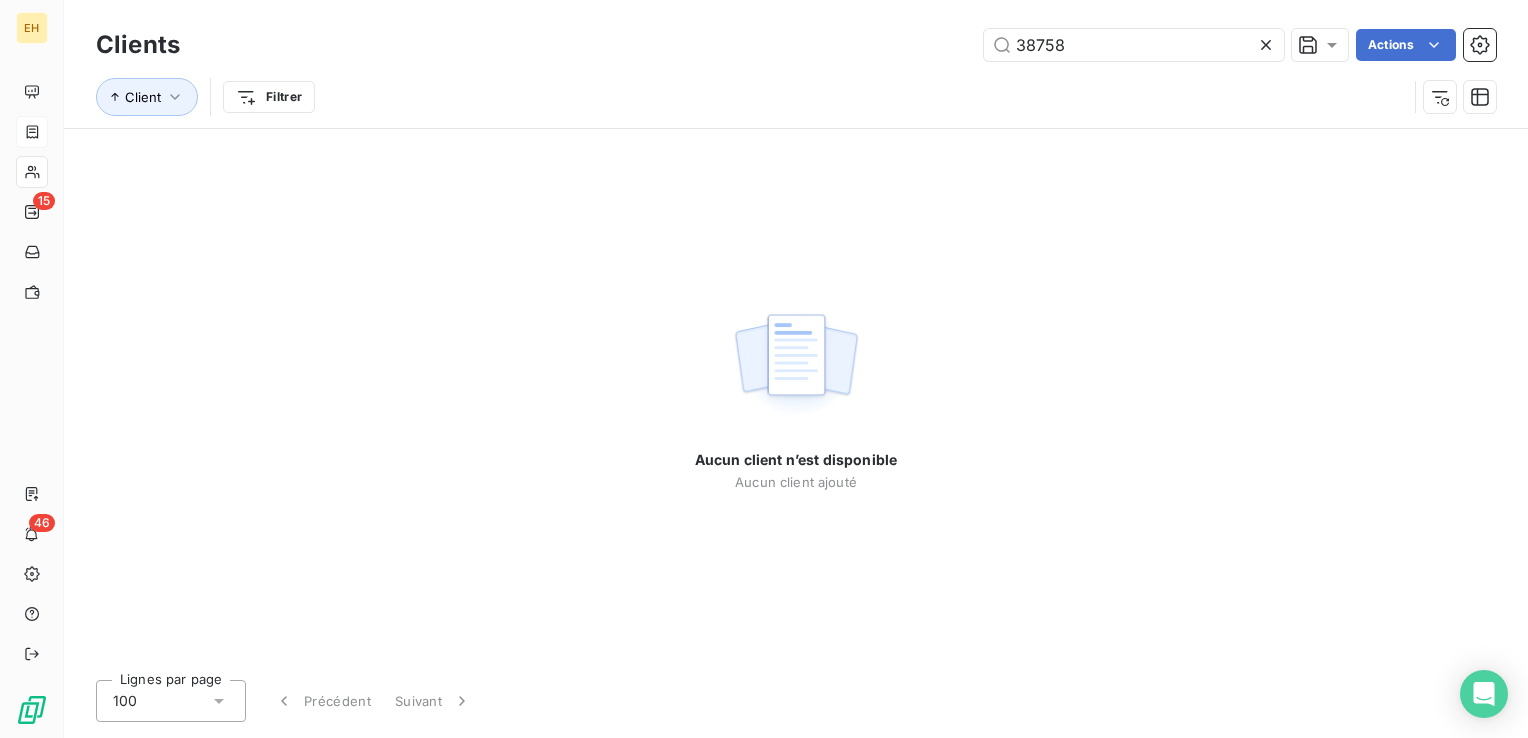 drag, startPoint x: 1079, startPoint y: 62, endPoint x: 949, endPoint y: 43, distance: 131.38112 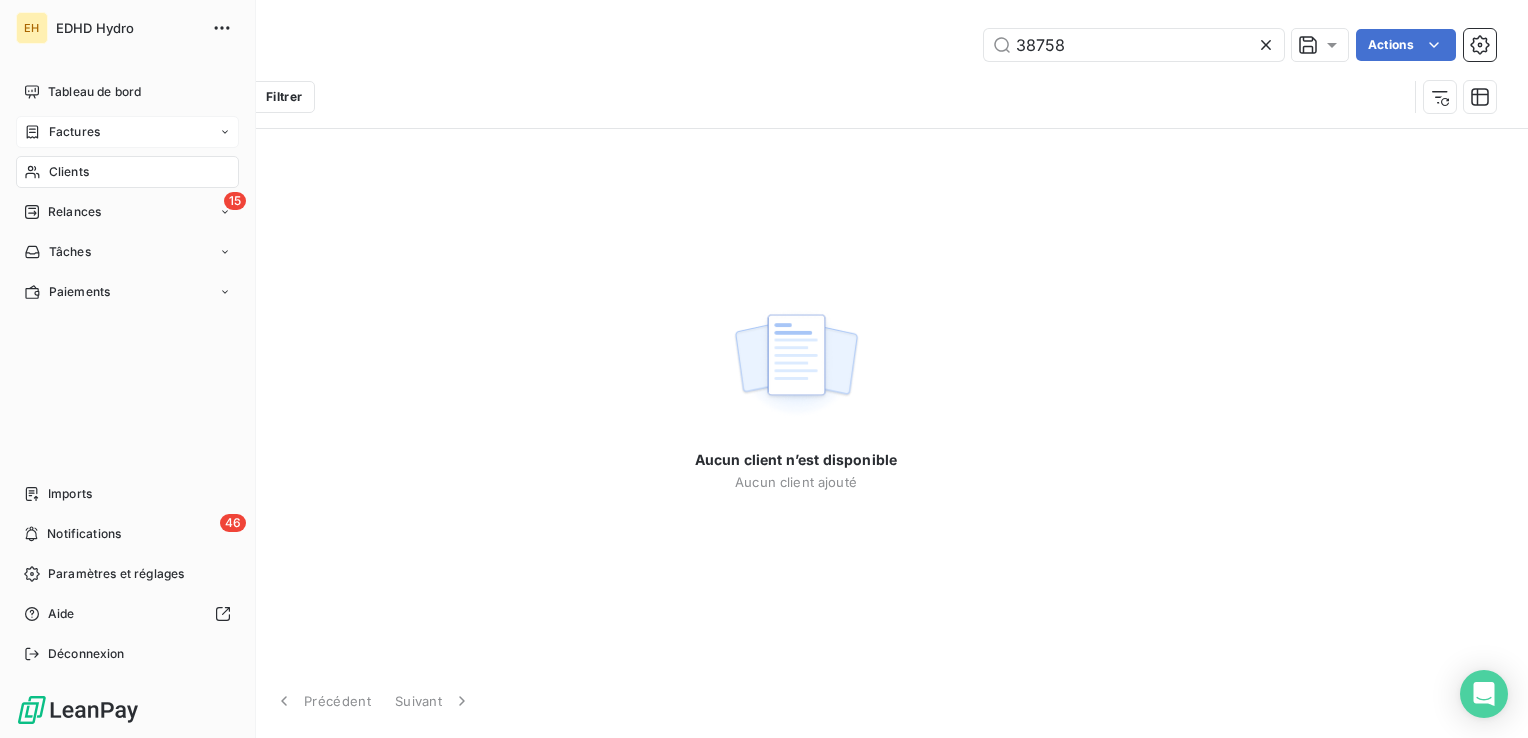 click on "Factures" at bounding box center [74, 132] 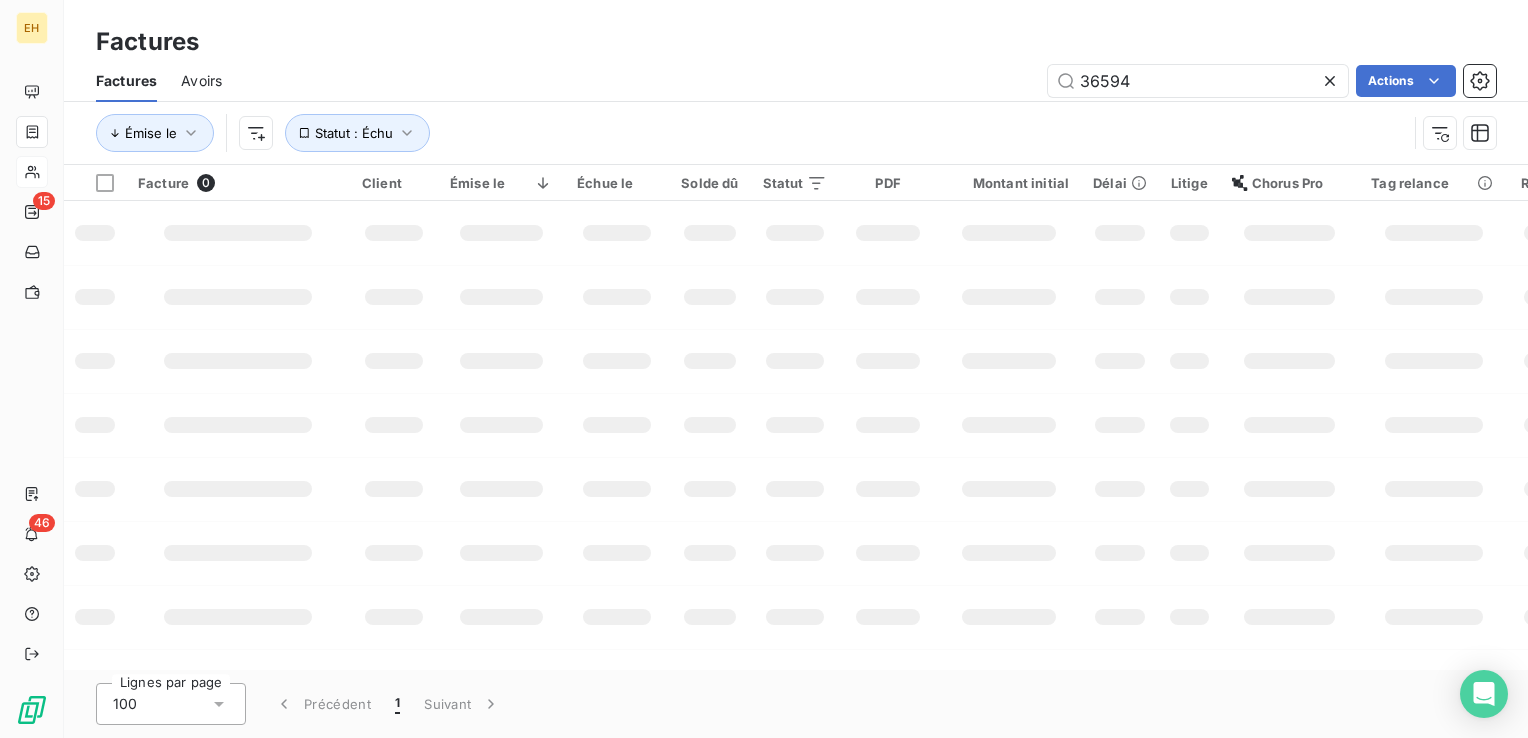 drag, startPoint x: 1010, startPoint y: 92, endPoint x: 825, endPoint y: 87, distance: 185.06755 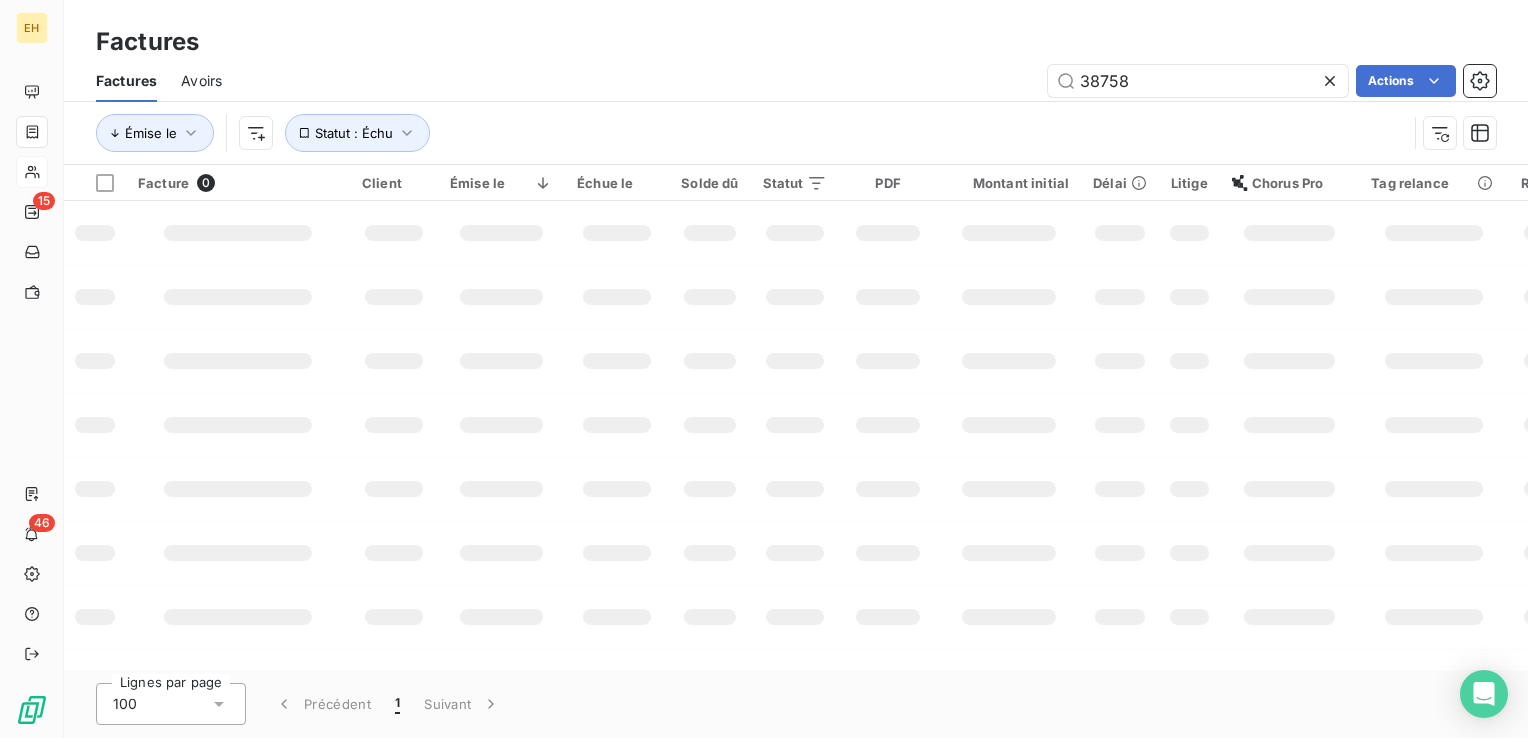 type on "38758" 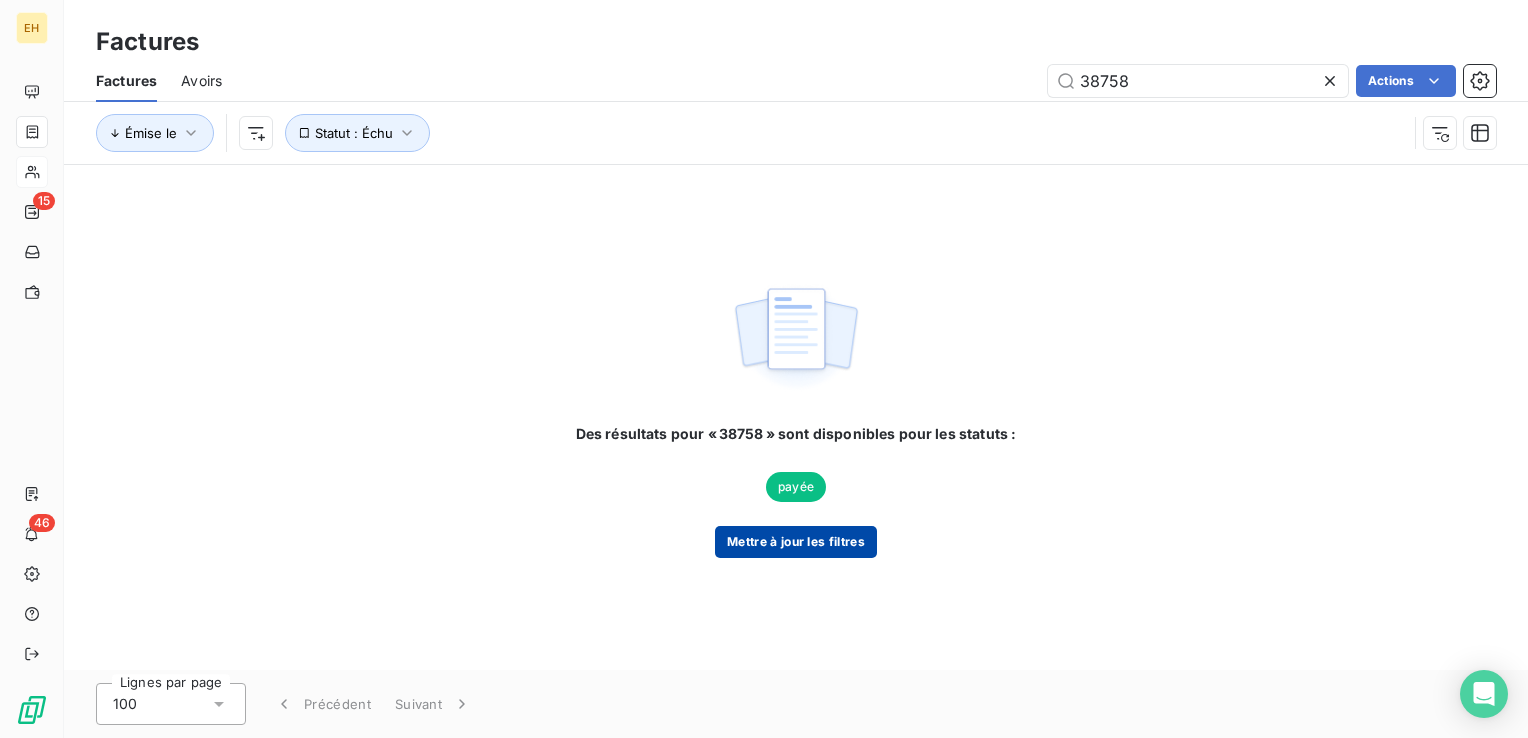 click on "Mettre à jour les filtres" at bounding box center (796, 542) 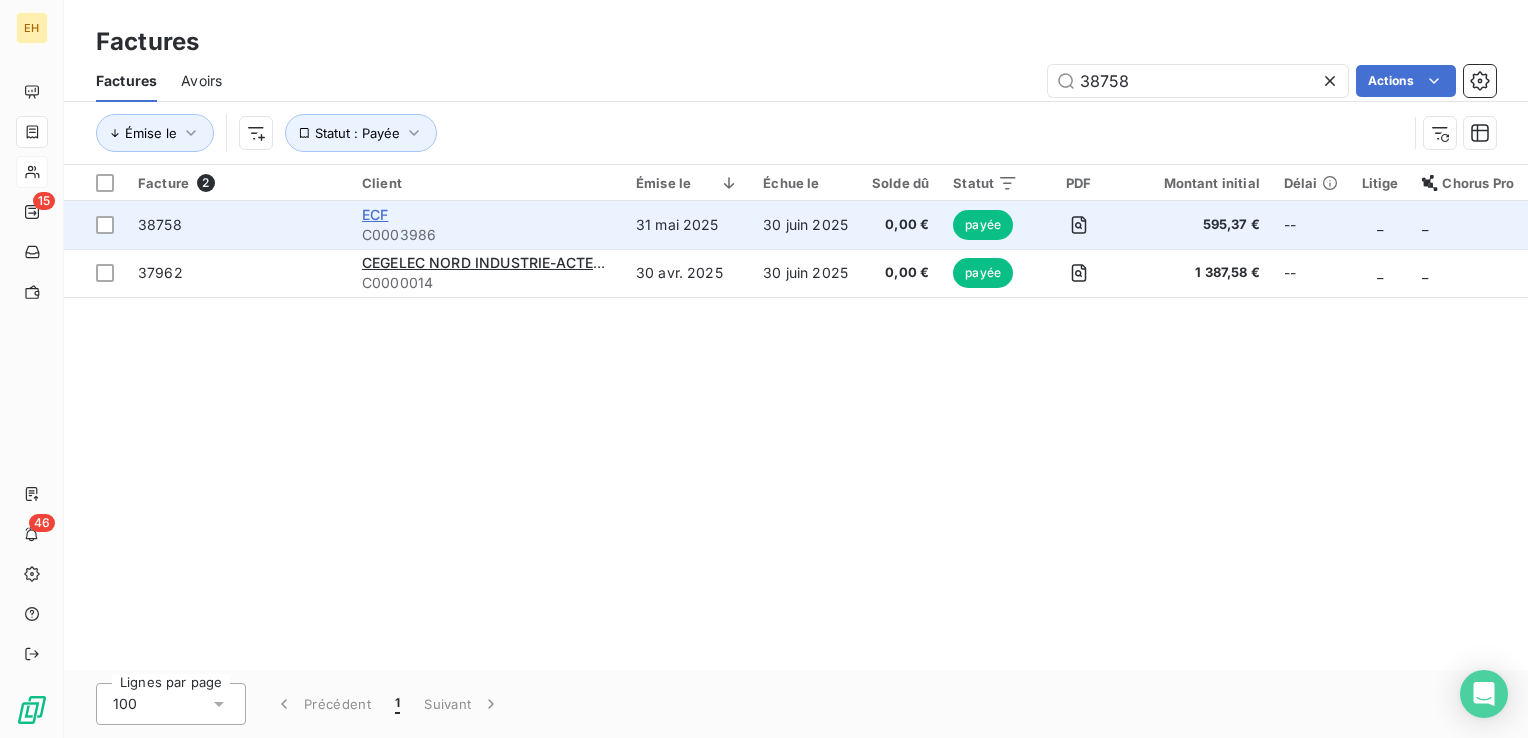 click on "ECF" at bounding box center (375, 214) 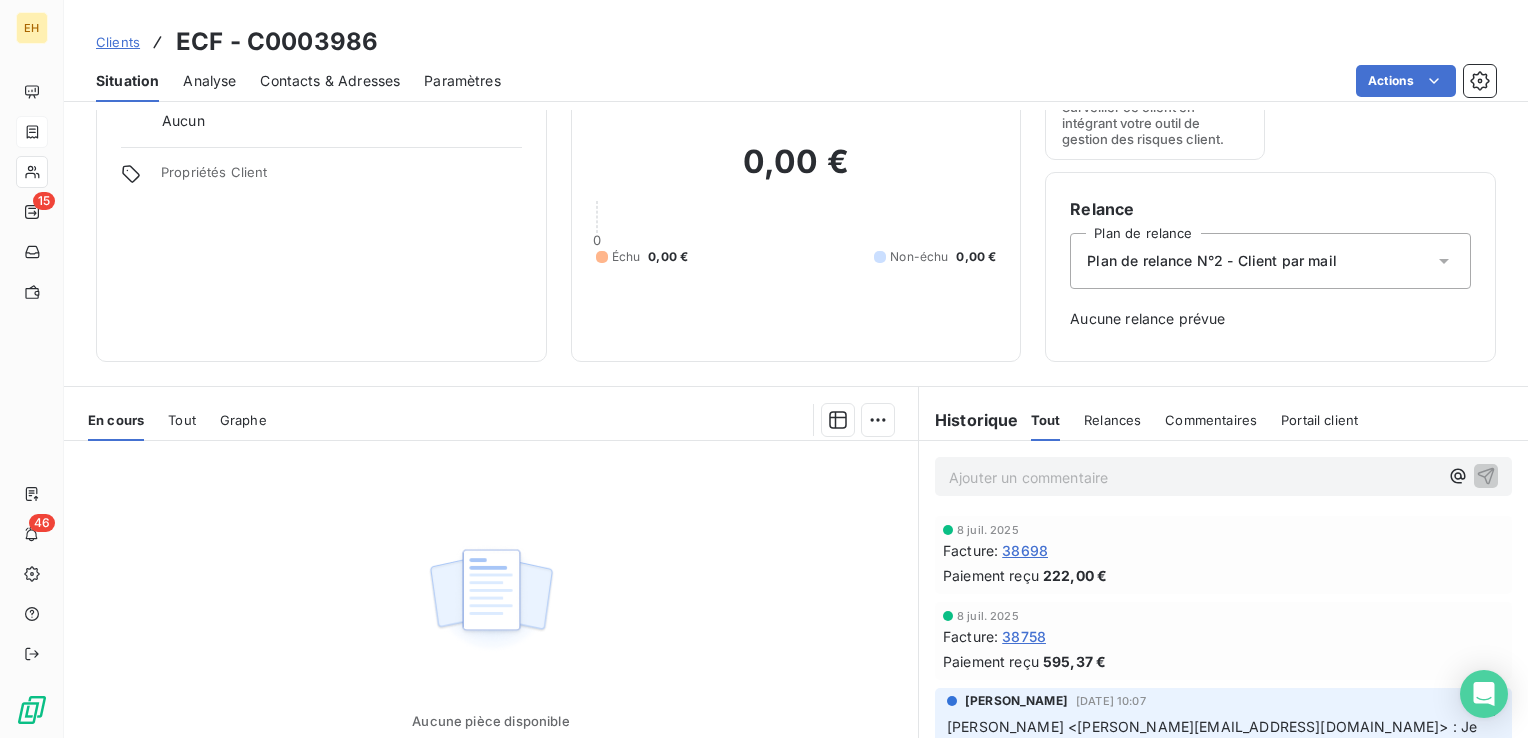 scroll, scrollTop: 200, scrollLeft: 0, axis: vertical 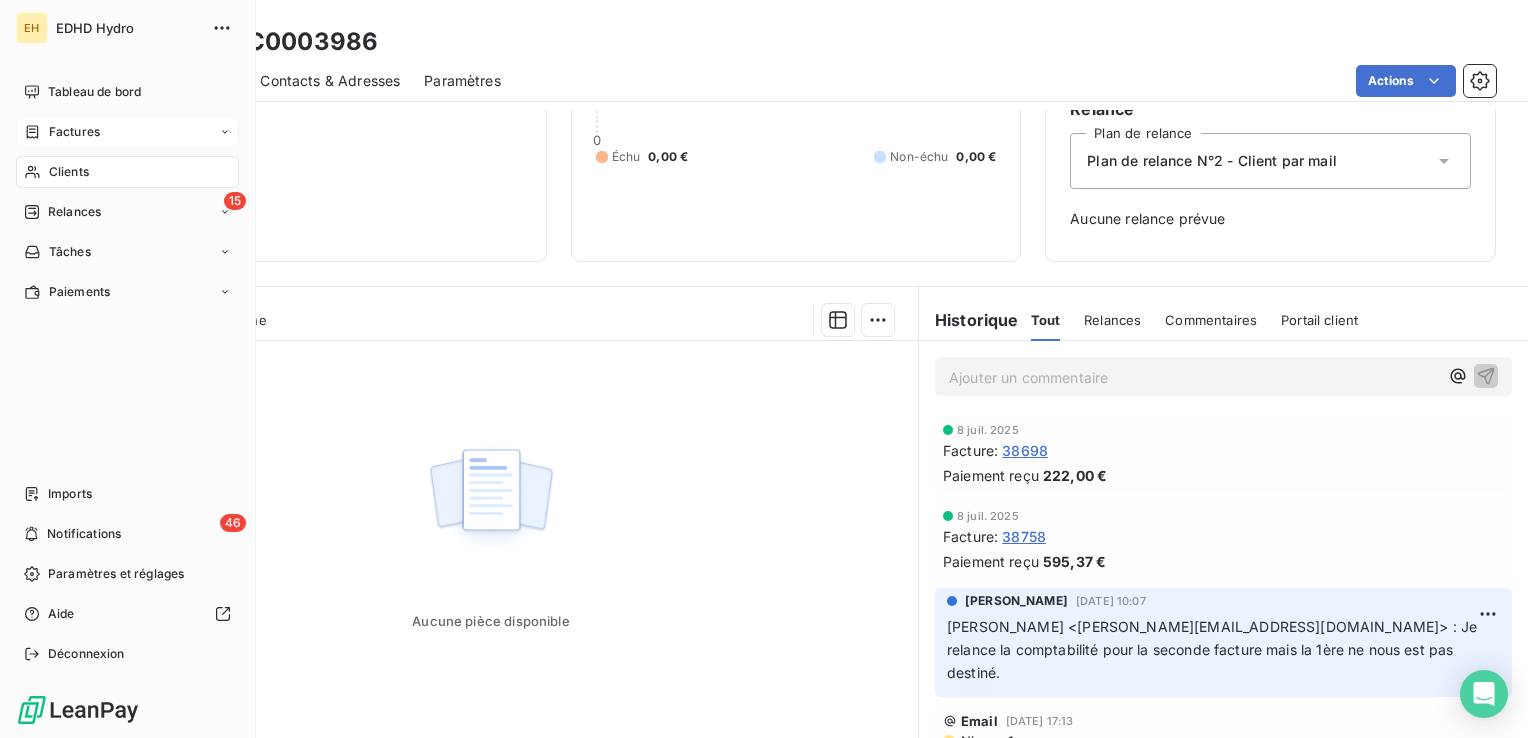 click on "Clients" at bounding box center [69, 172] 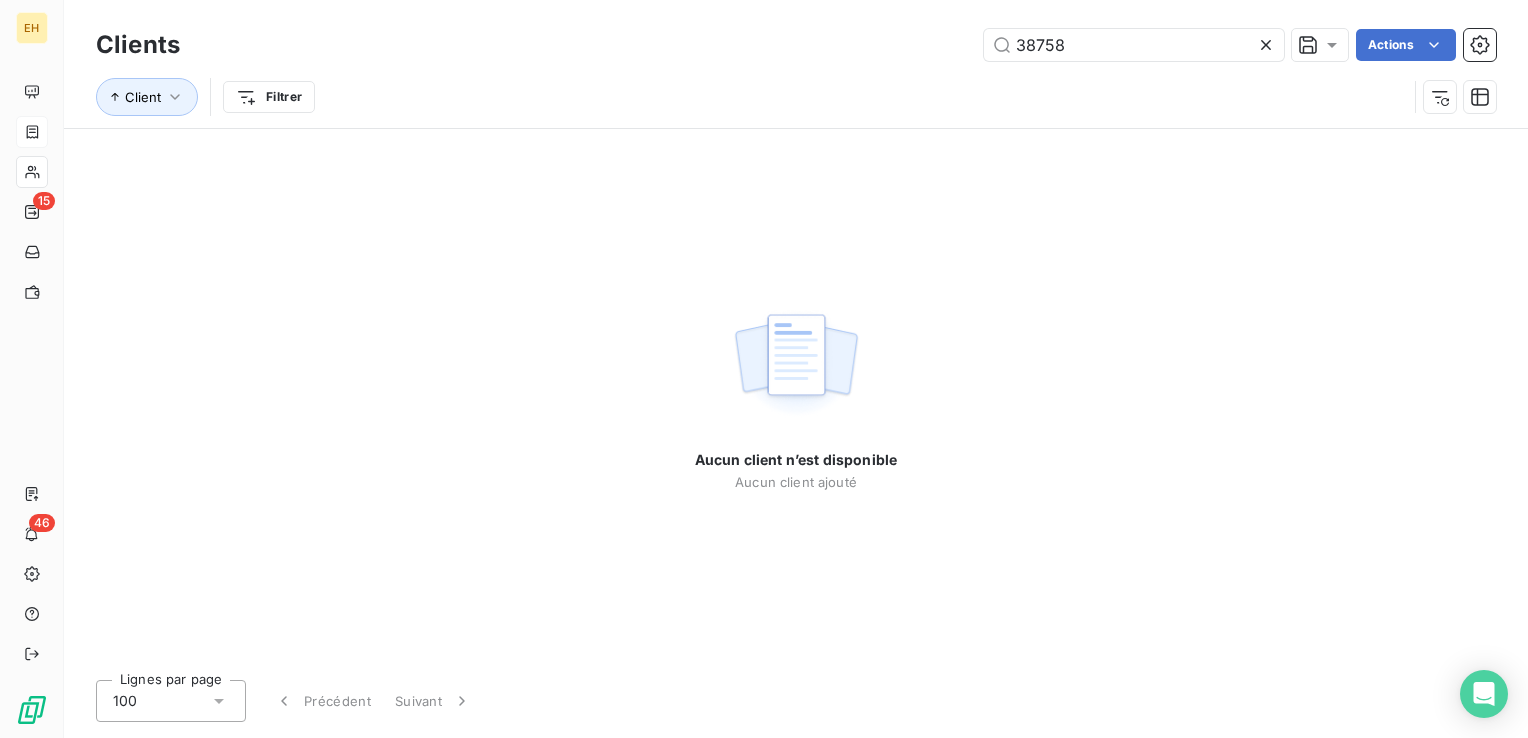 drag, startPoint x: 1079, startPoint y: 47, endPoint x: 737, endPoint y: 4, distance: 344.69263 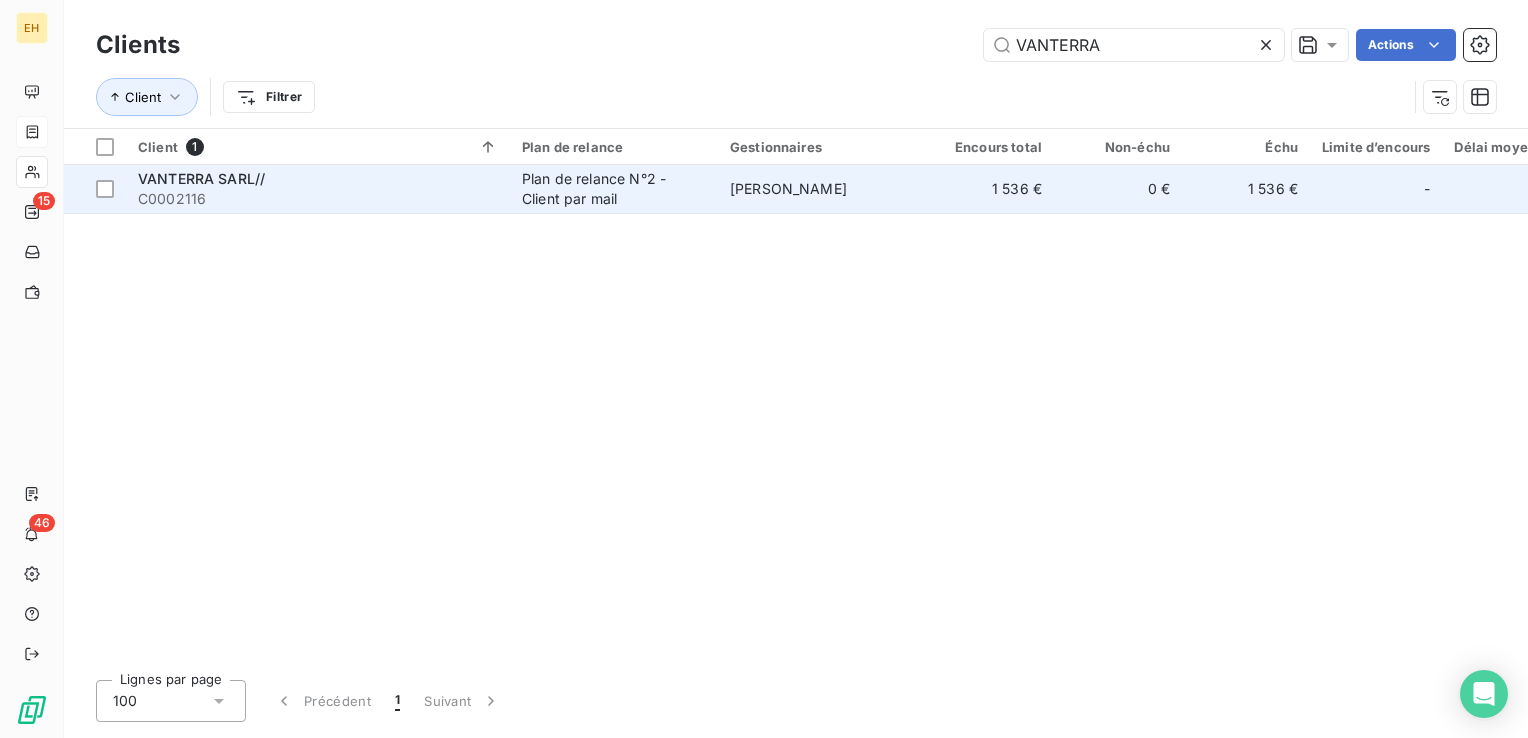 type on "VANTERRA" 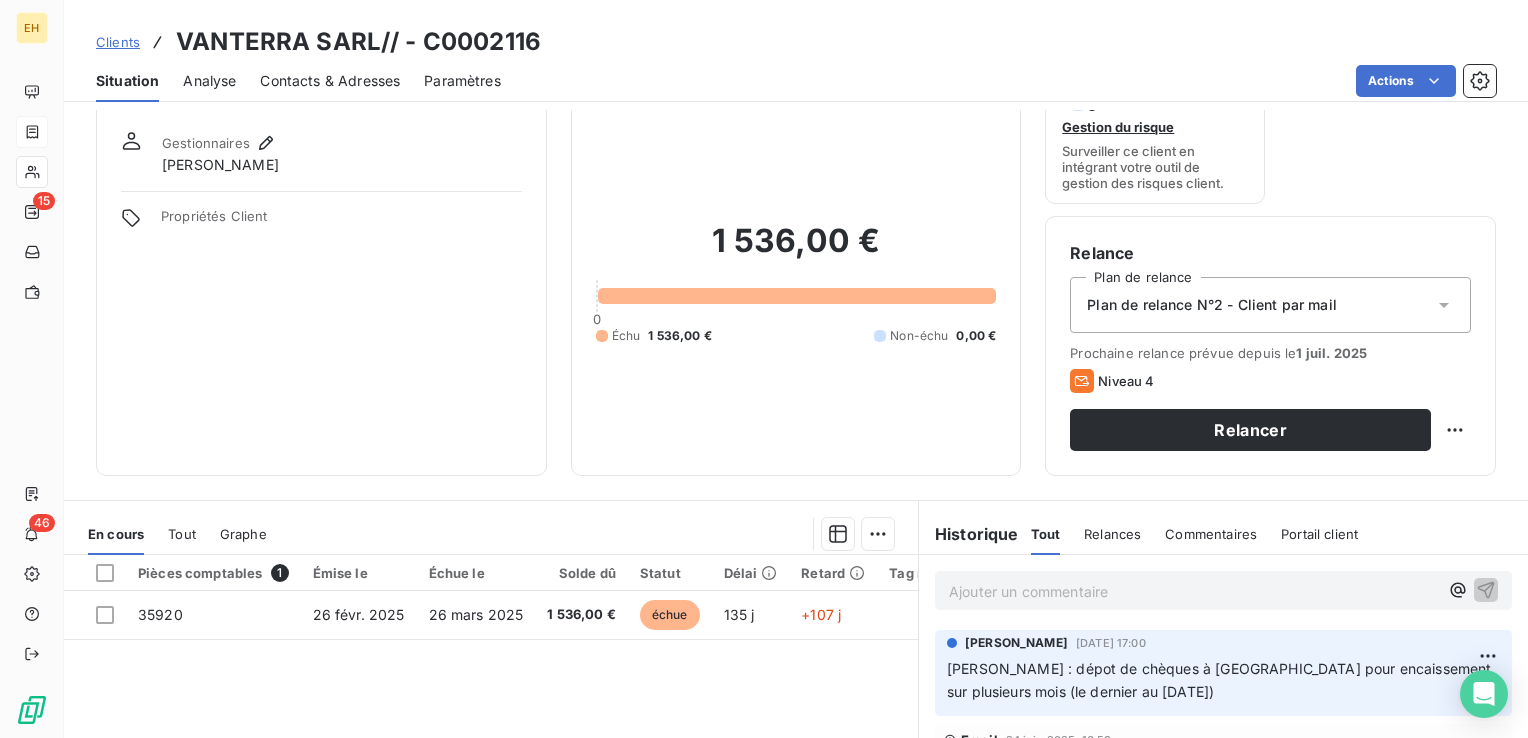 scroll, scrollTop: 100, scrollLeft: 0, axis: vertical 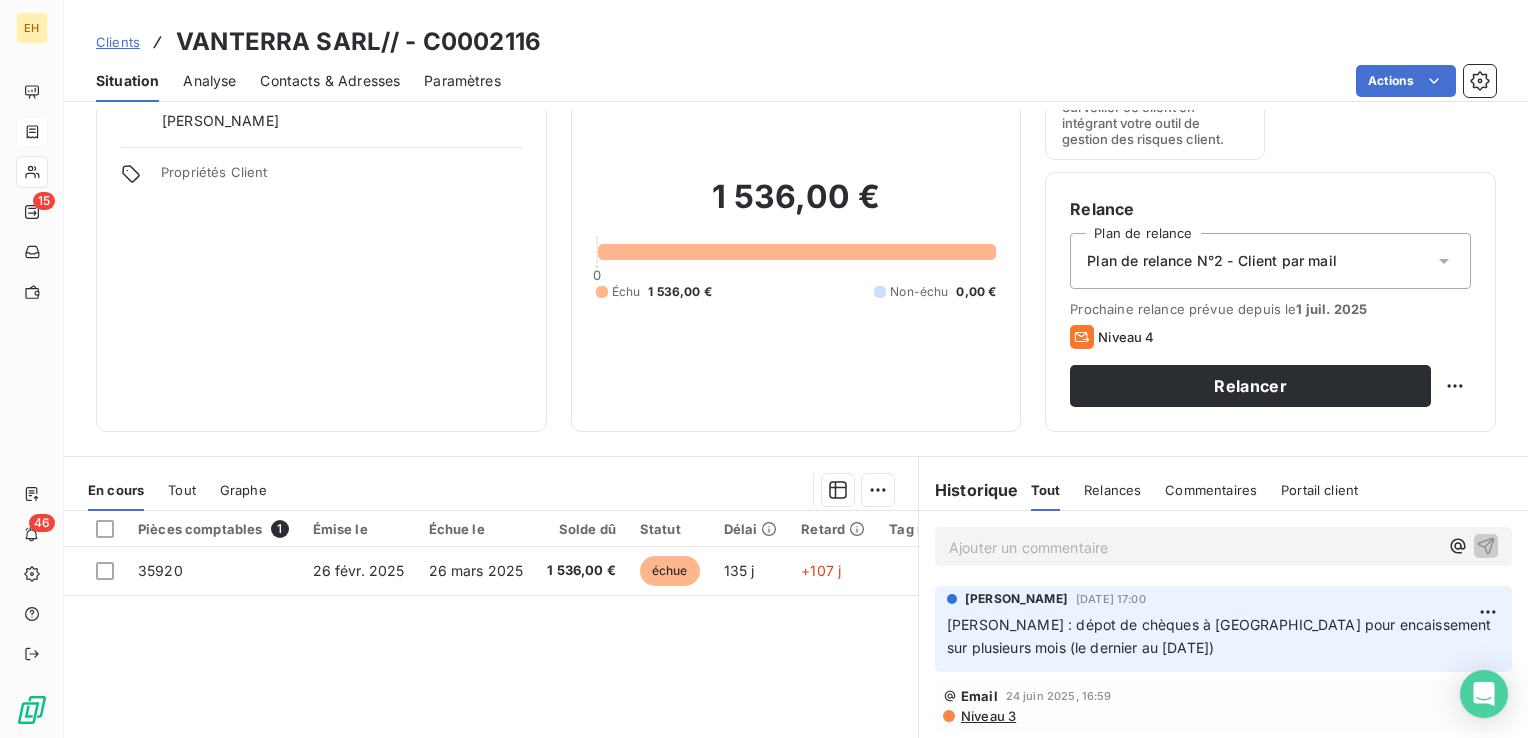 click on "Ajouter un commentaire ﻿" at bounding box center (1193, 547) 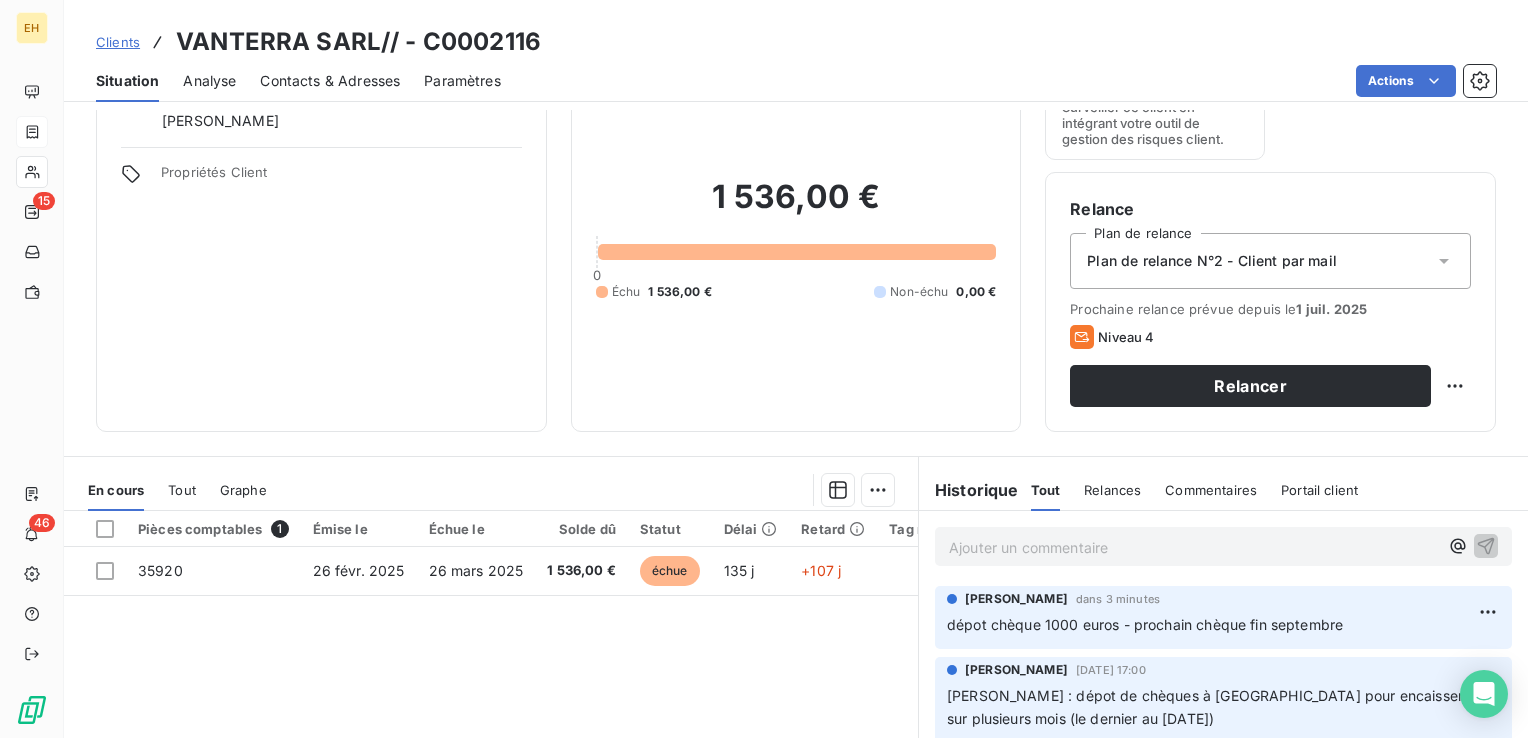 scroll, scrollTop: 100, scrollLeft: 0, axis: vertical 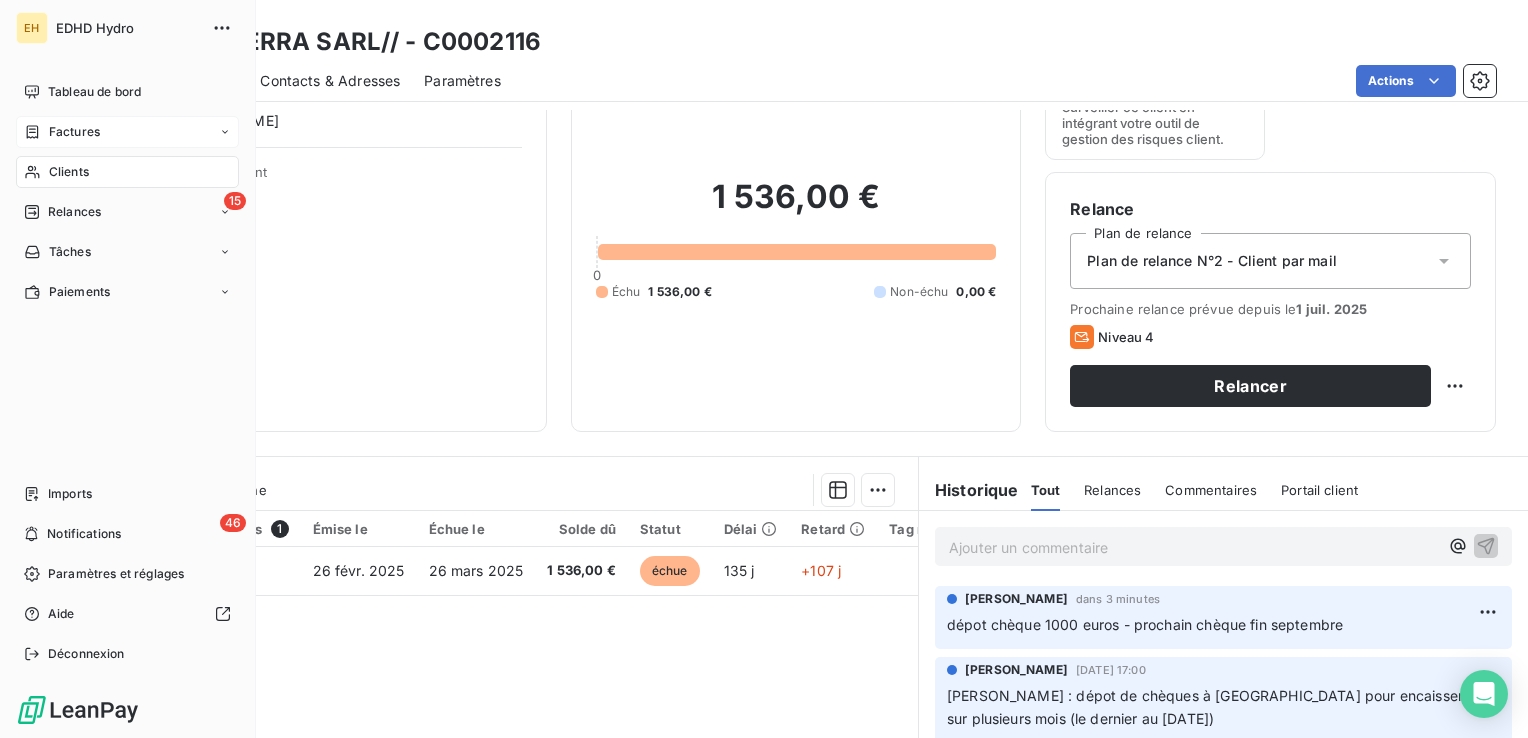 click on "Clients" at bounding box center [69, 172] 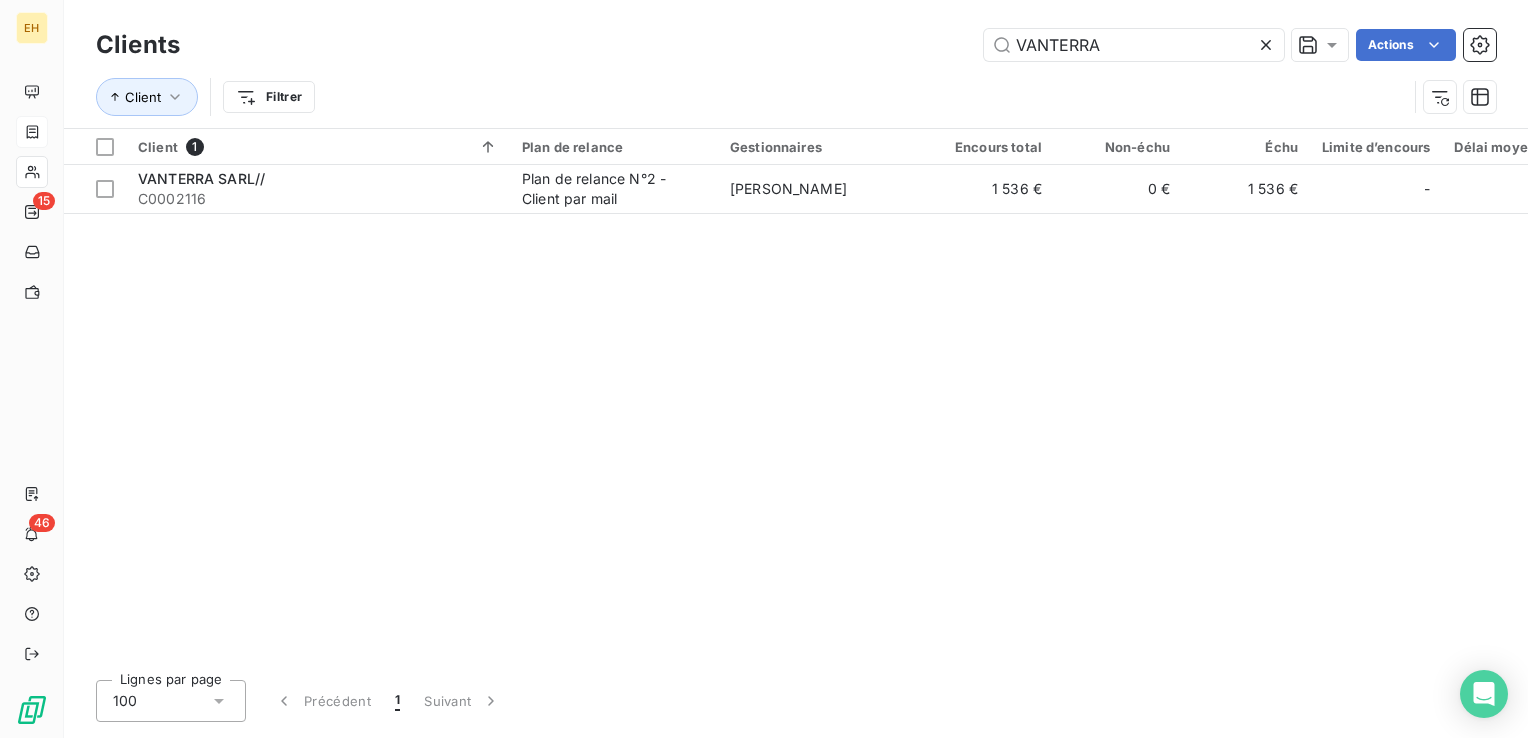 drag, startPoint x: 1116, startPoint y: 39, endPoint x: 783, endPoint y: 1, distance: 335.16116 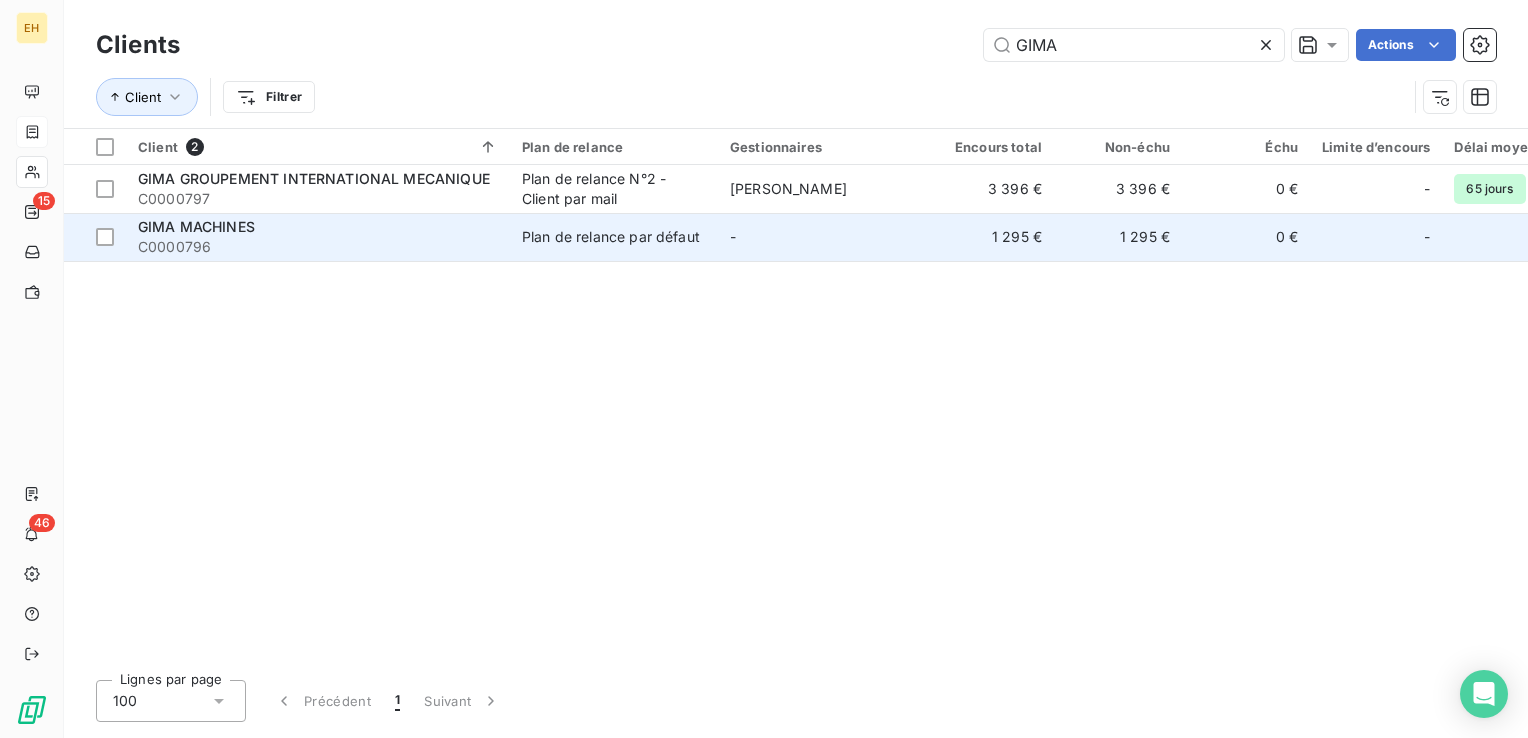 type on "GIMA" 